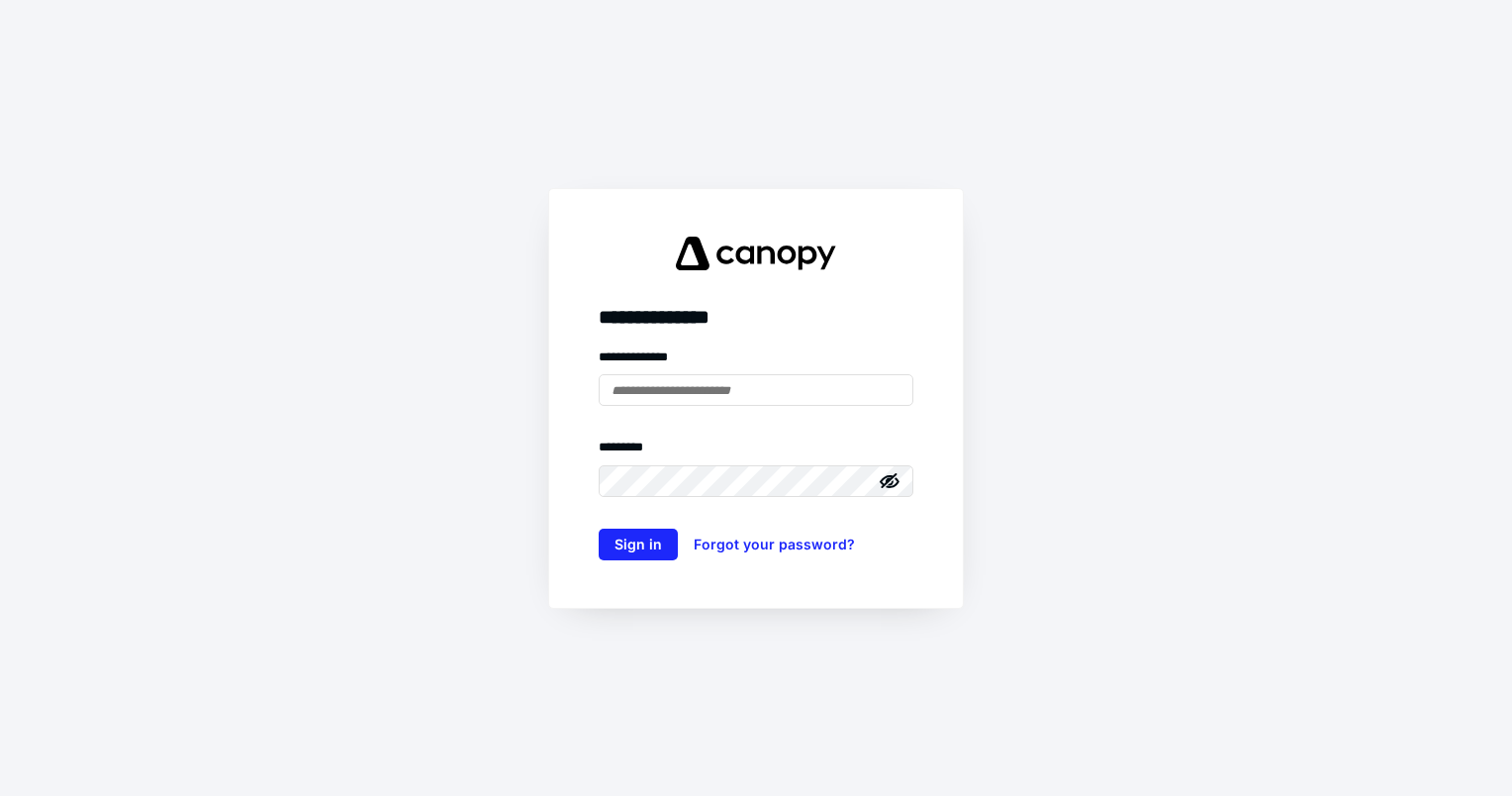 scroll, scrollTop: 0, scrollLeft: 0, axis: both 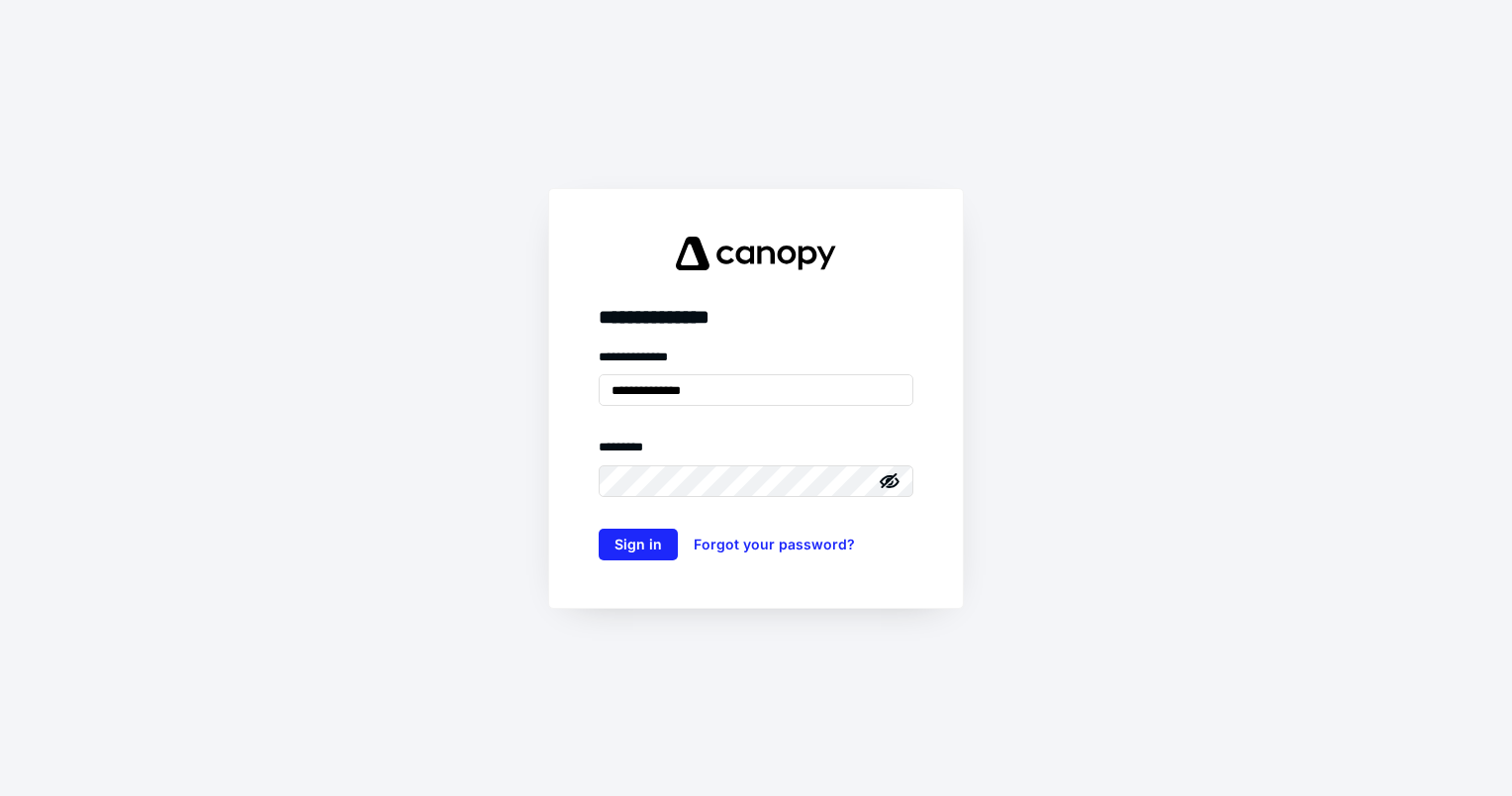 drag, startPoint x: 720, startPoint y: 402, endPoint x: 292, endPoint y: 363, distance: 429.7732 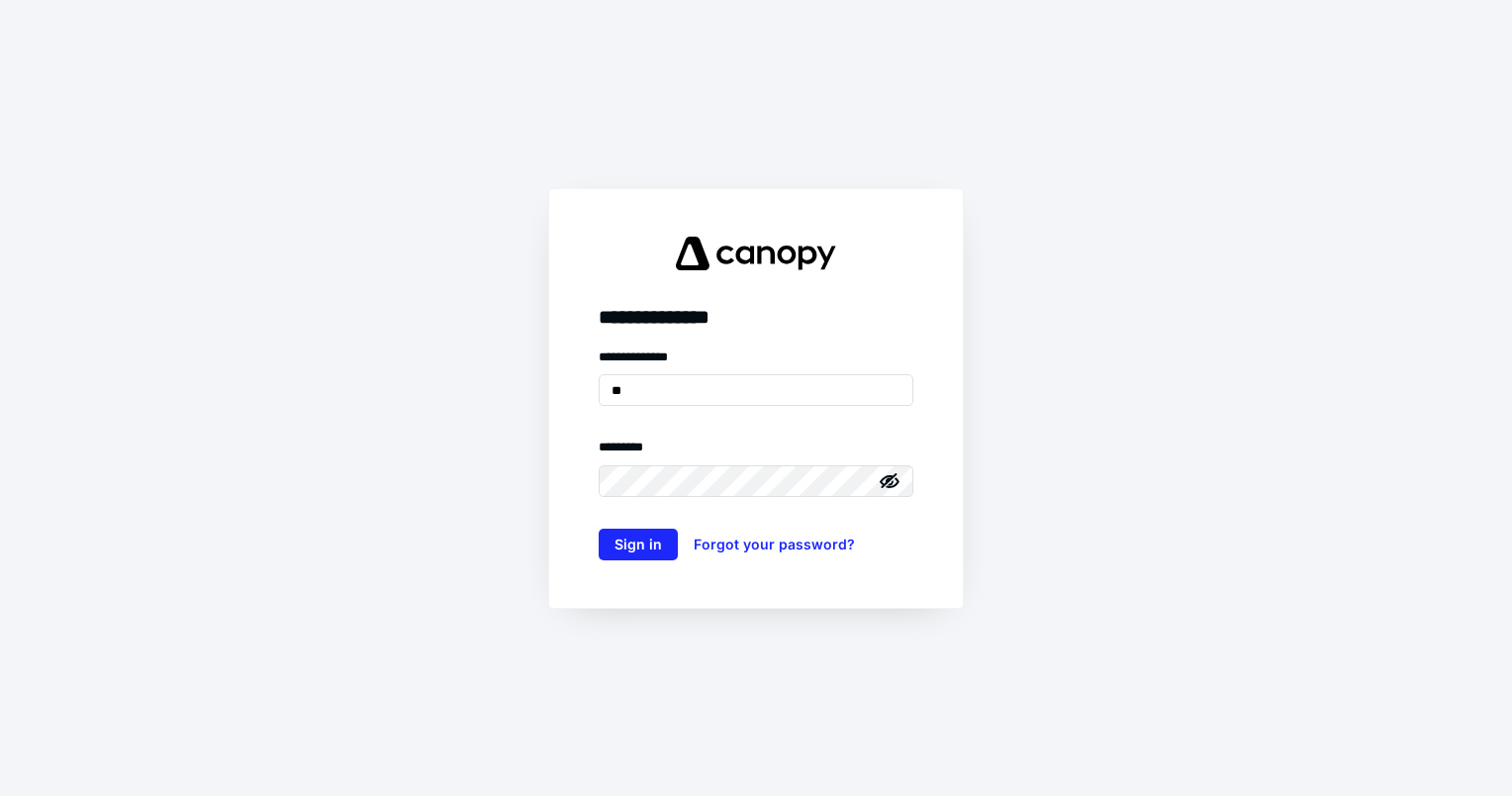type on "**********" 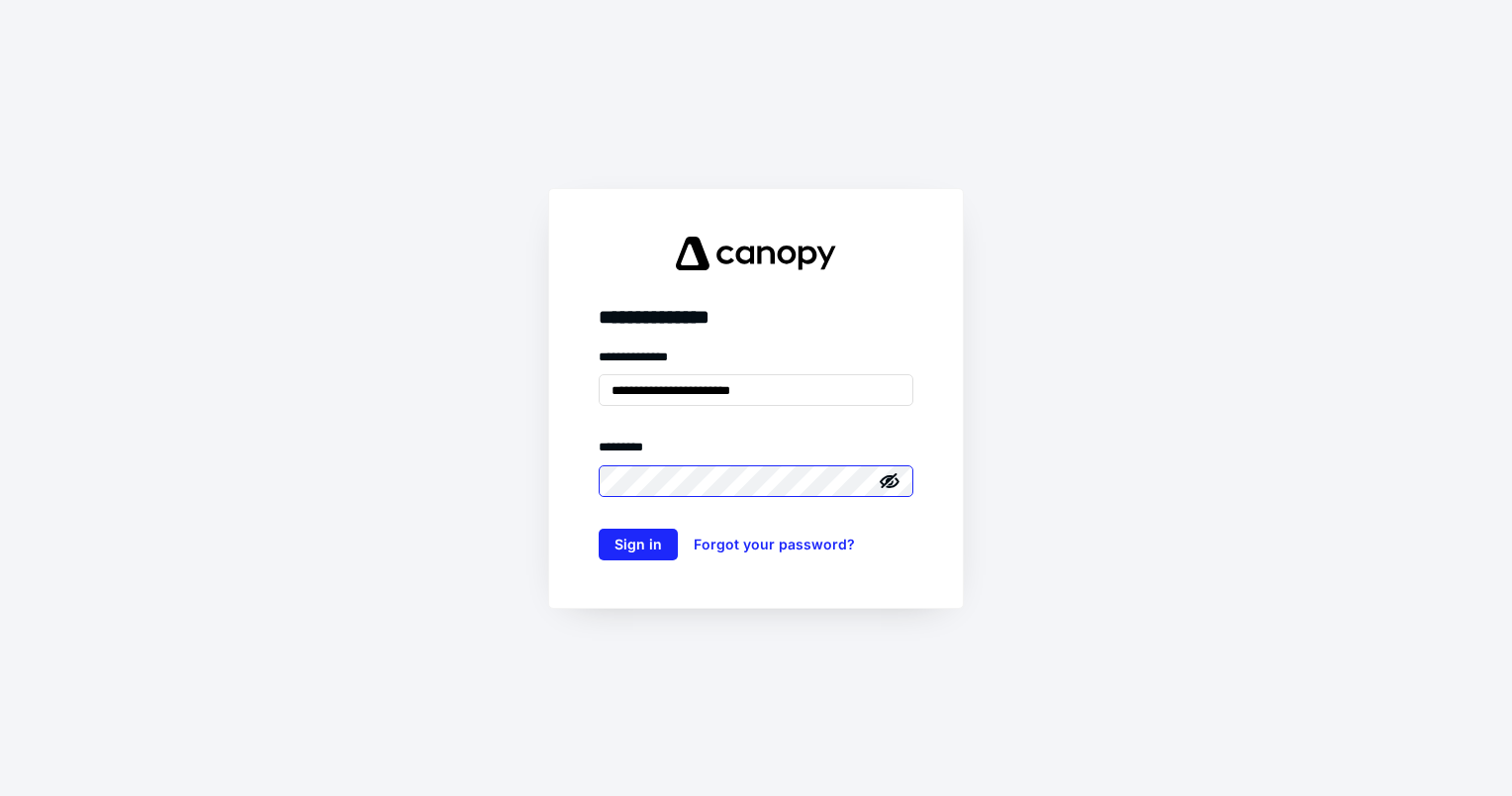 click on "Sign in" at bounding box center [638, 545] 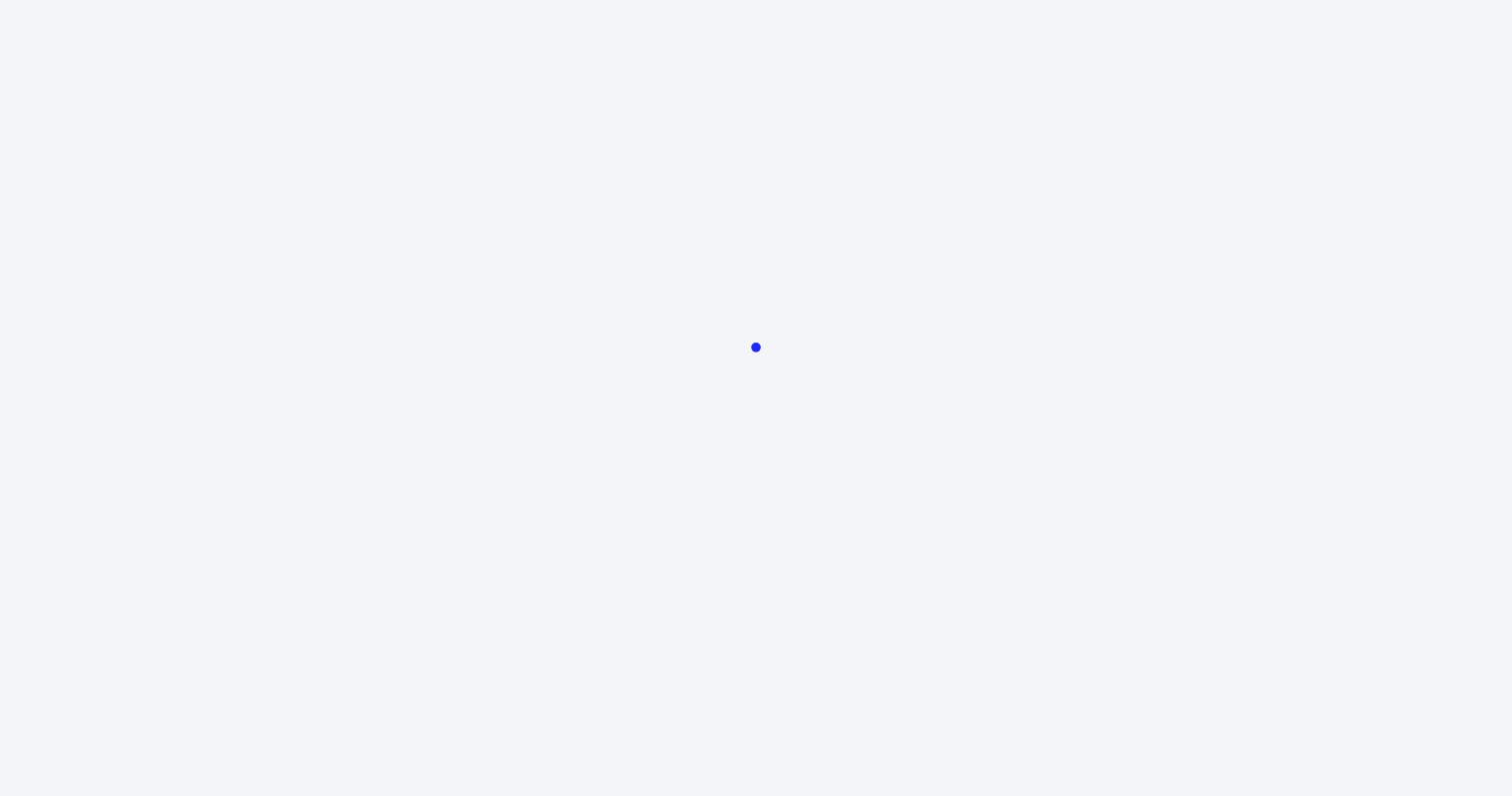 scroll, scrollTop: 0, scrollLeft: 0, axis: both 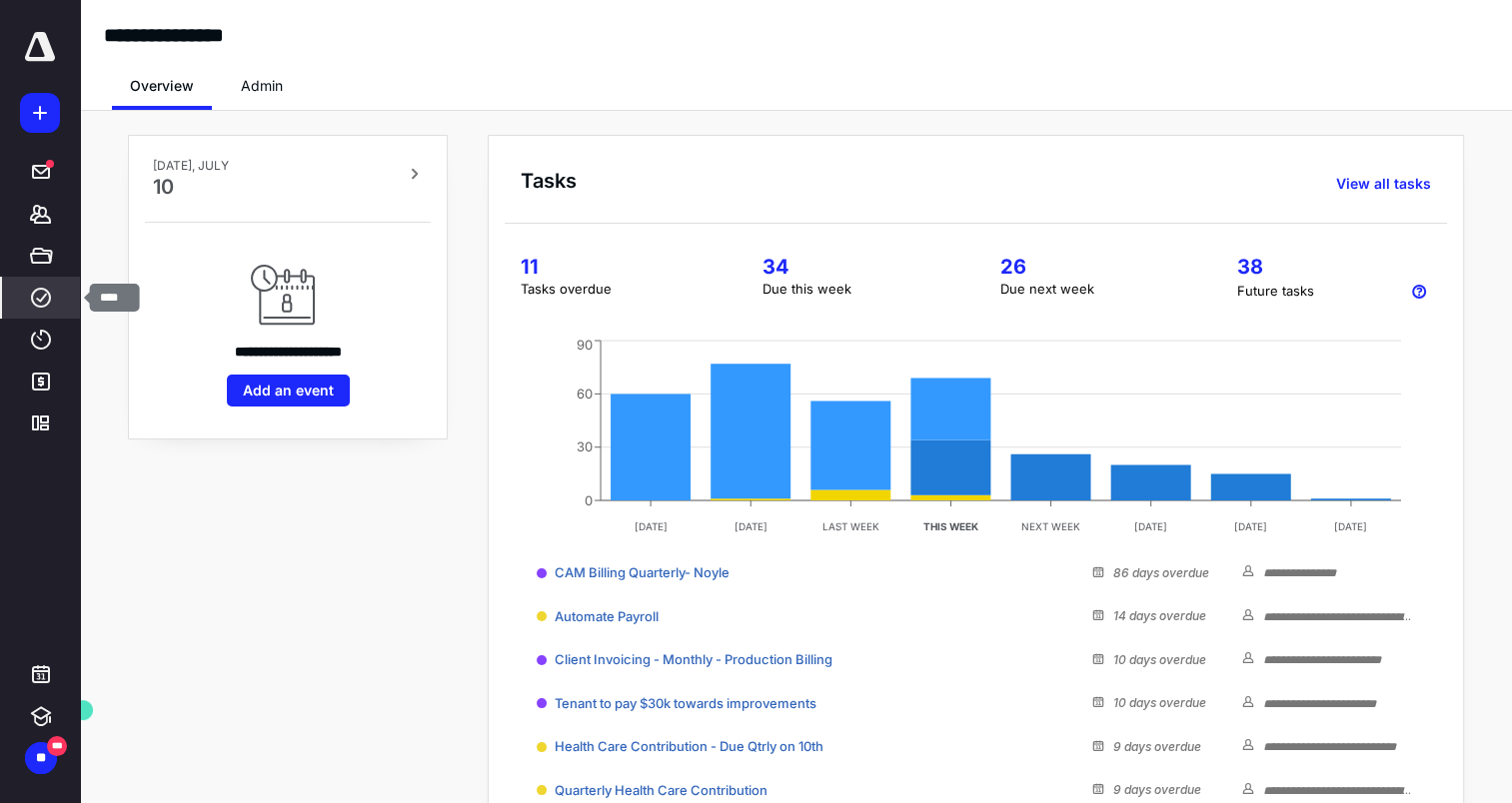 click 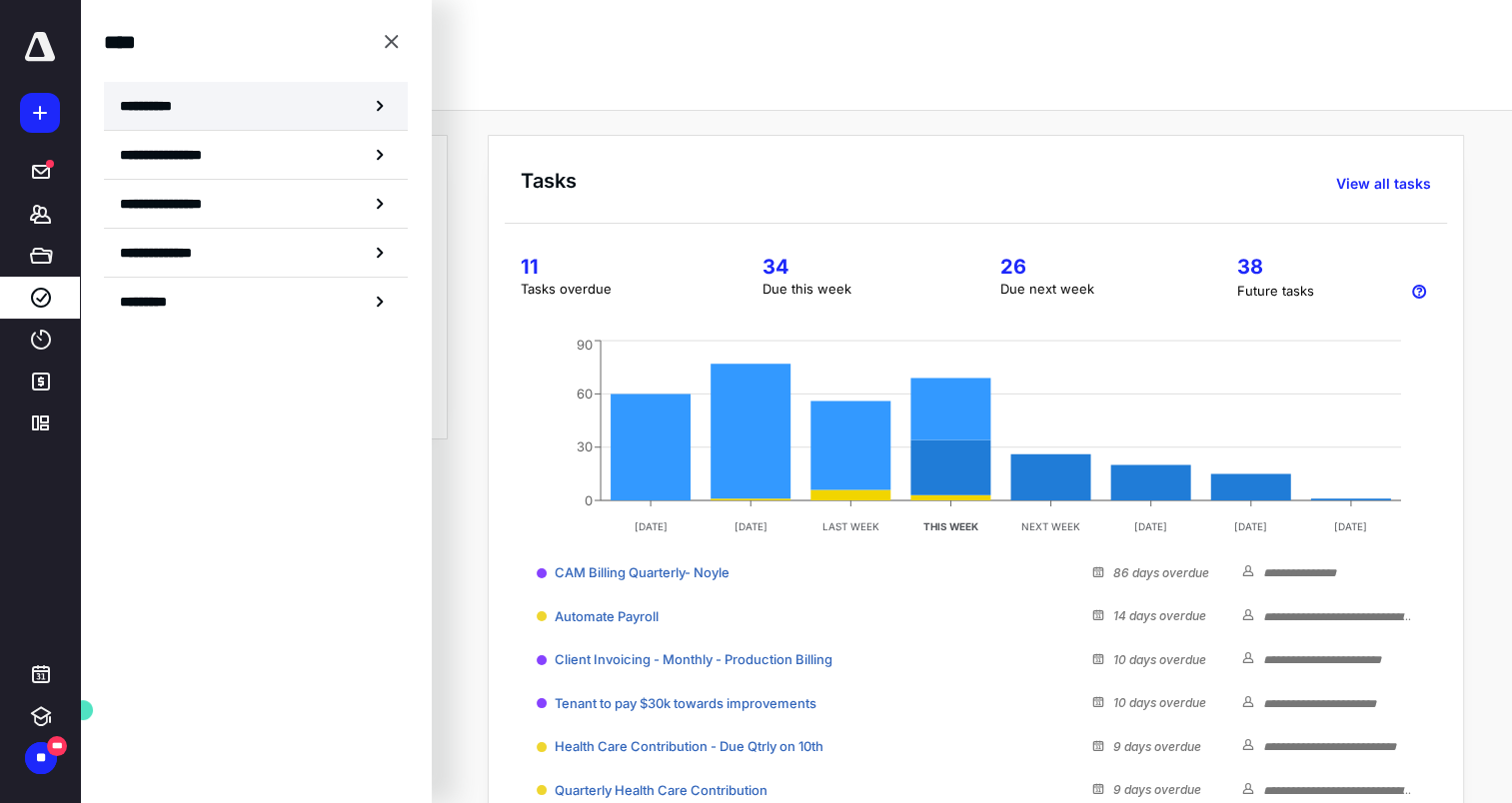 click on "**********" at bounding box center [256, 106] 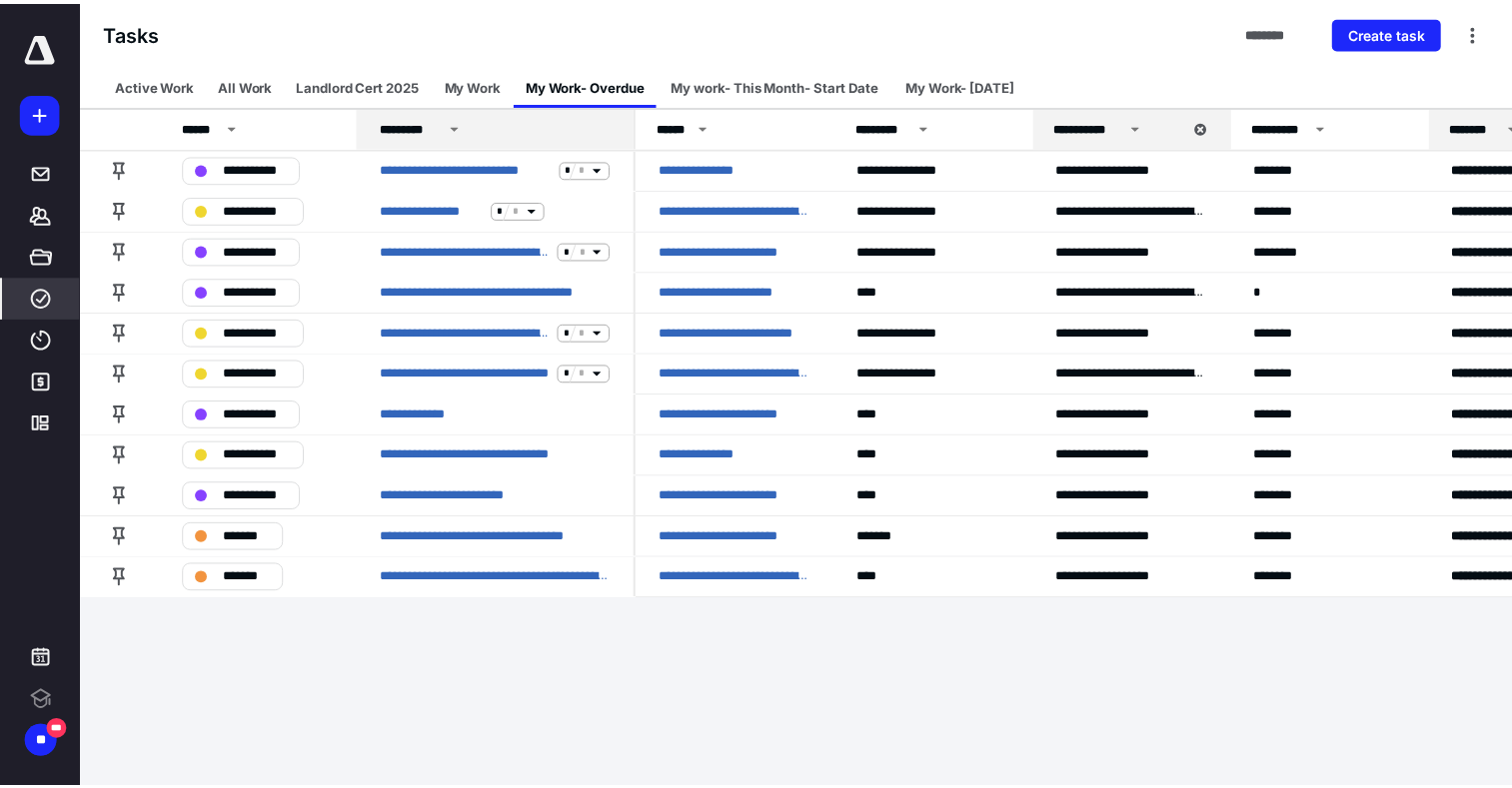 scroll, scrollTop: 0, scrollLeft: 0, axis: both 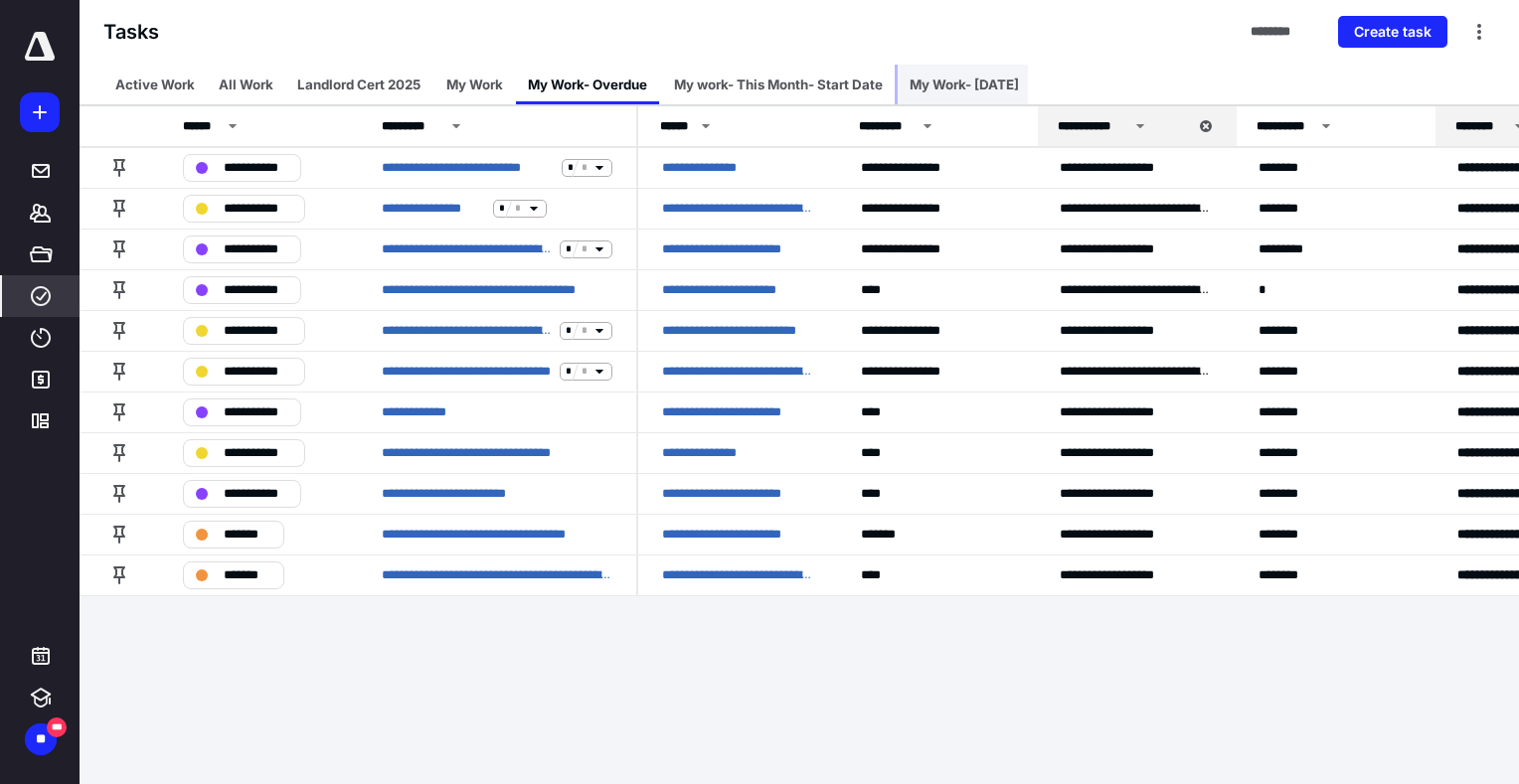 click on "My Work- Today" at bounding box center [964, 84] 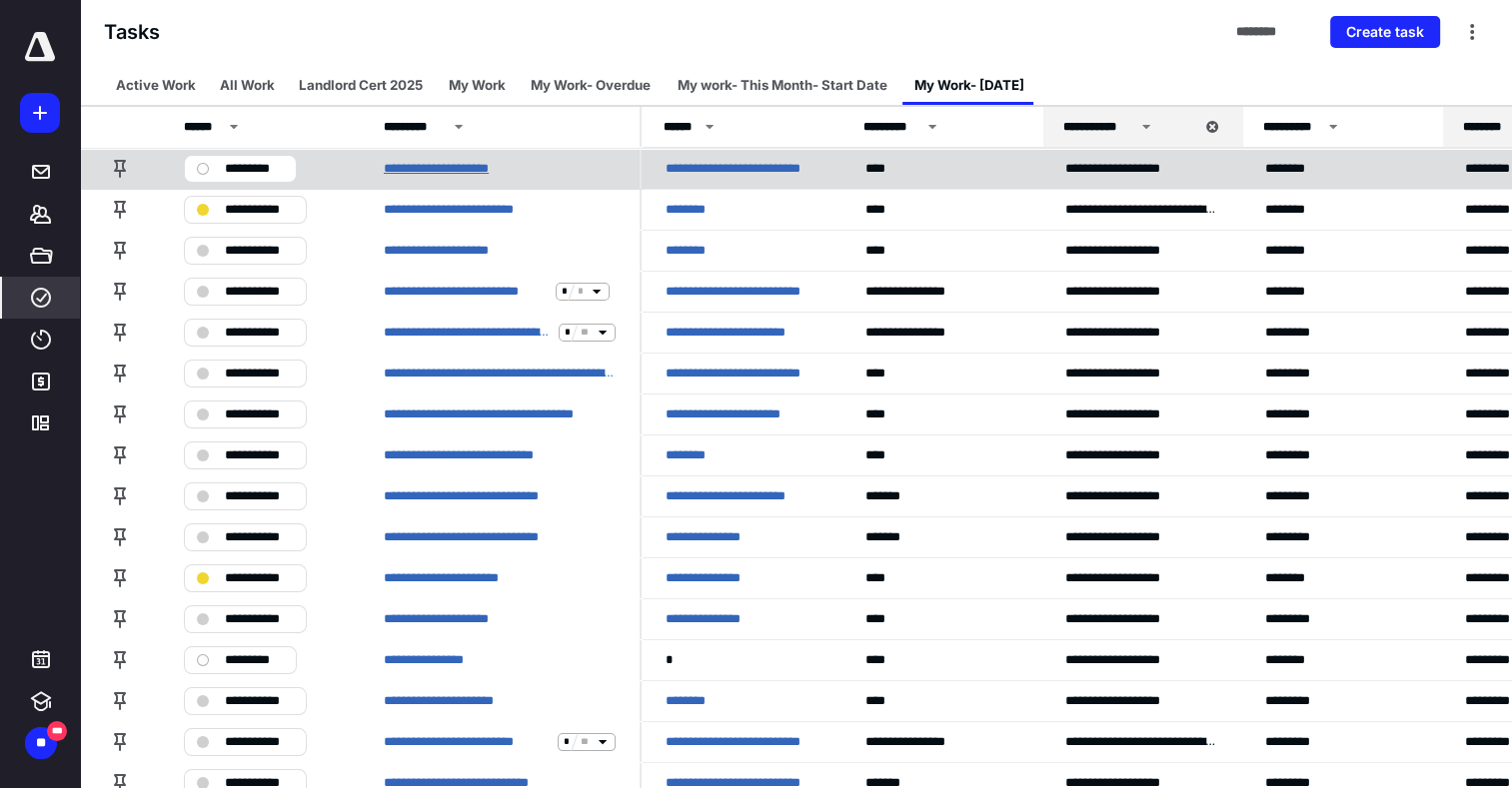 click on "**********" at bounding box center [466, 169] 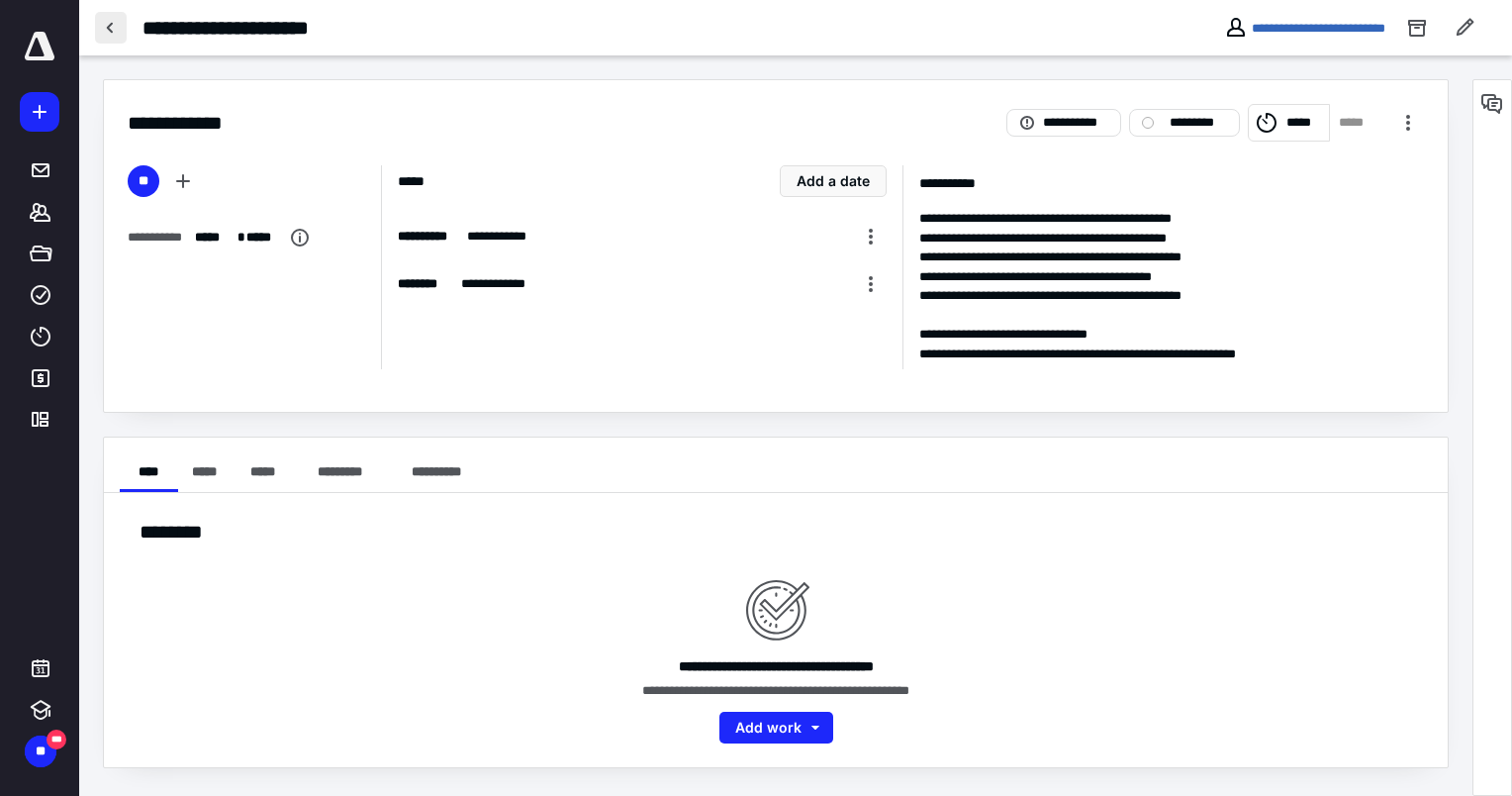 click at bounding box center (111, 28) 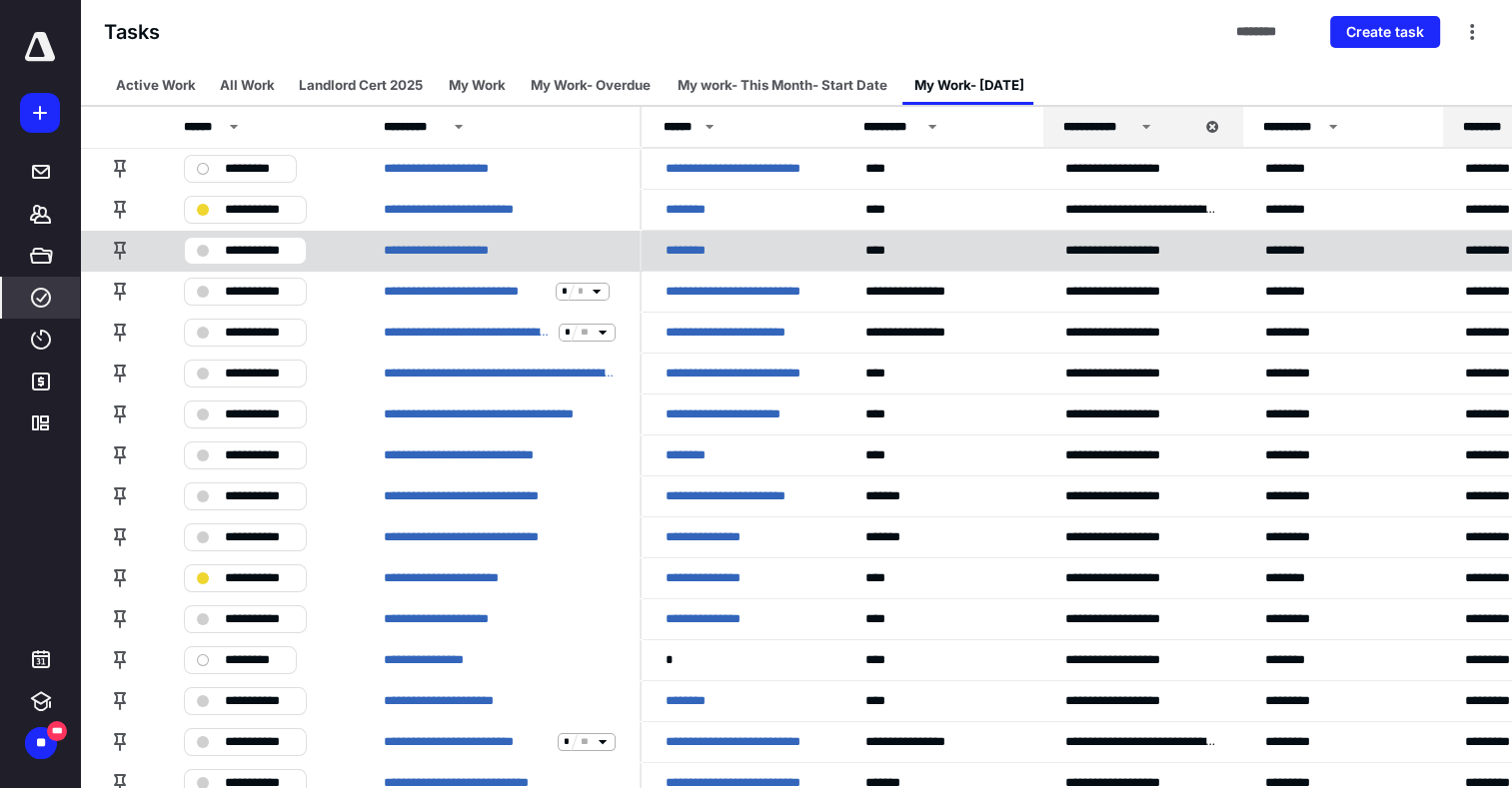click on "**********" at bounding box center [259, 251] 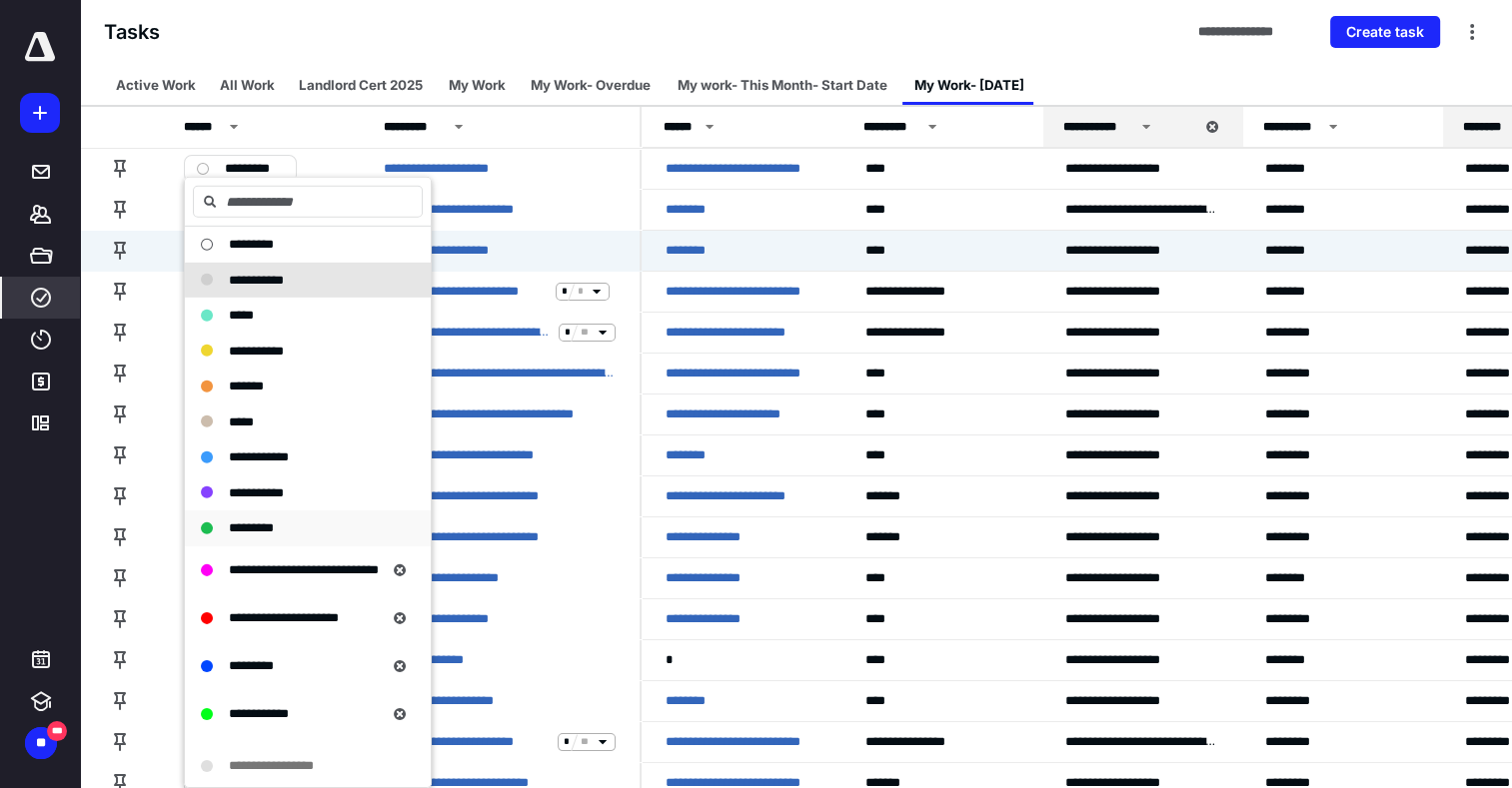 click on "*********" at bounding box center (296, 528) 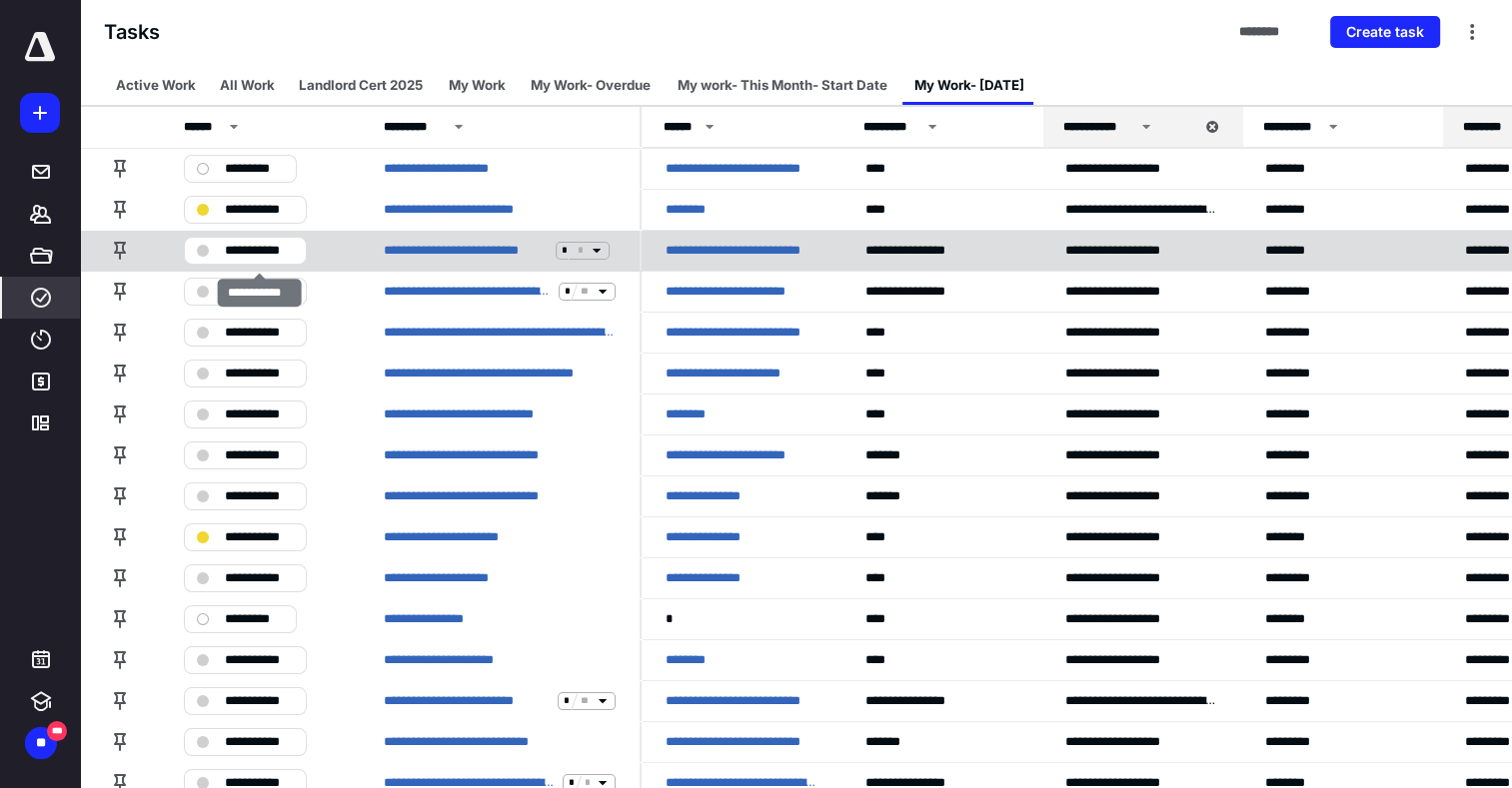 click on "**********" at bounding box center (259, 251) 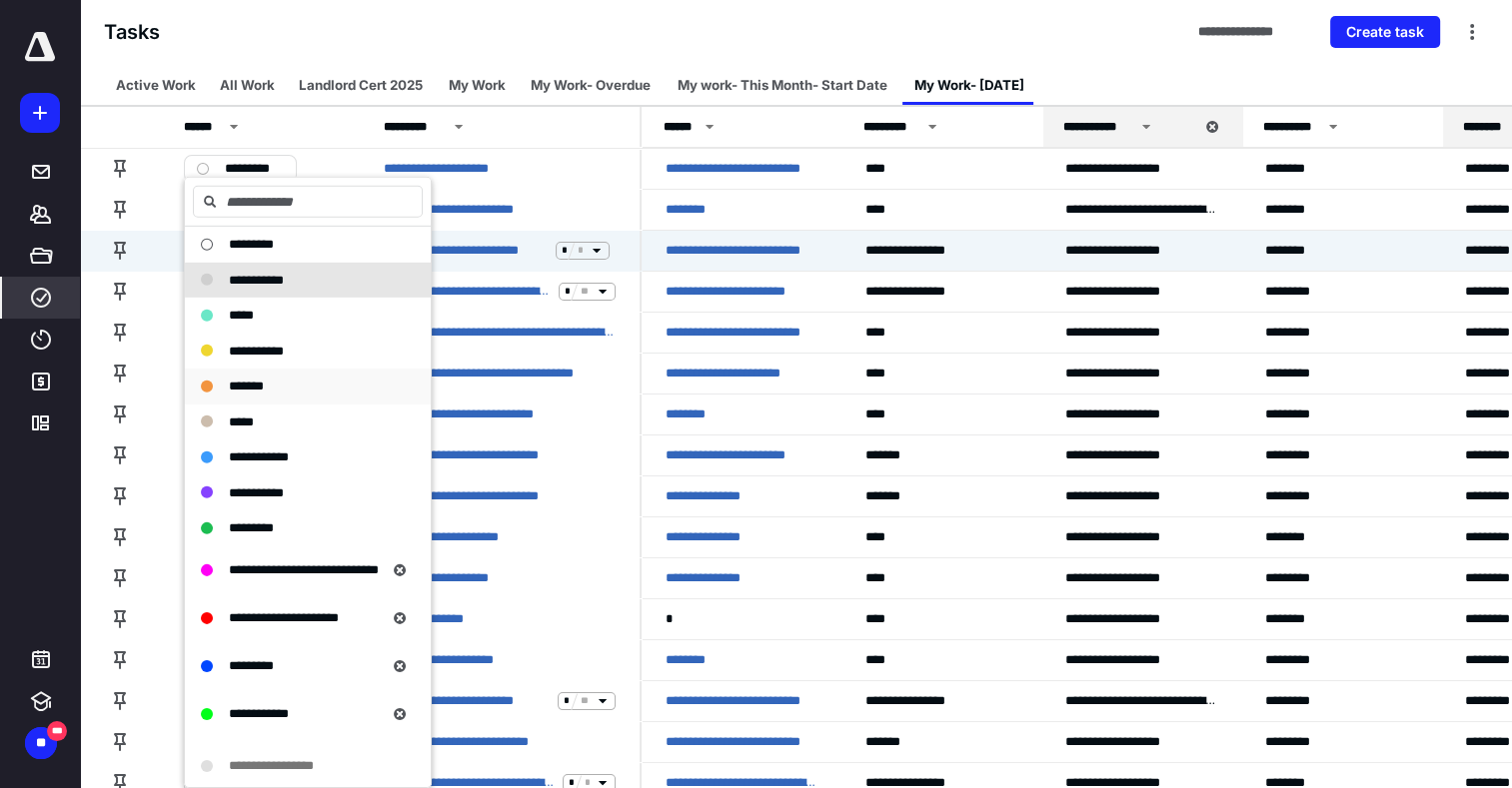 click on "*******" at bounding box center (246, 386) 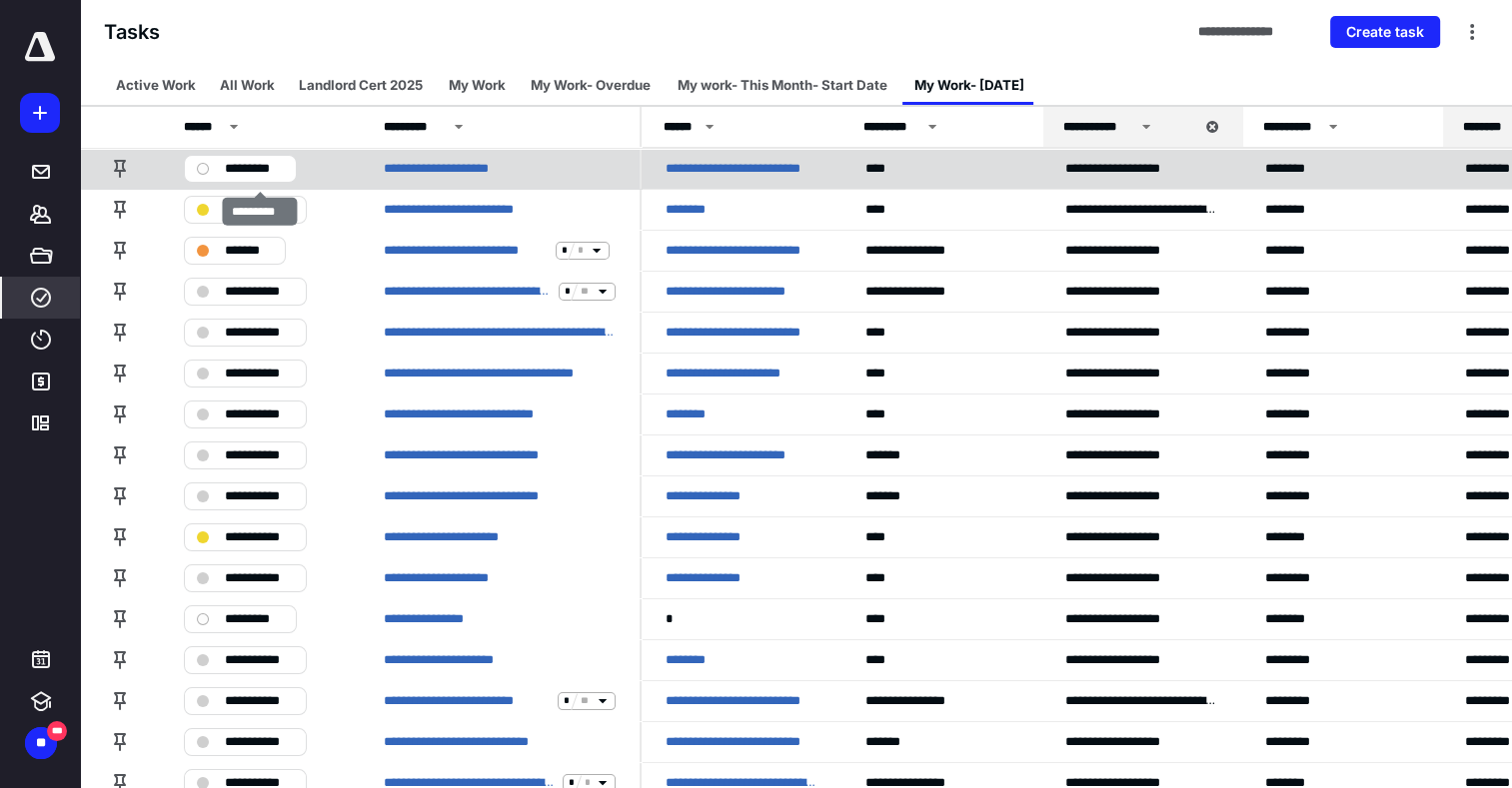 click on "*********" at bounding box center [254, 169] 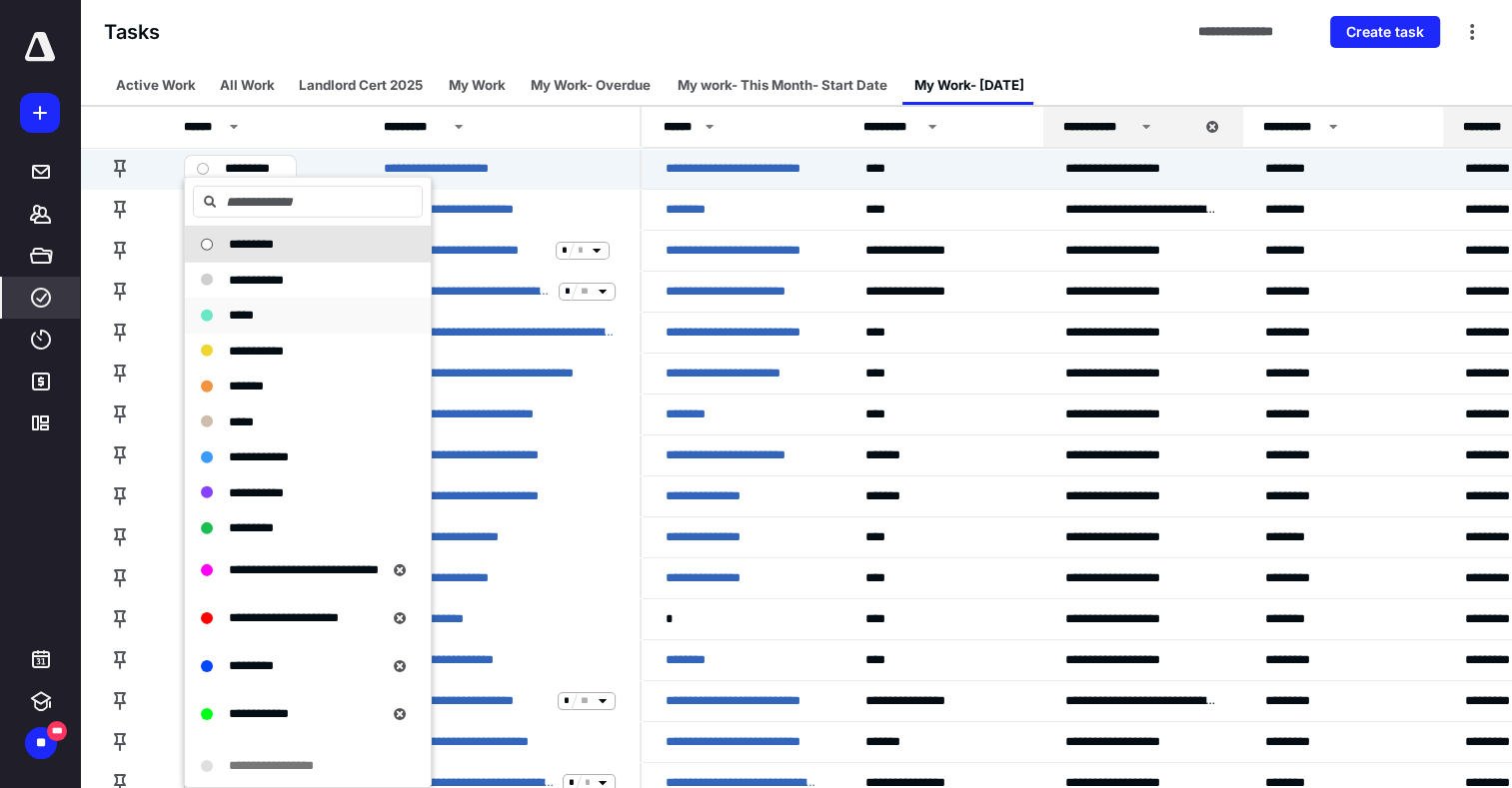 click on "*****" at bounding box center [241, 315] 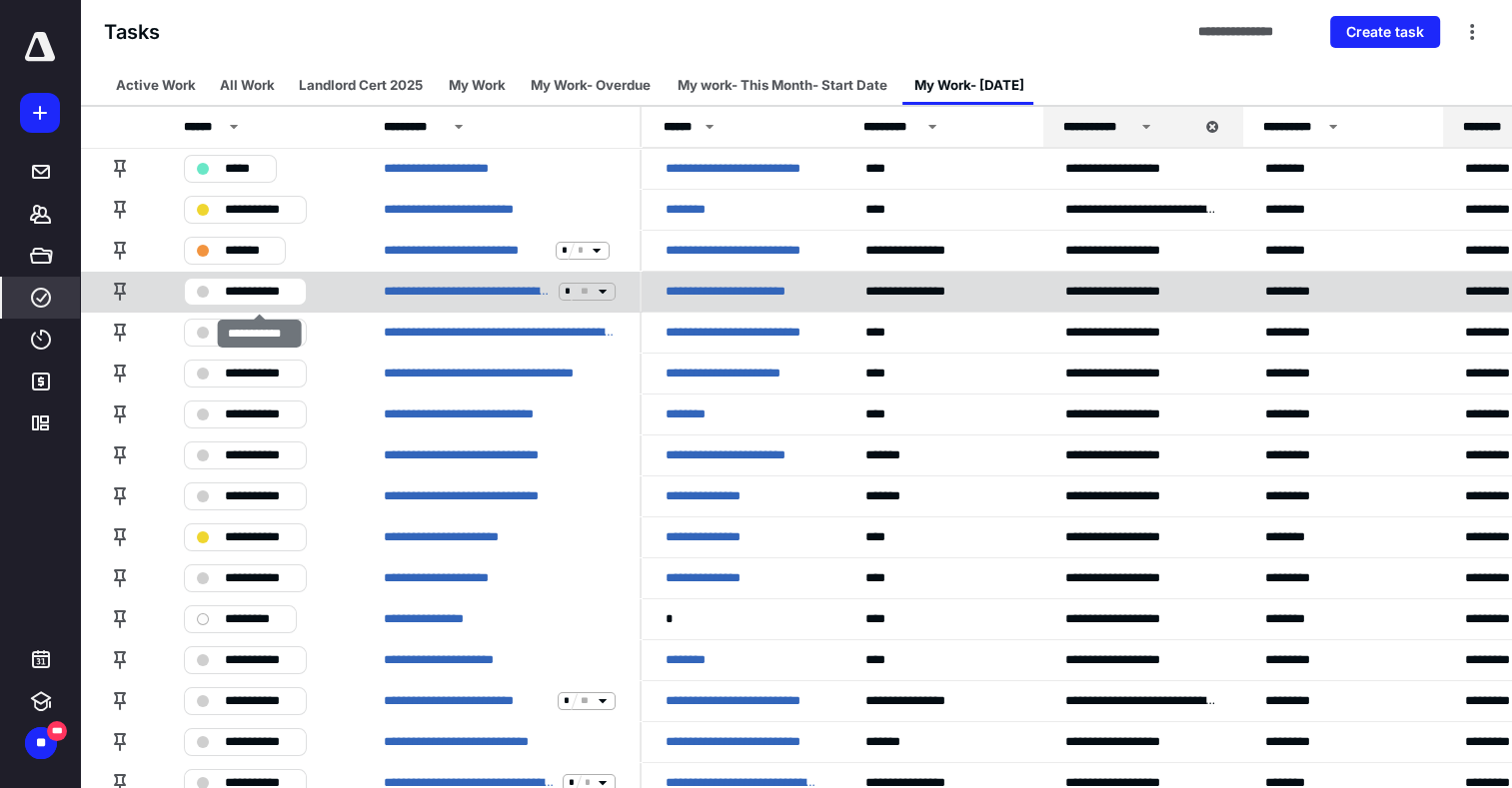 click on "**********" at bounding box center [259, 292] 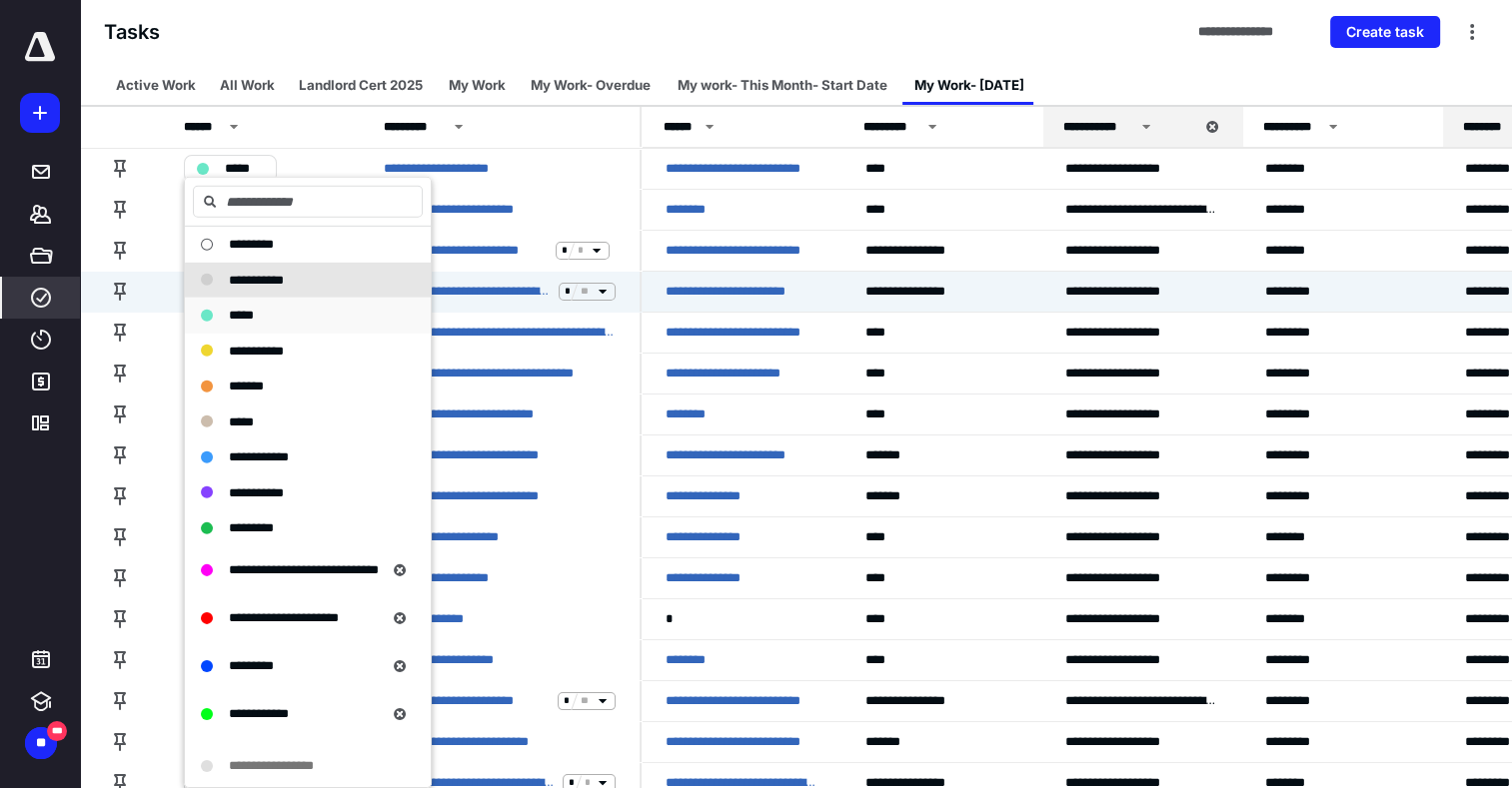 click on "*****" at bounding box center [241, 315] 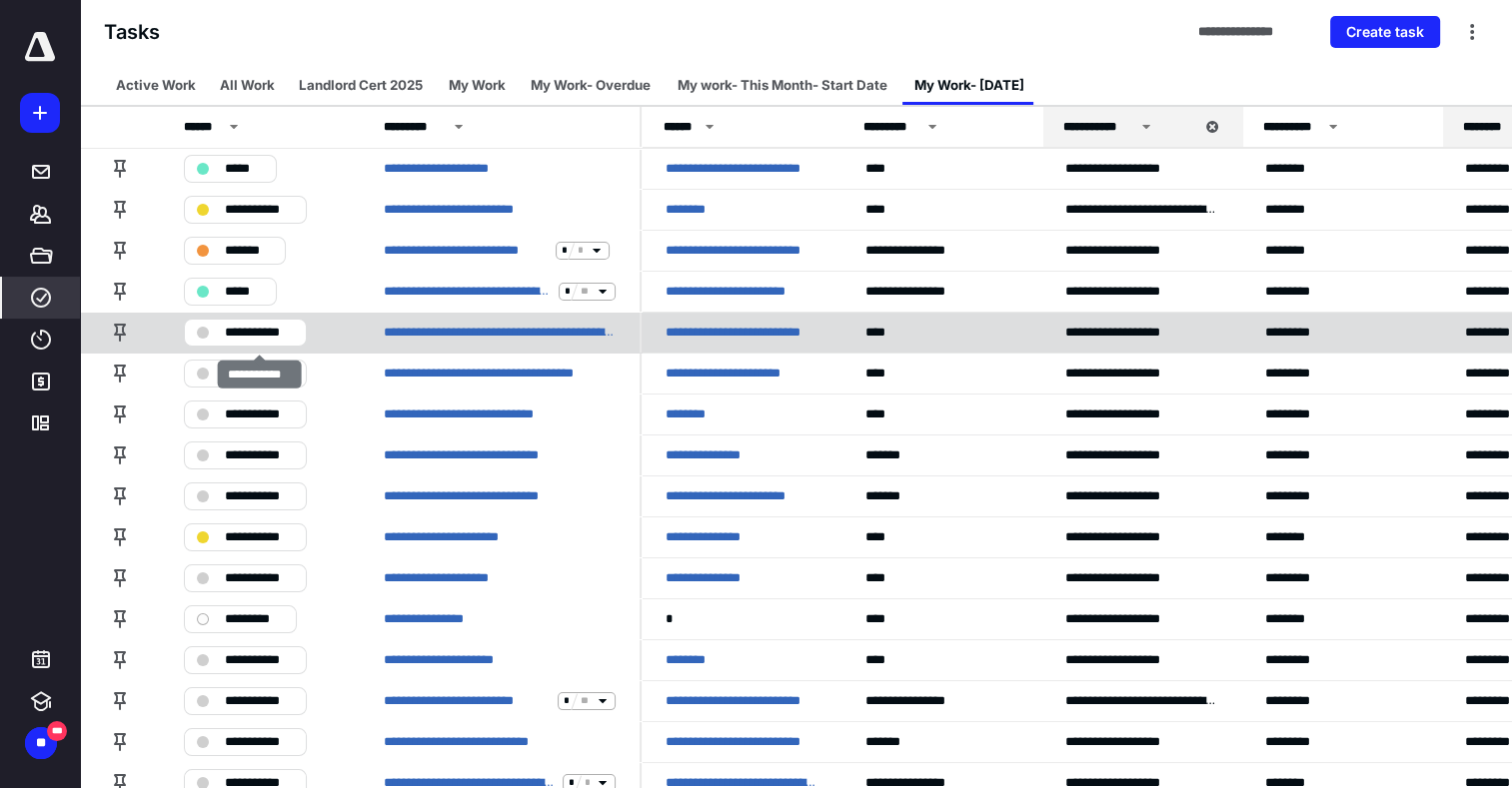 click on "**********" at bounding box center (259, 333) 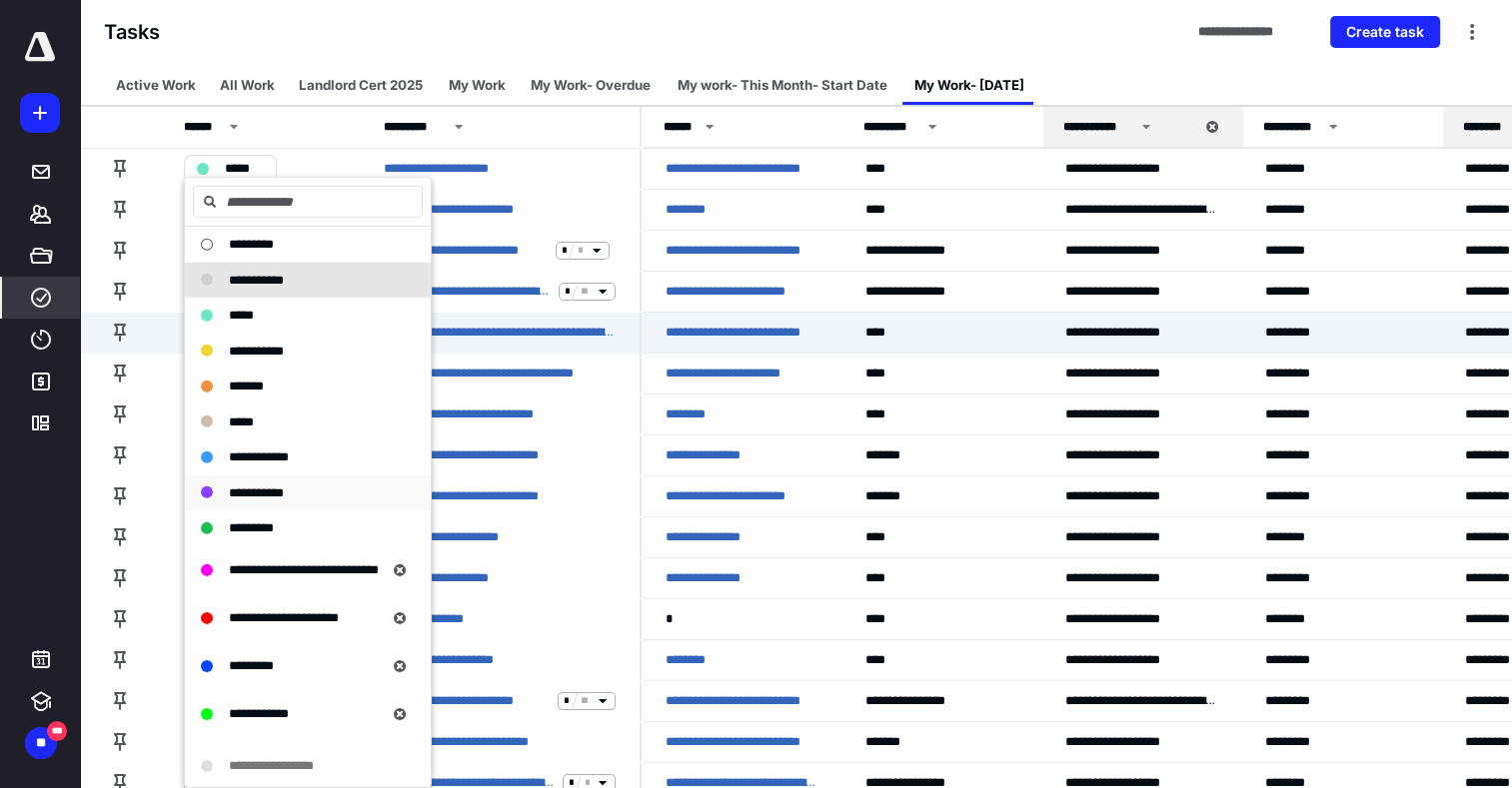 click on "**********" at bounding box center (256, 491) 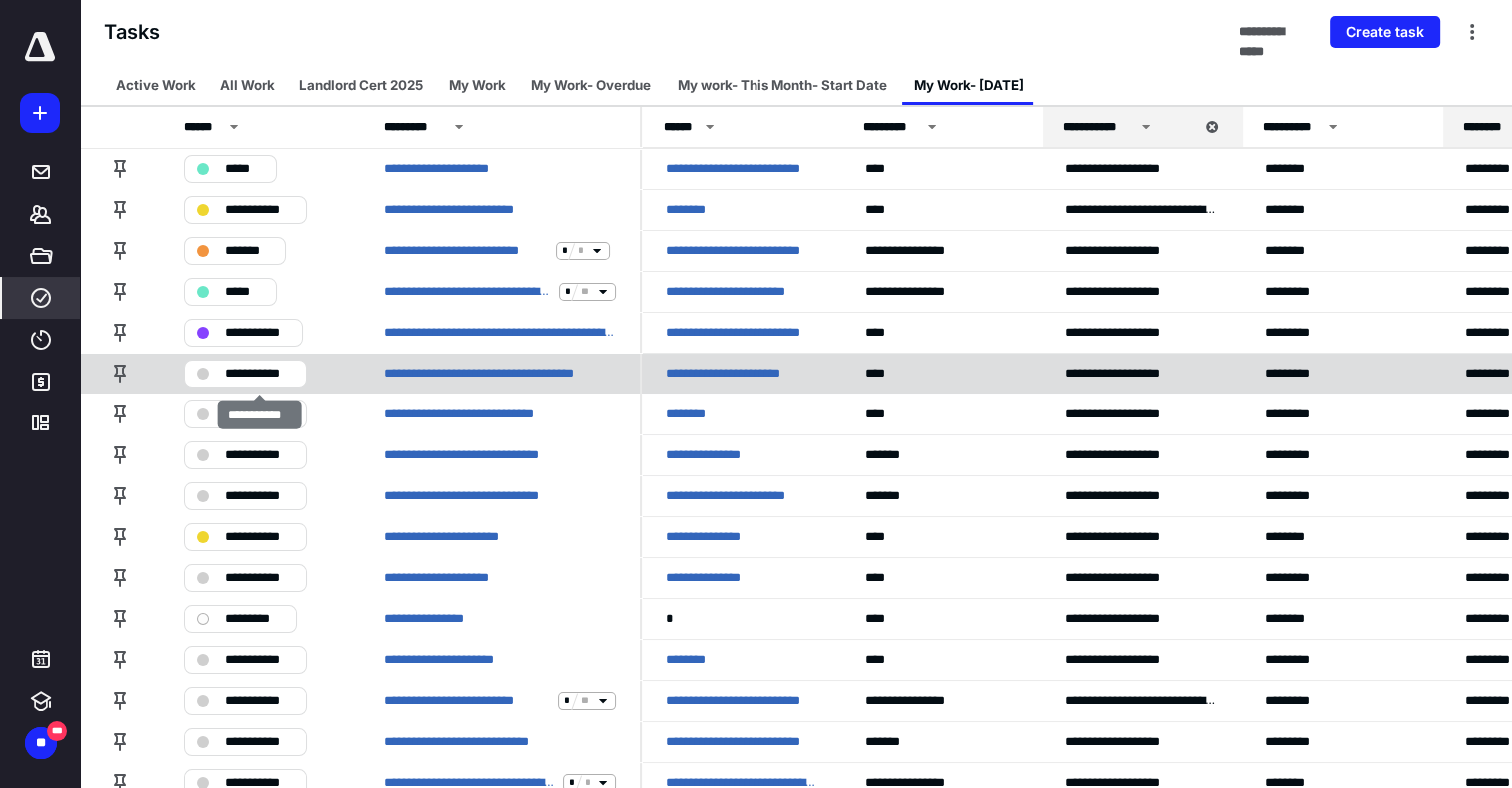 click on "**********" at bounding box center [259, 374] 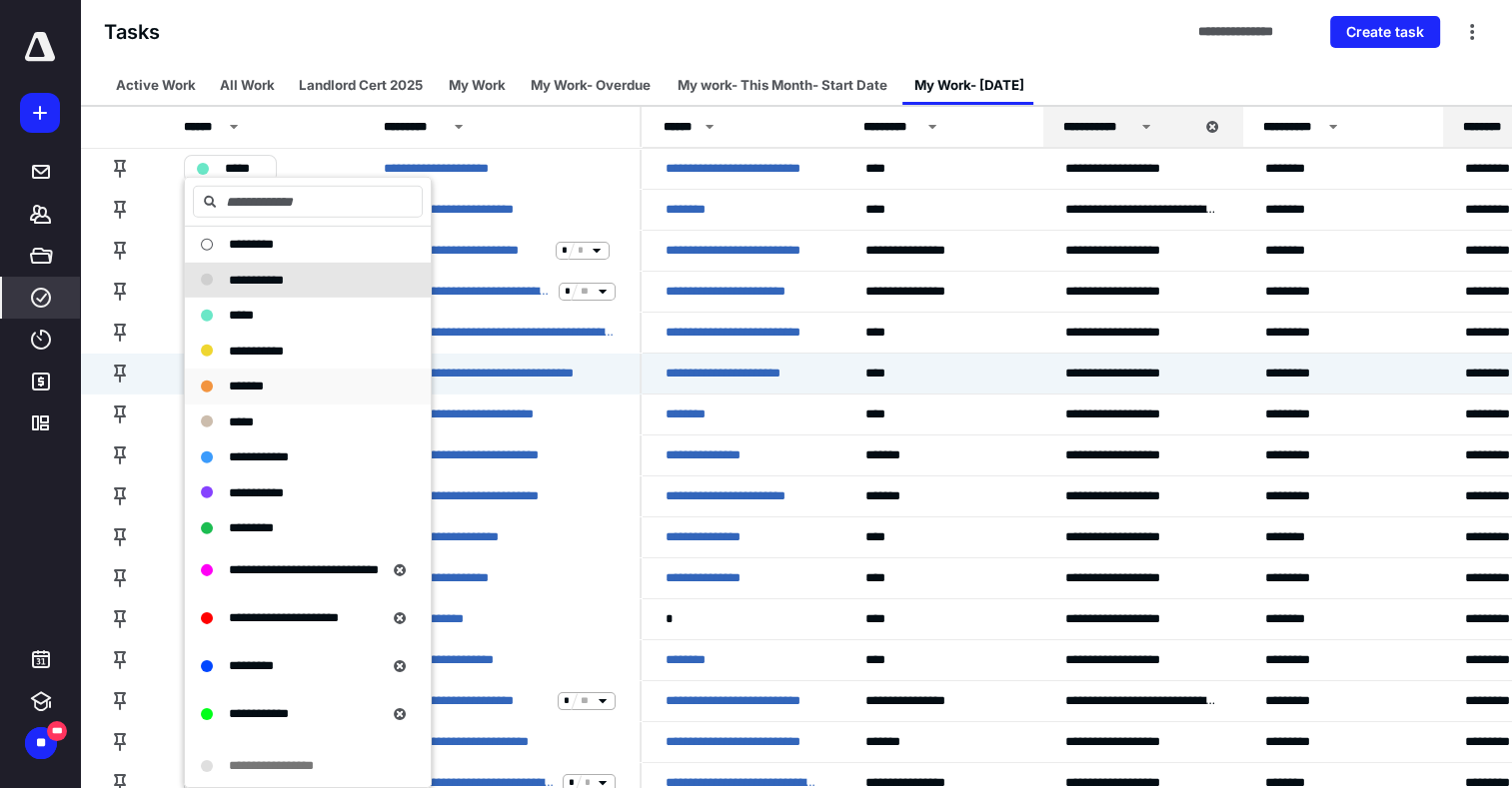 click on "*******" at bounding box center (246, 386) 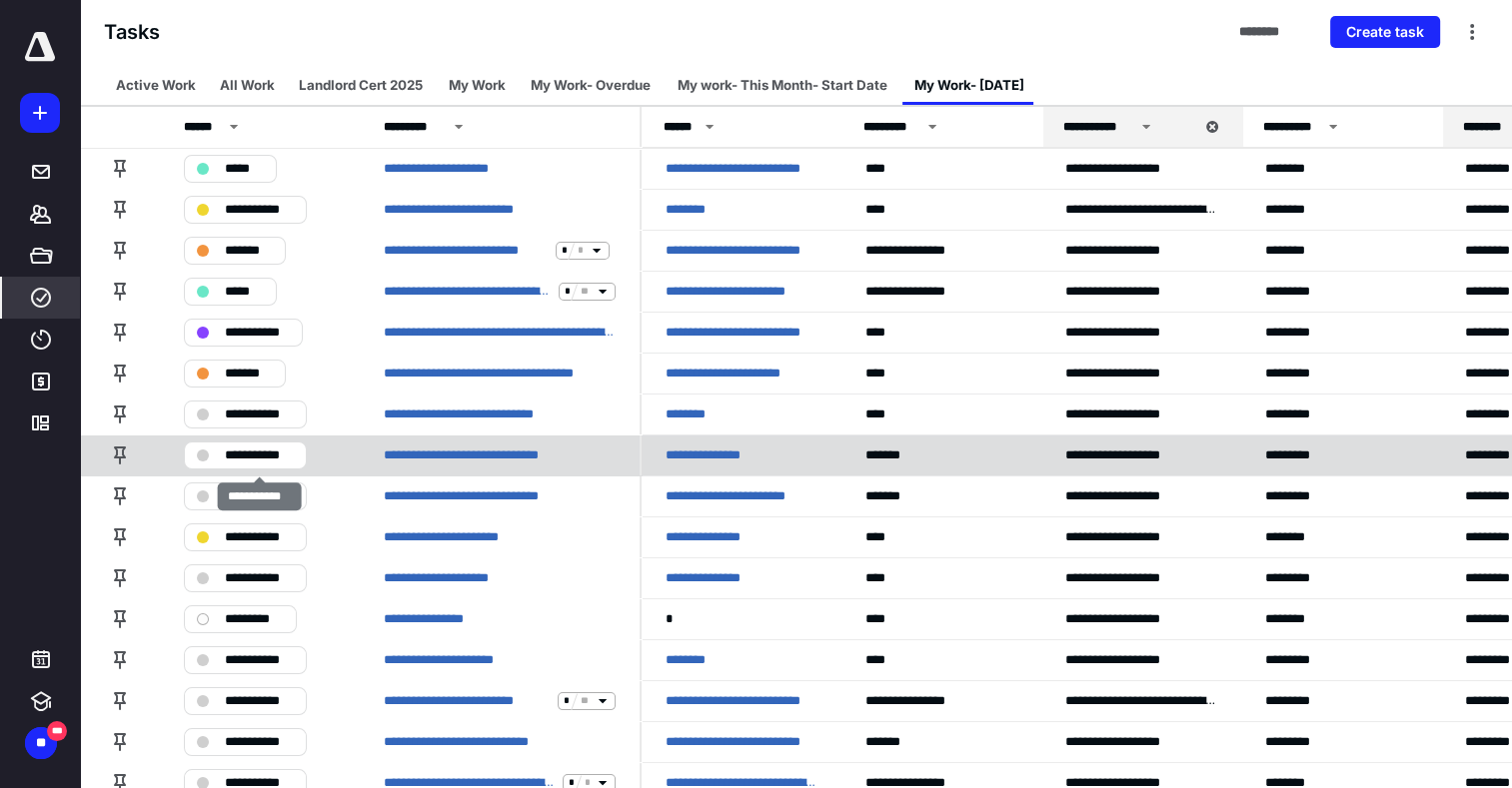 click on "**********" at bounding box center (259, 455) 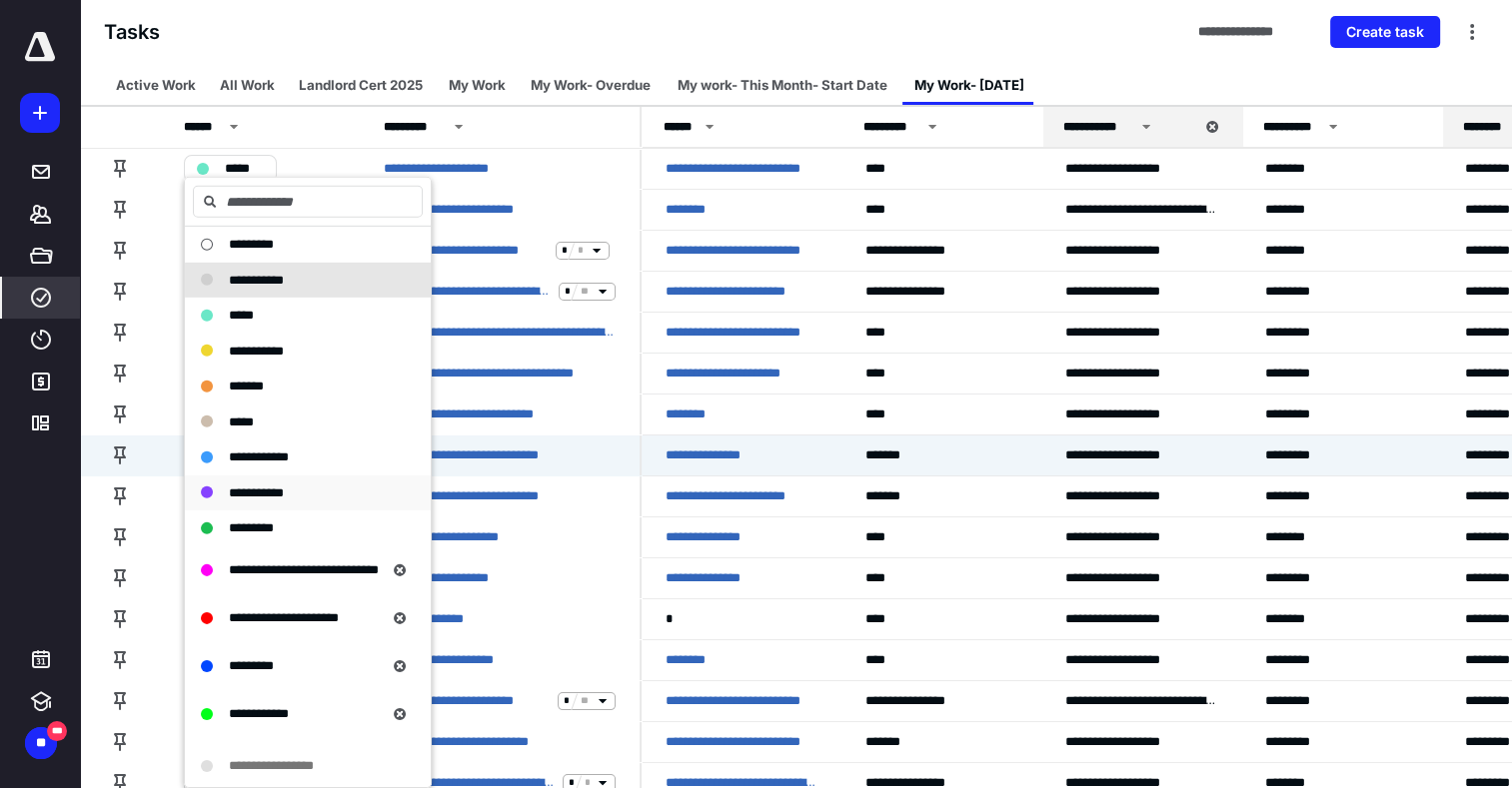 click on "**********" at bounding box center (256, 491) 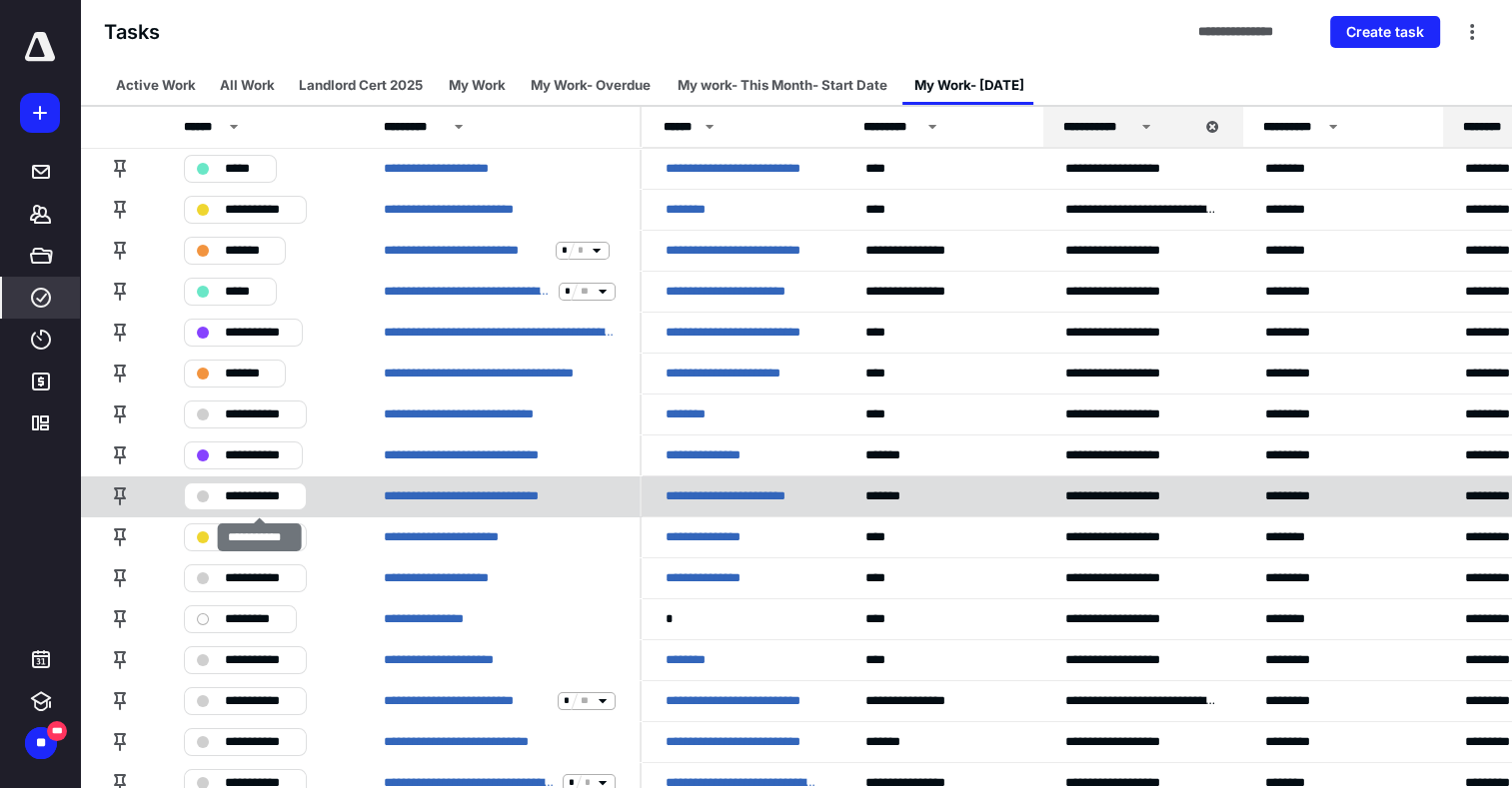 click on "**********" at bounding box center (259, 496) 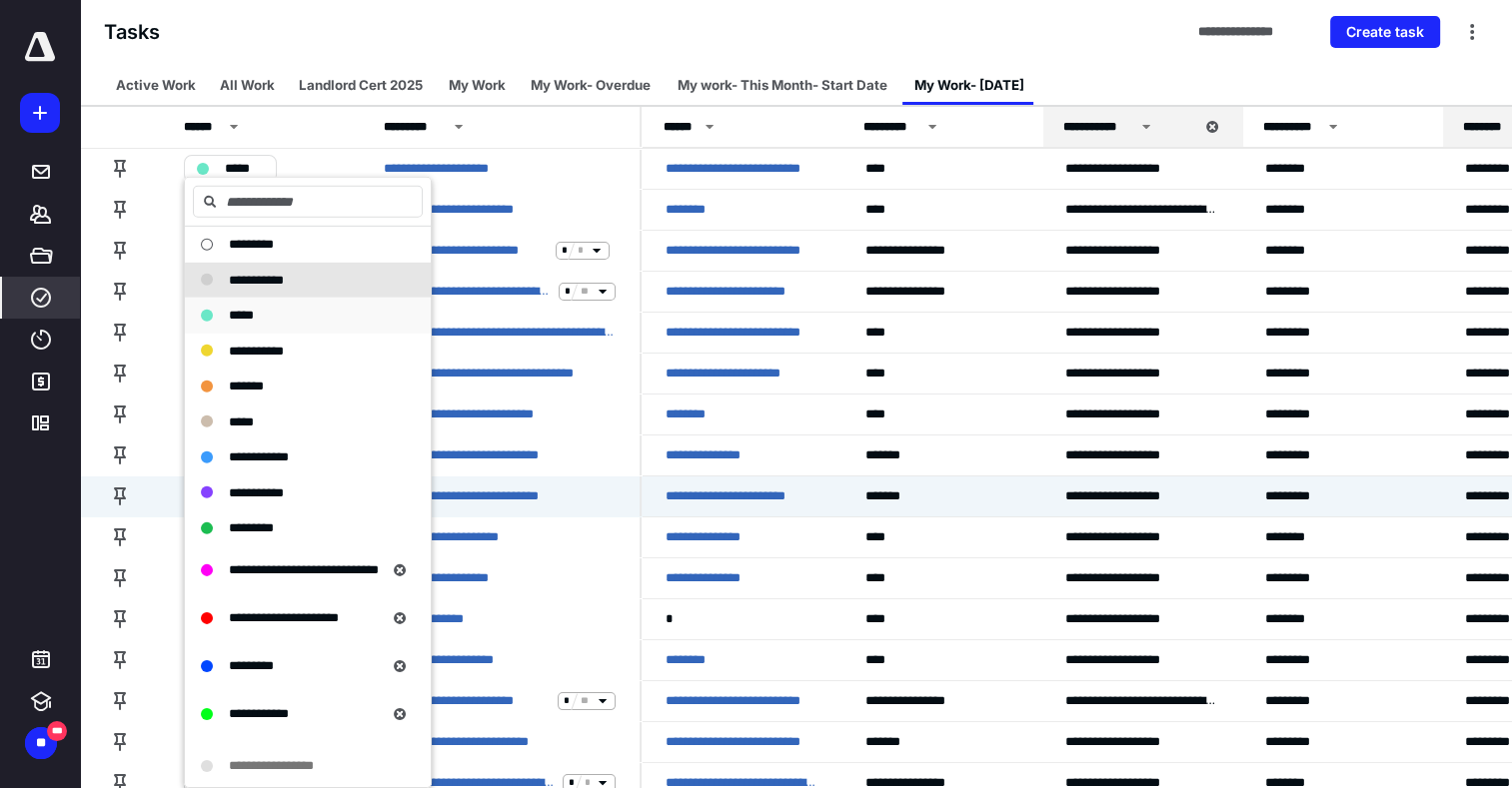 click on "*****" at bounding box center (296, 316) 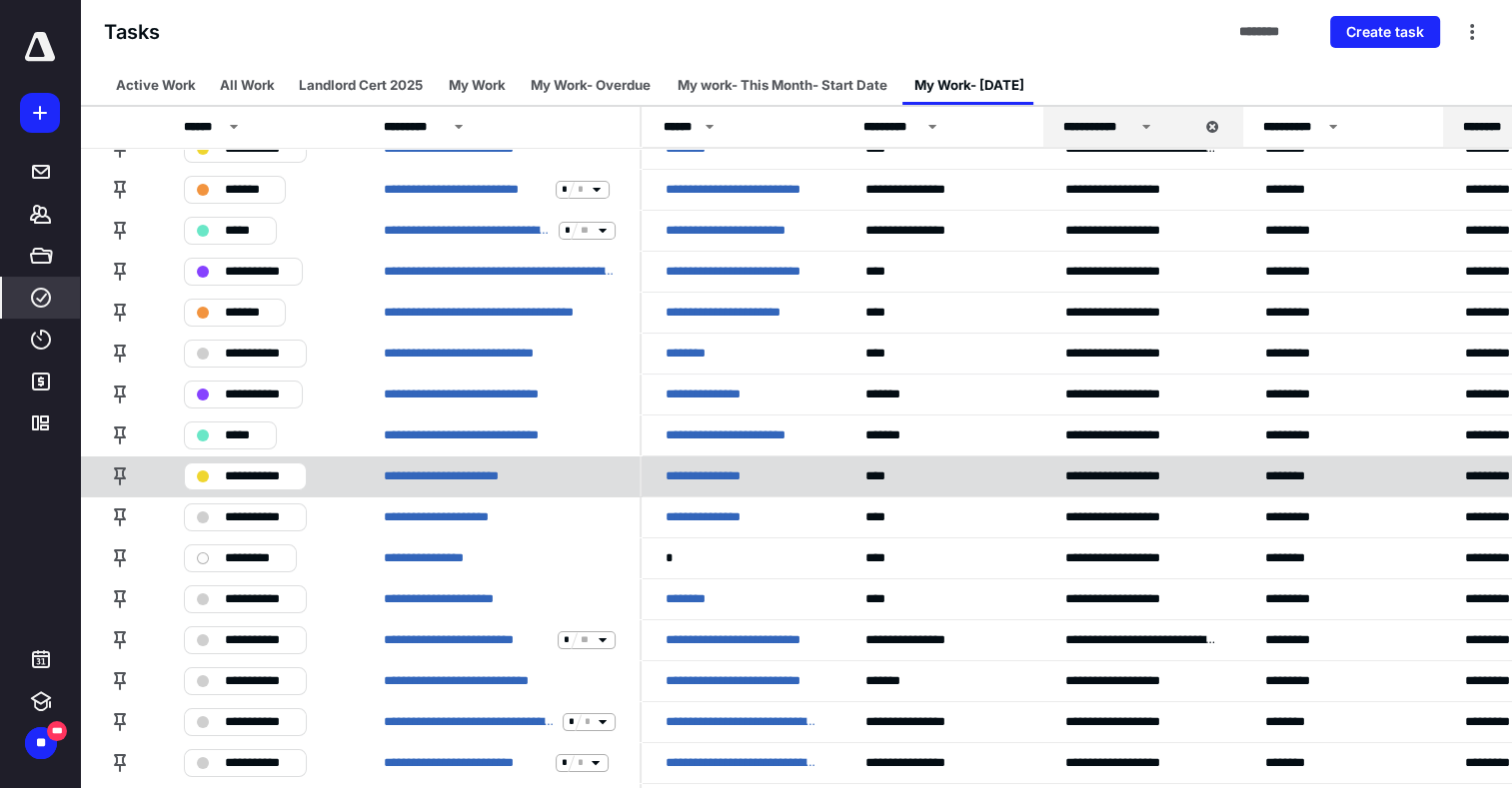 scroll, scrollTop: 59, scrollLeft: 0, axis: vertical 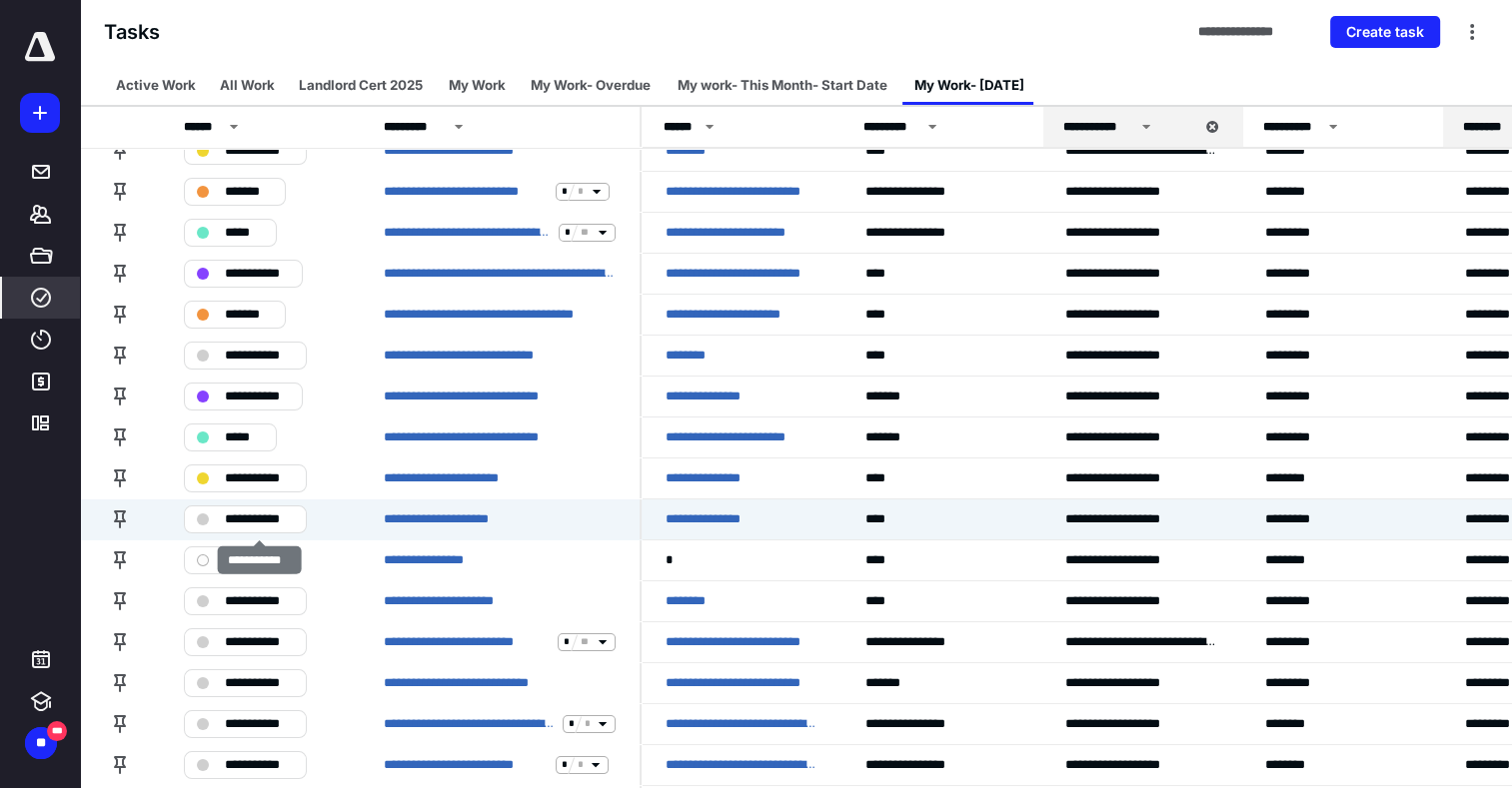 click on "**********" at bounding box center [259, 519] 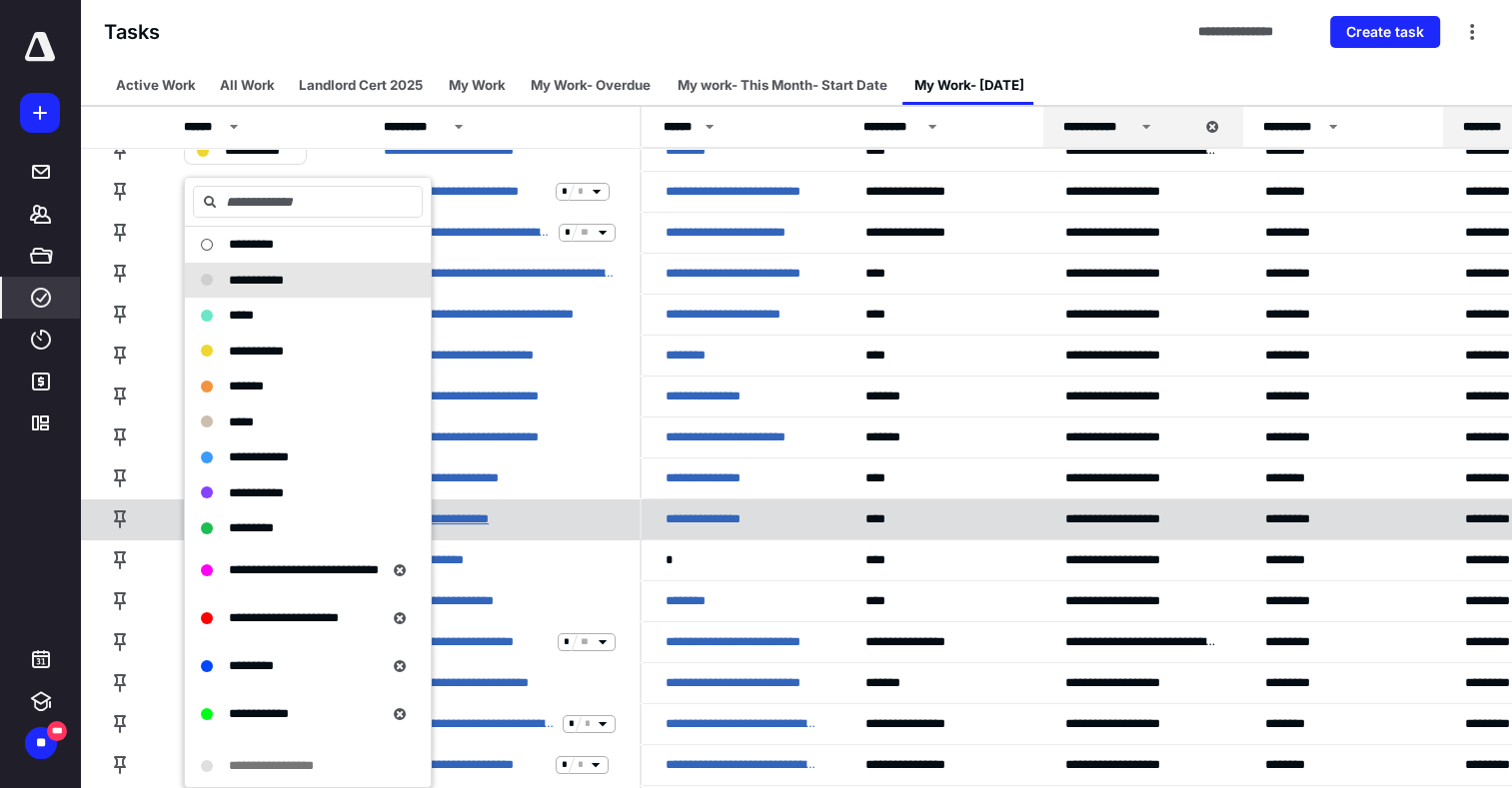 click on "**********" at bounding box center (457, 519) 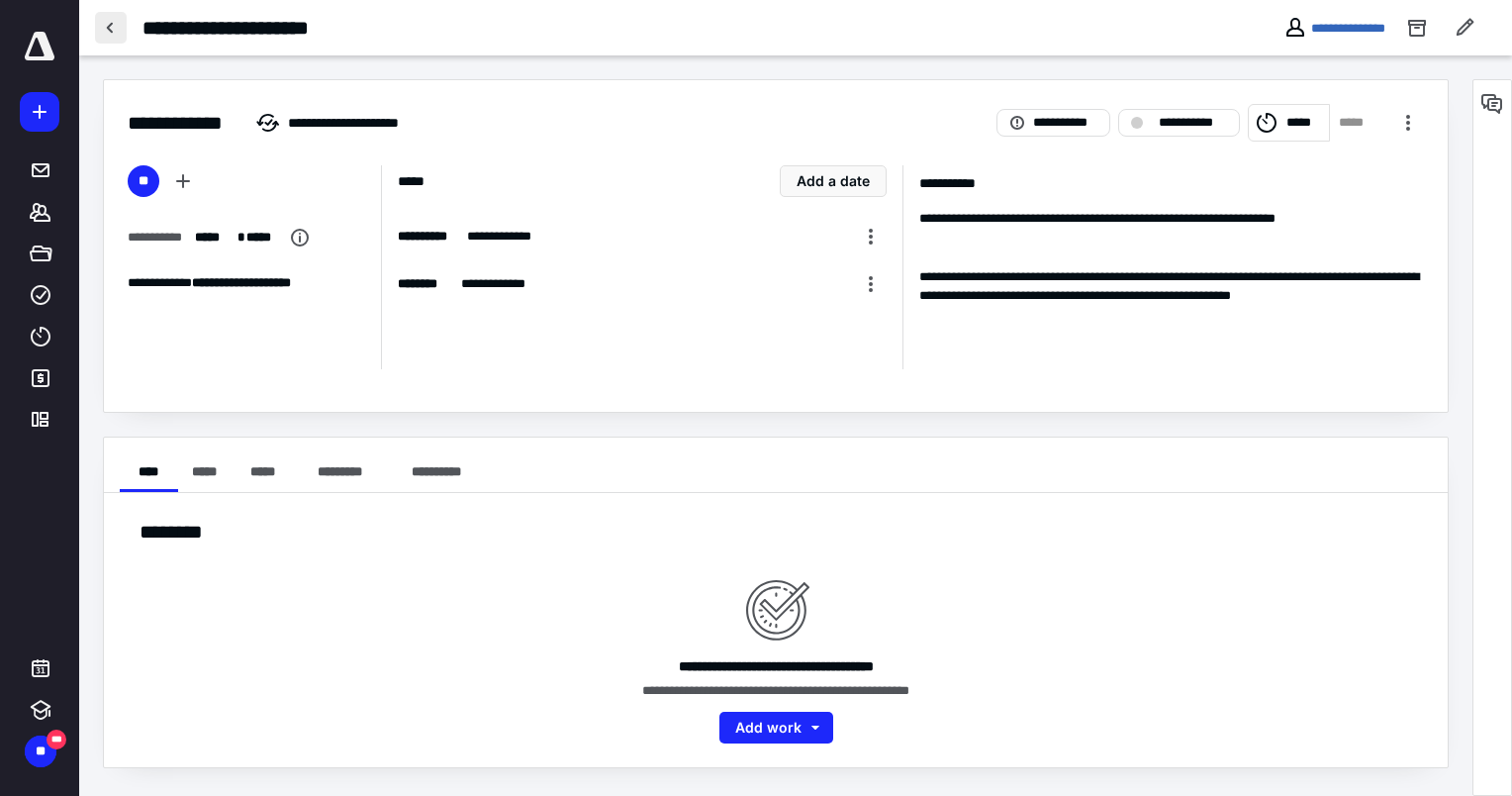 click at bounding box center [111, 28] 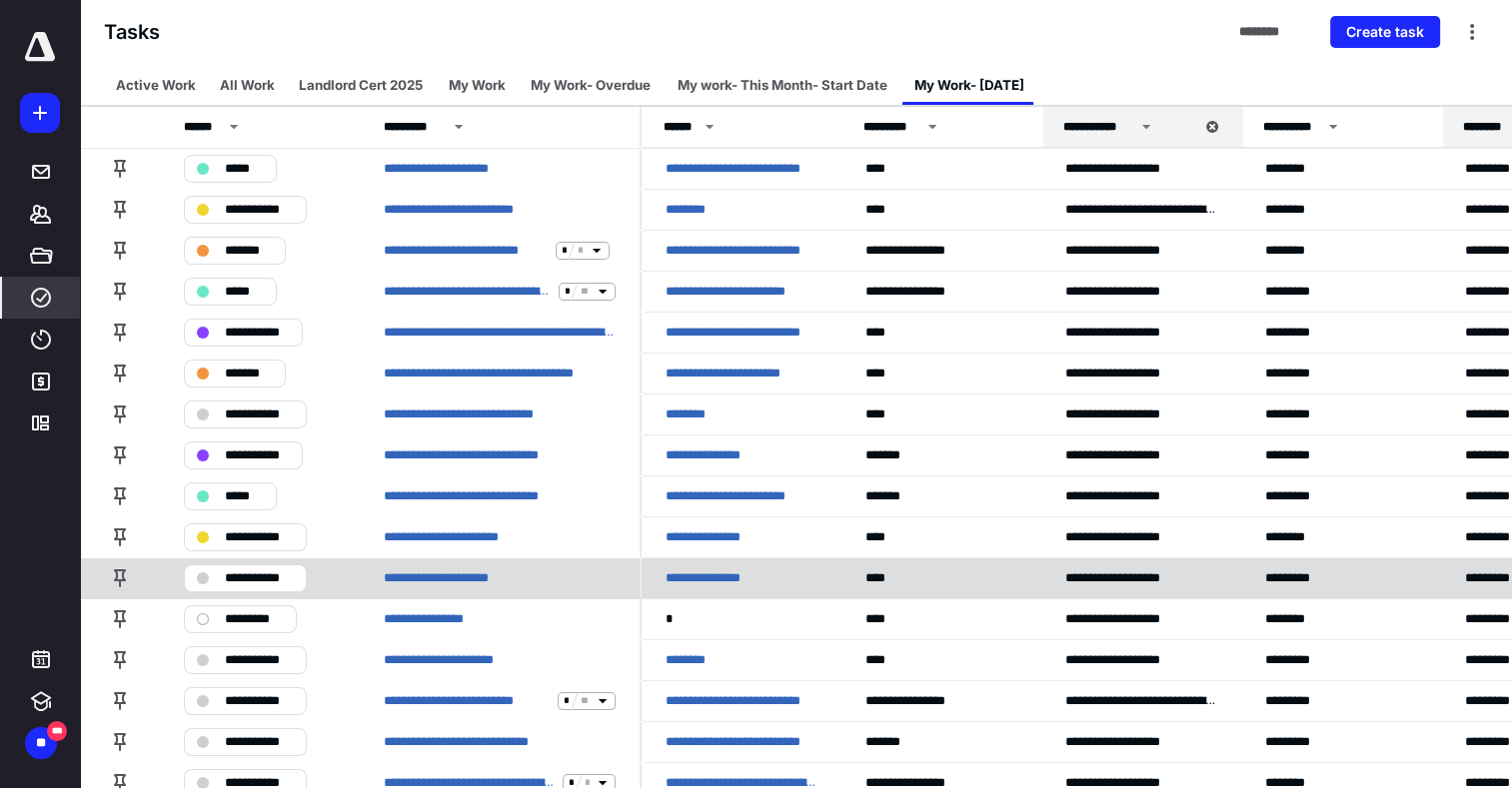 click on "**********" at bounding box center (259, 578) 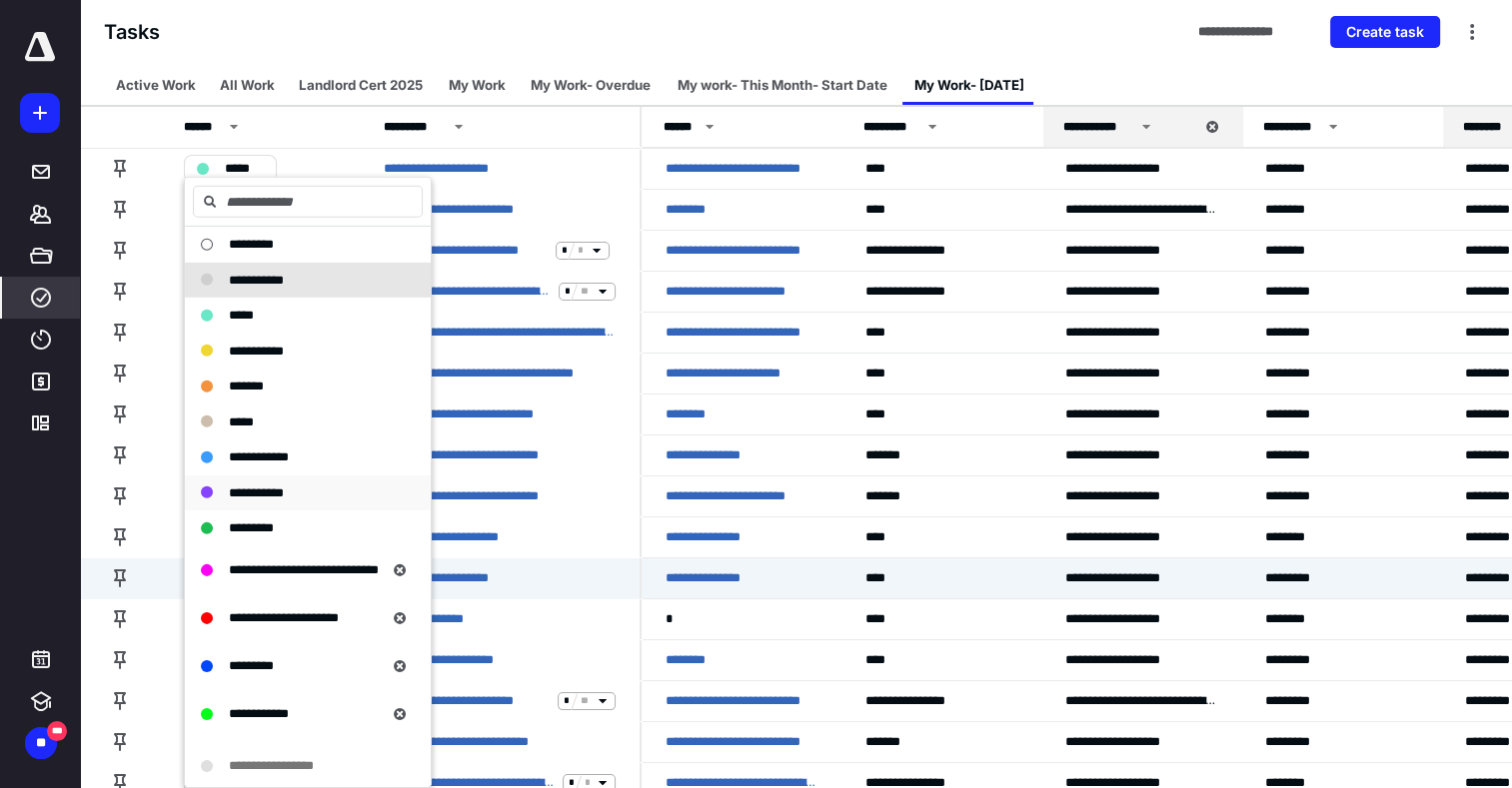 click on "**********" at bounding box center (256, 491) 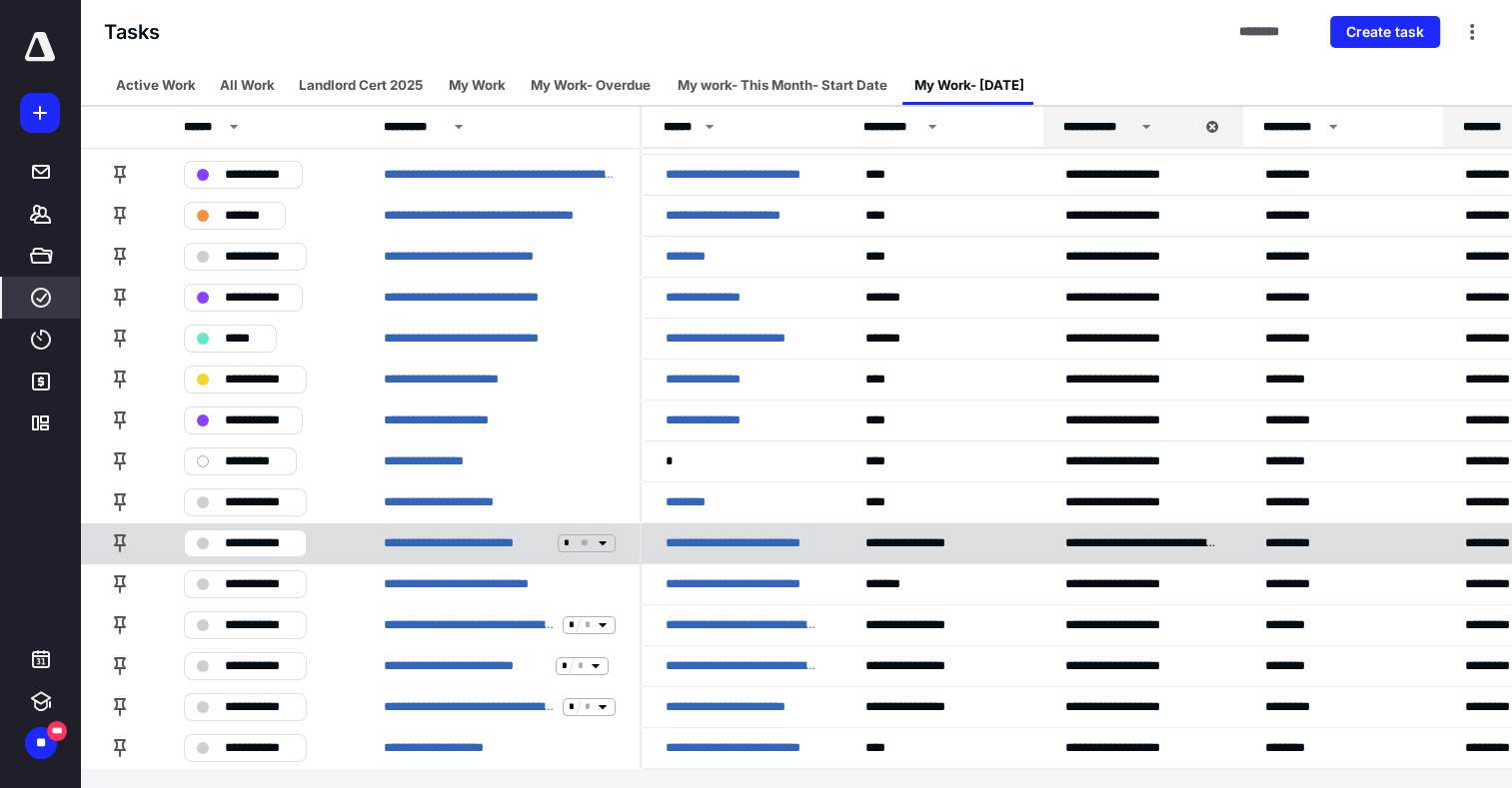scroll, scrollTop: 159, scrollLeft: 0, axis: vertical 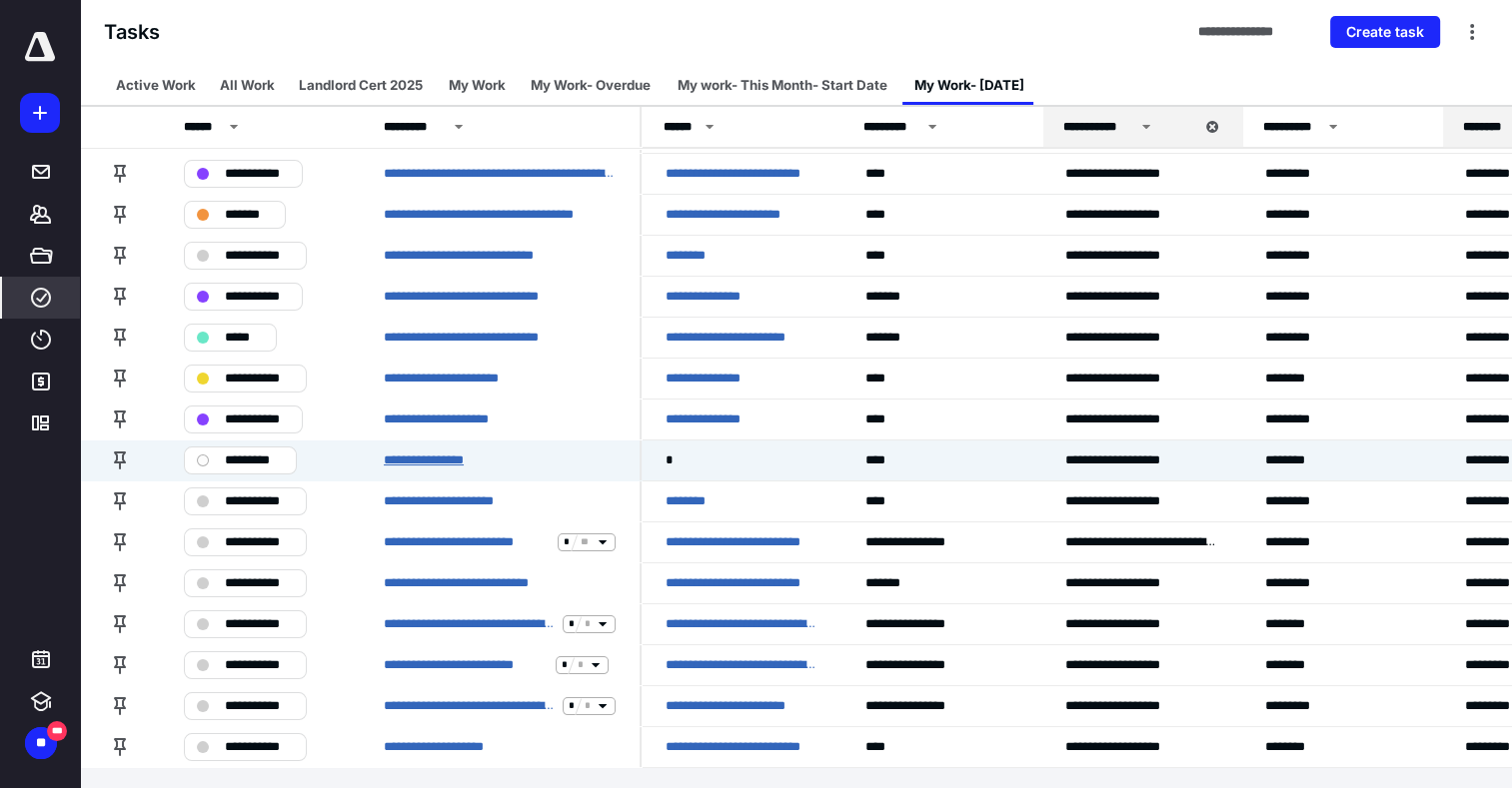 click on "**********" at bounding box center (451, 460) 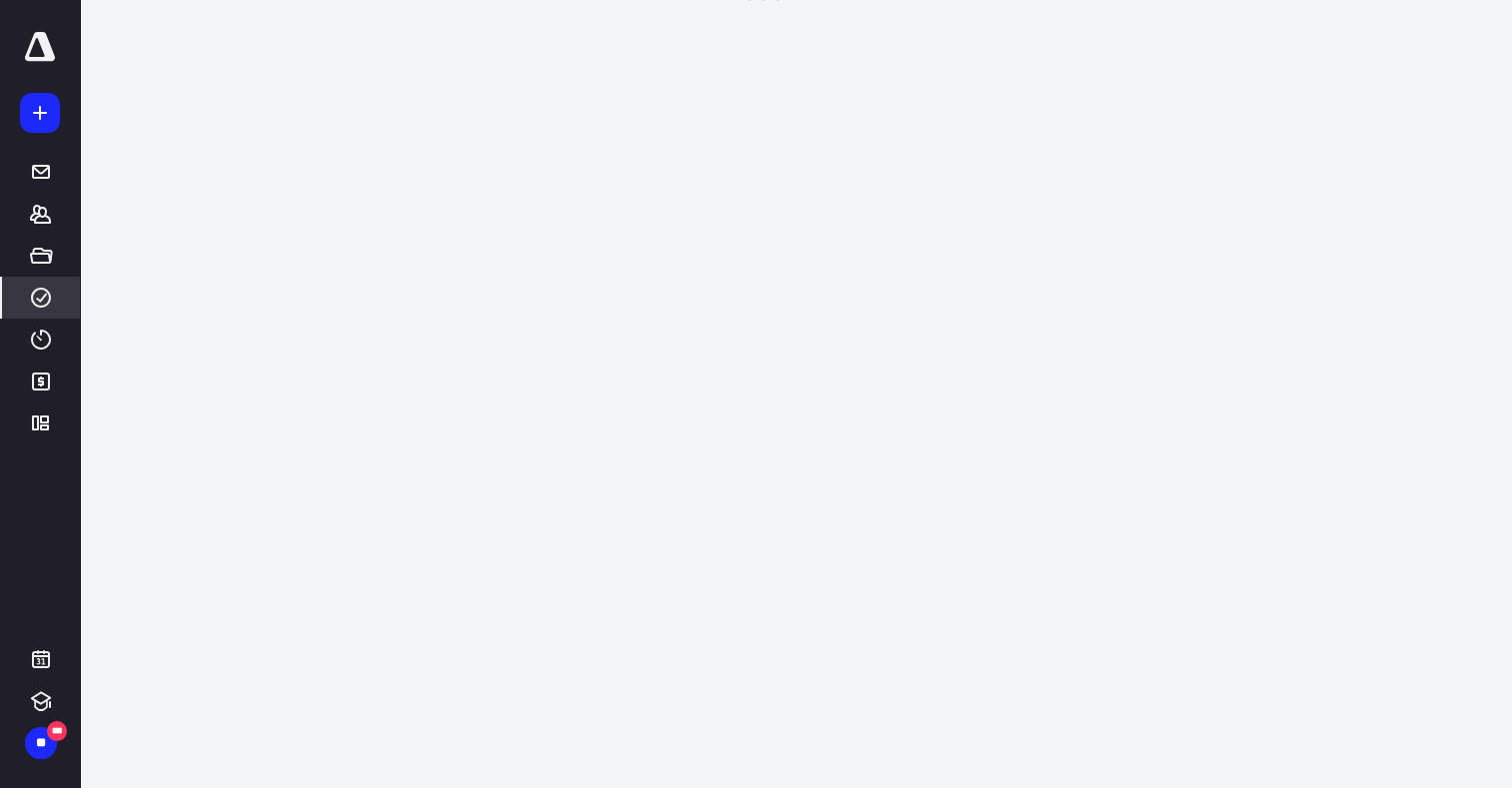 scroll, scrollTop: 0, scrollLeft: 0, axis: both 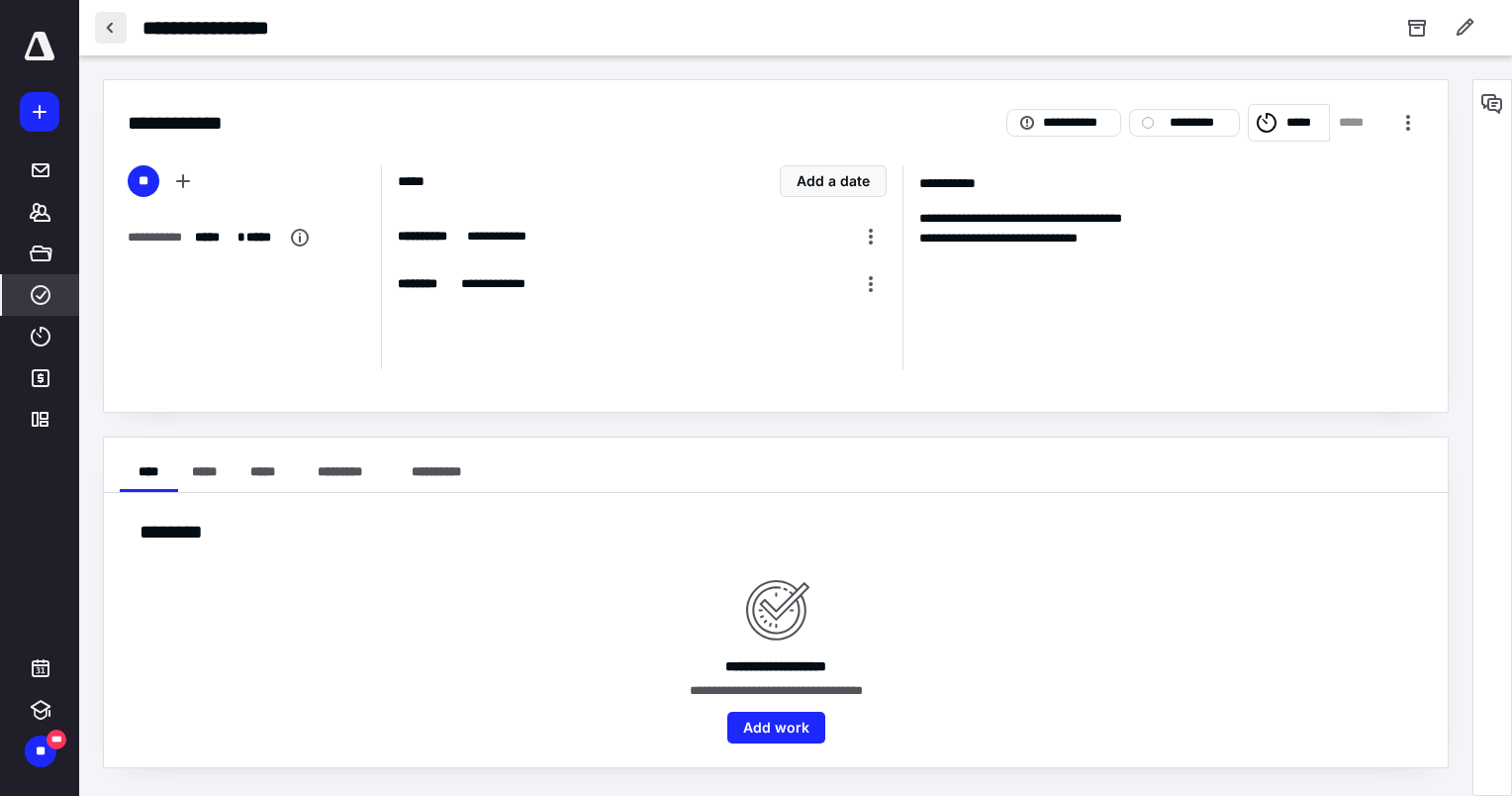 click at bounding box center (111, 28) 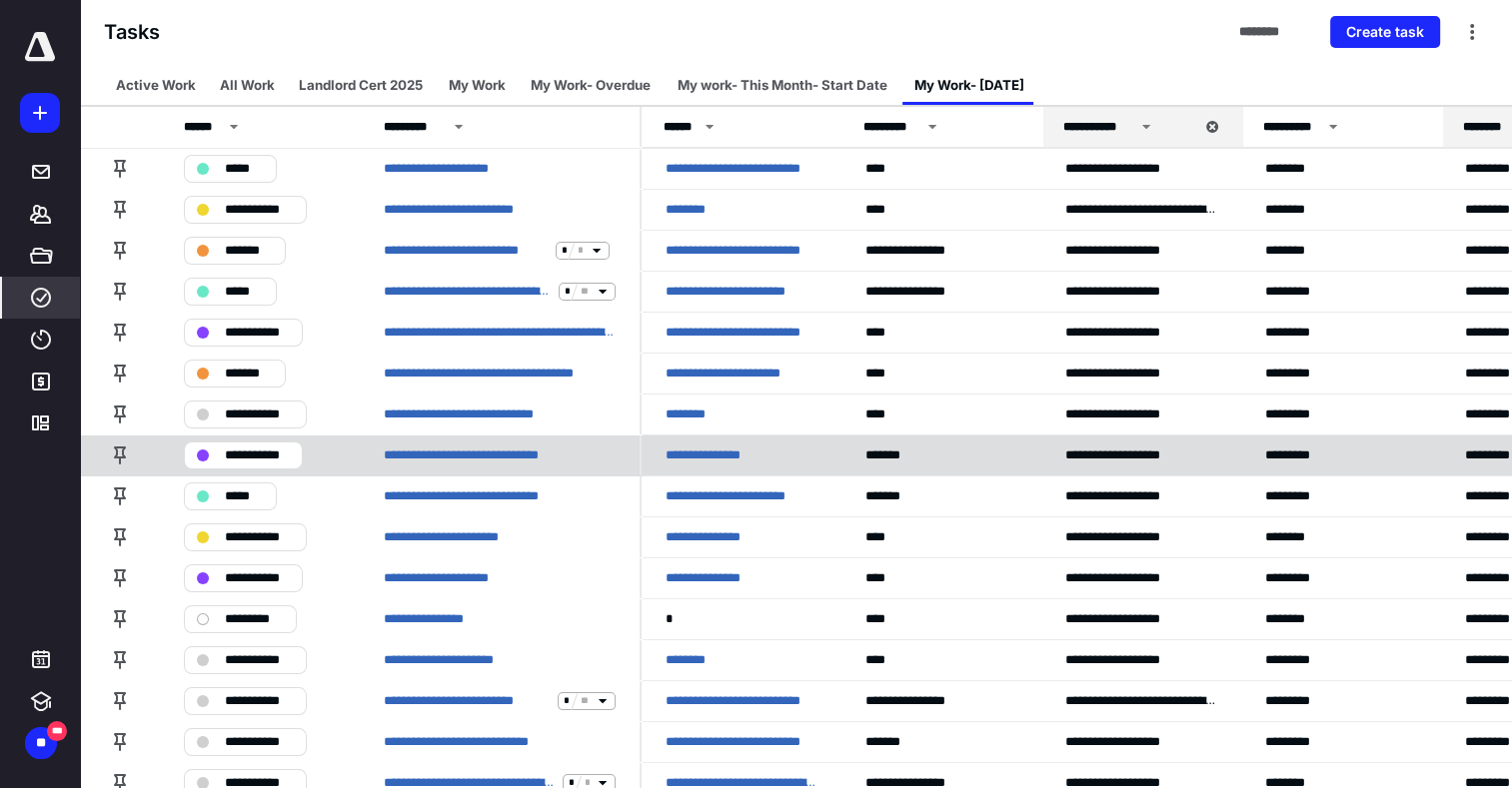 scroll, scrollTop: 100, scrollLeft: 0, axis: vertical 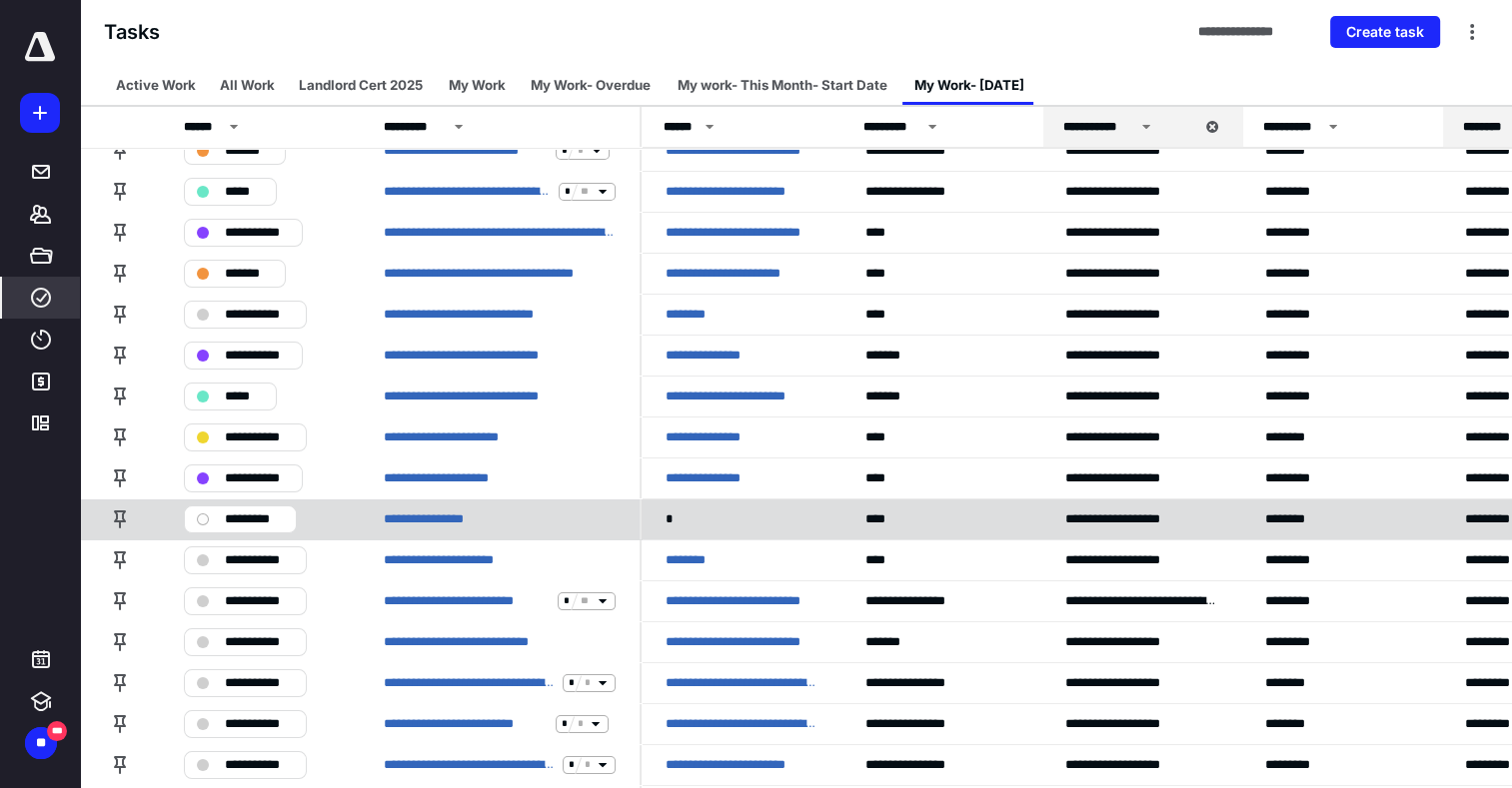 click on "*********" at bounding box center (254, 519) 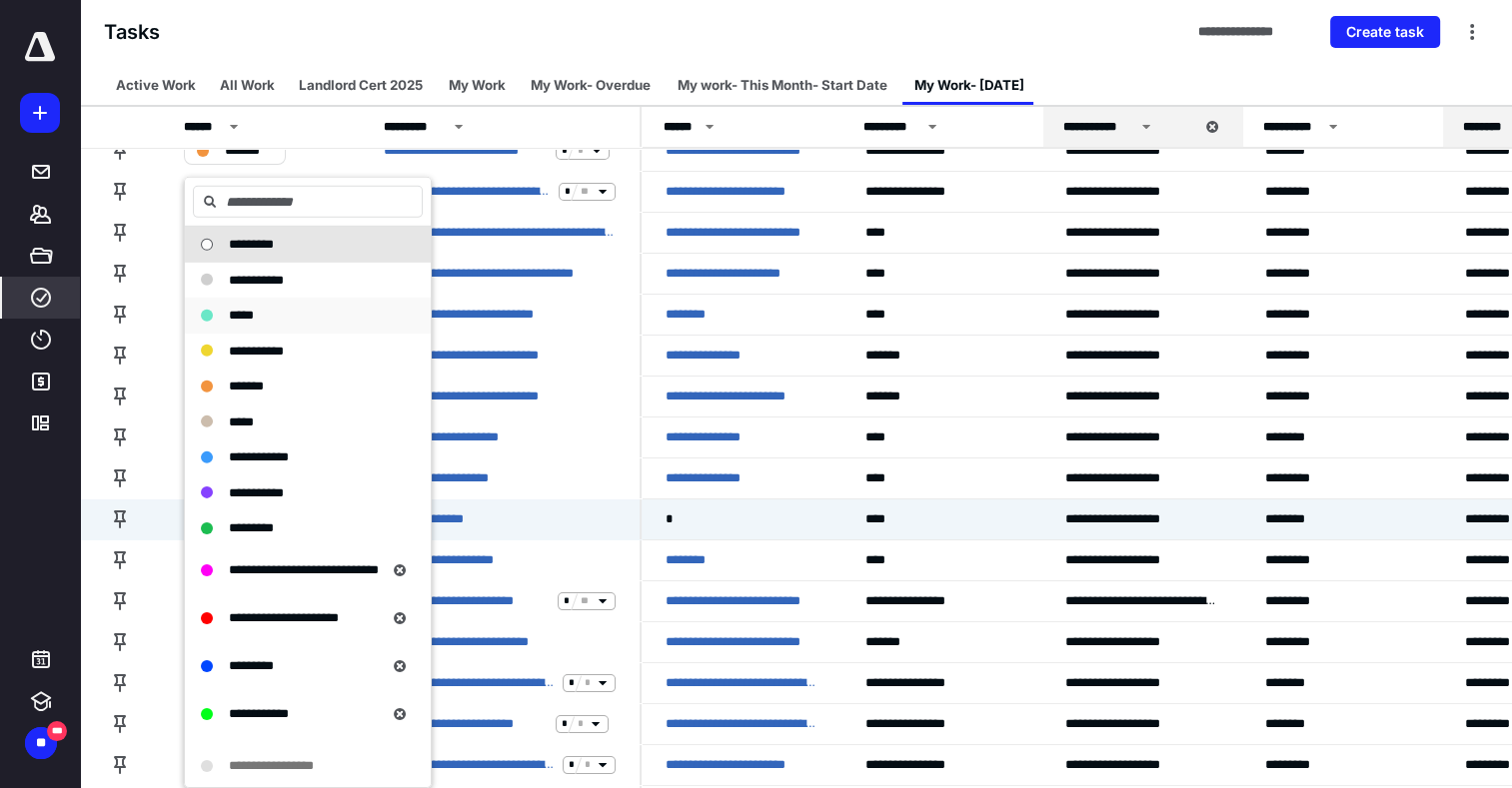 click on "*****" at bounding box center [241, 316] 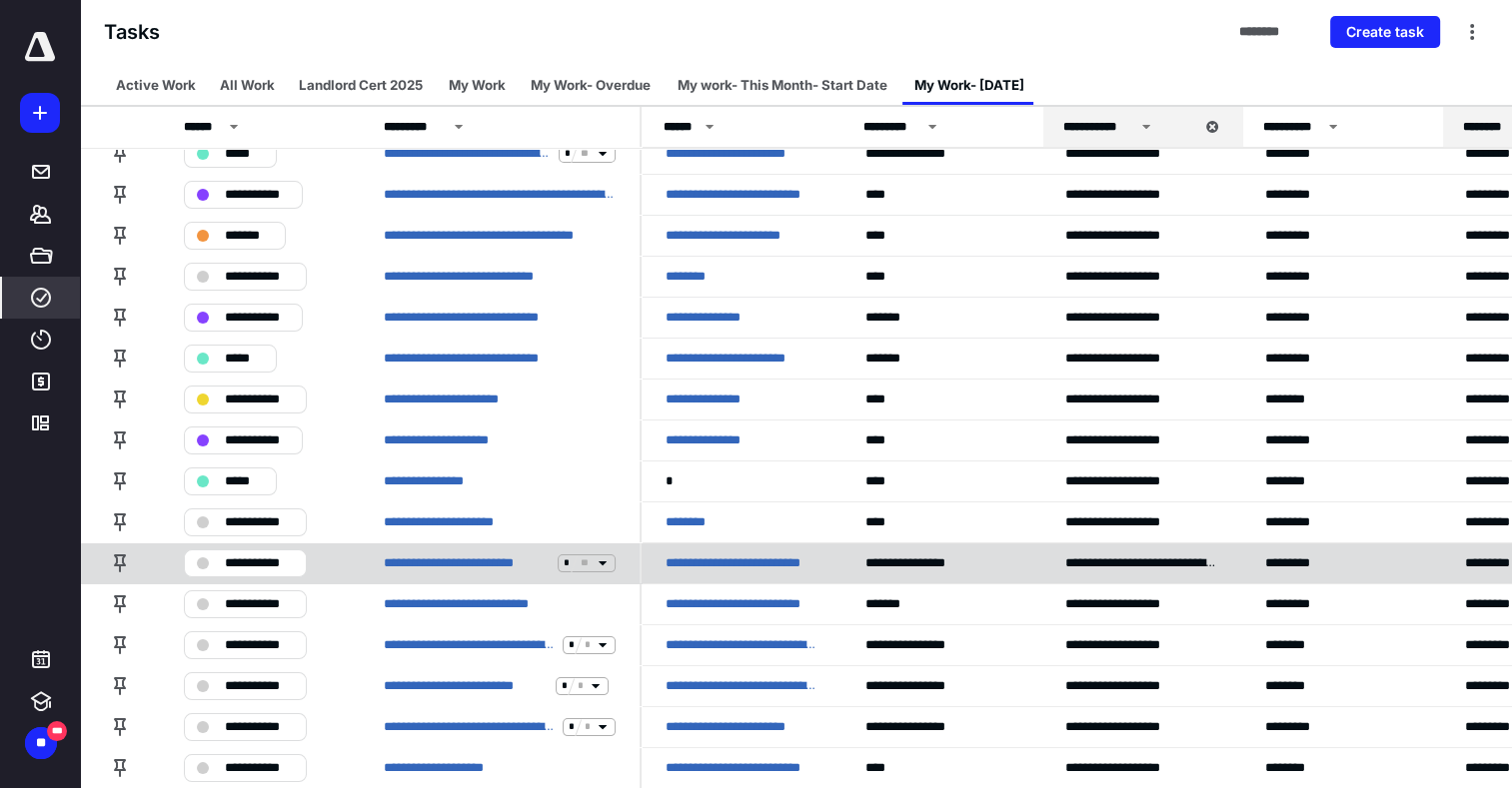 scroll, scrollTop: 159, scrollLeft: 0, axis: vertical 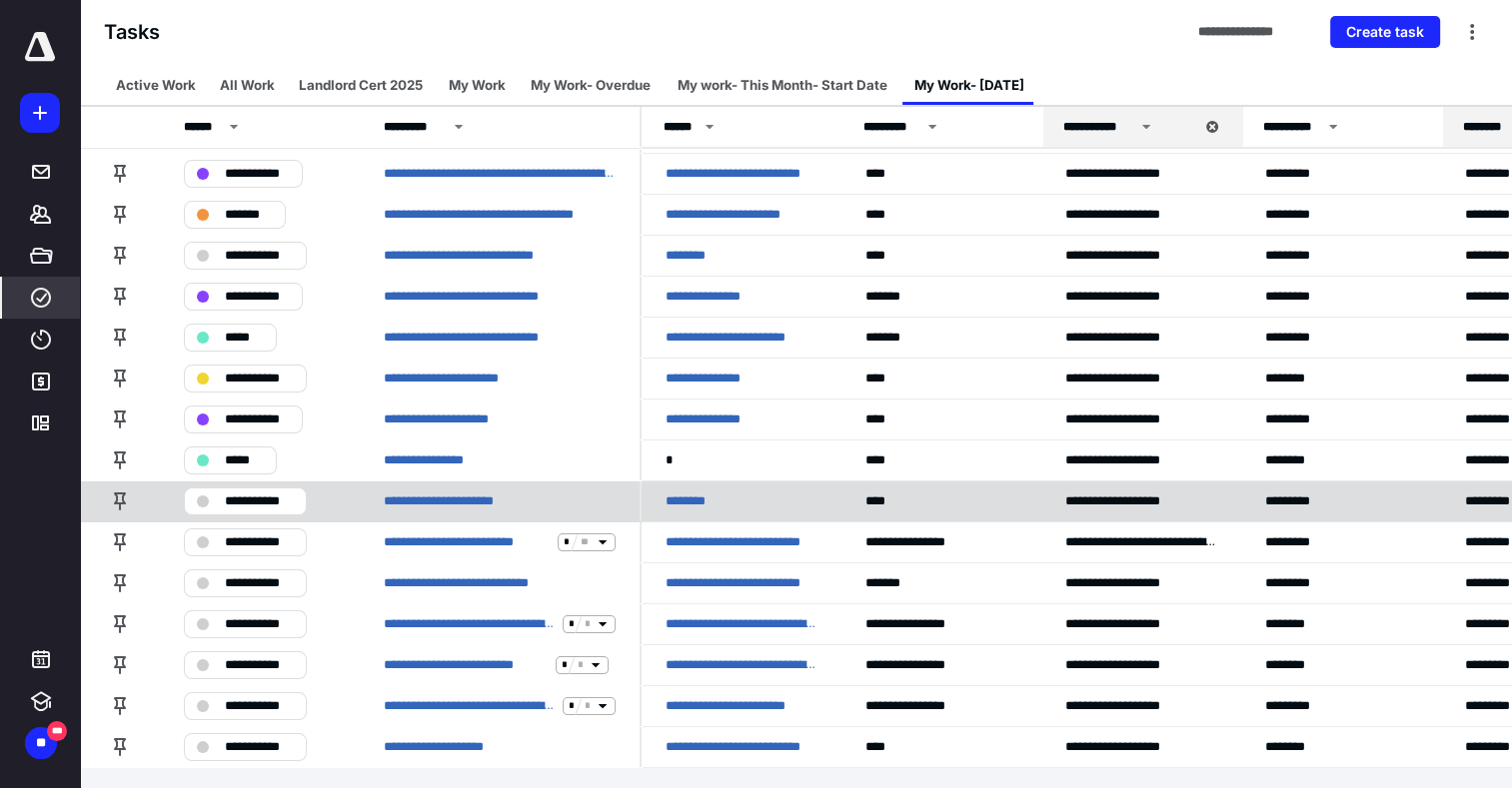 click on "**********" at bounding box center [259, 501] 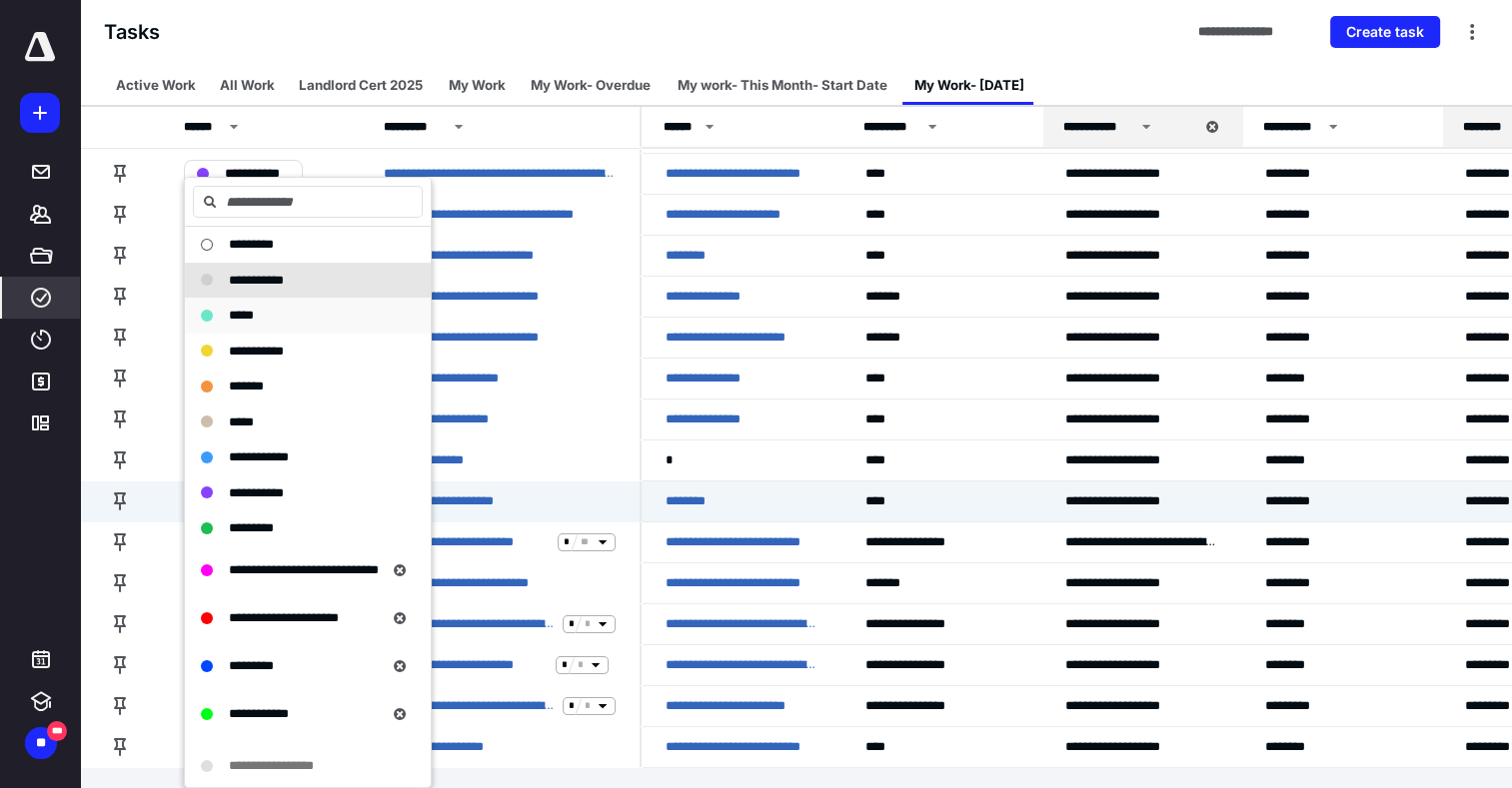 click on "*****" at bounding box center [241, 315] 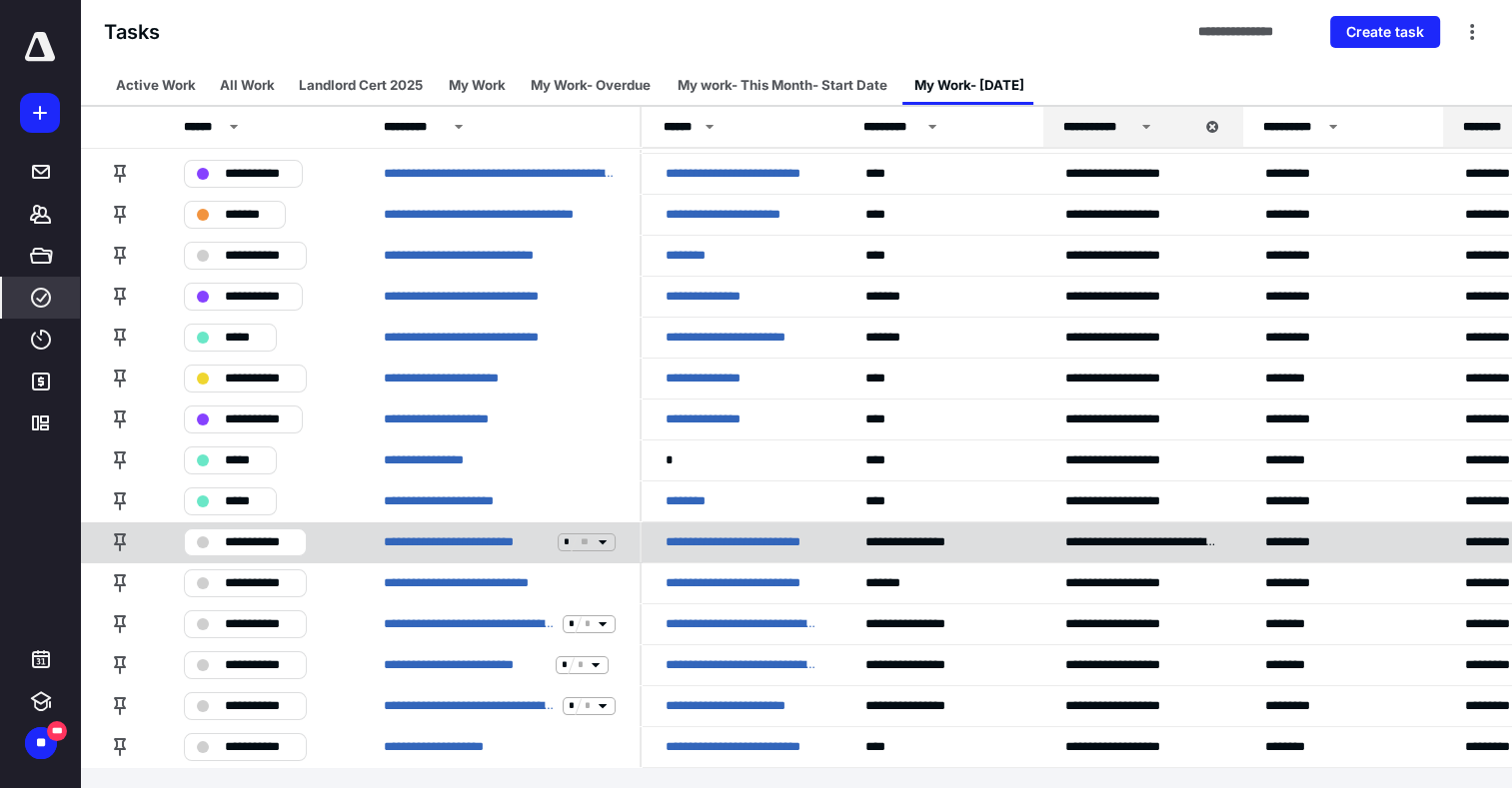 click on "**********" at bounding box center [259, 542] 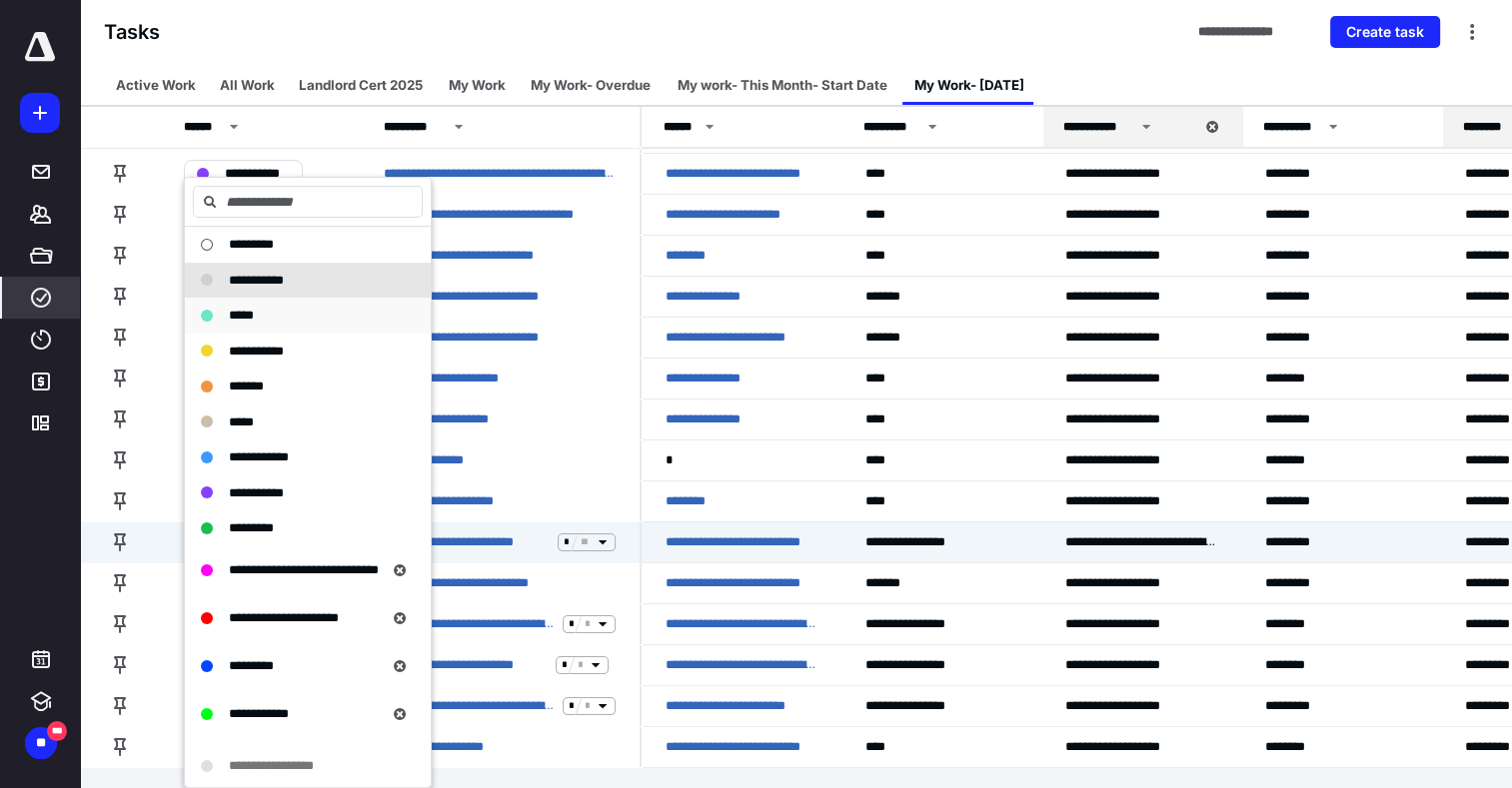 click on "*****" at bounding box center [241, 316] 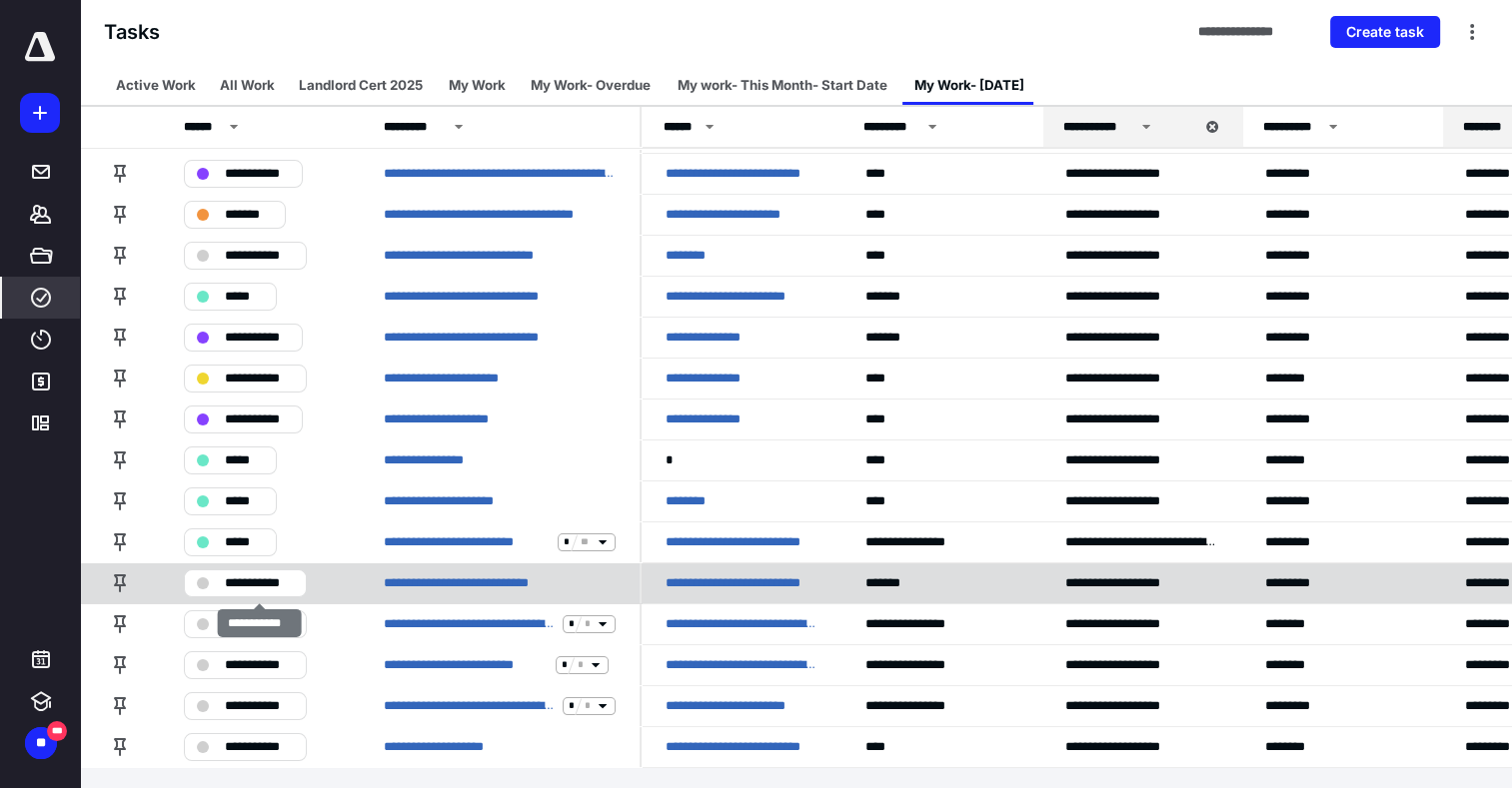 click on "**********" at bounding box center (259, 583) 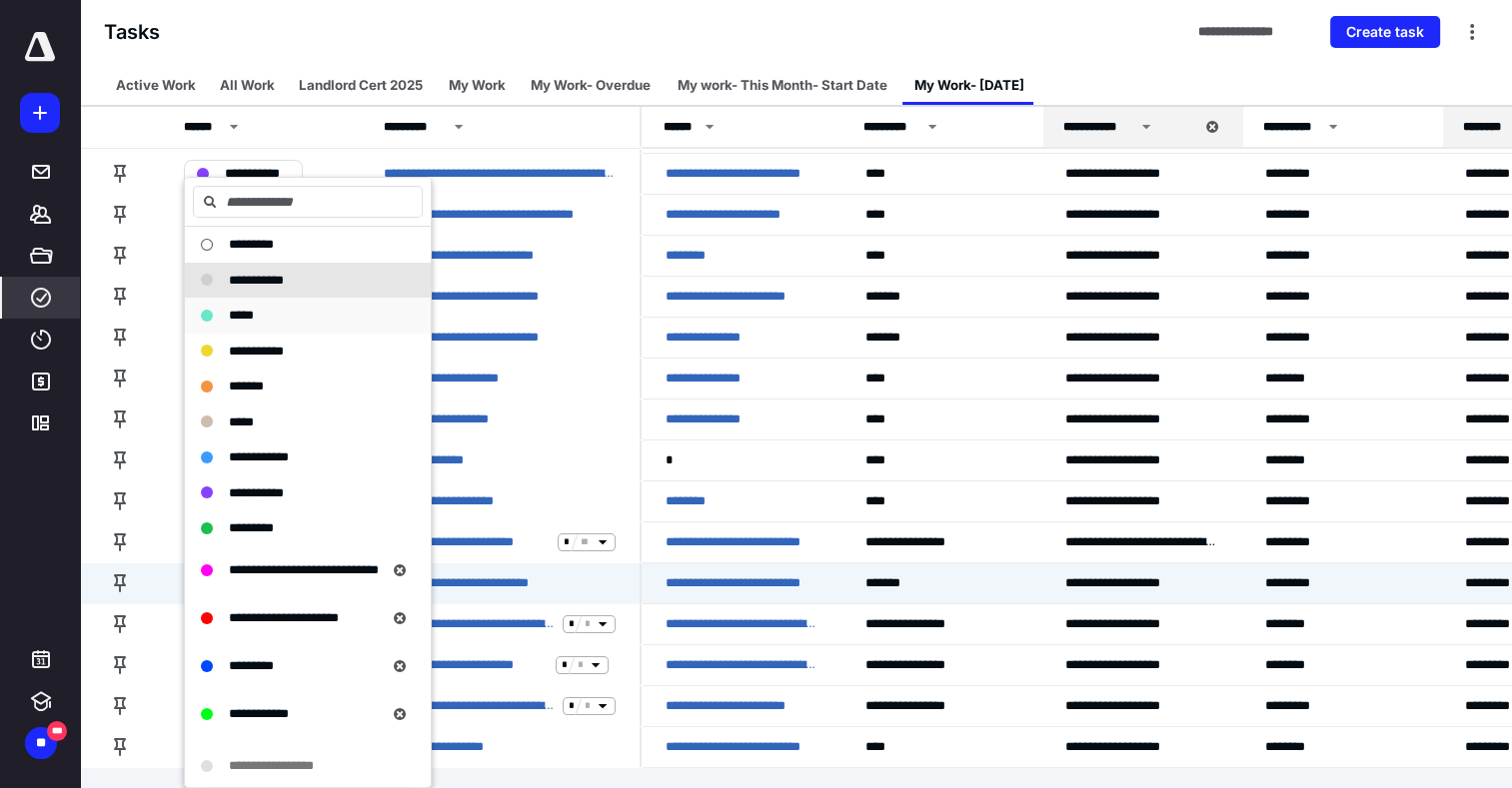 click on "*****" at bounding box center [241, 315] 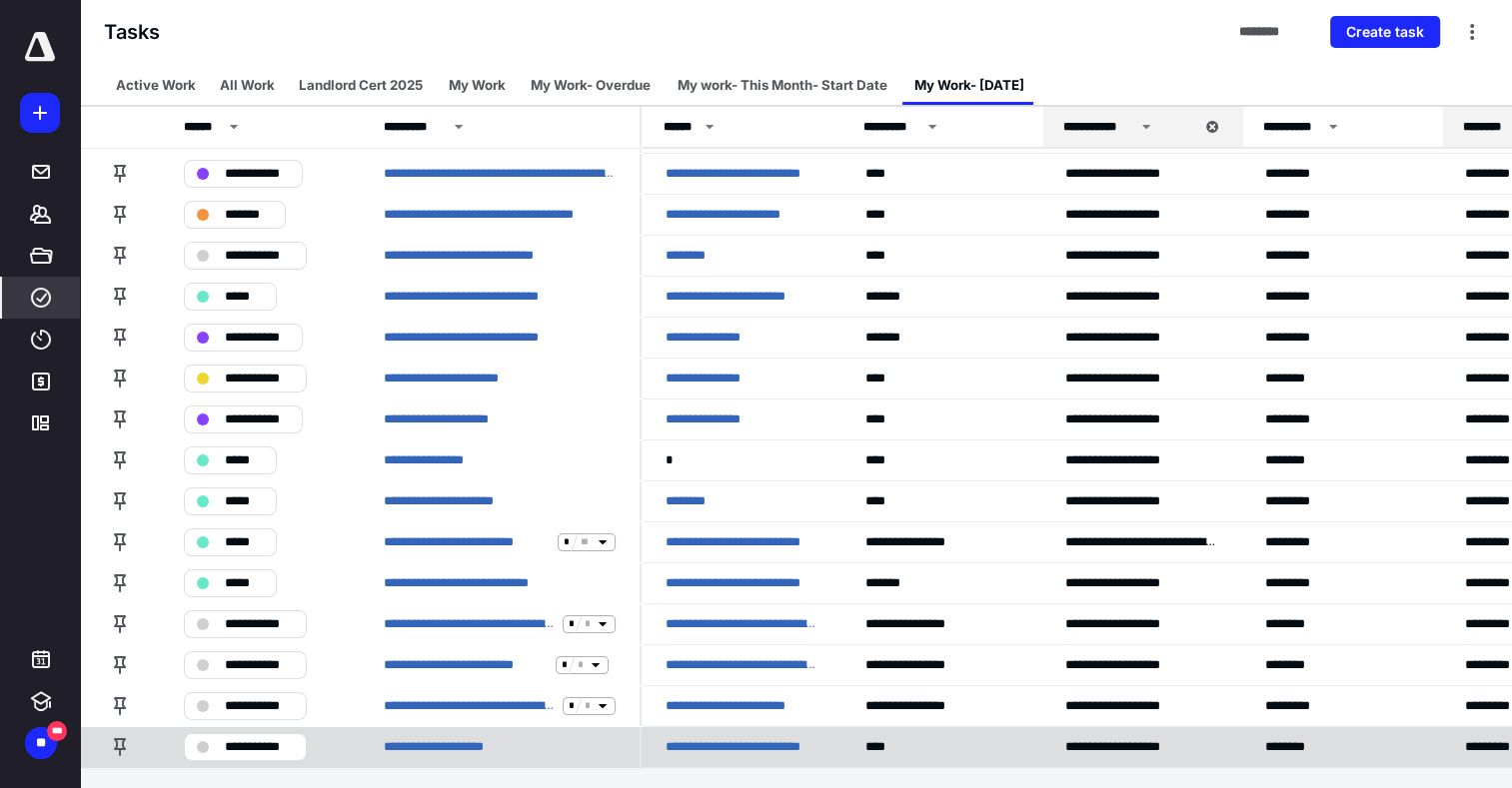 click on "**********" at bounding box center [259, 747] 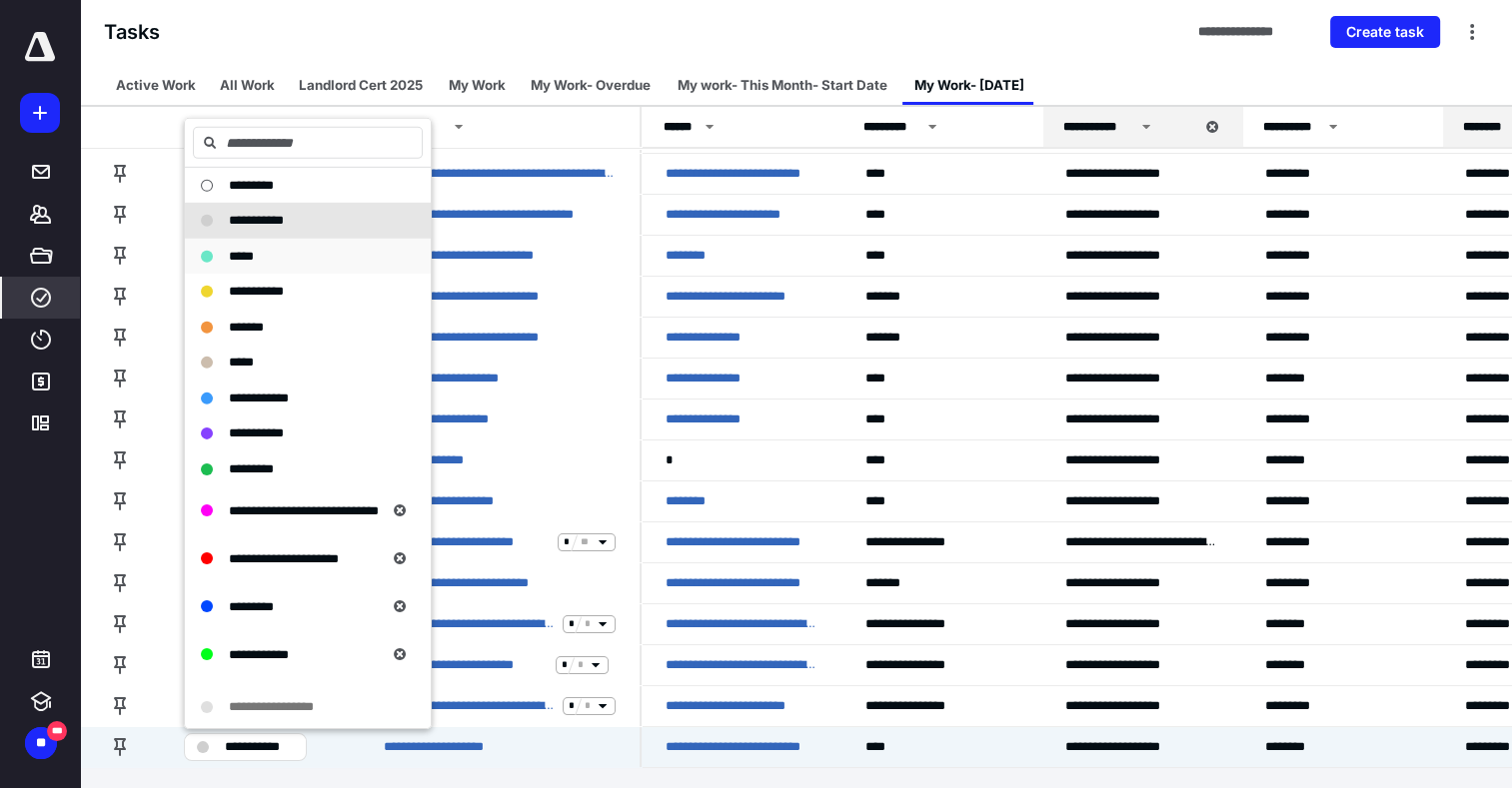 click on "*****" at bounding box center [241, 256] 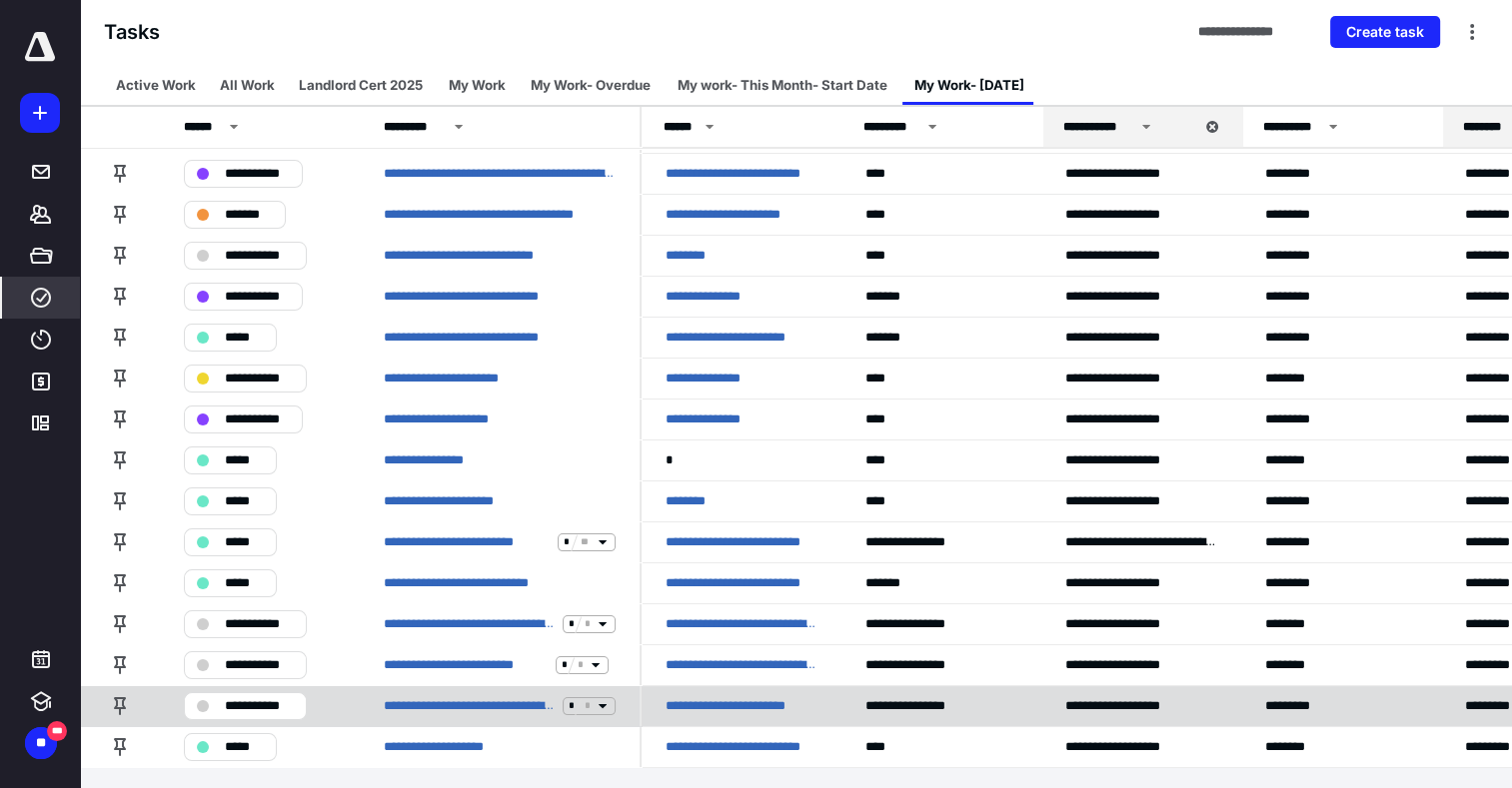 click on "**********" at bounding box center (259, 706) 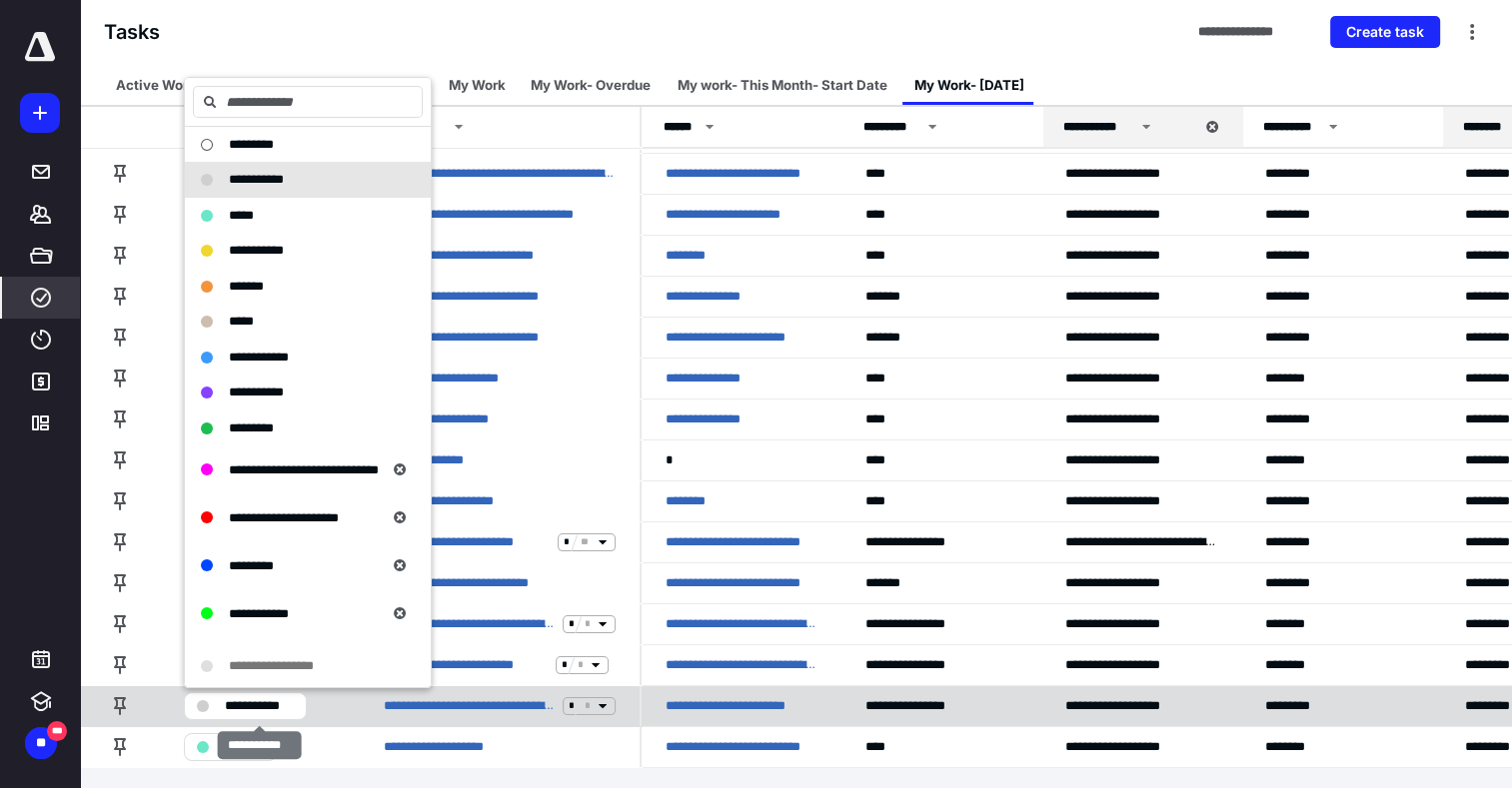 click on "**********" at bounding box center [259, 706] 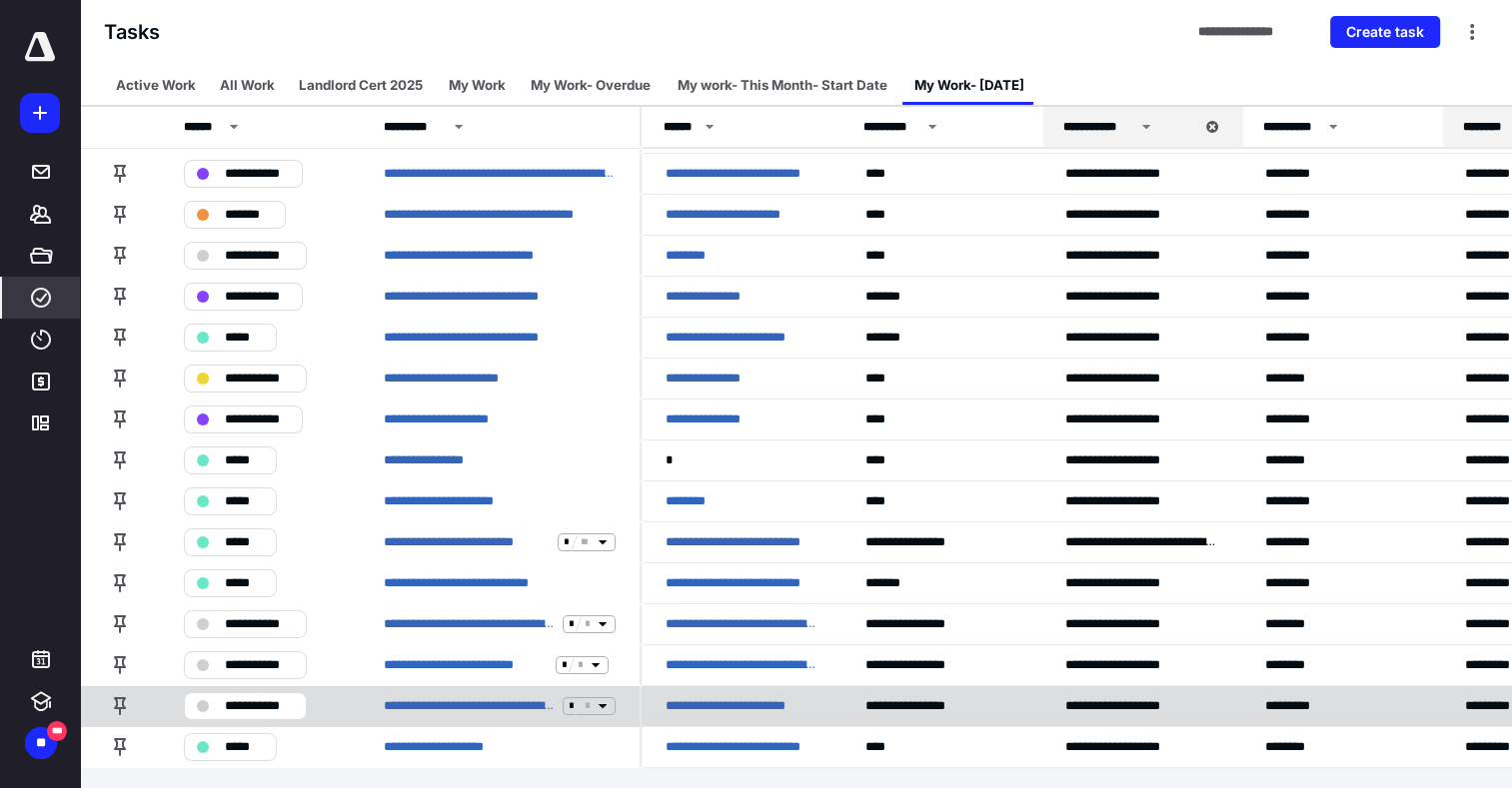 click on "**********" at bounding box center (245, 706) 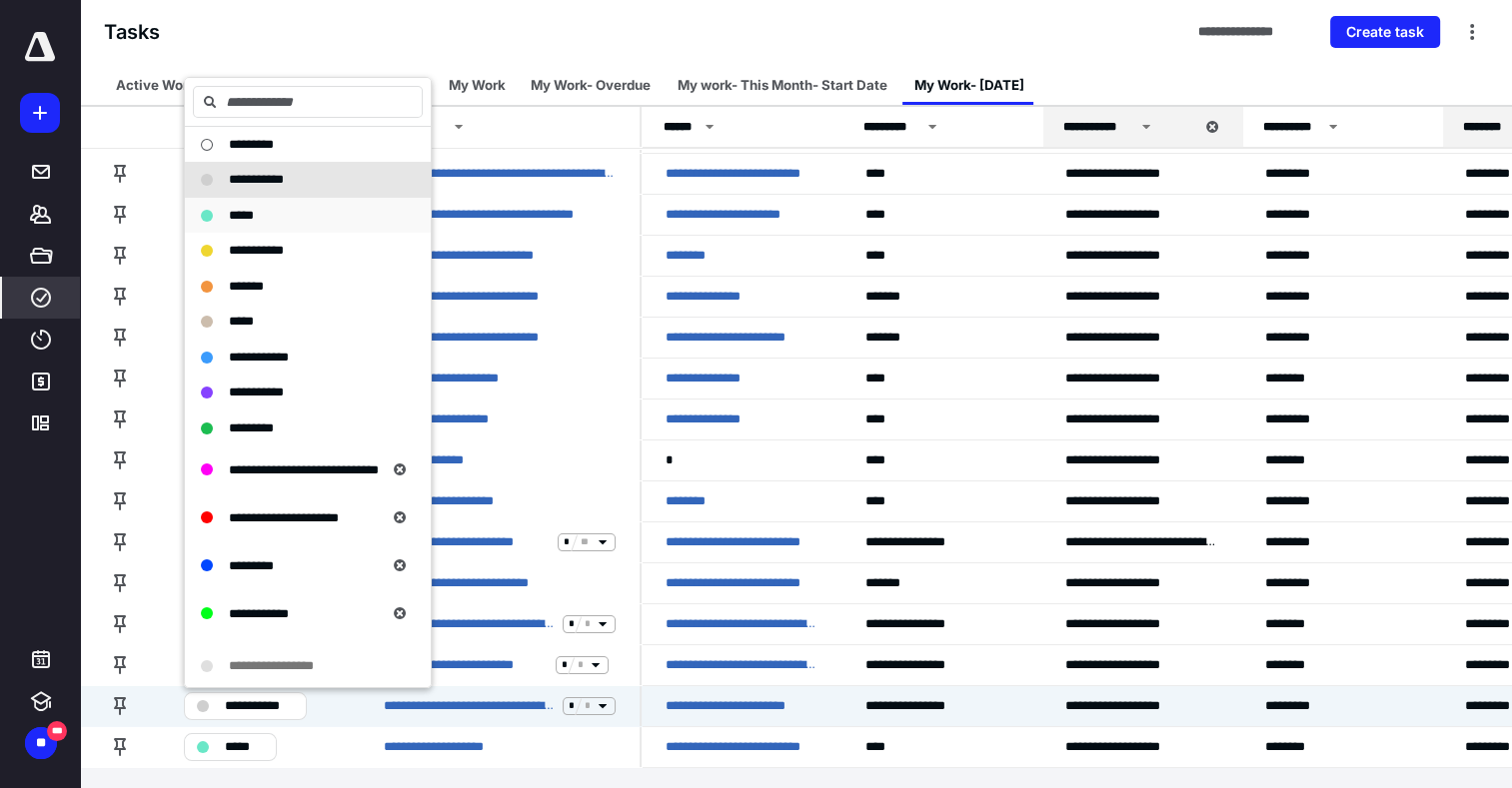 click on "*****" at bounding box center [241, 215] 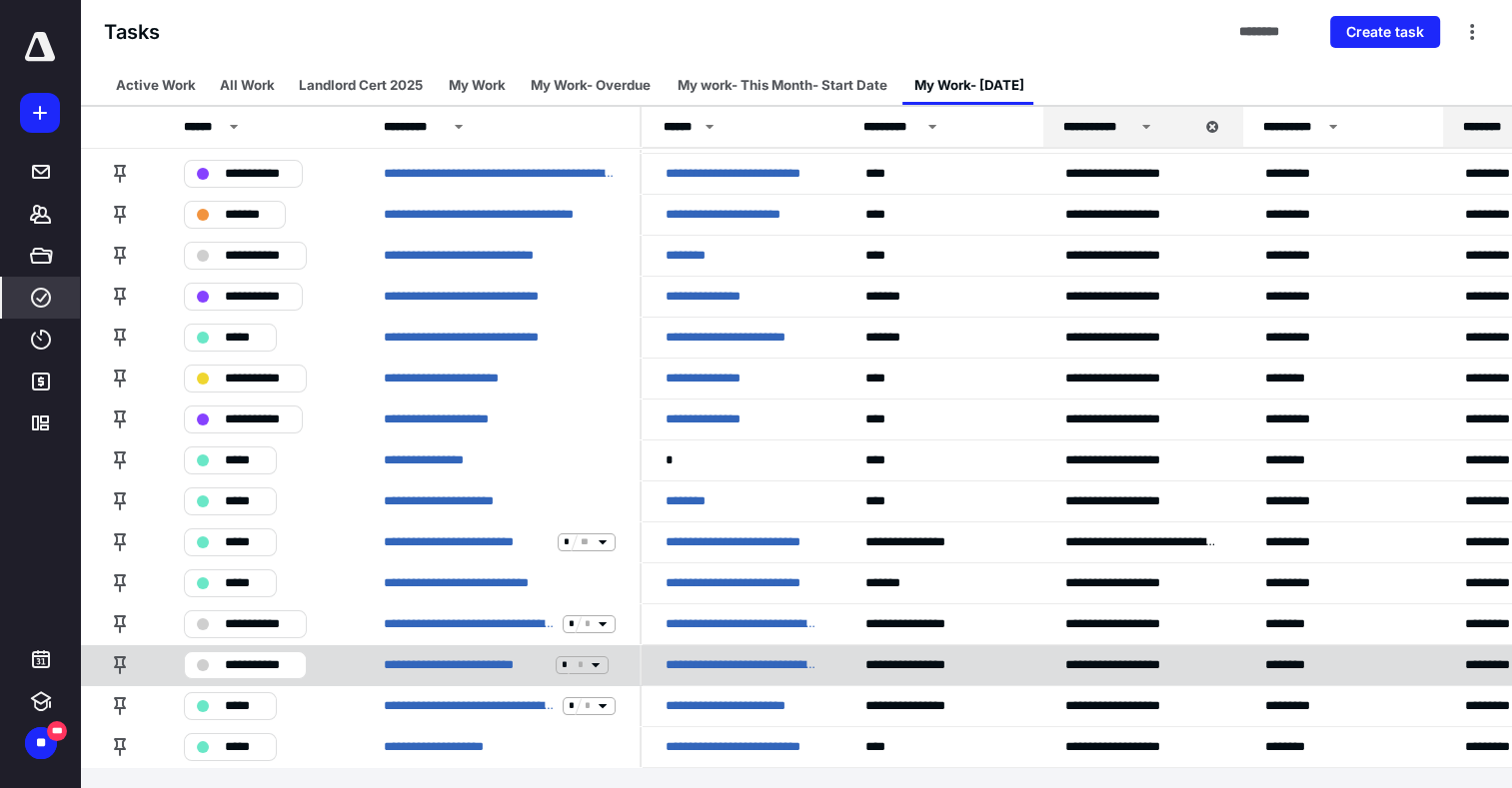 click on "**********" at bounding box center (259, 665) 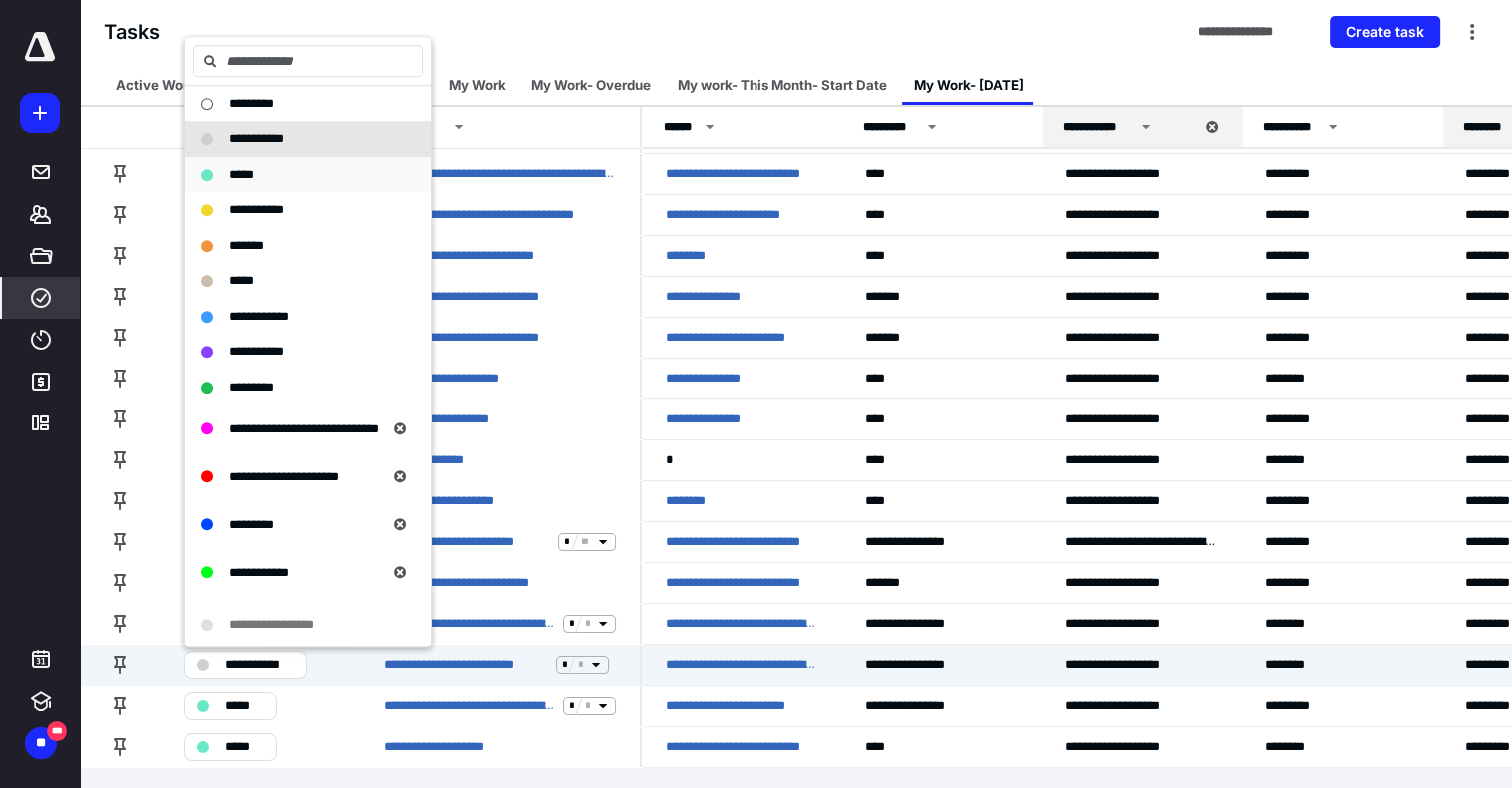 click on "*****" at bounding box center (241, 174) 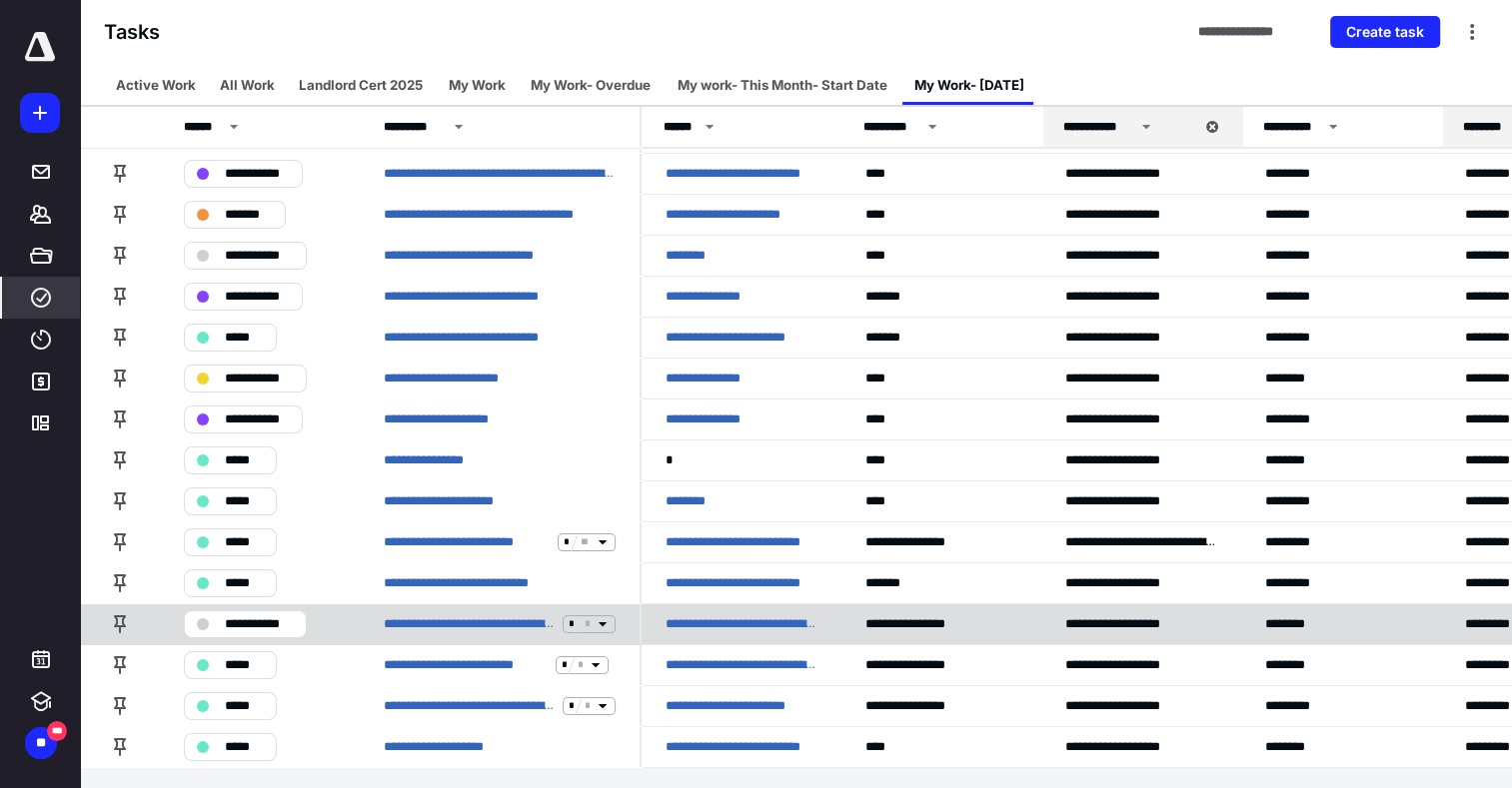 click on "**********" at bounding box center [245, 624] 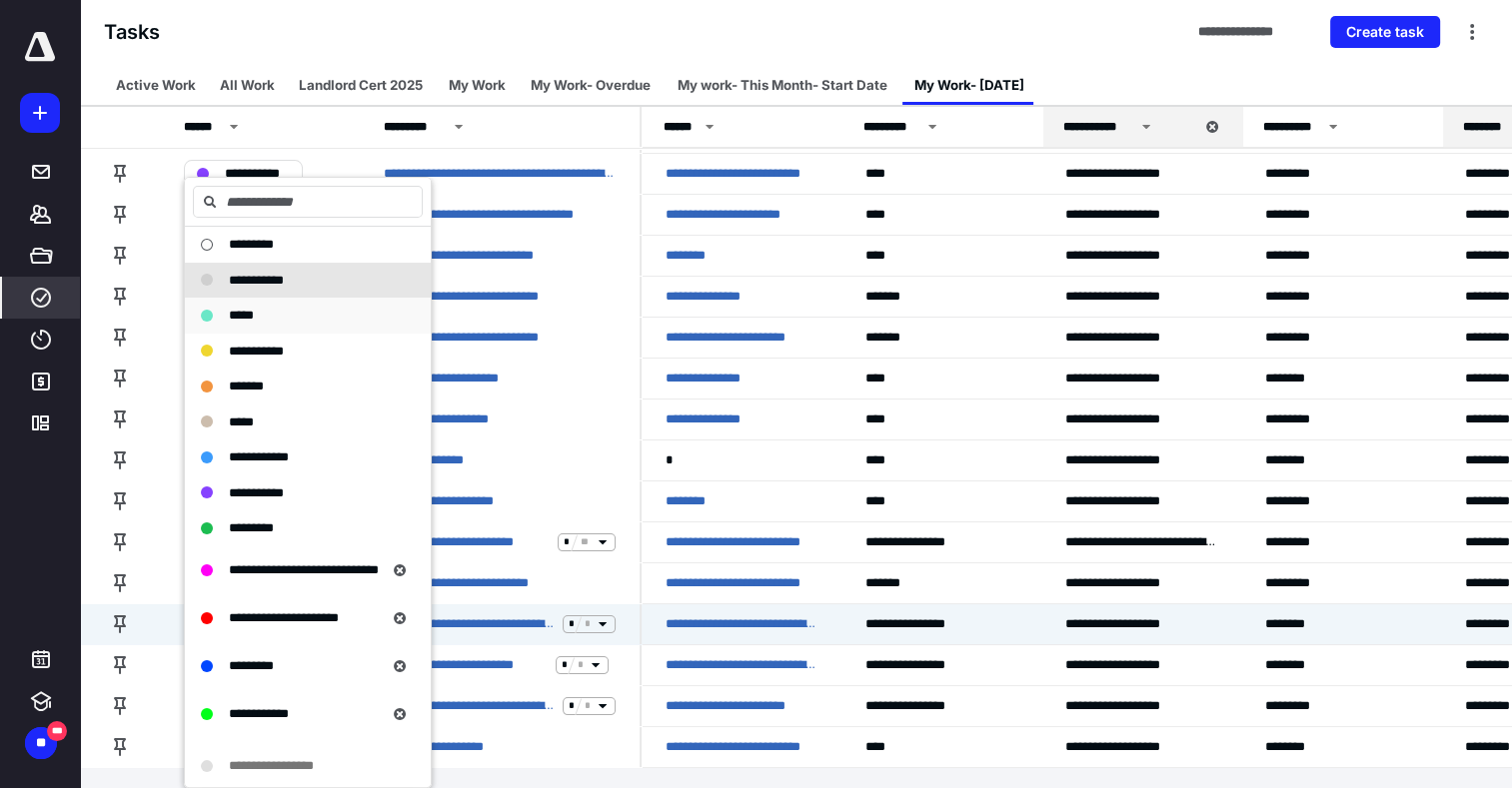 click on "*****" at bounding box center [241, 315] 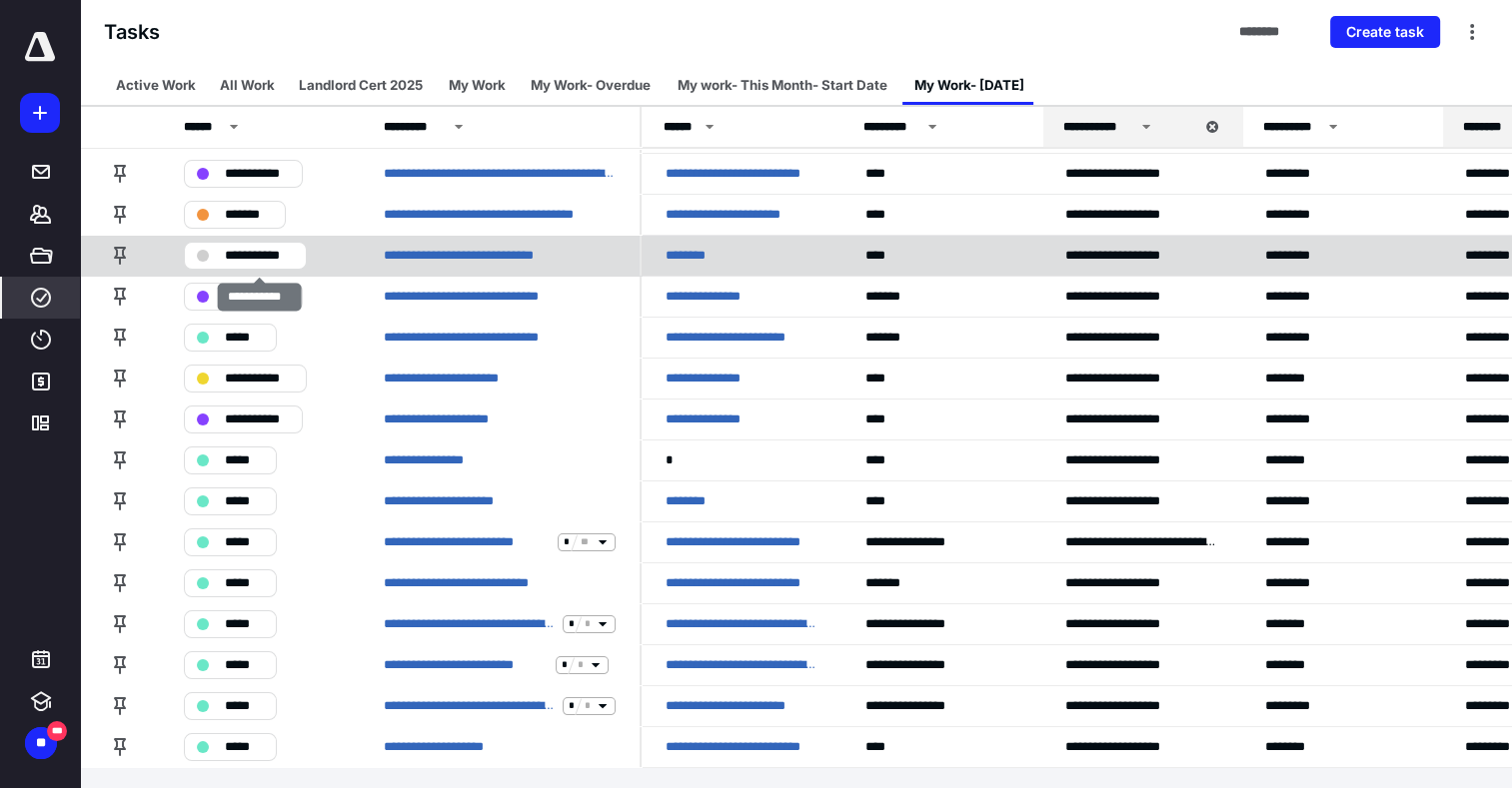 click on "**********" at bounding box center (259, 256) 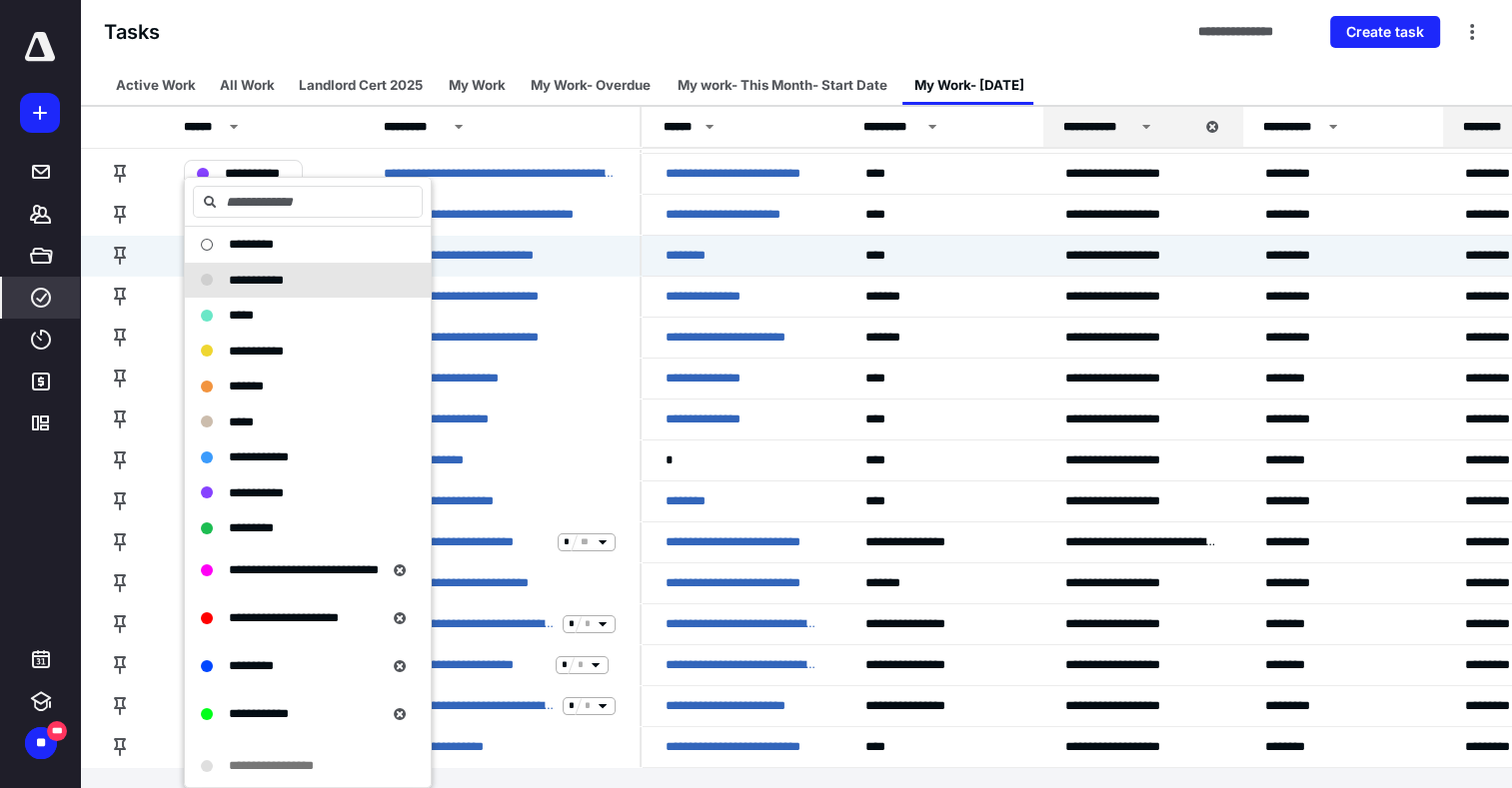 click on "**********" at bounding box center (795, 32) 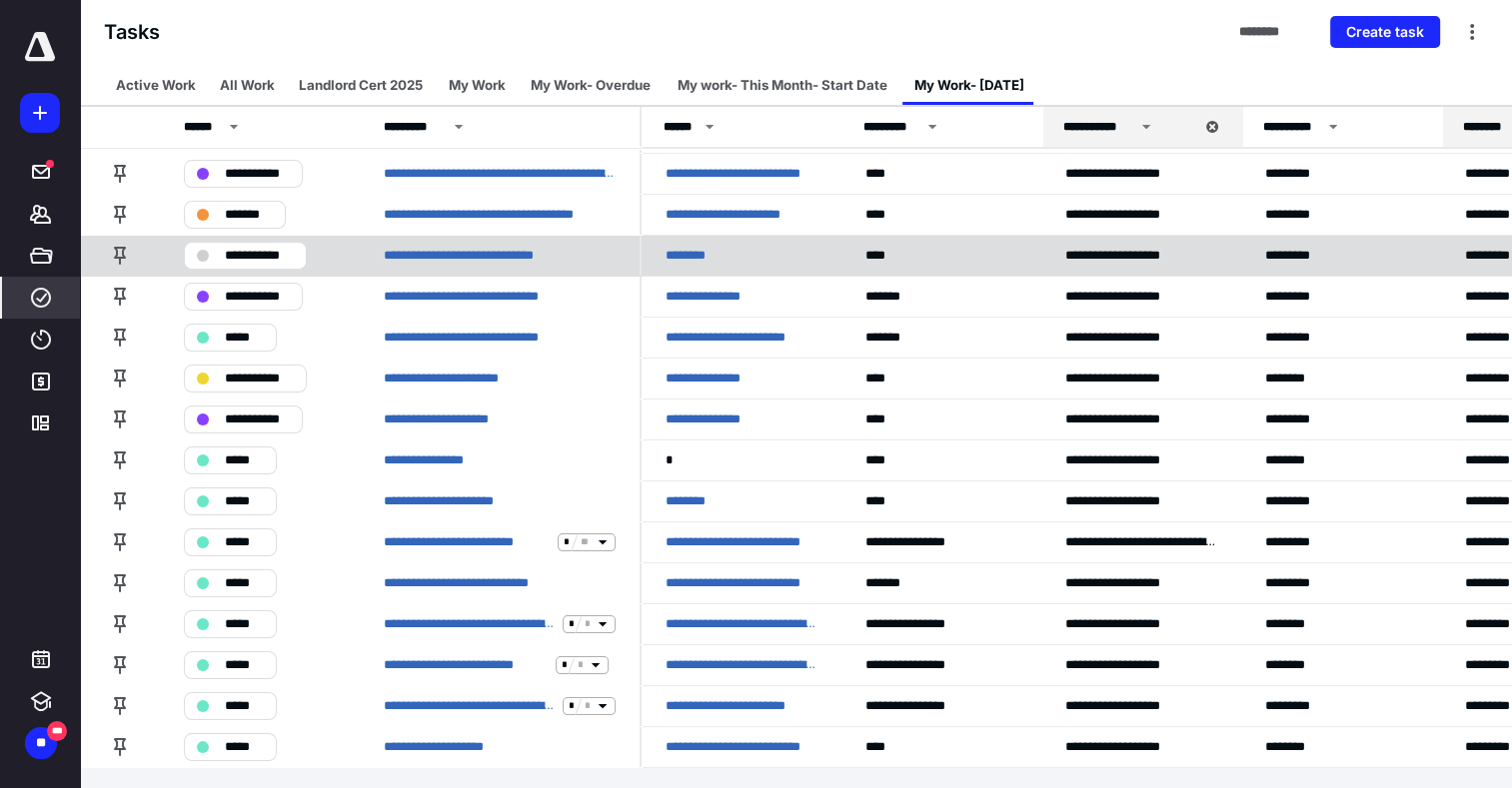 click on "**********" at bounding box center [259, 256] 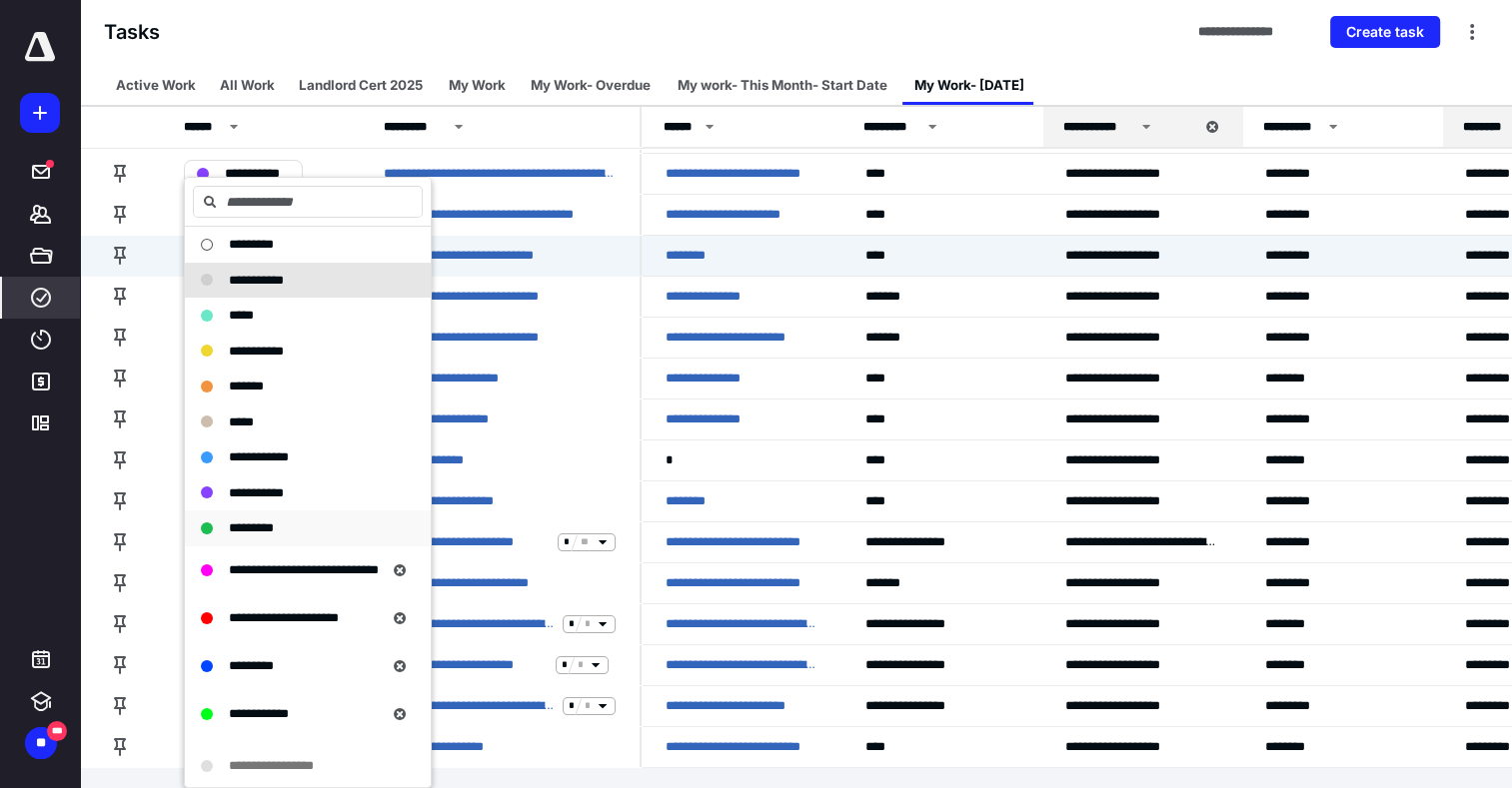 click on "*********" at bounding box center [251, 527] 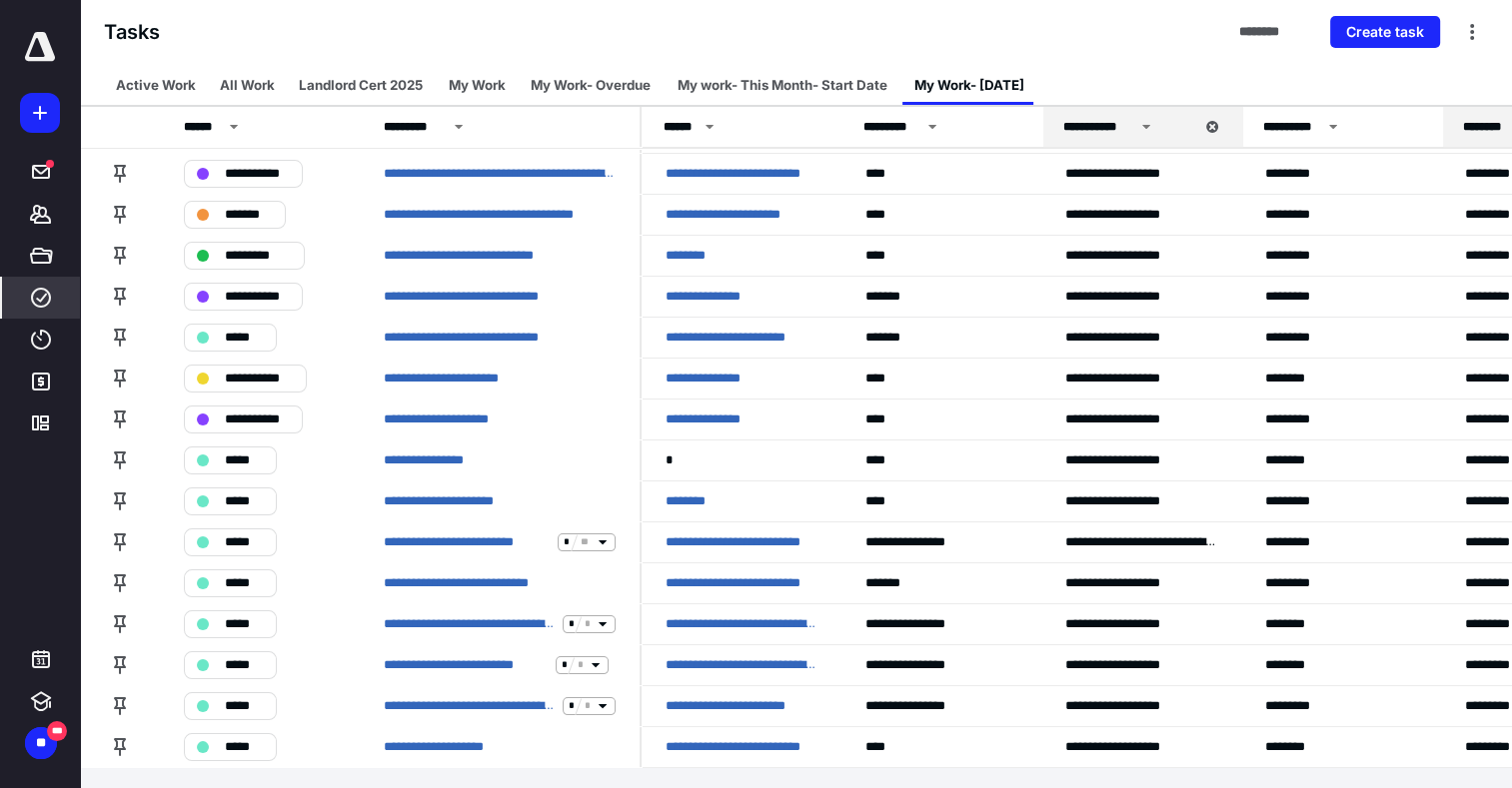 scroll, scrollTop: 118, scrollLeft: 0, axis: vertical 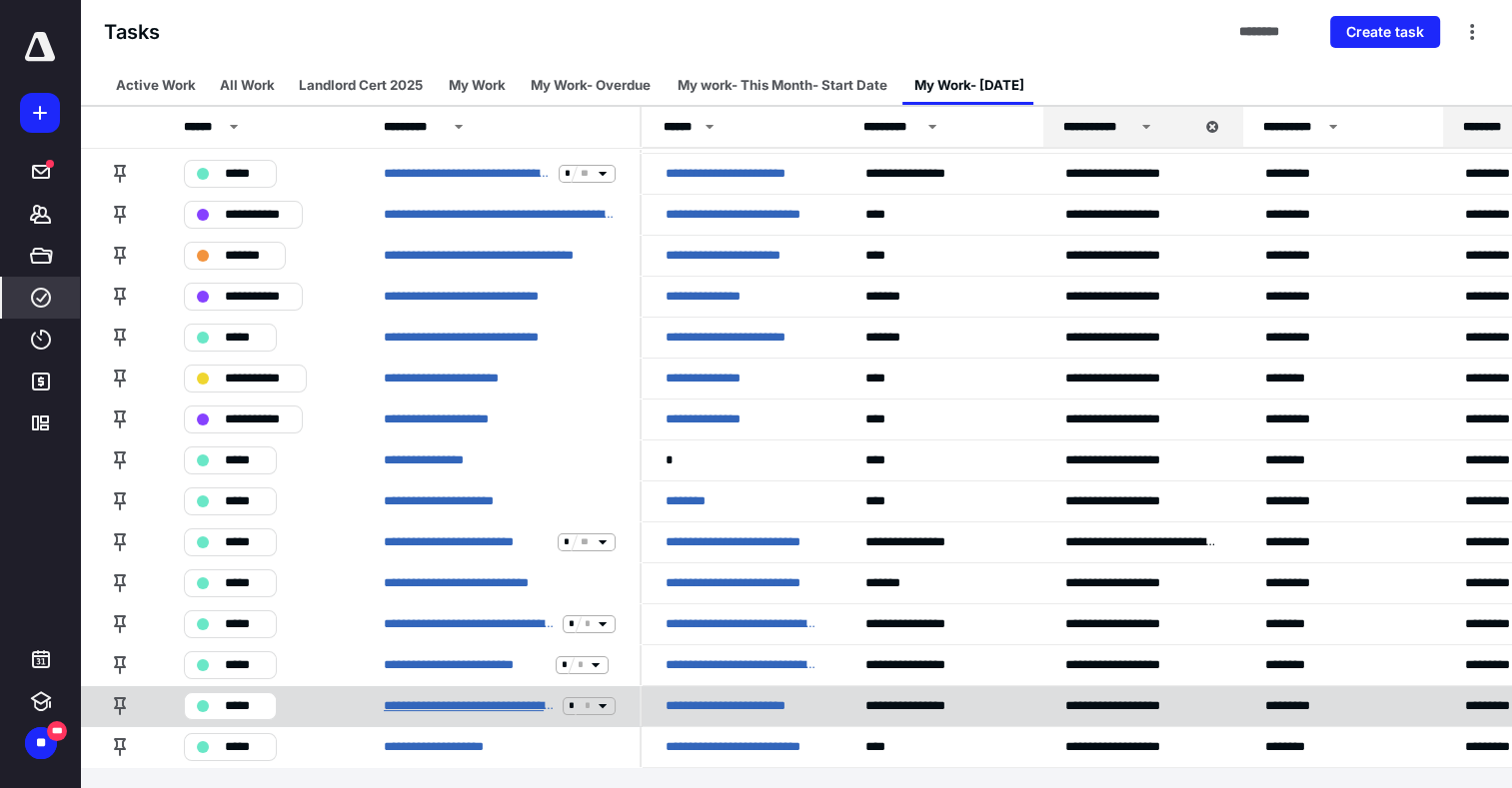 click on "**********" at bounding box center (469, 706) 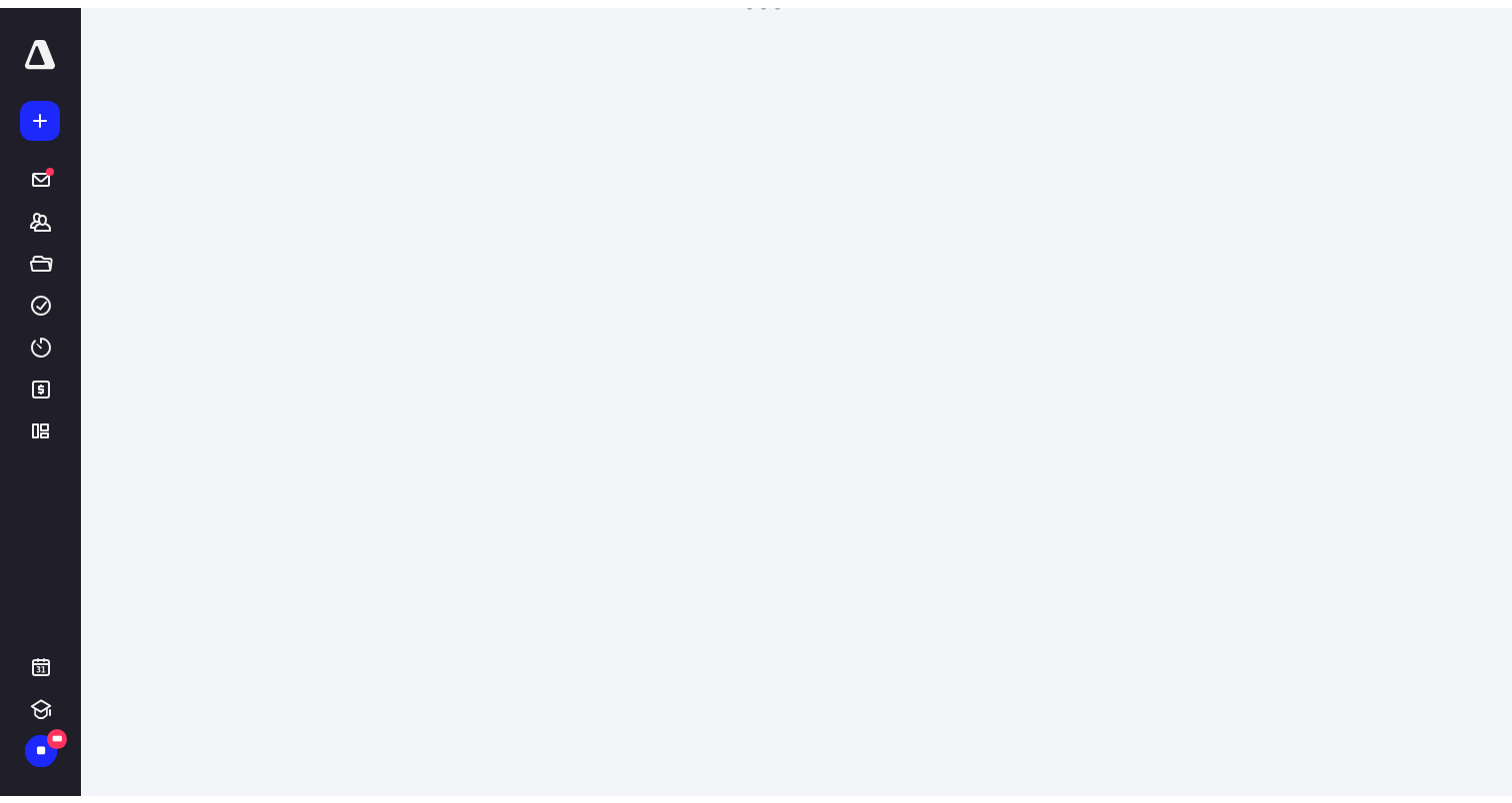scroll, scrollTop: 0, scrollLeft: 0, axis: both 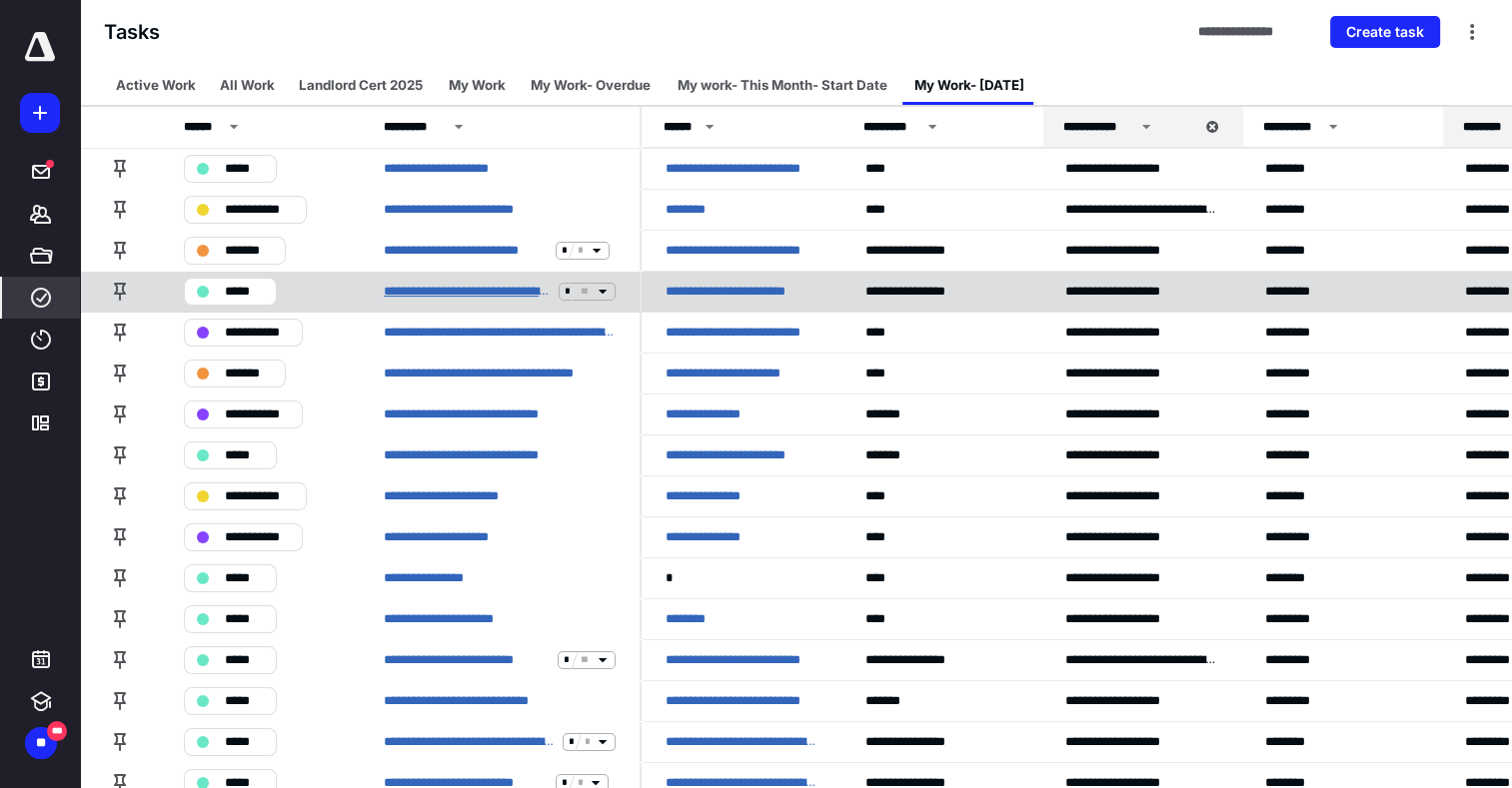 click on "**********" at bounding box center [467, 292] 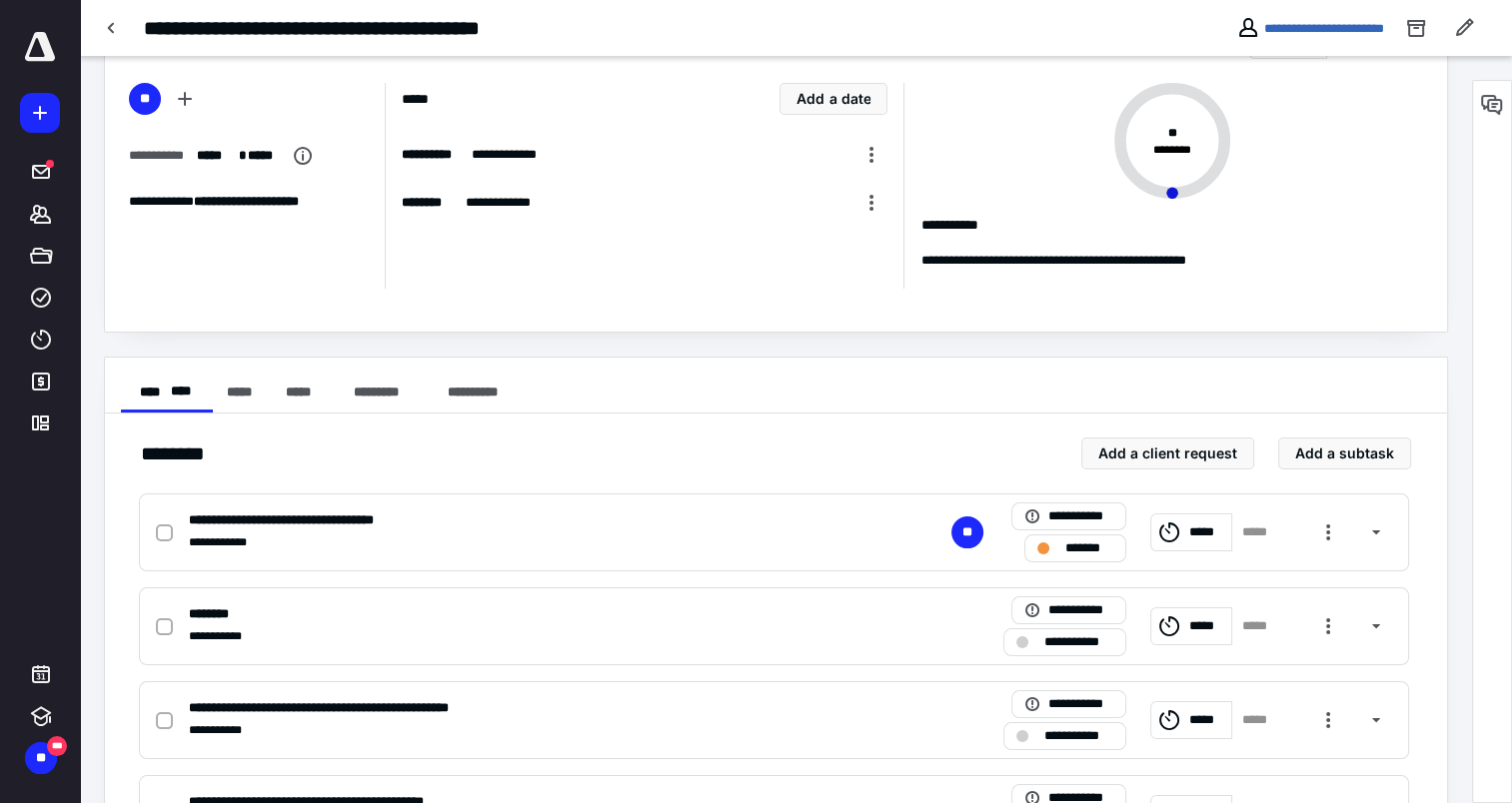 scroll, scrollTop: 200, scrollLeft: 0, axis: vertical 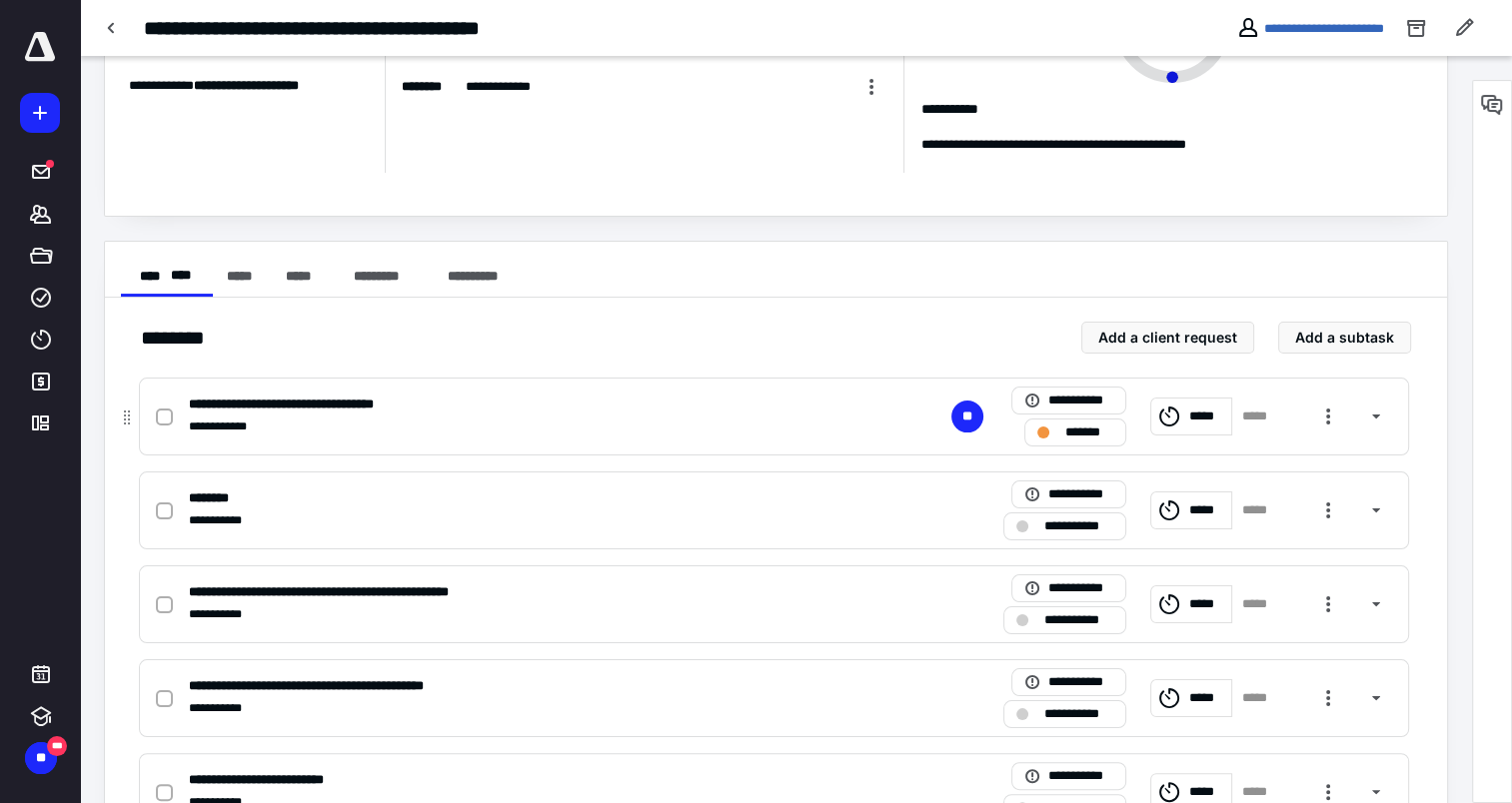 click on "**********" at bounding box center (314, 404) 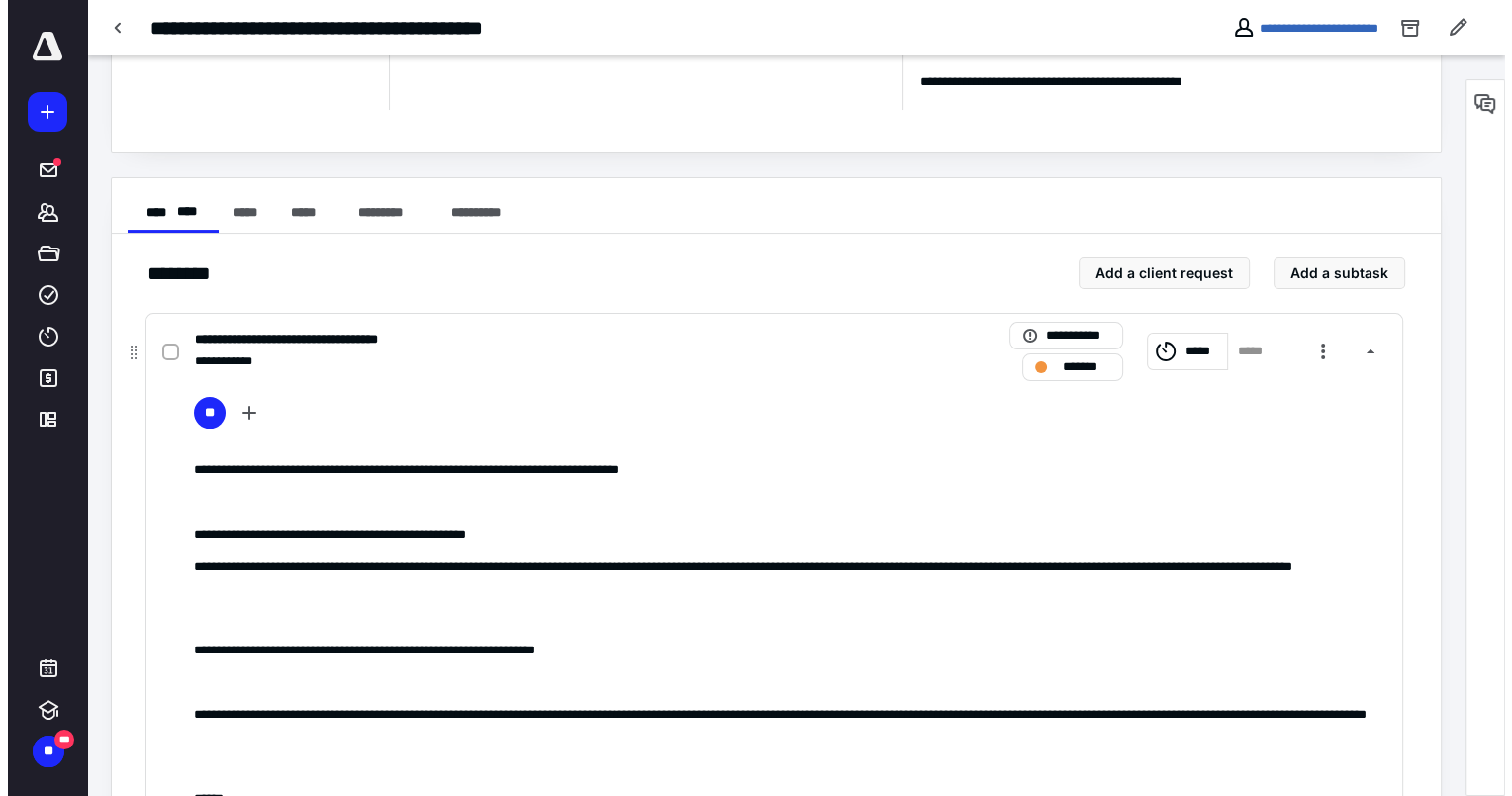 scroll, scrollTop: 198, scrollLeft: 0, axis: vertical 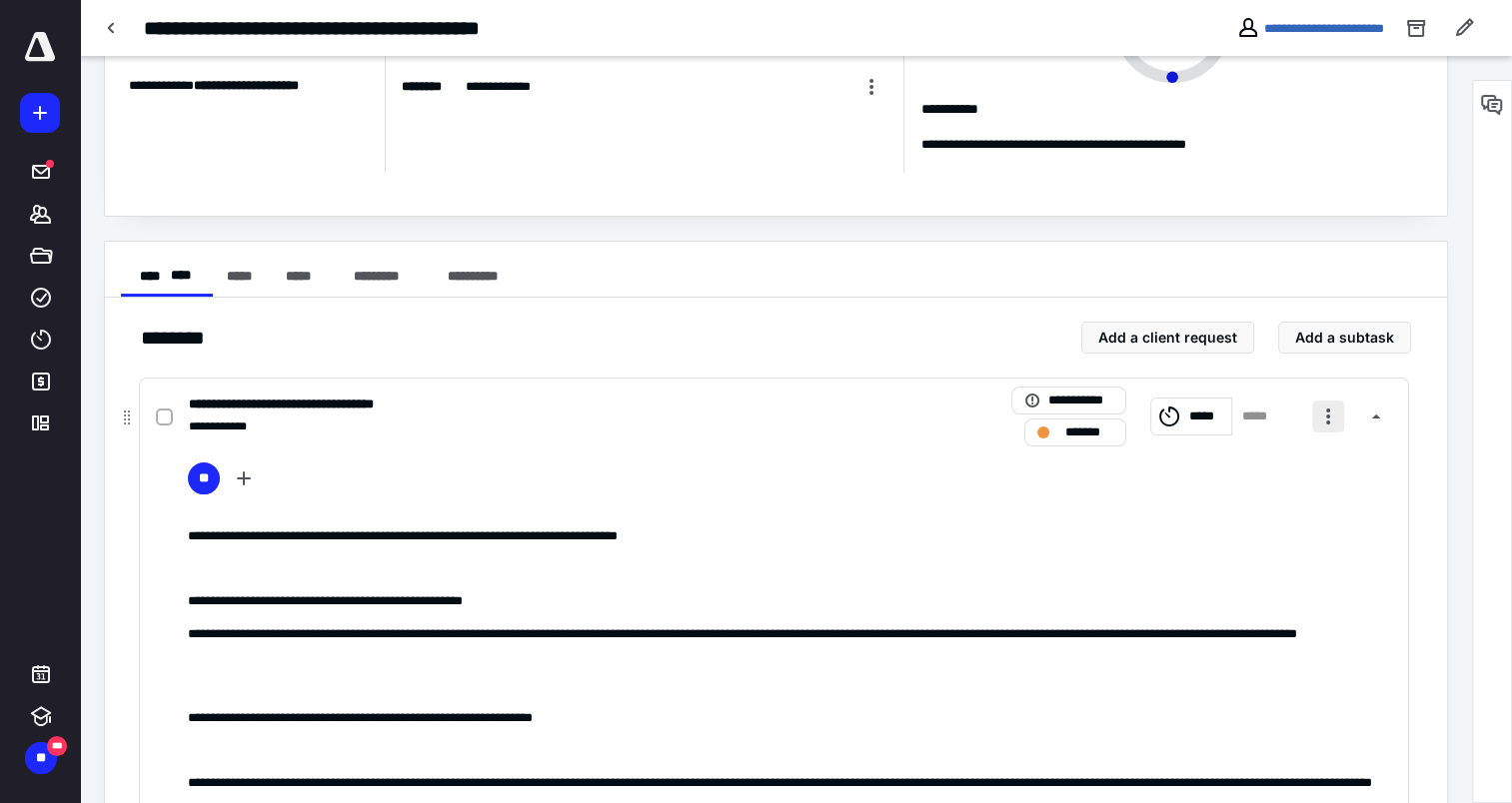 click at bounding box center (1328, 416) 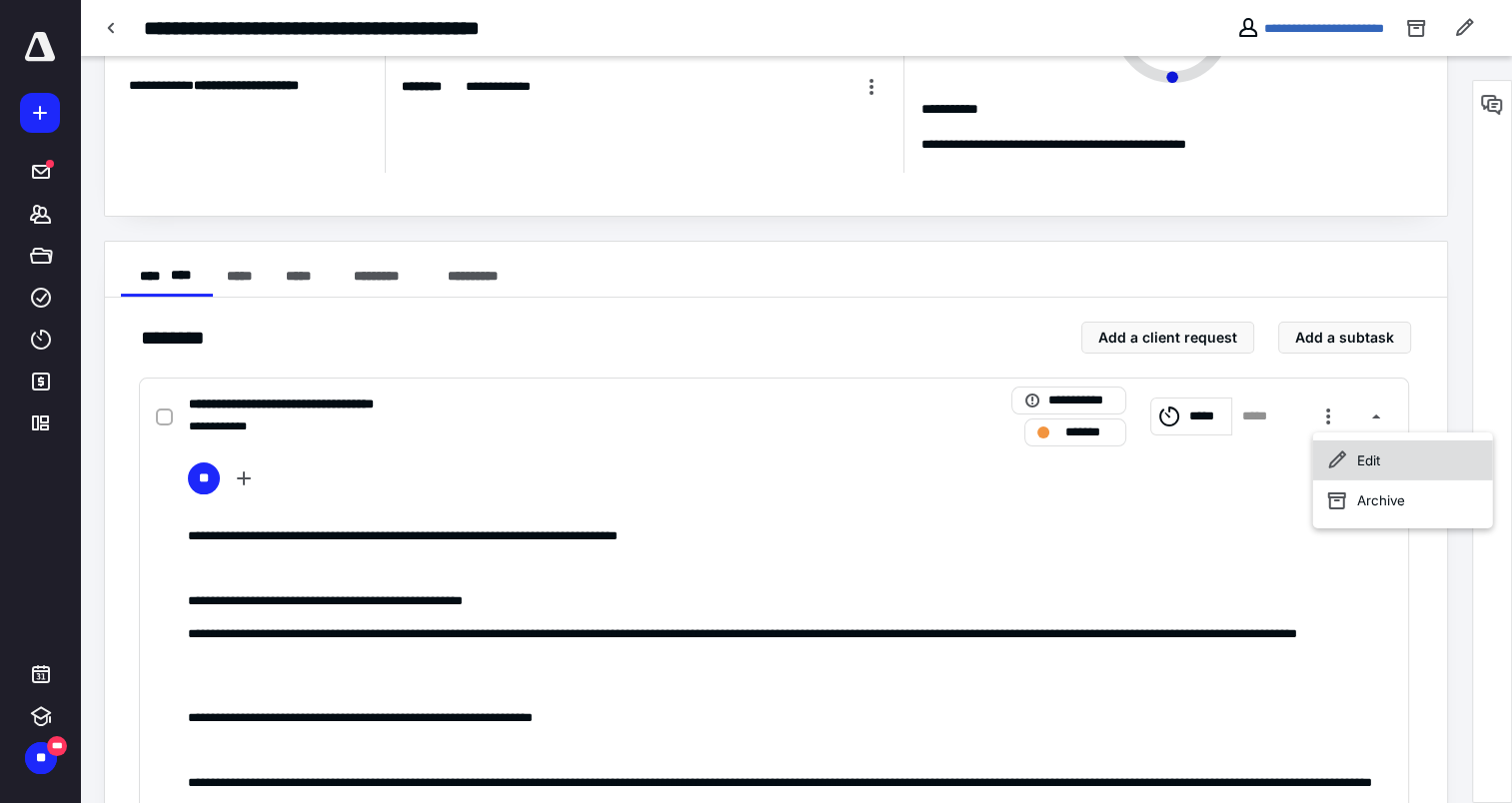 click on "Edit" at bounding box center [1403, 460] 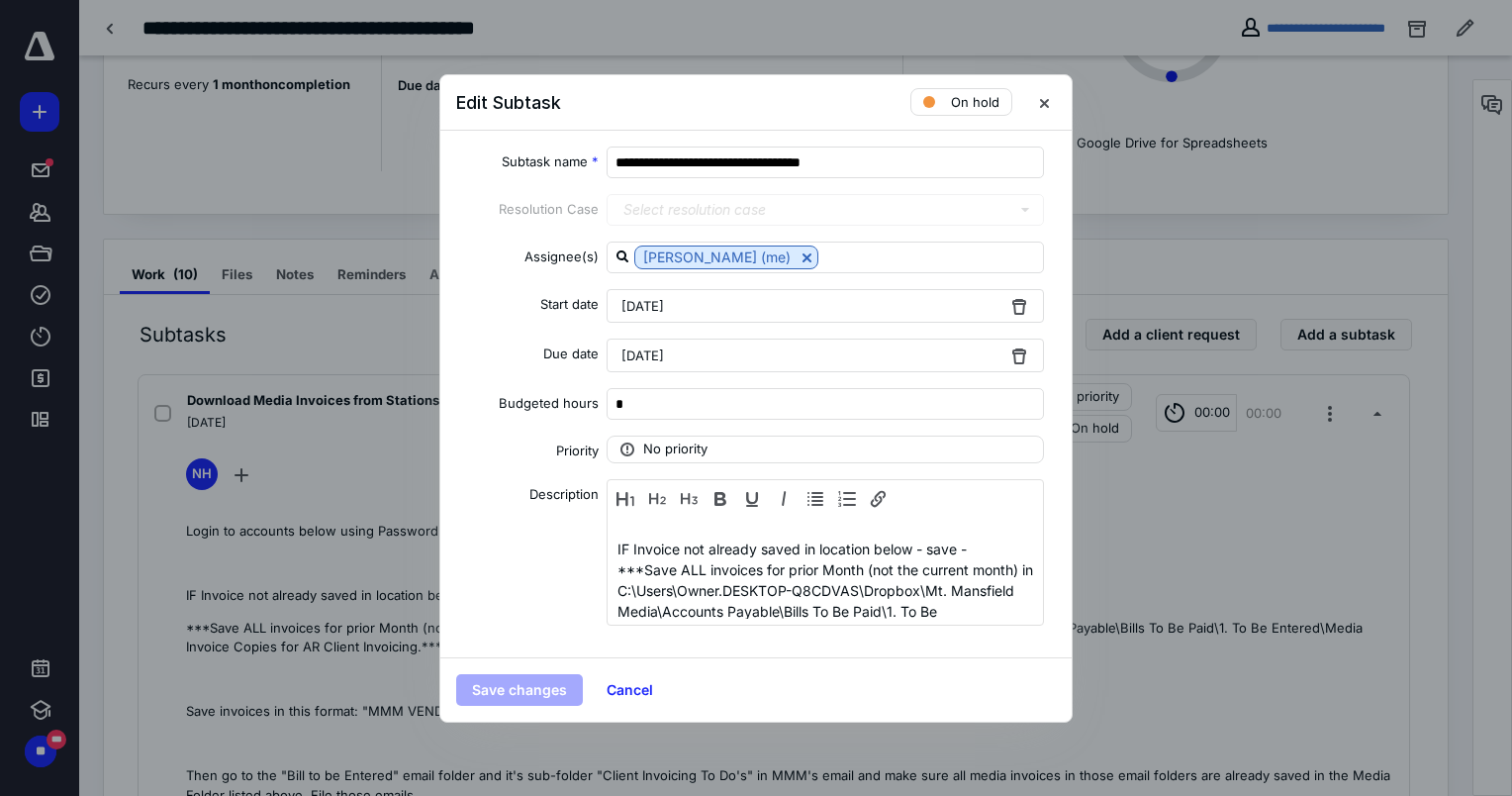 scroll, scrollTop: 65, scrollLeft: 0, axis: vertical 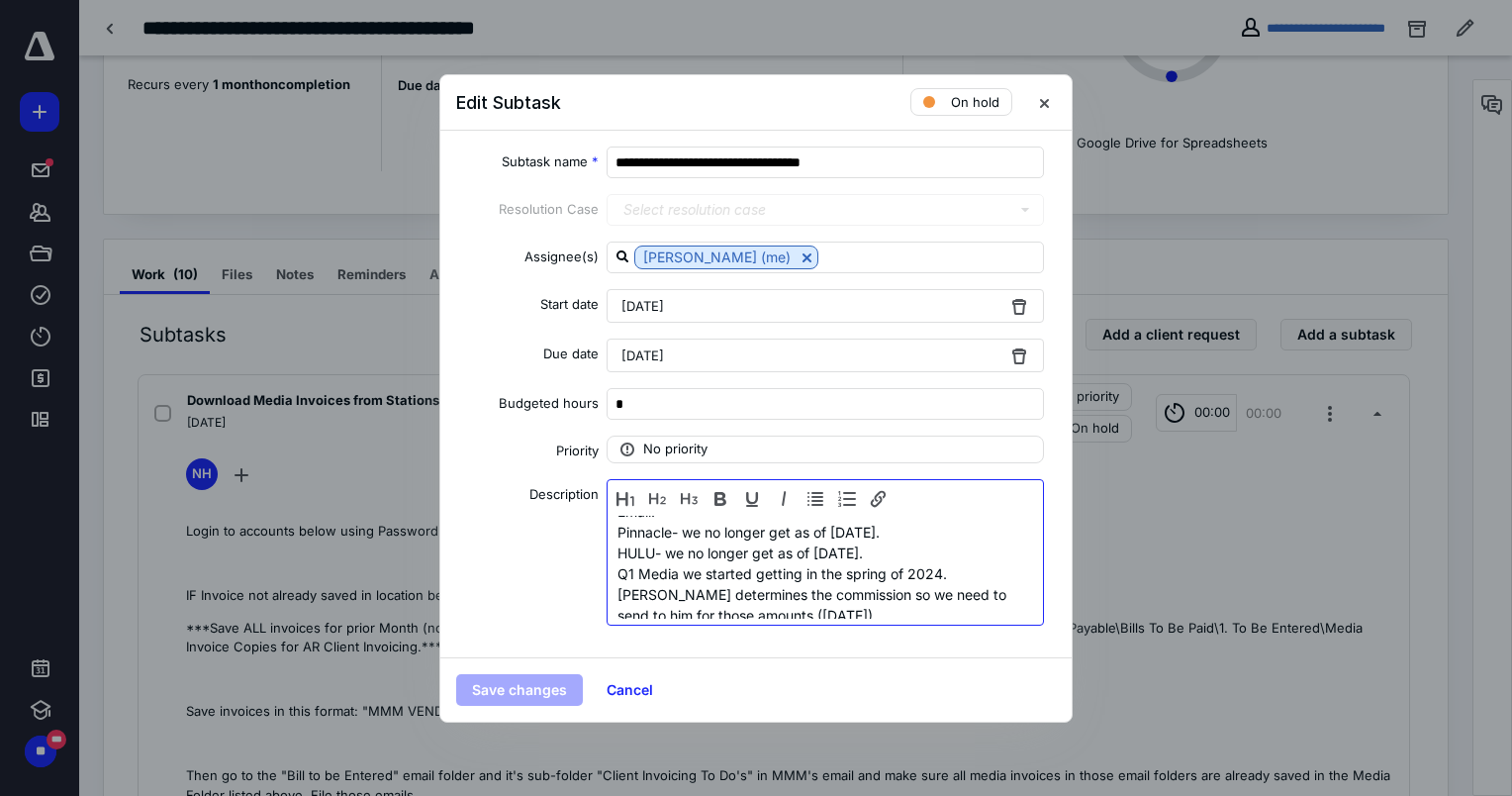 drag, startPoint x: 685, startPoint y: 554, endPoint x: 763, endPoint y: 534, distance: 80.5233 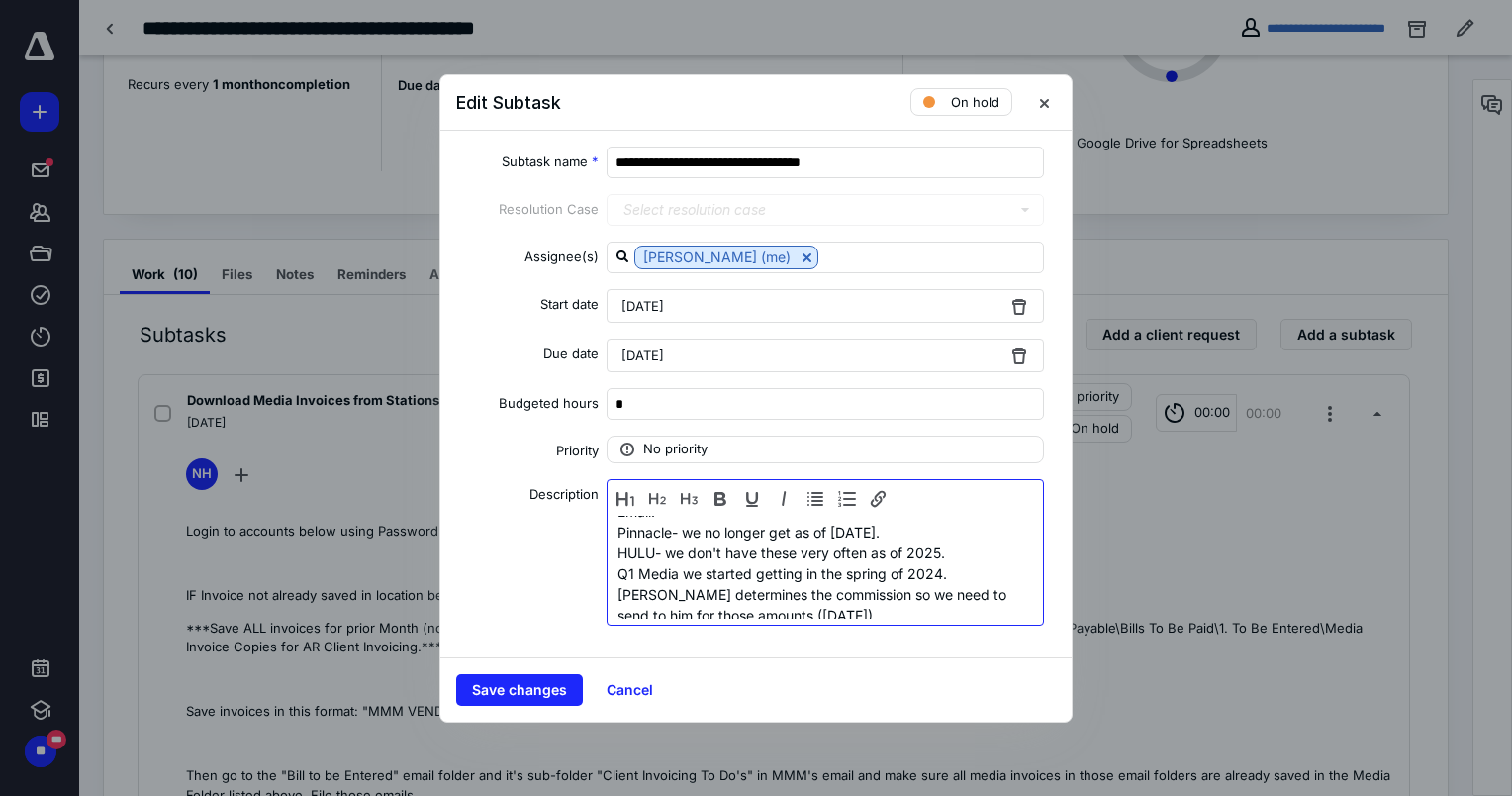 drag, startPoint x: 616, startPoint y: 529, endPoint x: 906, endPoint y: 534, distance: 290.0431 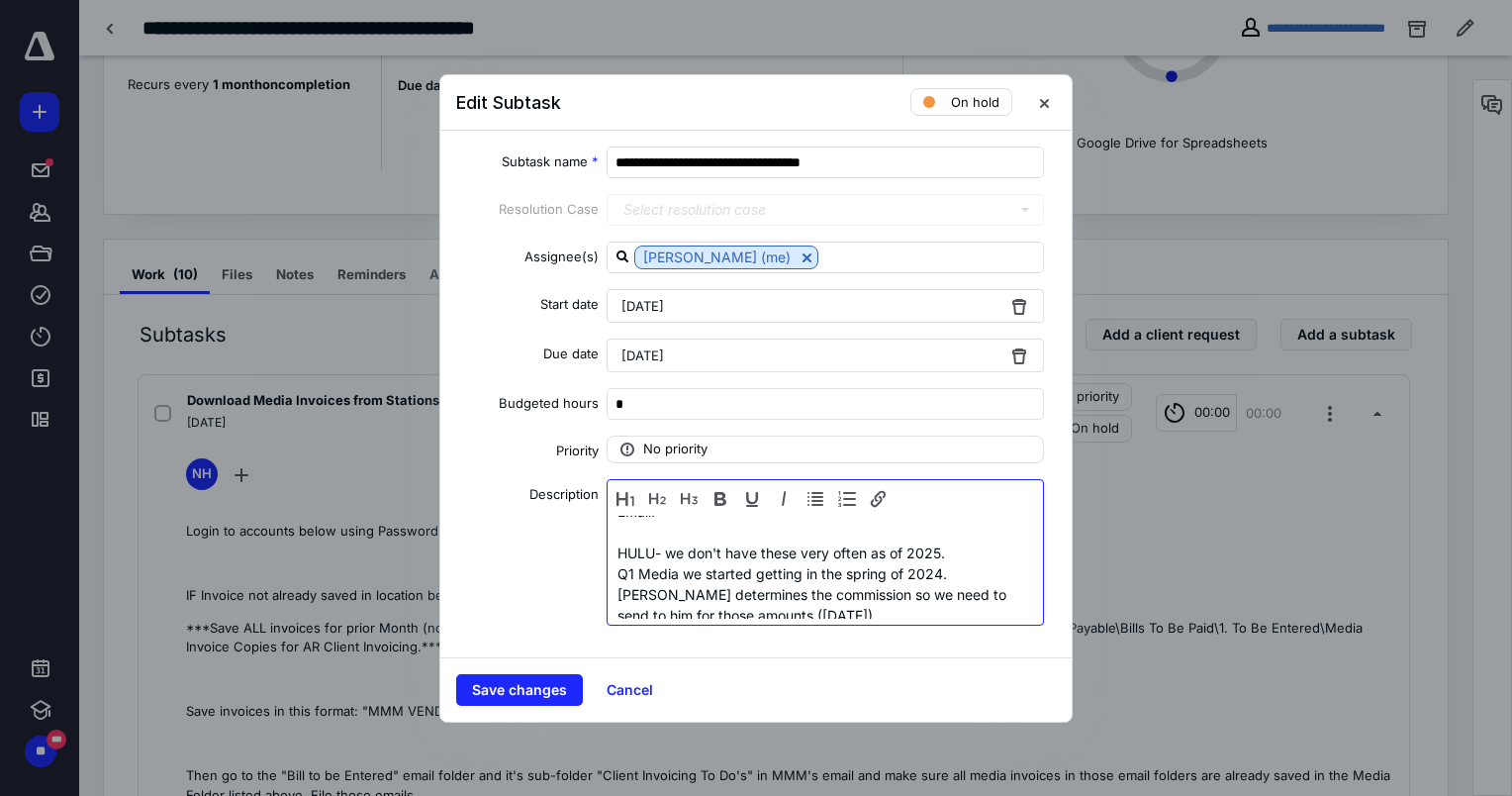 scroll, scrollTop: 561, scrollLeft: 0, axis: vertical 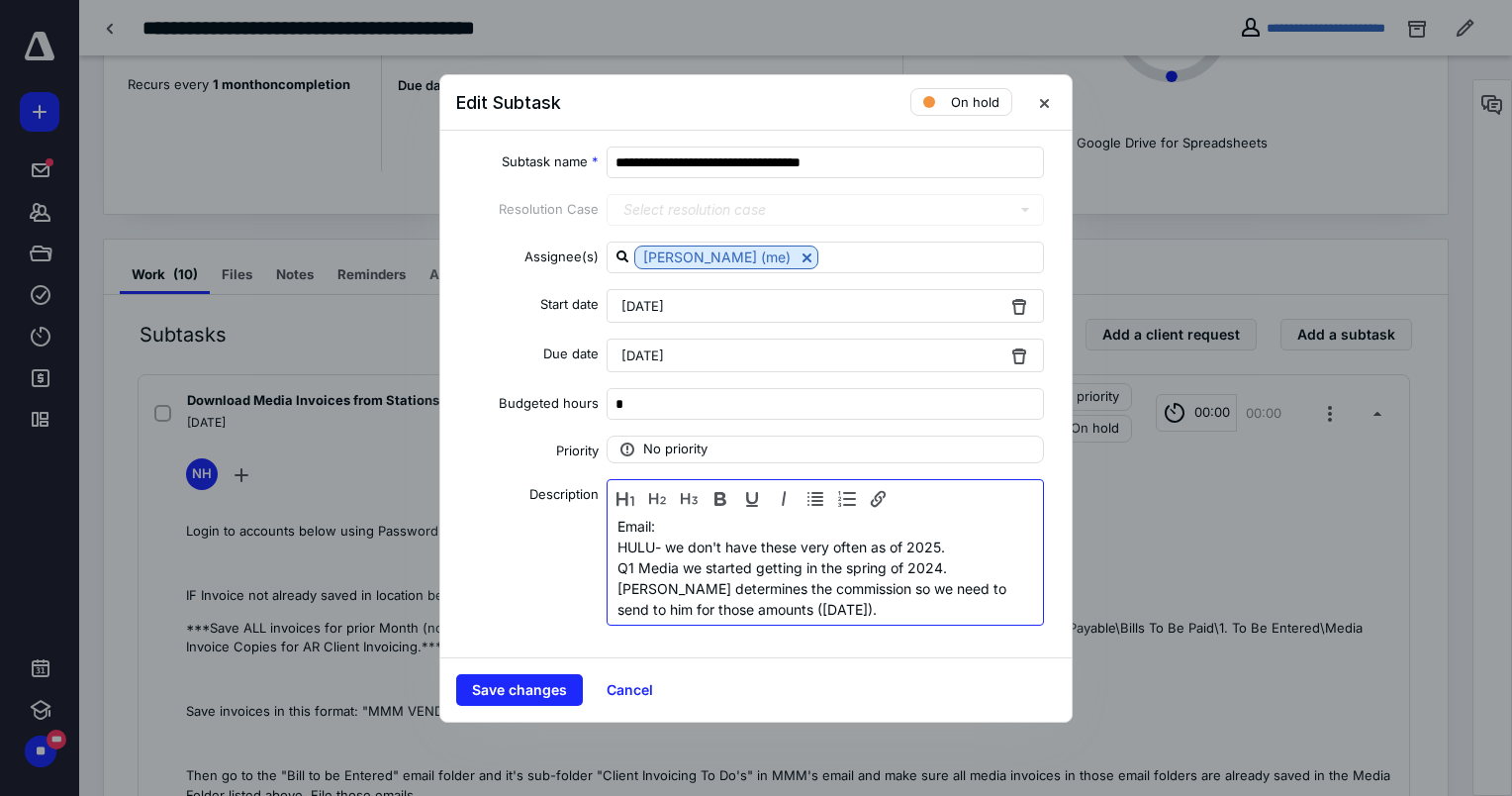 click on "Q1 Media we started getting in the spring of 2024. Jake determines the commission so we need to send to him for those amounts (6/17/24)." at bounding box center (825, 588) 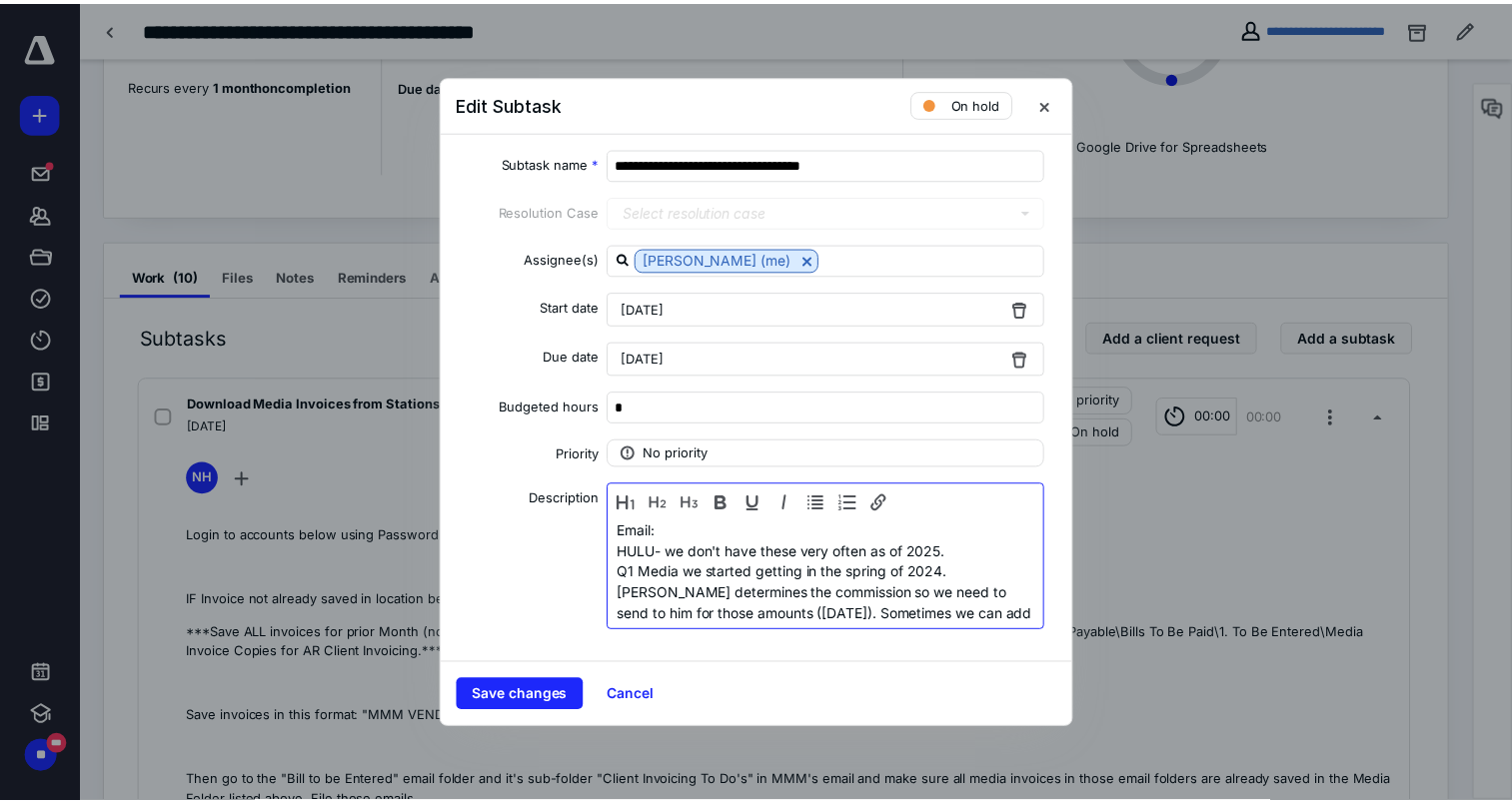 scroll, scrollTop: 585, scrollLeft: 0, axis: vertical 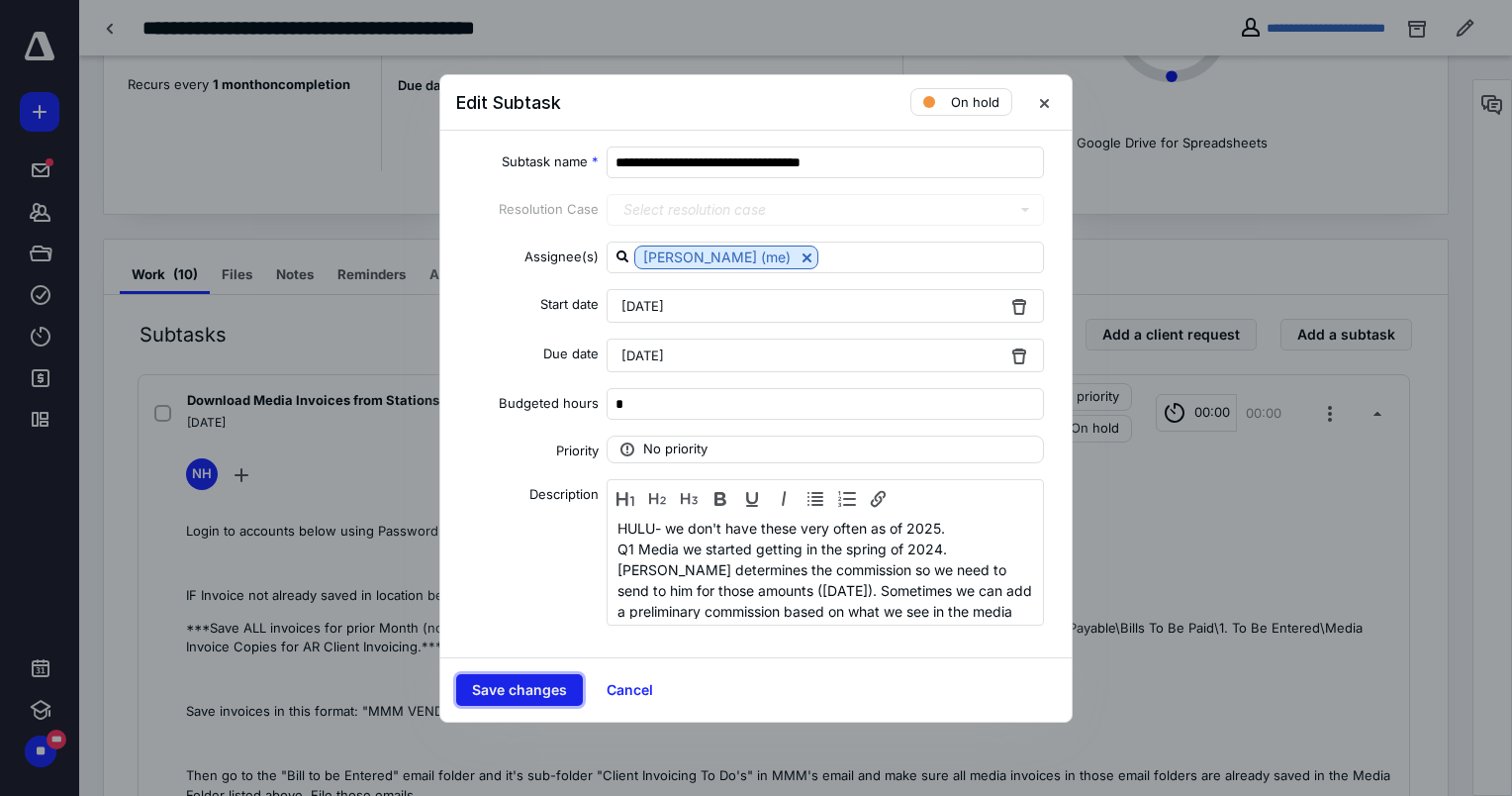 click on "Save changes" at bounding box center (520, 690) 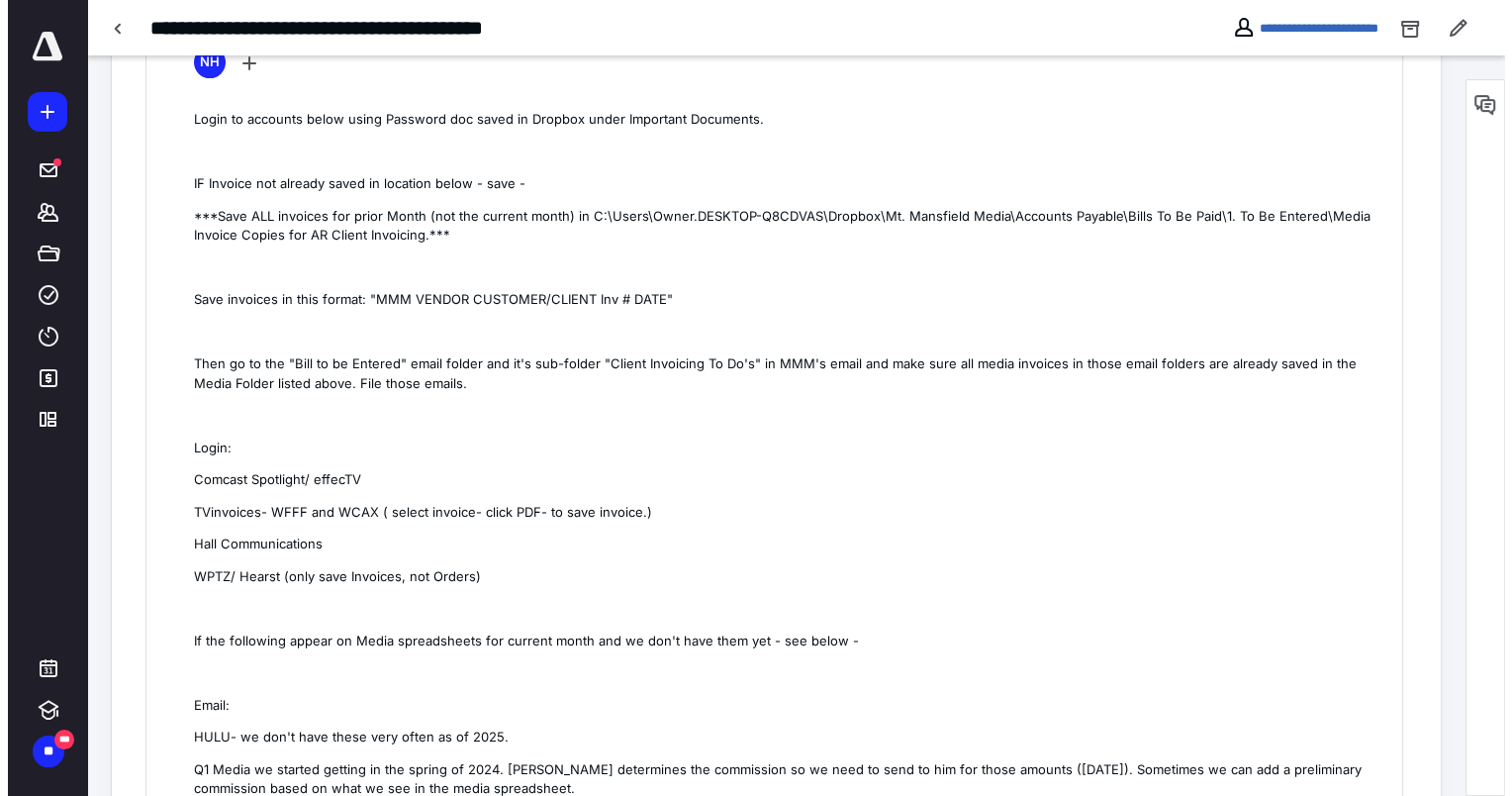 scroll, scrollTop: 495, scrollLeft: 0, axis: vertical 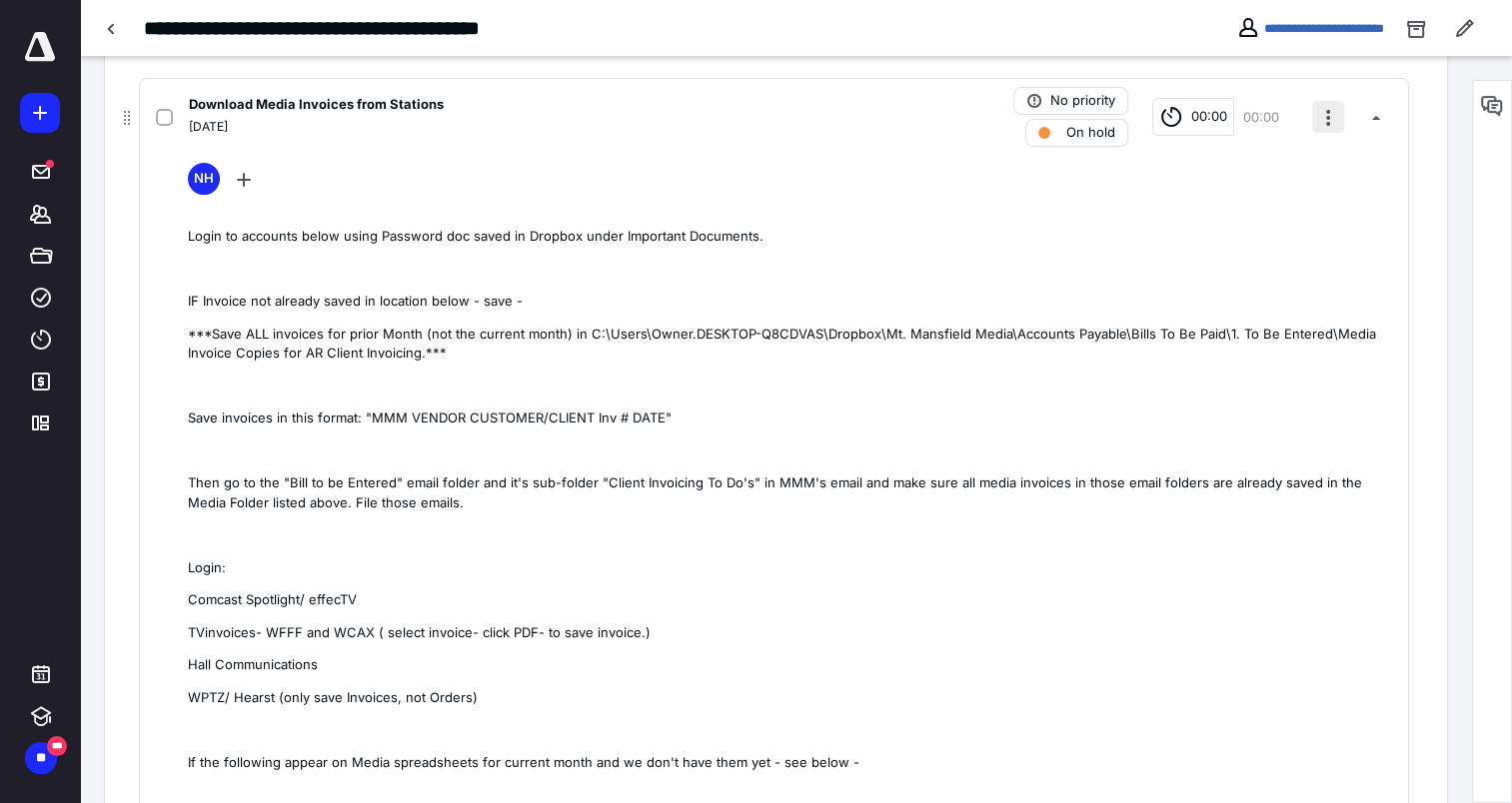 click at bounding box center [1328, 117] 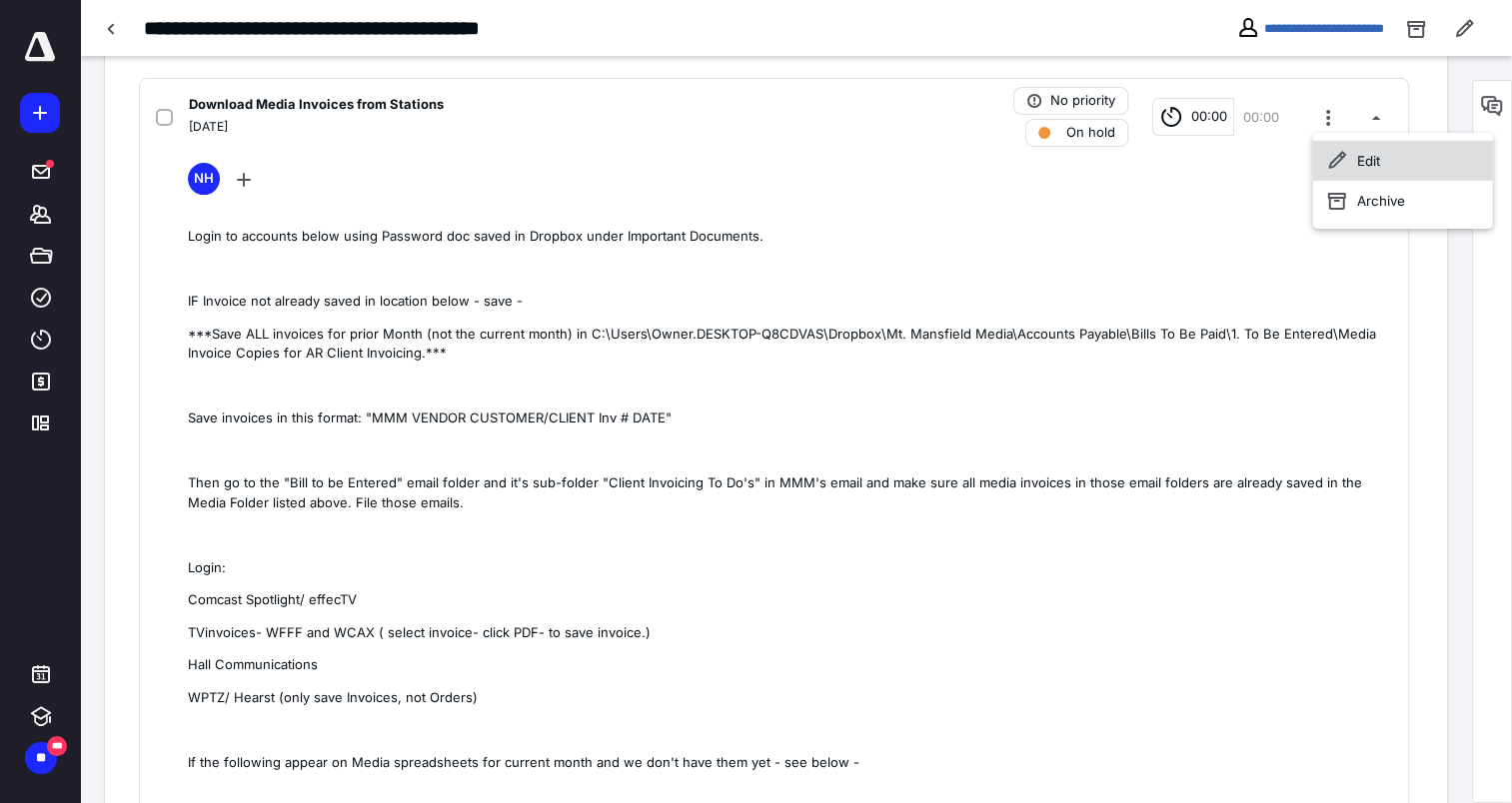 click on "Edit" at bounding box center [1403, 161] 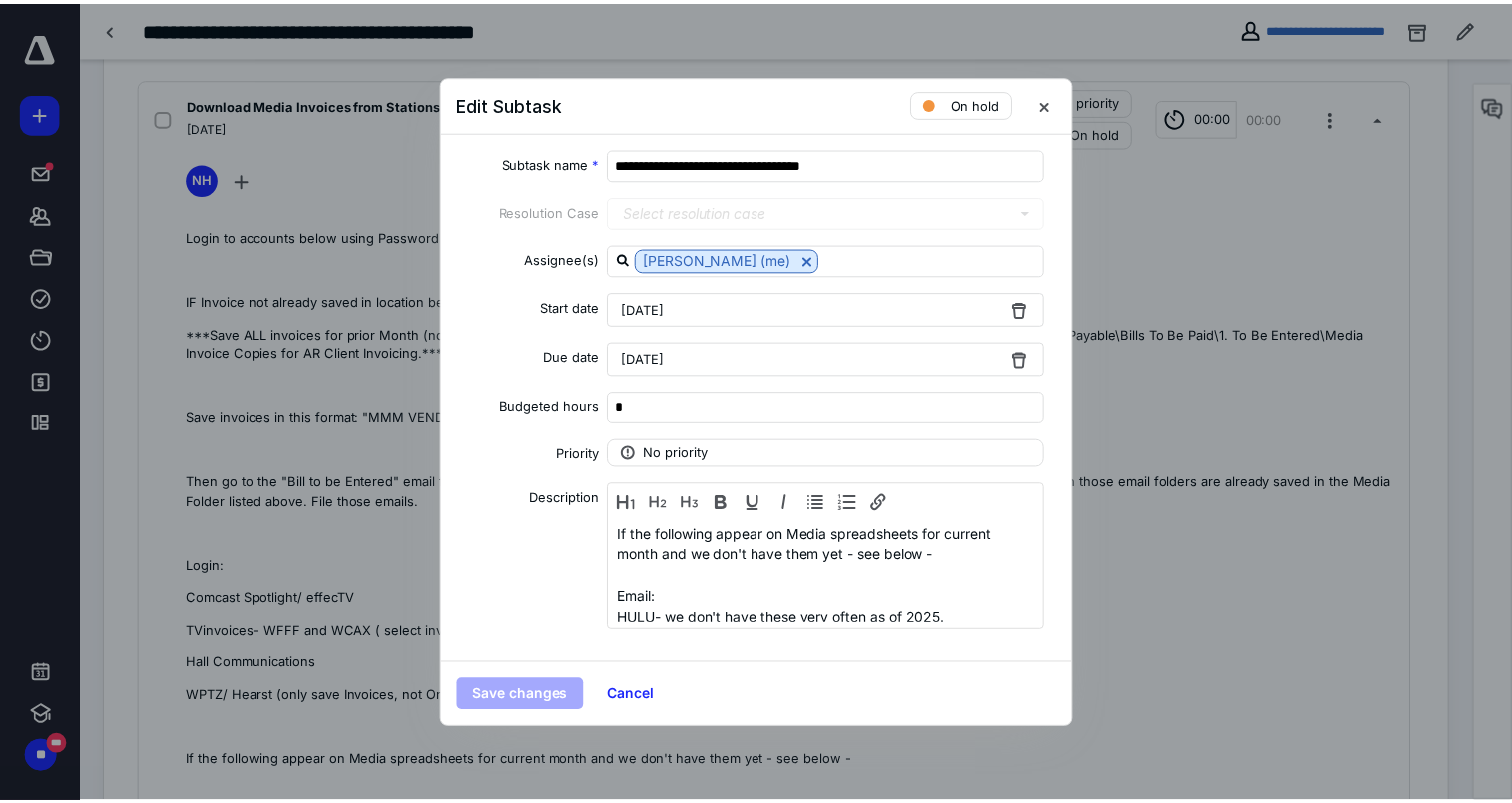 scroll, scrollTop: 608, scrollLeft: 0, axis: vertical 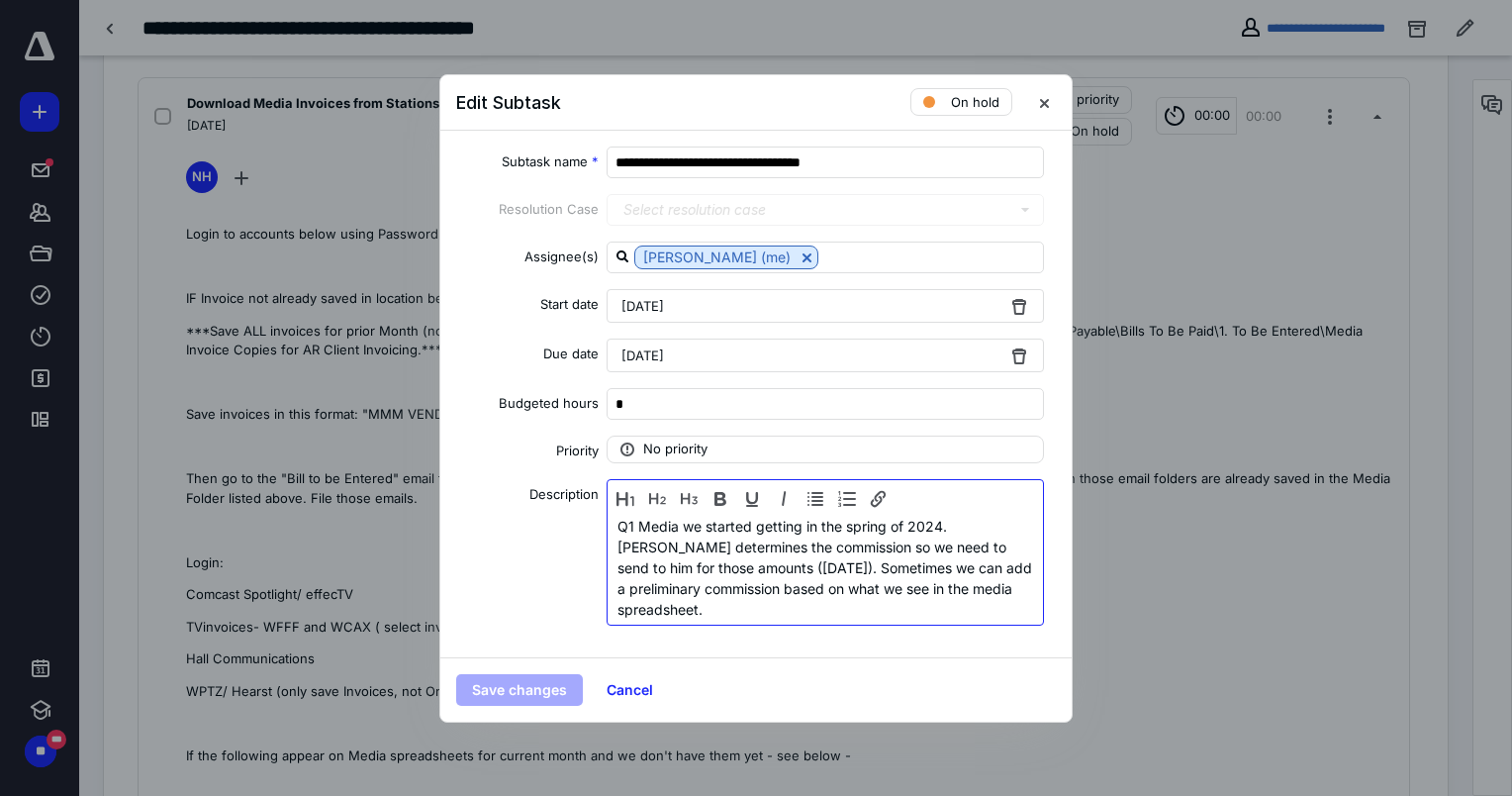 click on "Q1 Media we started getting in the spring of 2024. Jake determines the commission so we need to send to him for those amounts (6/17/24). Sometimes we can add a preliminary commission based on what we see in the media spreadsheet." at bounding box center (825, 567) 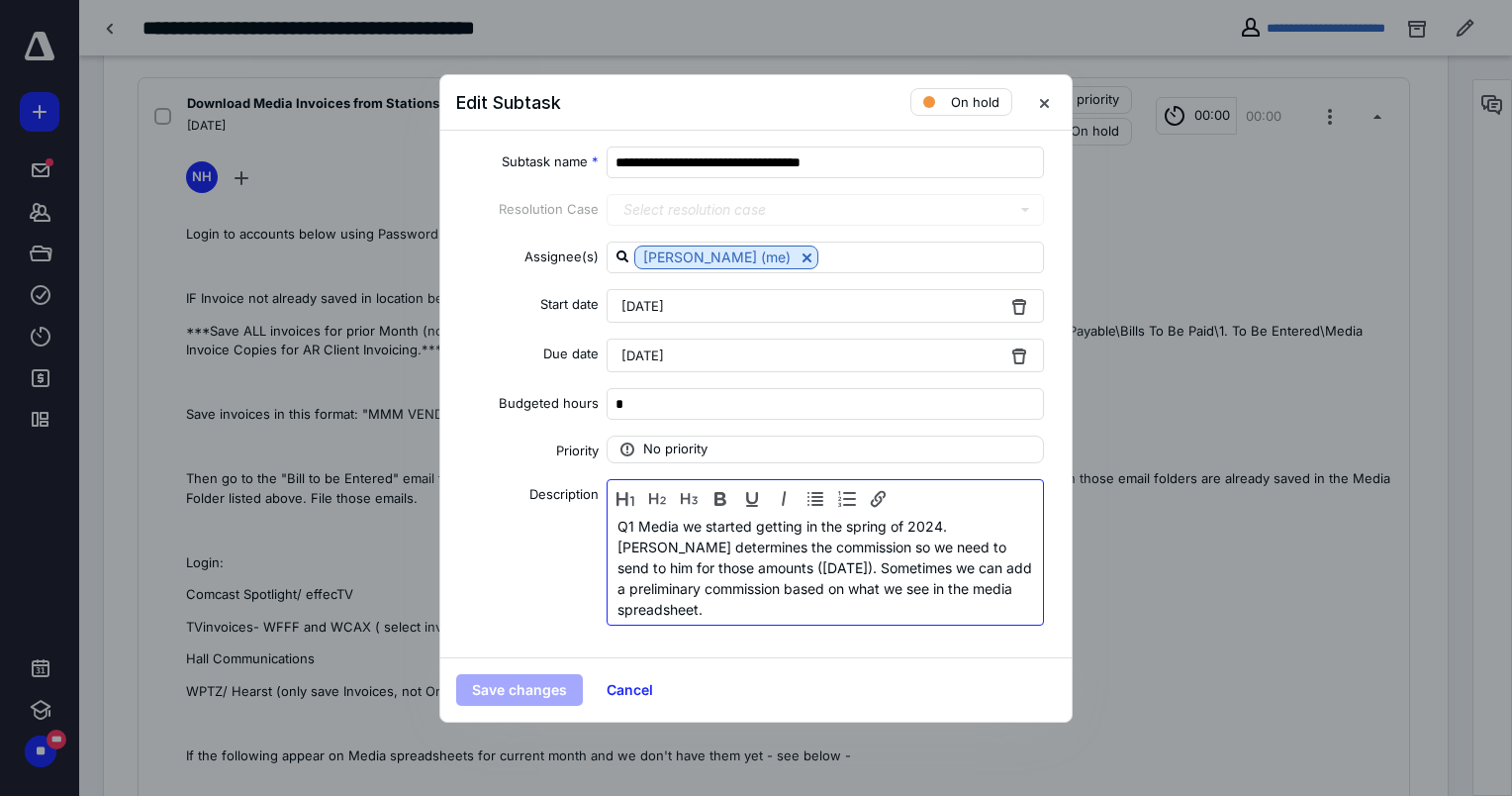 type 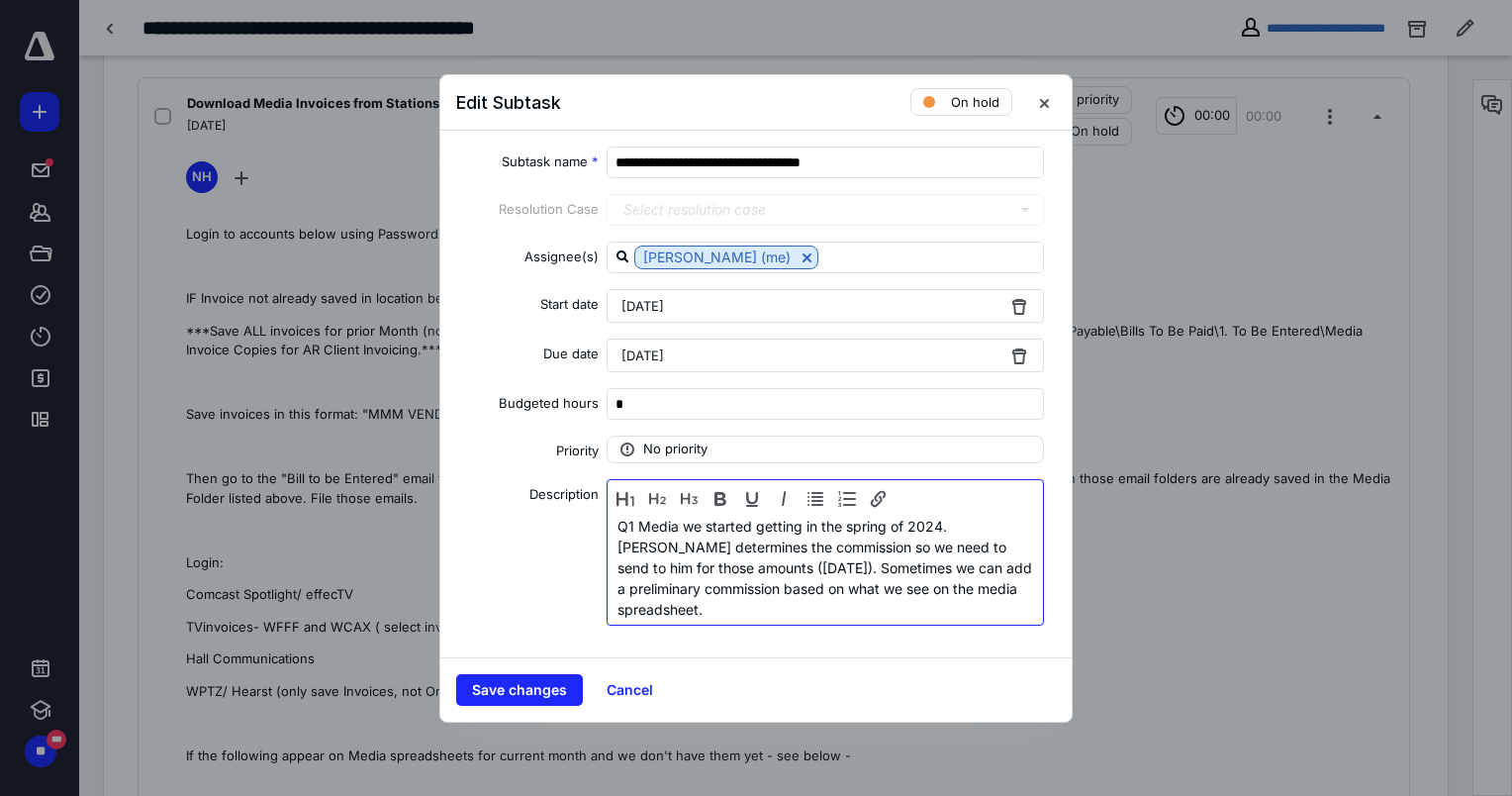 click on "Q1 Media we started getting in the spring of 2024. Jake determines the commission so we need to send to him for those amounts (6/17/24). Sometimes we can add a preliminary commission based on what we see on the media spreadsheet." at bounding box center (825, 567) 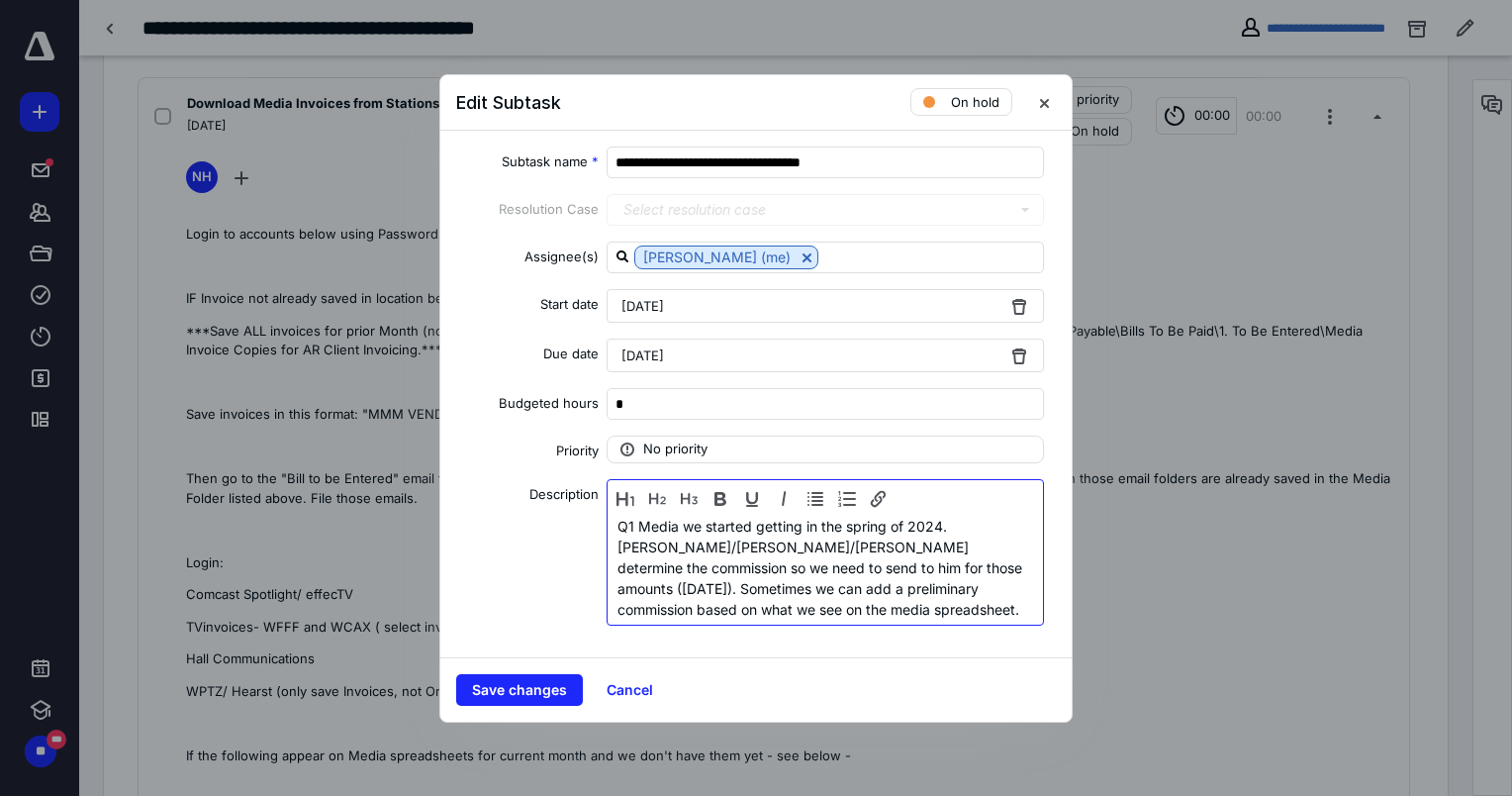 click on "Q1 Media we started getting in the spring of 2024. Jake/Suzanne/Crystal determine the commission so we need to send to him for those amounts (6/17/24). Sometimes we can add a preliminary commission based on what we see on the media spreadsheet." at bounding box center (825, 567) 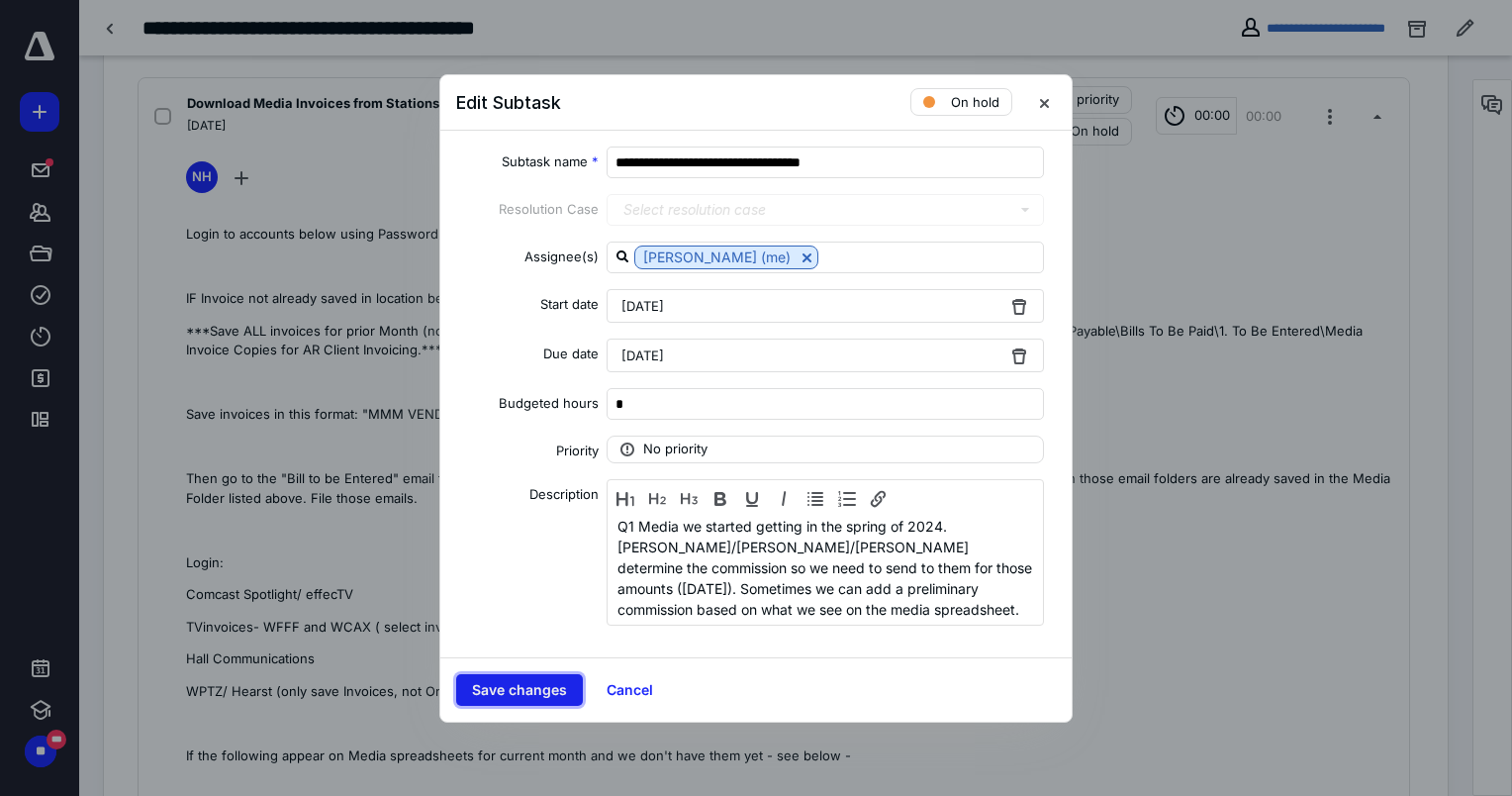 click on "Save changes" at bounding box center [520, 690] 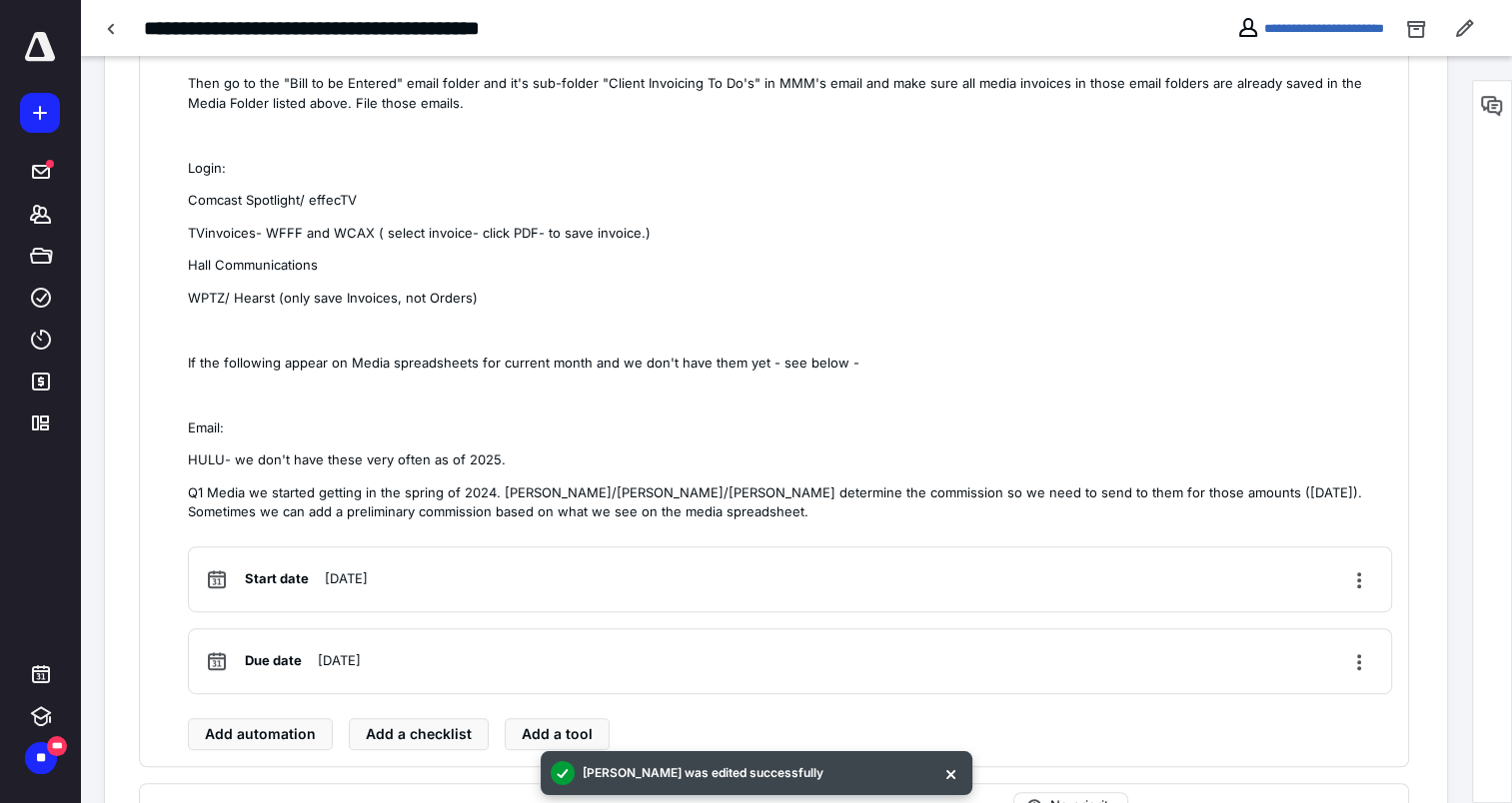 scroll, scrollTop: 699, scrollLeft: 0, axis: vertical 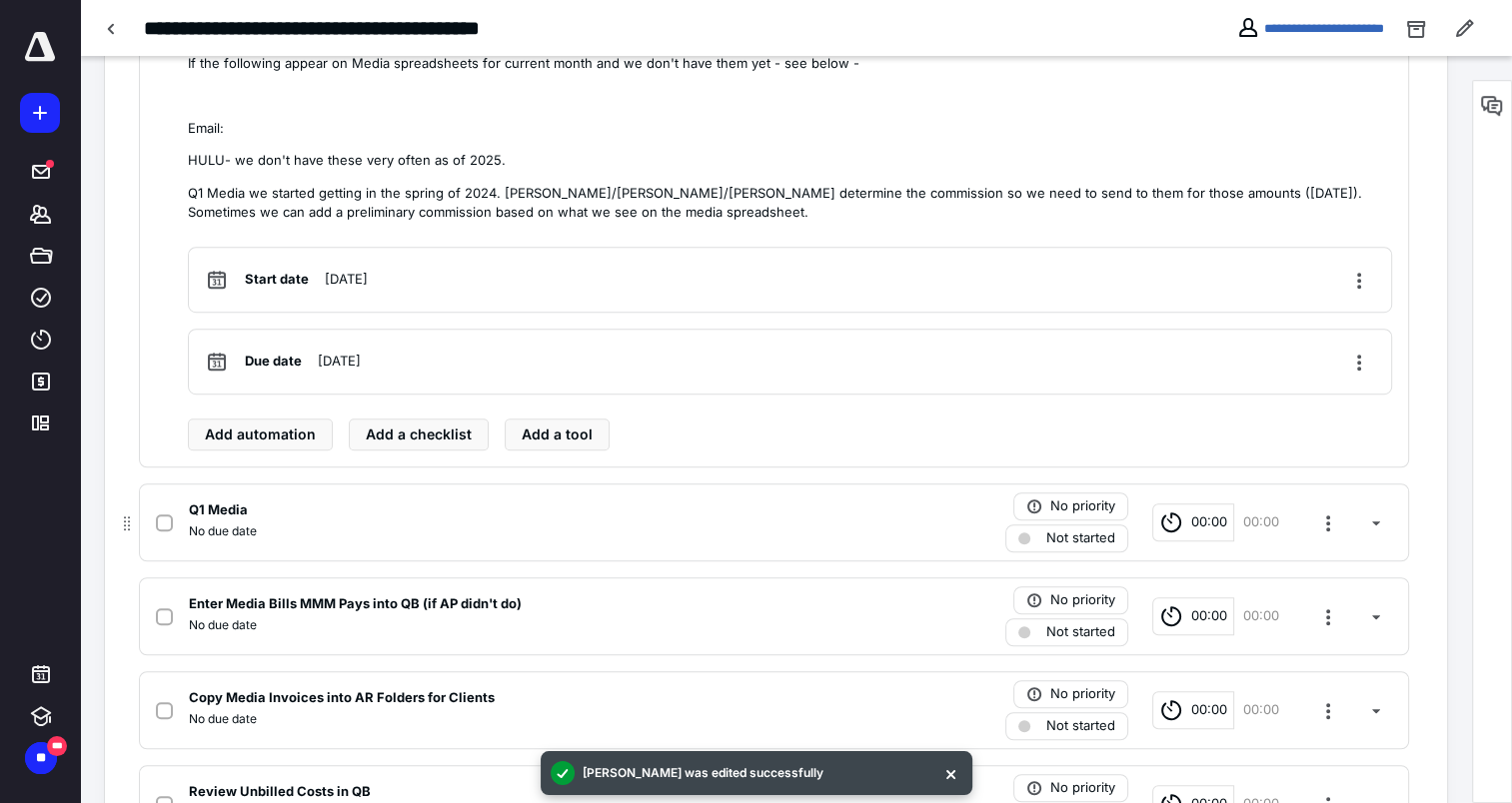 click on "Q1 Media" at bounding box center (512, 510) 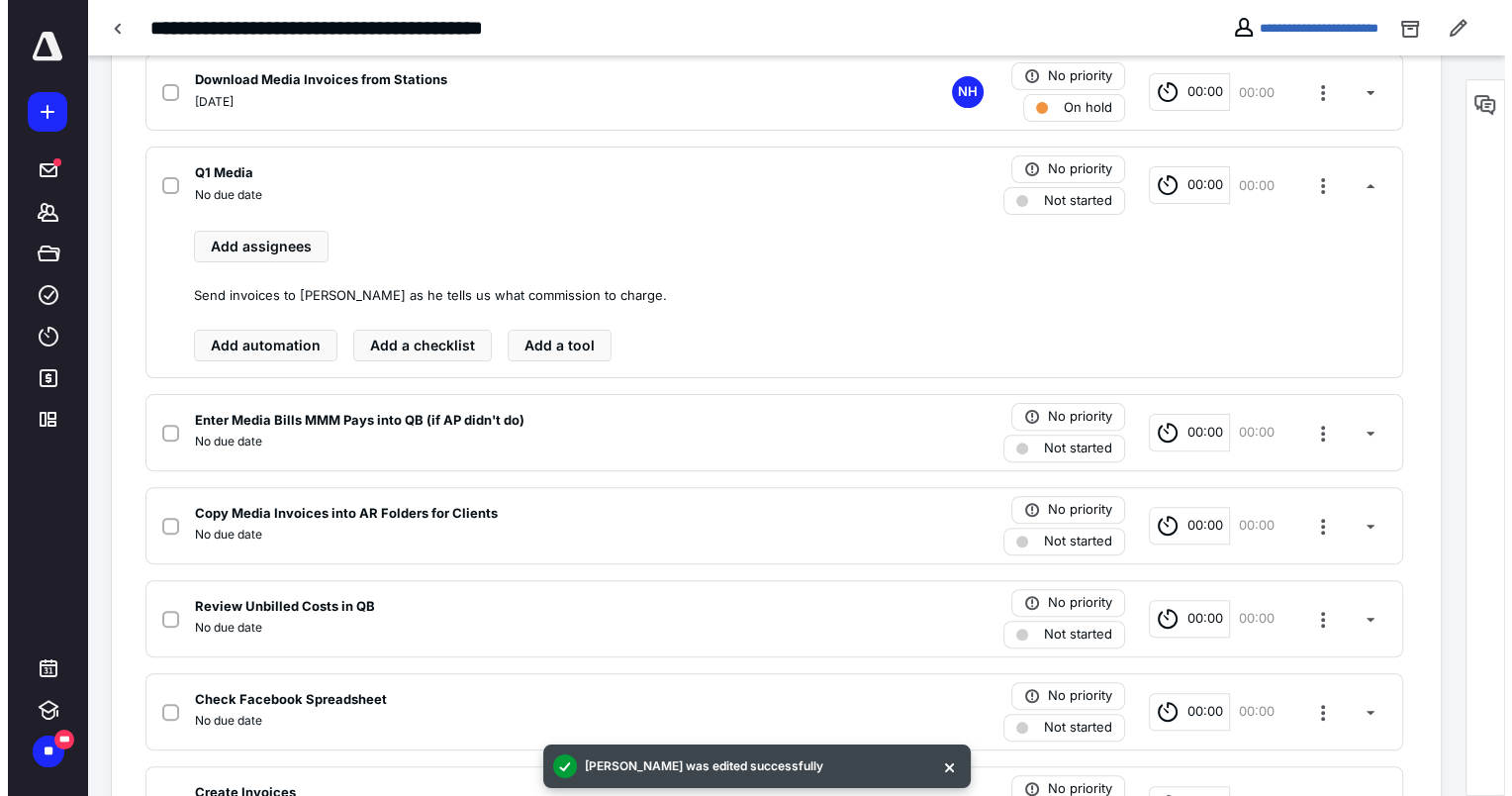 scroll, scrollTop: 496, scrollLeft: 0, axis: vertical 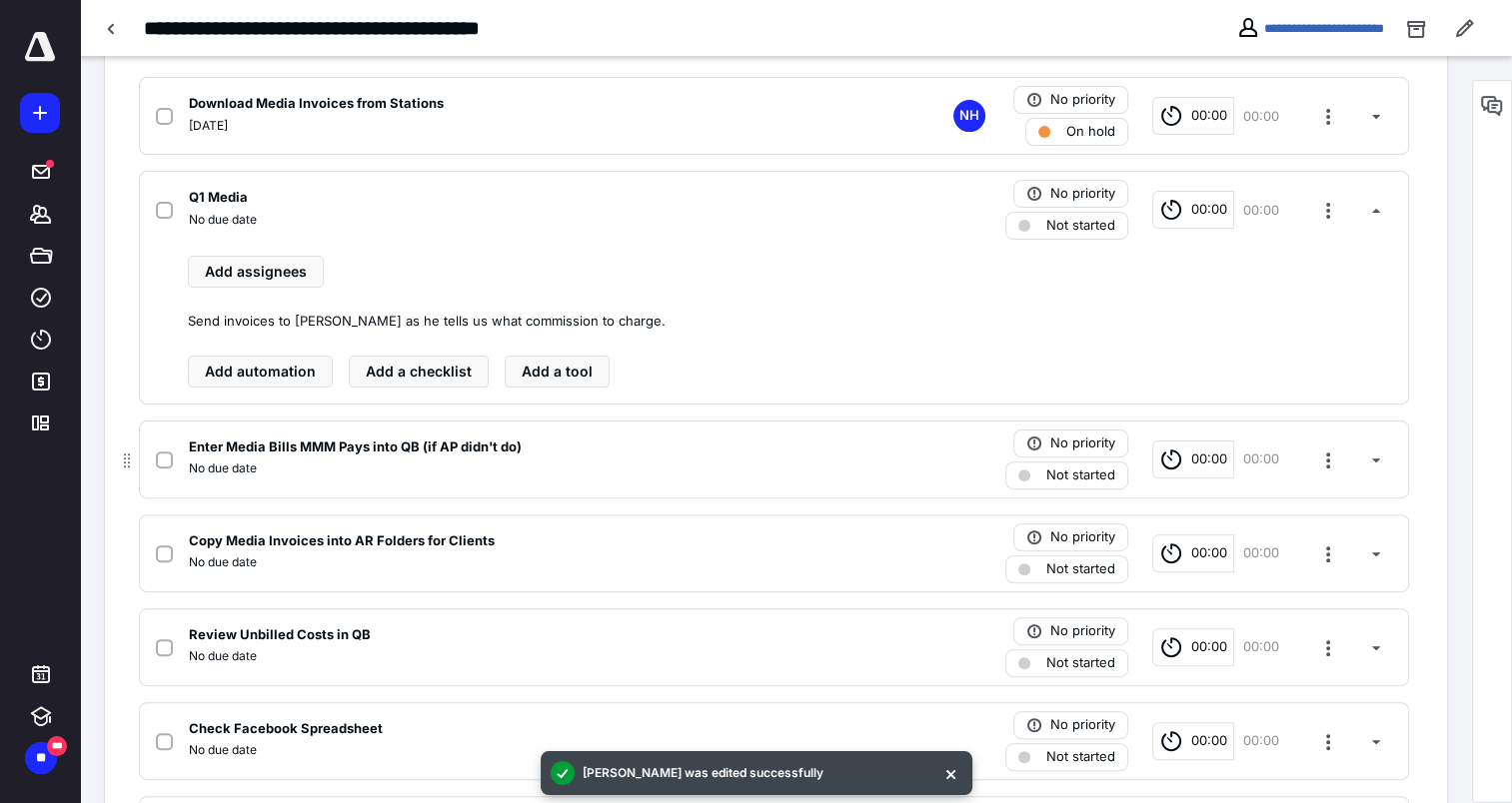 click on "Enter Media Bills MMM Pays into QB (if AP didn't do)" at bounding box center [355, 447] 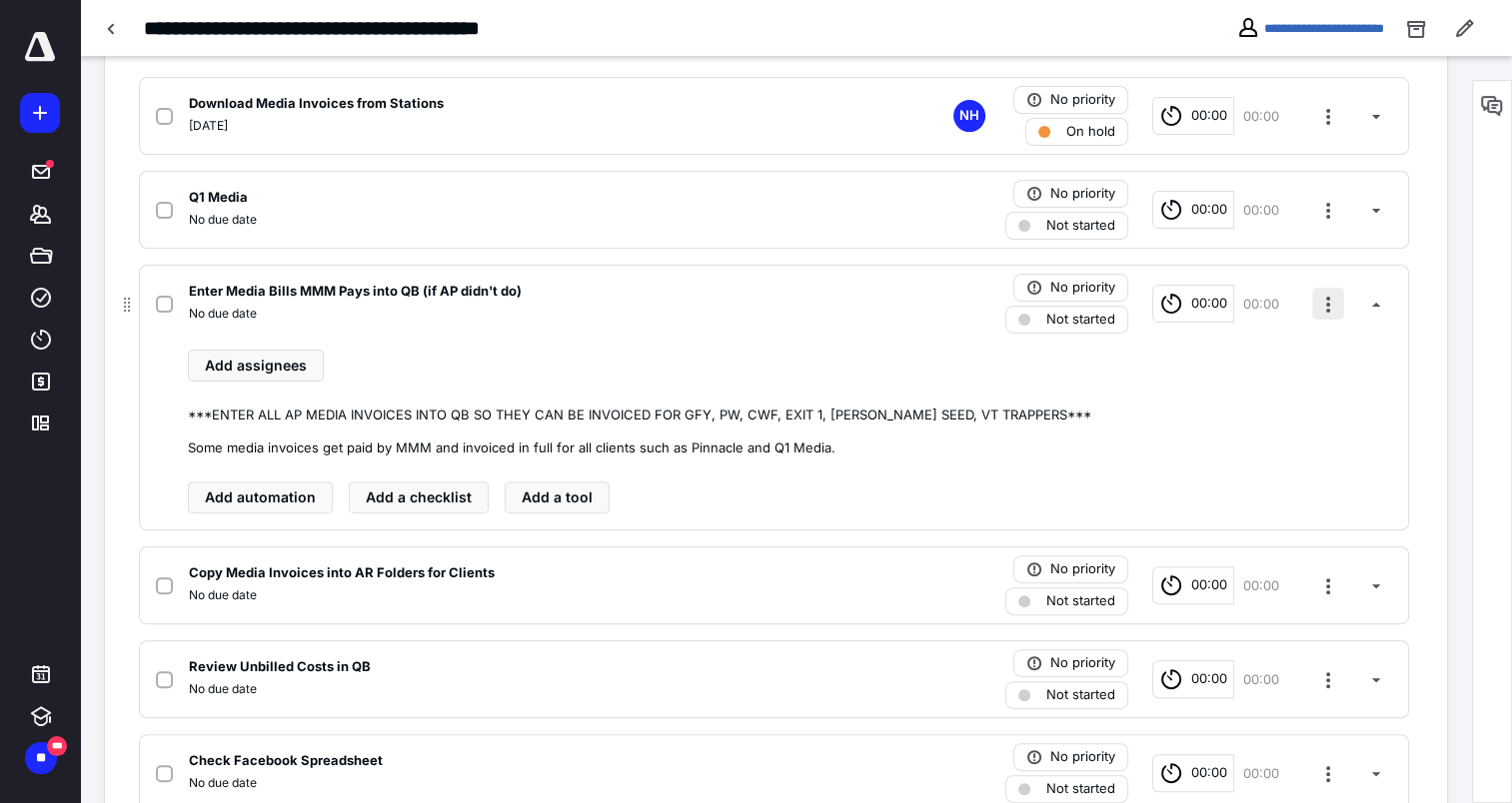 click at bounding box center [1328, 304] 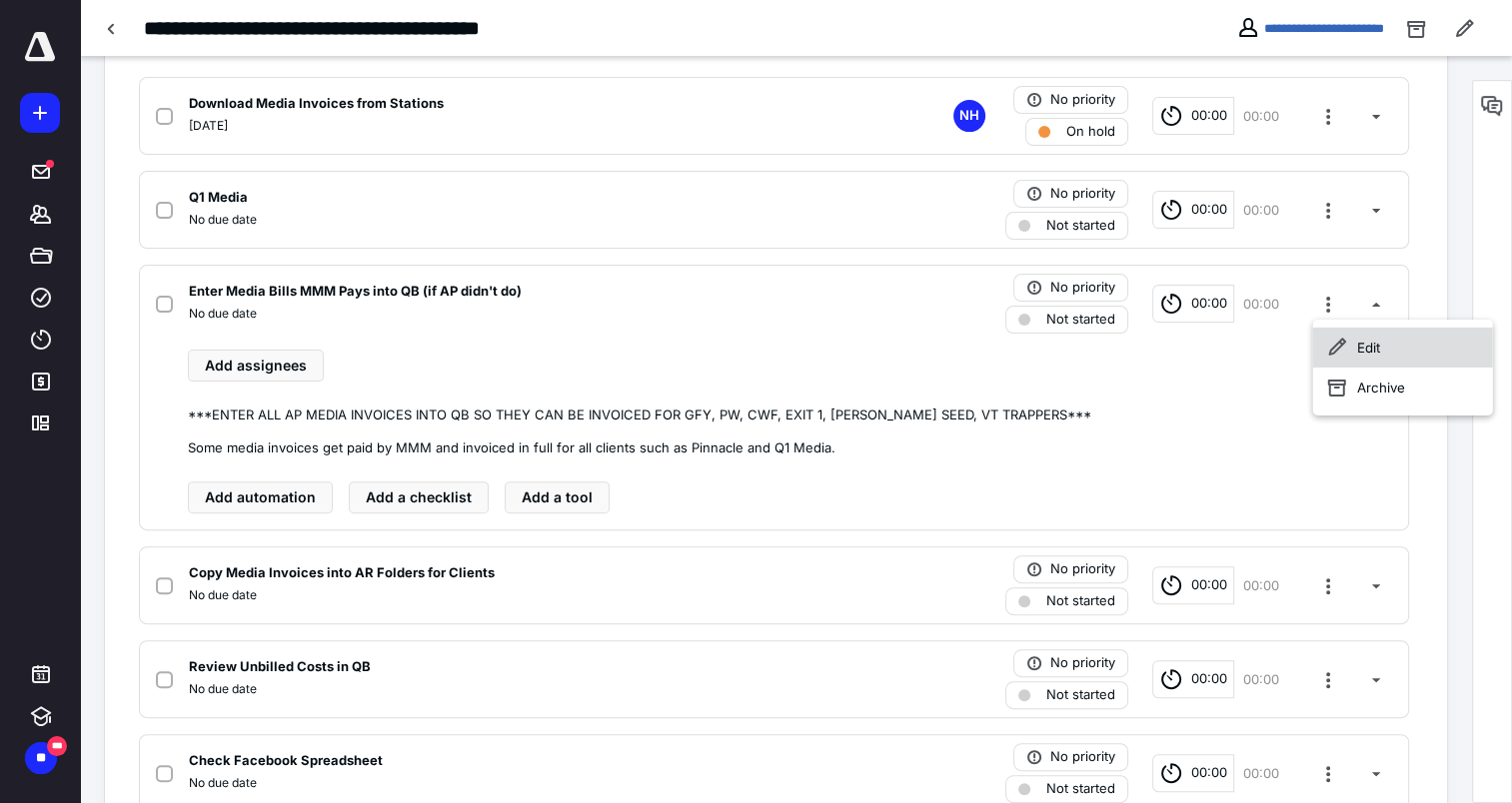 click on "Edit" at bounding box center (1403, 348) 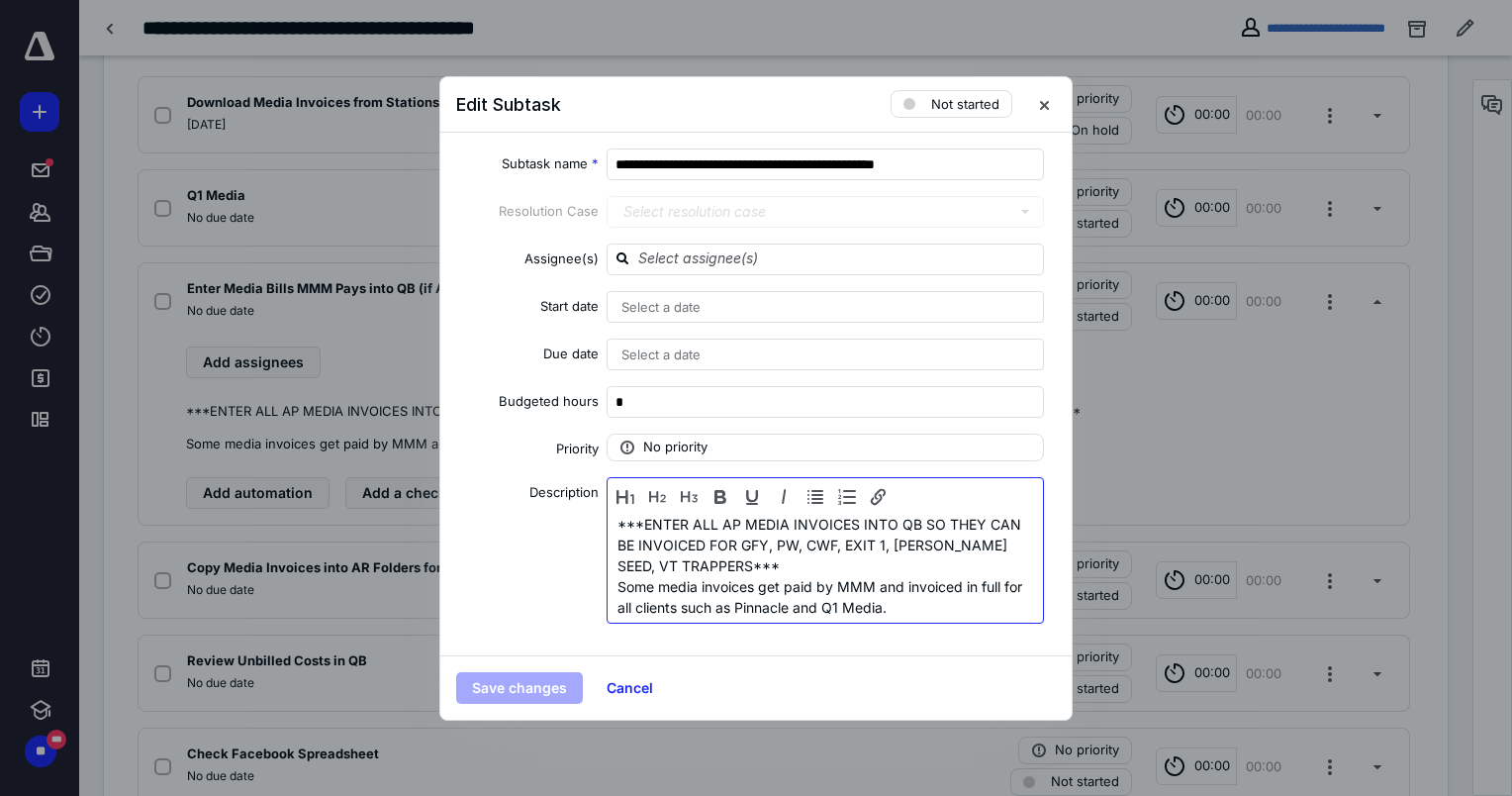 click on "Some media invoices get paid by MMM and invoiced in full for all clients such as Pinnacle and Q1 Media." at bounding box center [825, 597] 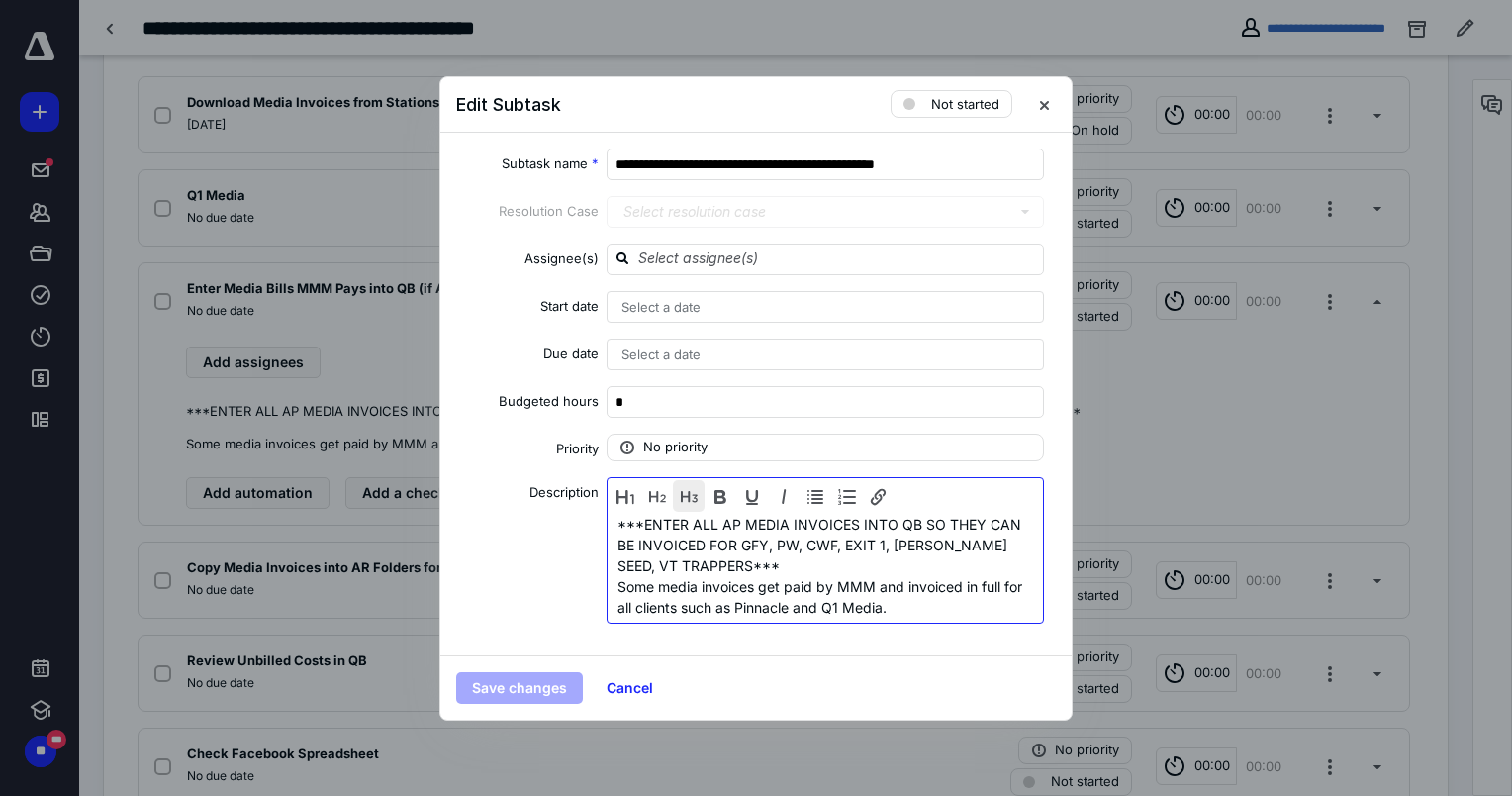type 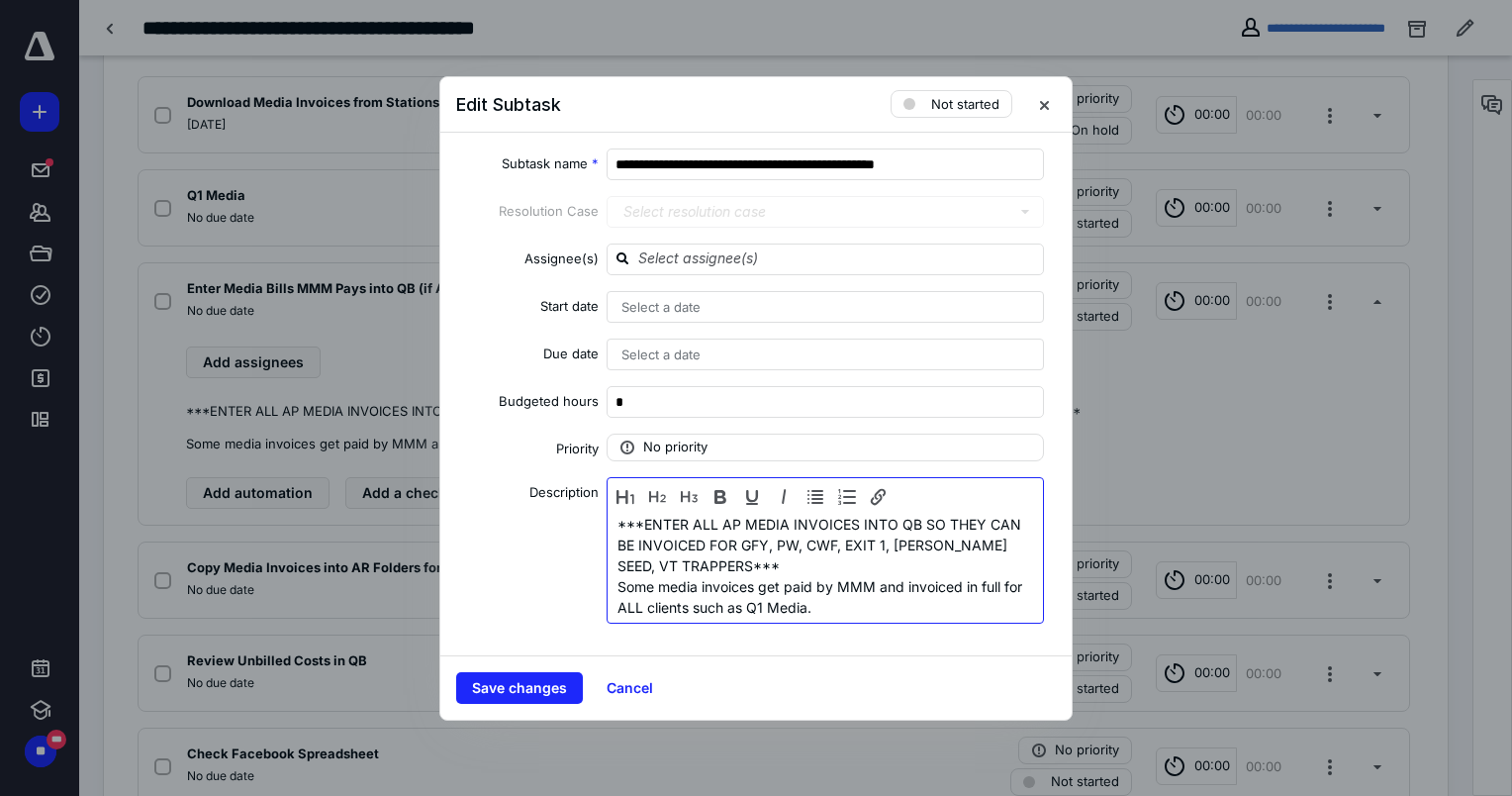 click on "***ENTER ALL AP MEDIA INVOICES INTO QB SO THEY CAN BE INVOICED FOR GFY, PW, CWF, EXIT 1, OLIVER SEED, VT TRAPPERS***" at bounding box center [825, 545] 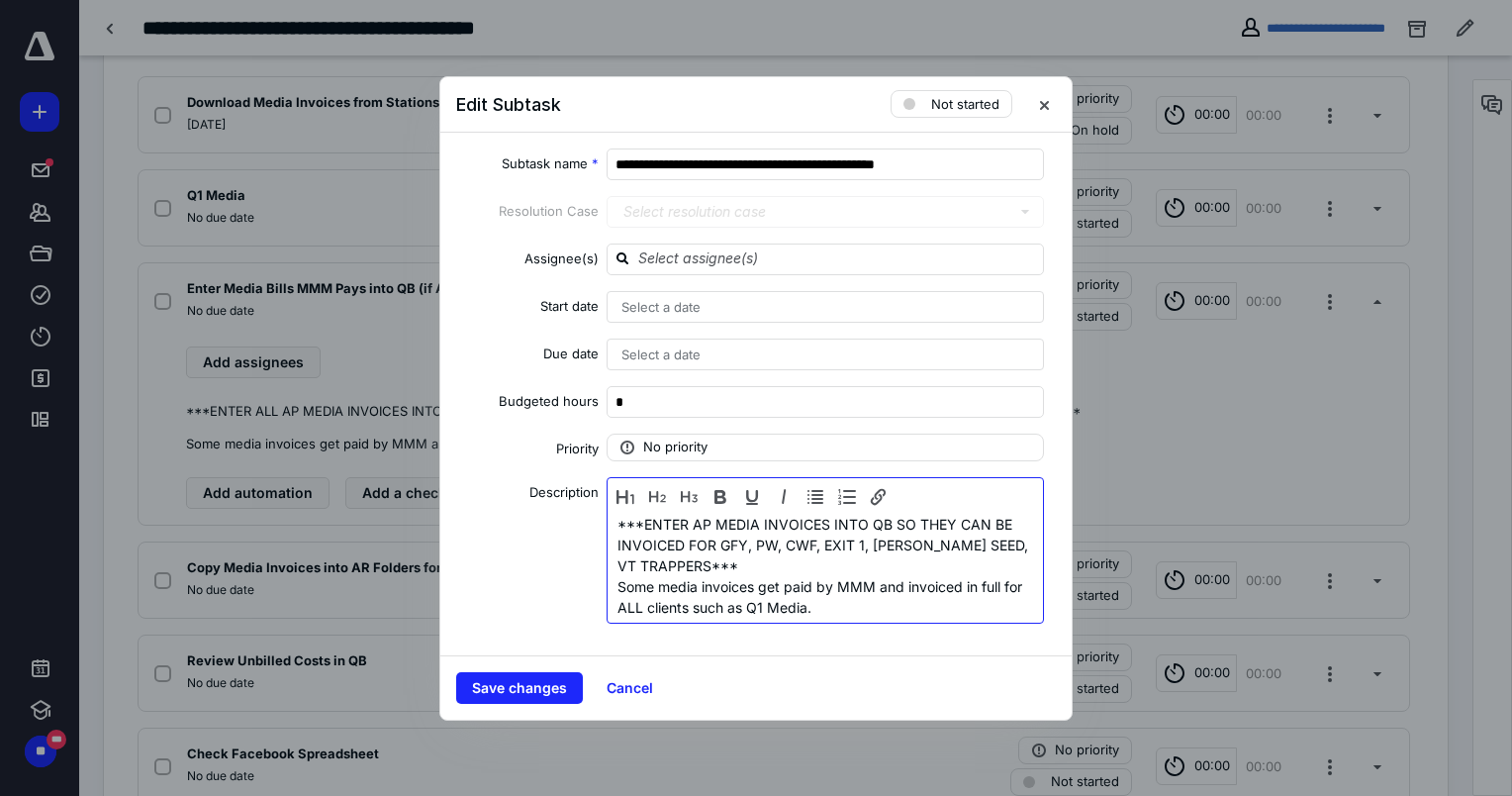 click on "Some media invoices get paid by MMM and invoiced in full for ALL clients such as Q1 Media." at bounding box center (825, 597) 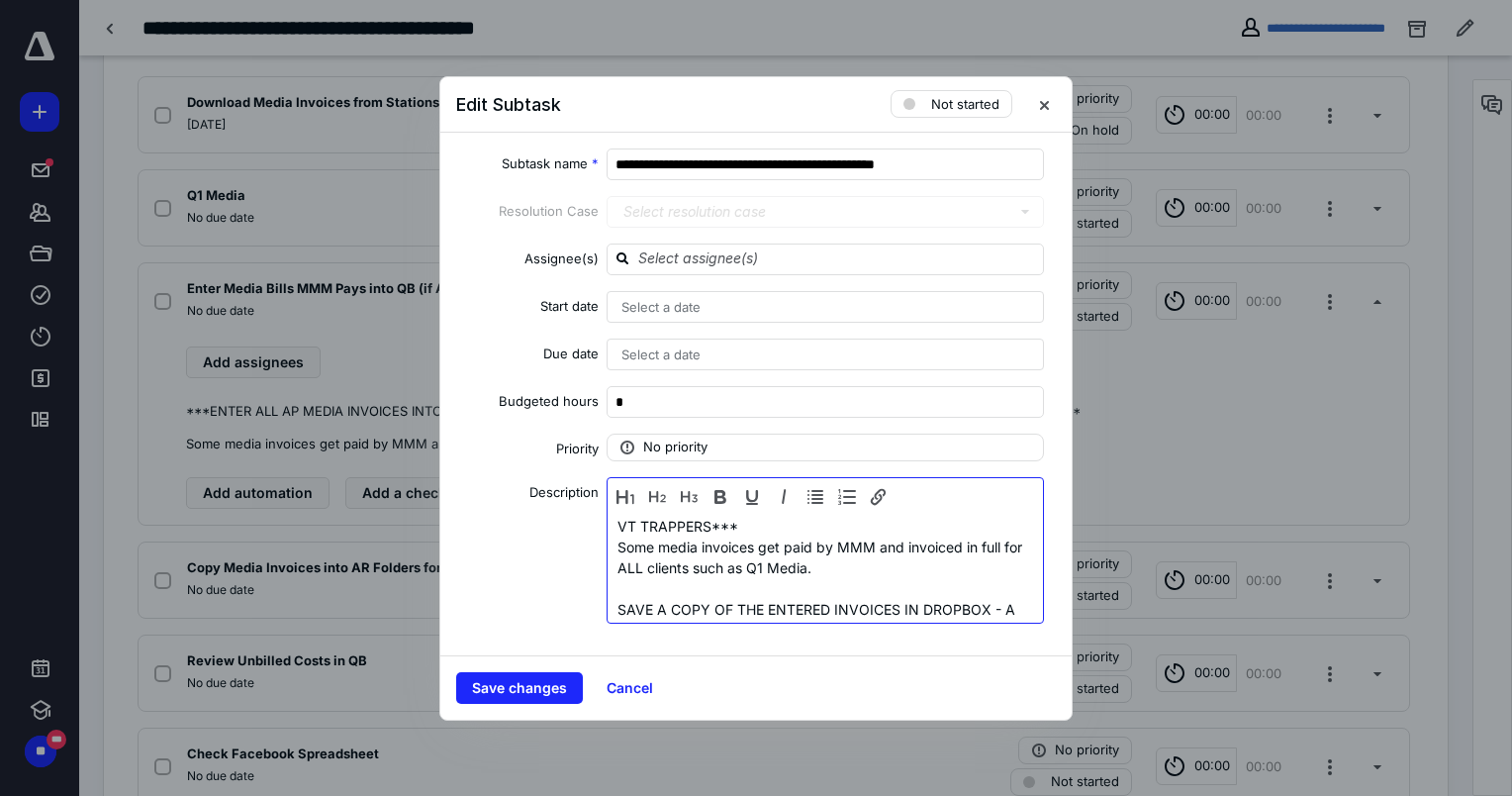 scroll, scrollTop: 60, scrollLeft: 0, axis: vertical 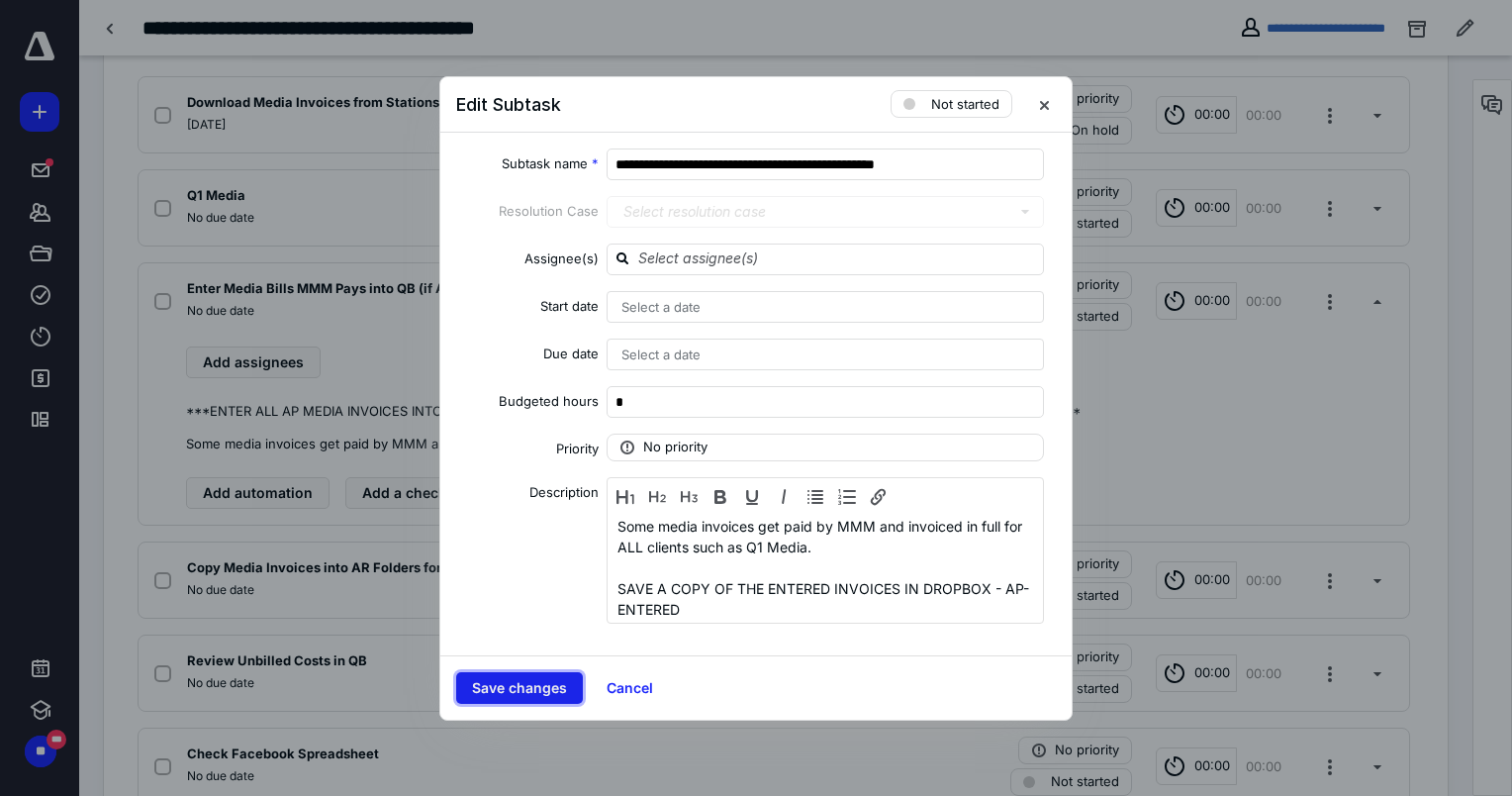 click on "Save changes" at bounding box center [520, 688] 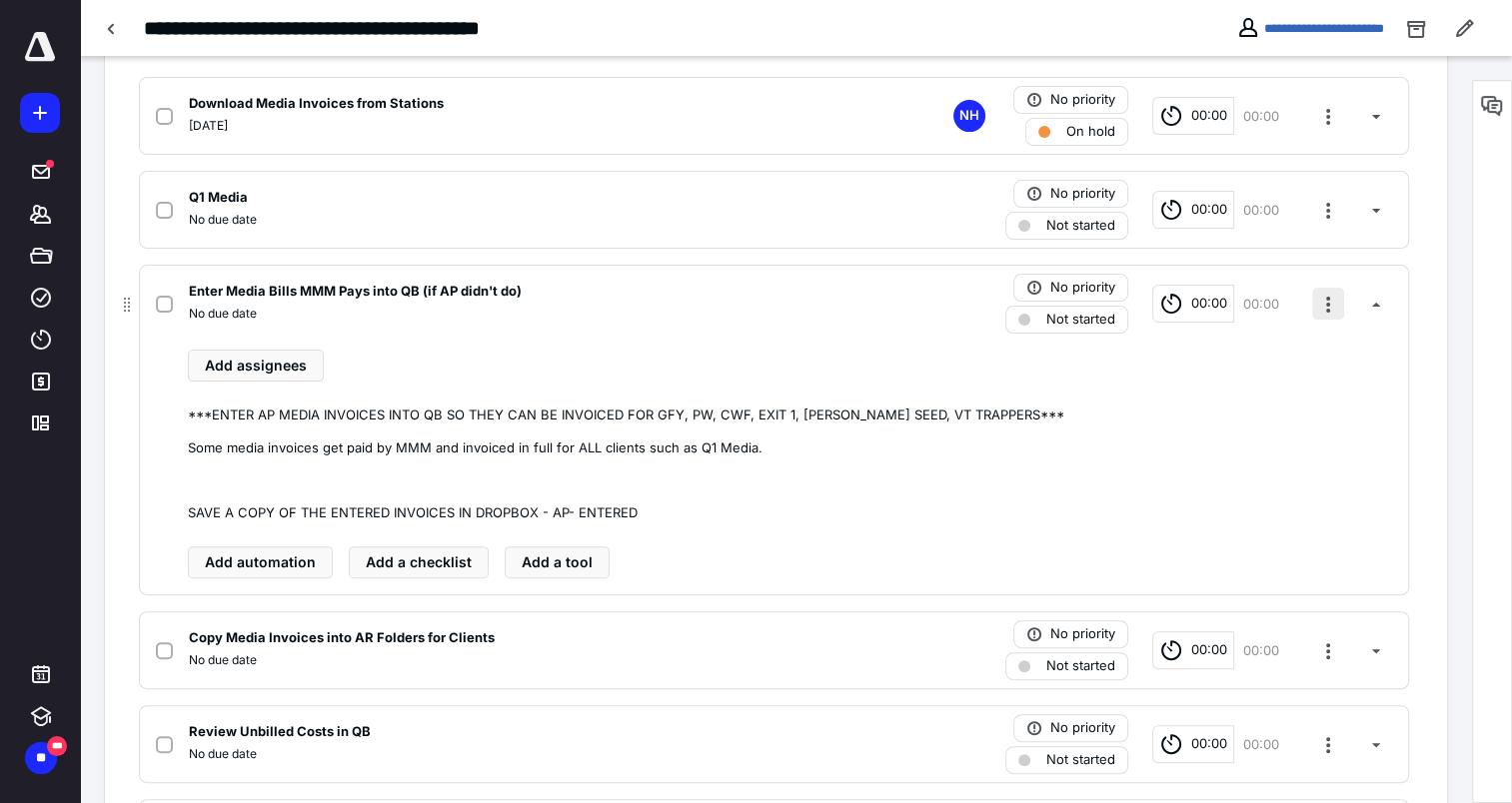 click at bounding box center (1328, 304) 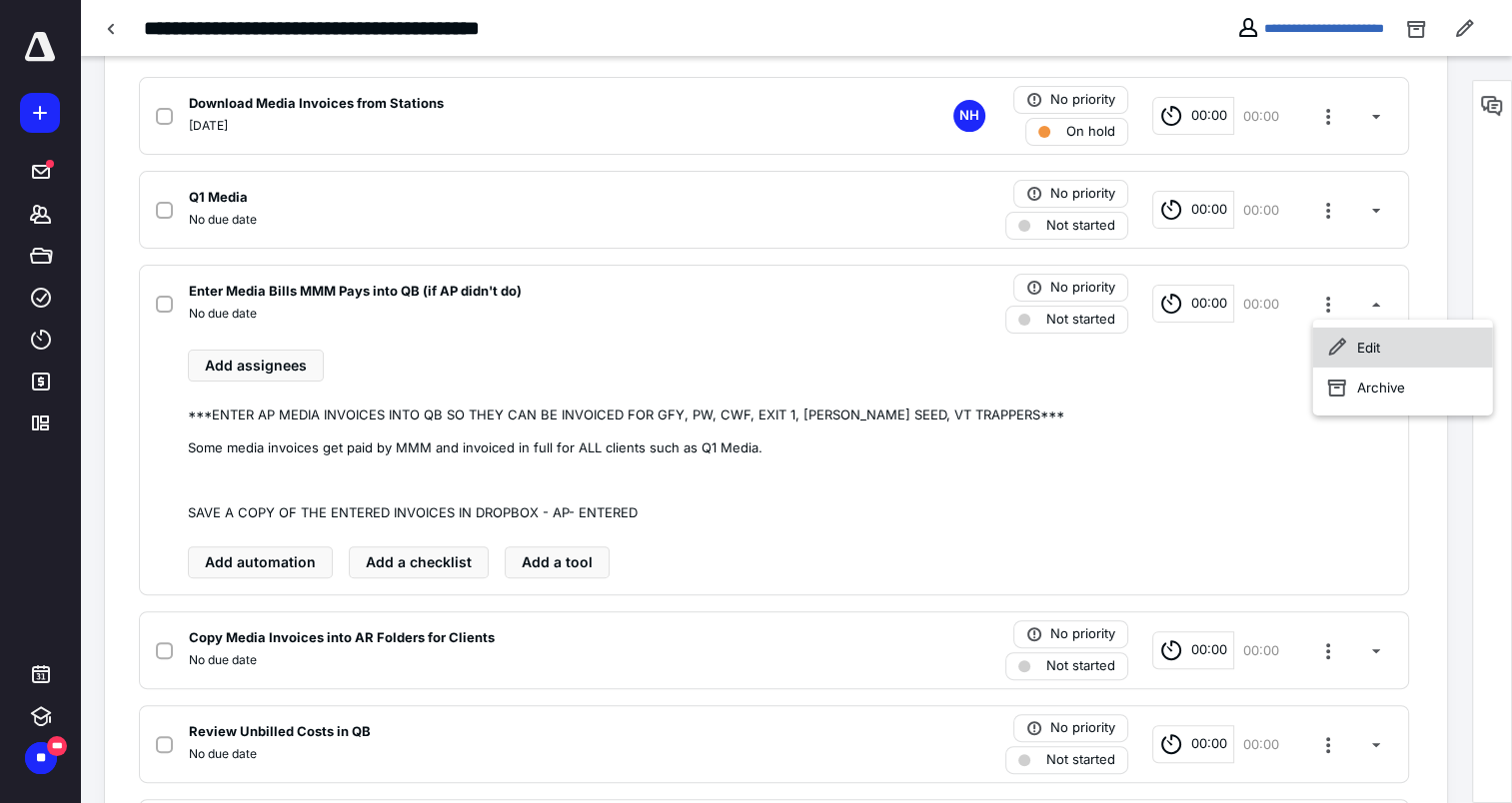 click 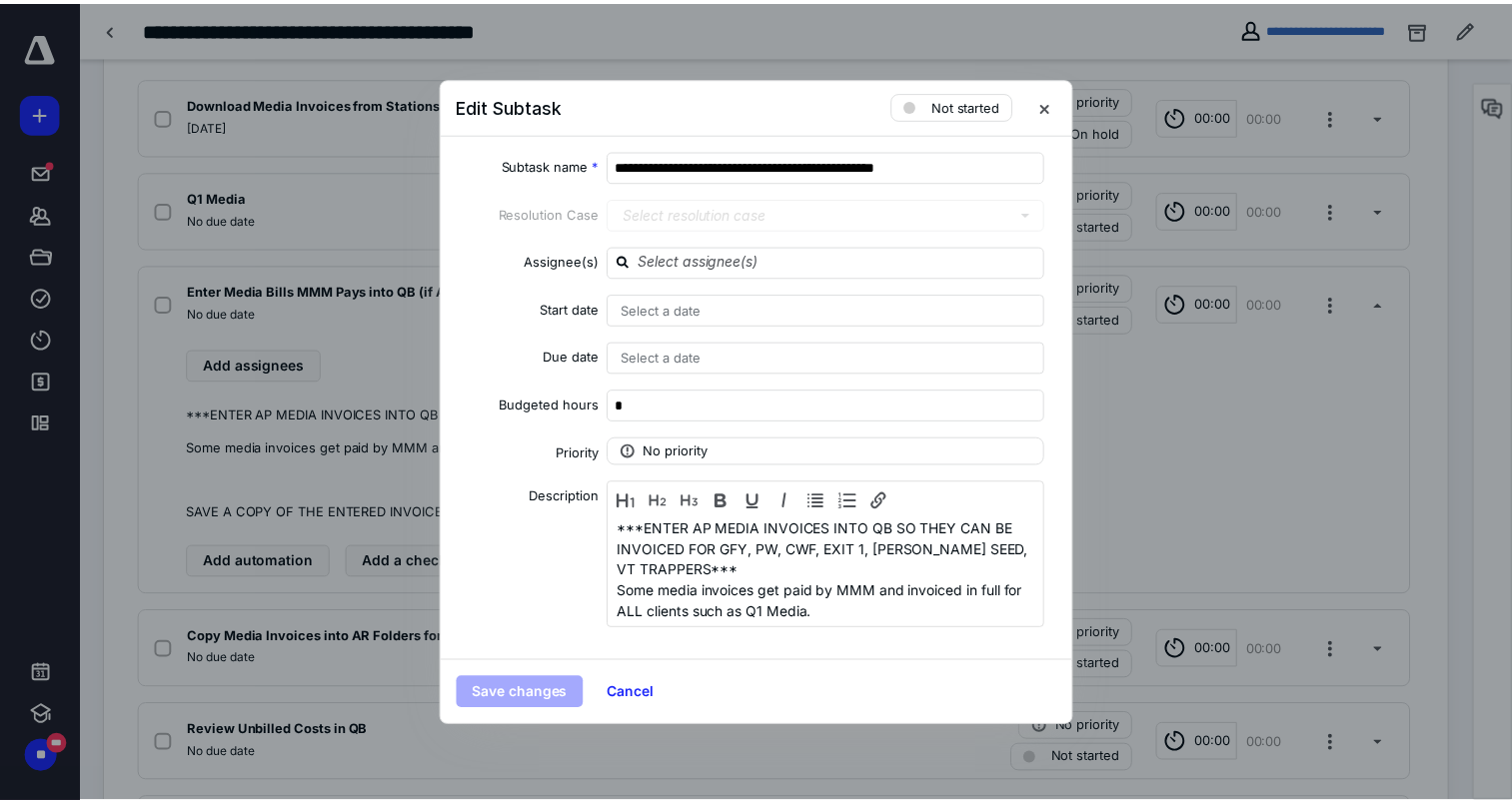 scroll, scrollTop: 63, scrollLeft: 0, axis: vertical 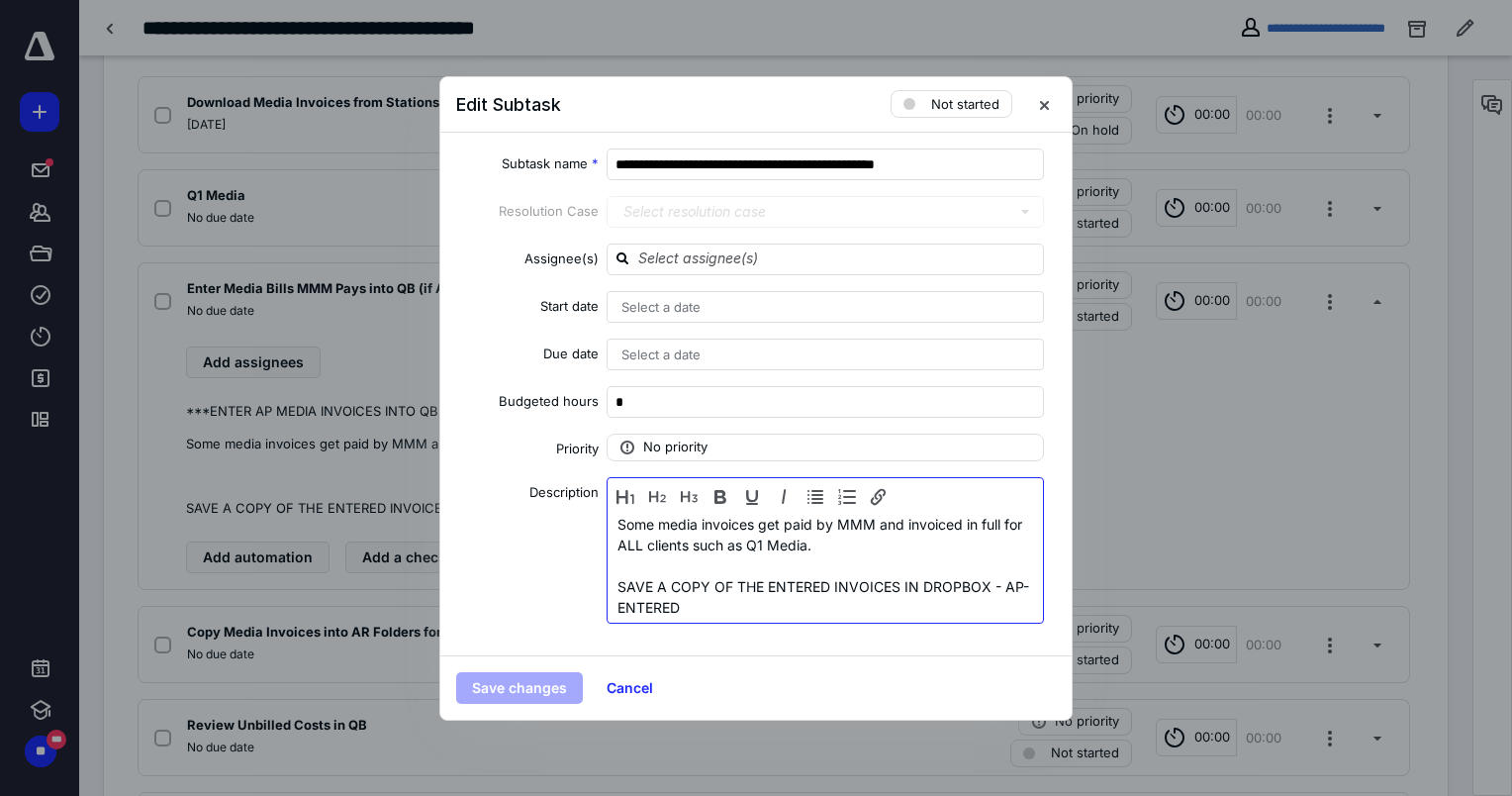 click on "SAVE A COPY OF THE ENTERED INVOICES IN DROPBOX - AP- ENTERED" at bounding box center (825, 597) 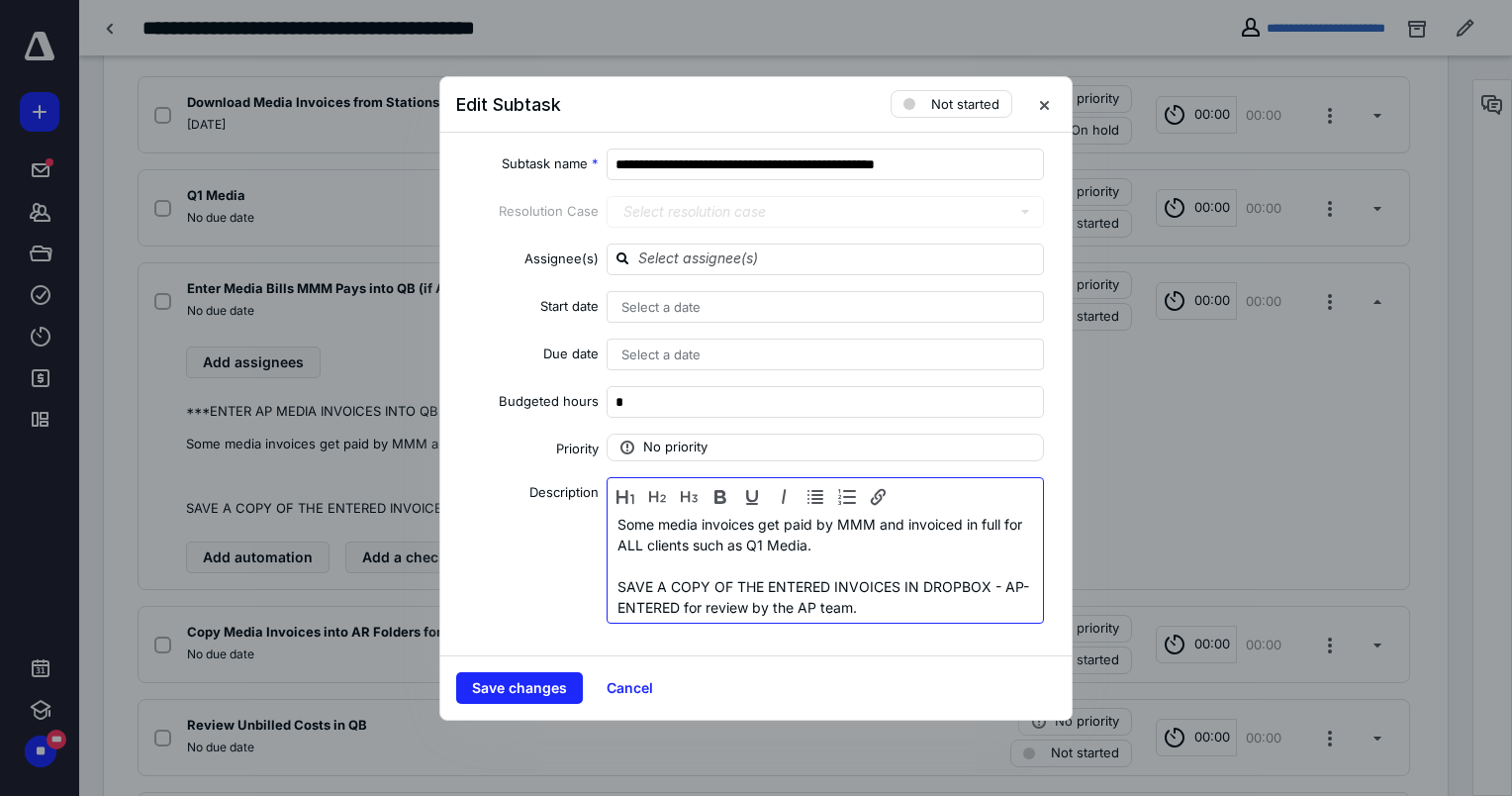 click on "SAVE A COPY OF THE ENTERED INVOICES IN DROPBOX - AP- ENTERED for review by the AP team." at bounding box center [825, 597] 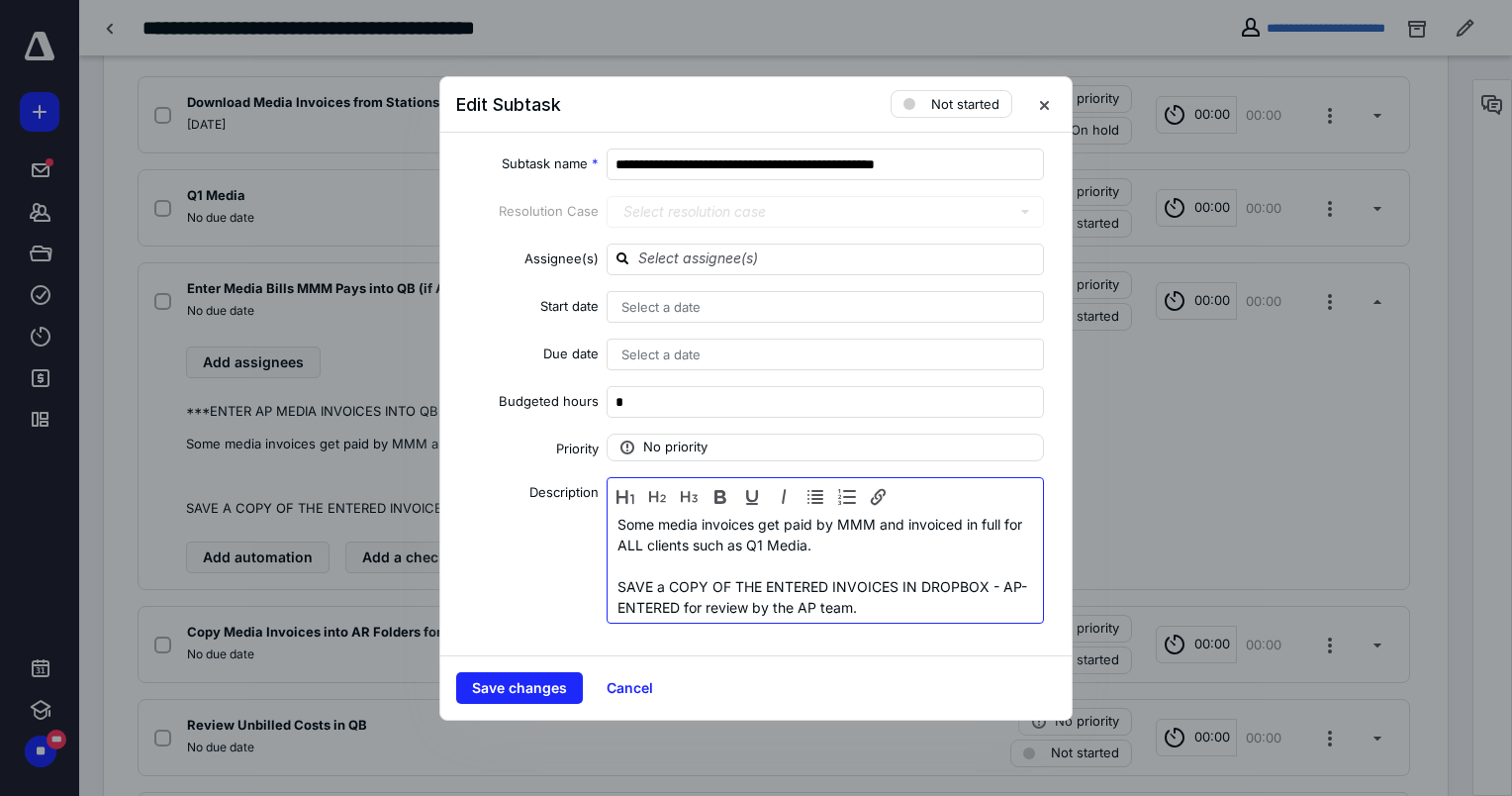 click on "SAVE a COPY OF THE ENTERED INVOICES IN DROPBOX - AP- ENTERED for review by the AP team." at bounding box center [825, 597] 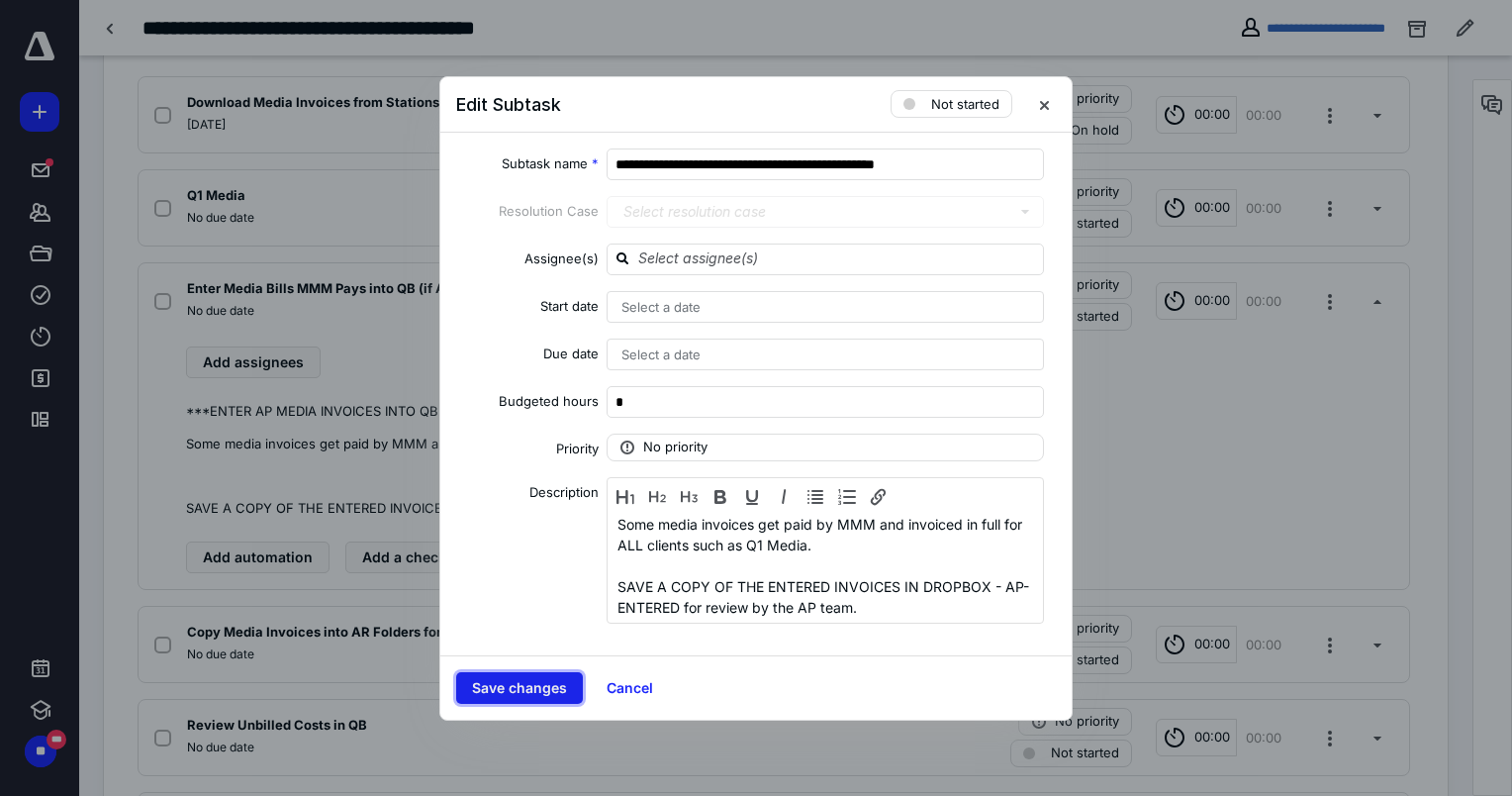 click on "Save changes" at bounding box center (520, 688) 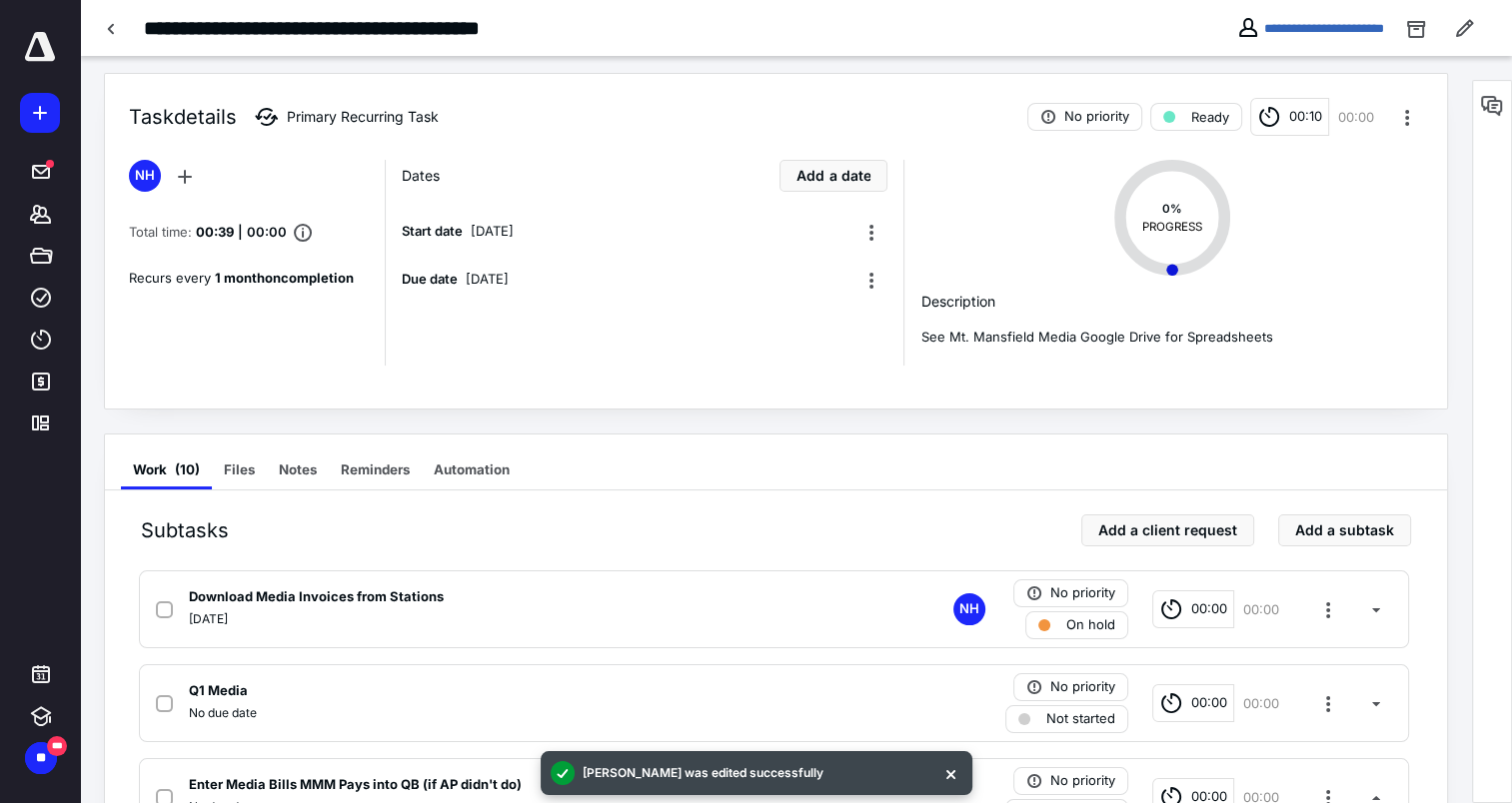 scroll, scrollTop: 1, scrollLeft: 0, axis: vertical 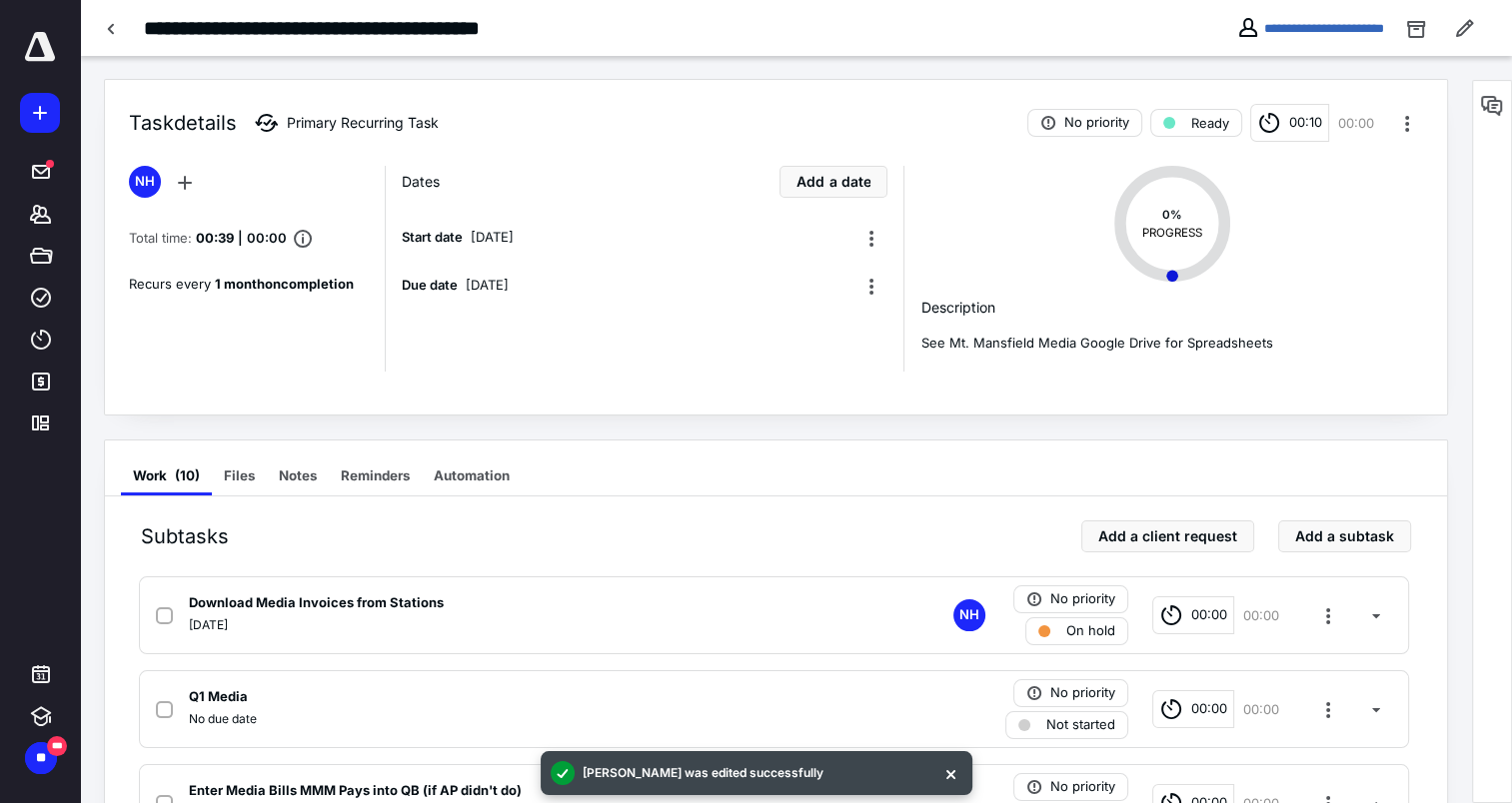 drag, startPoint x: 326, startPoint y: 595, endPoint x: 342, endPoint y: 567, distance: 32.24903 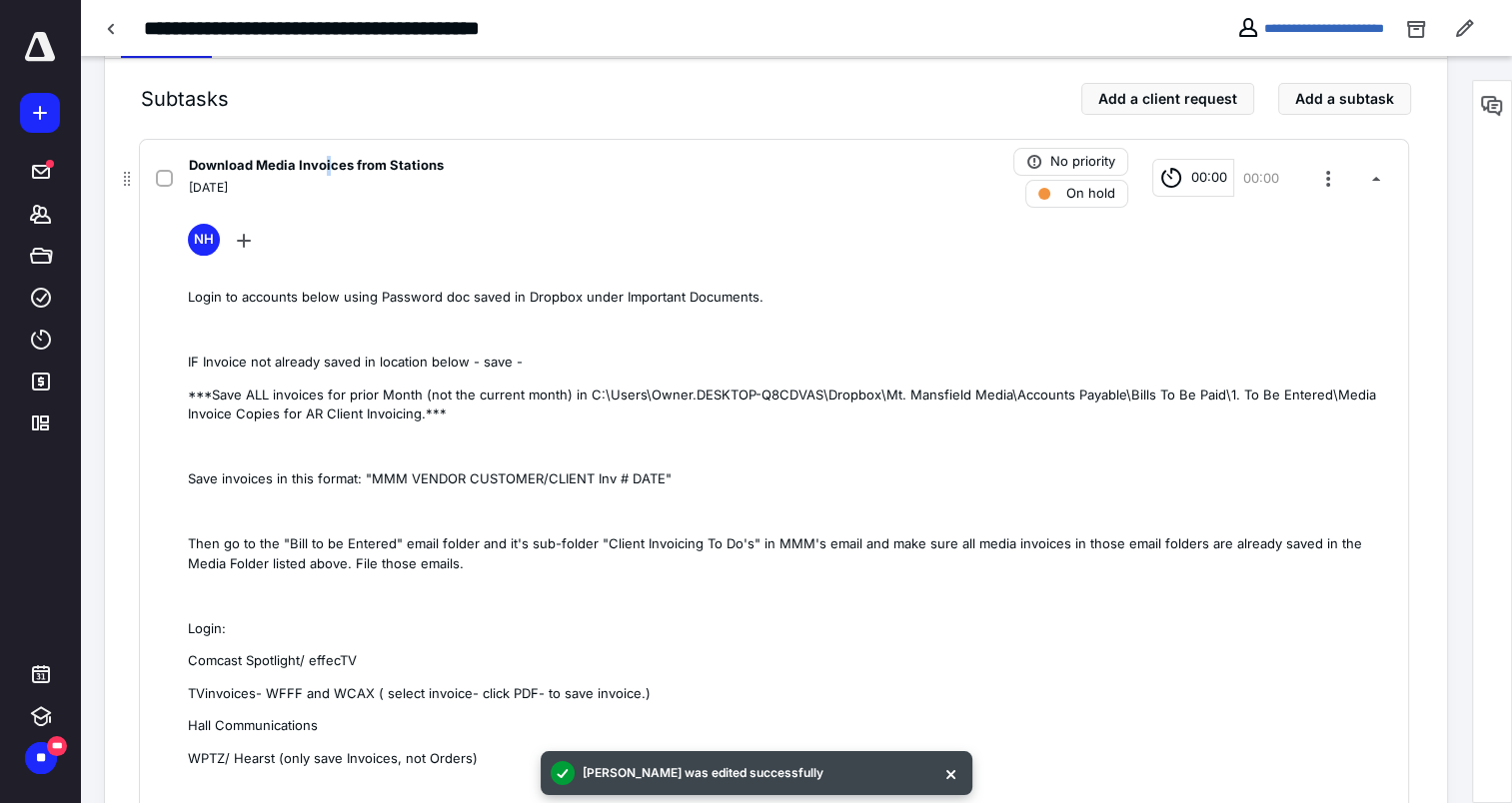 scroll, scrollTop: 500, scrollLeft: 0, axis: vertical 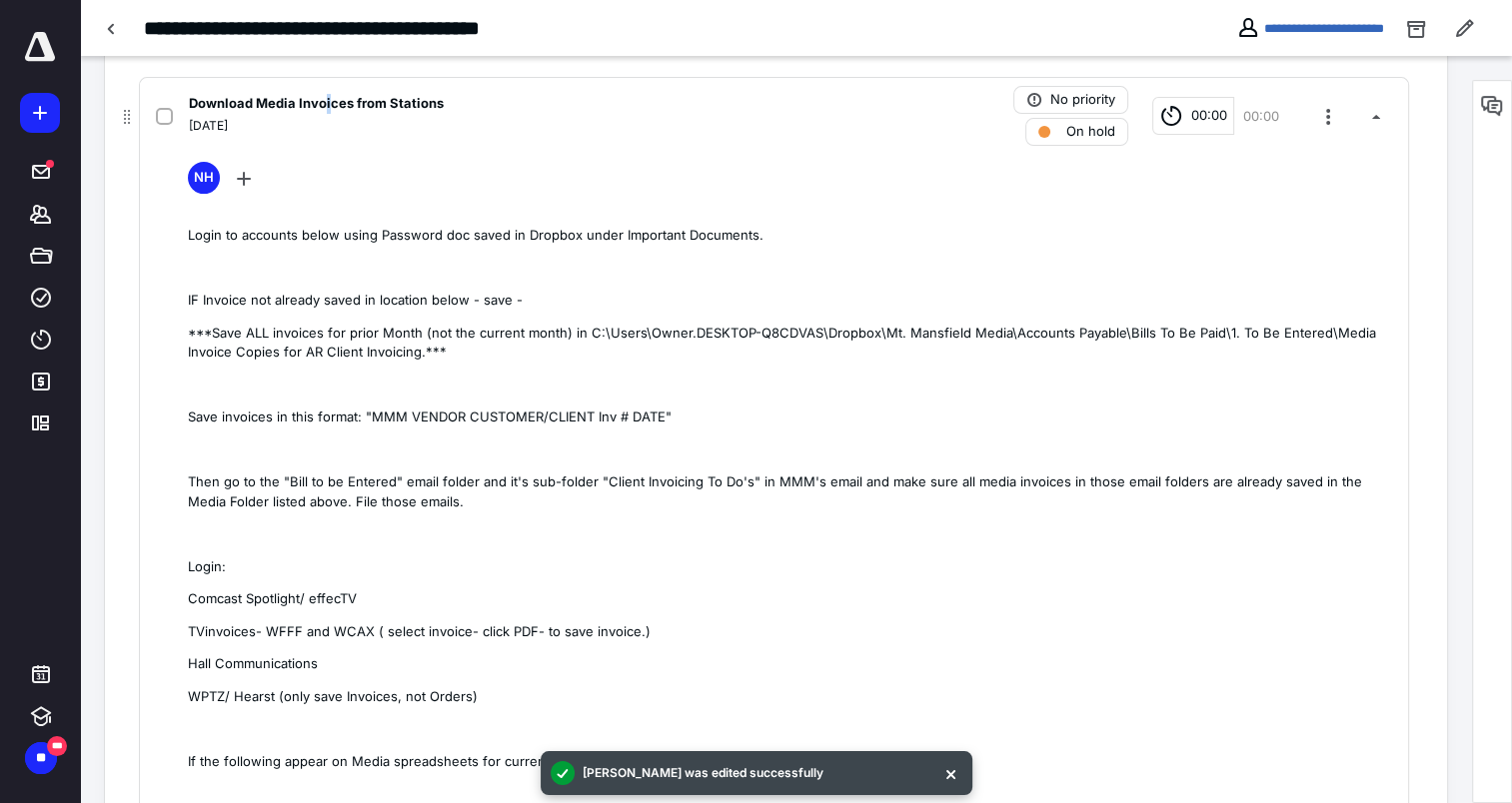 click 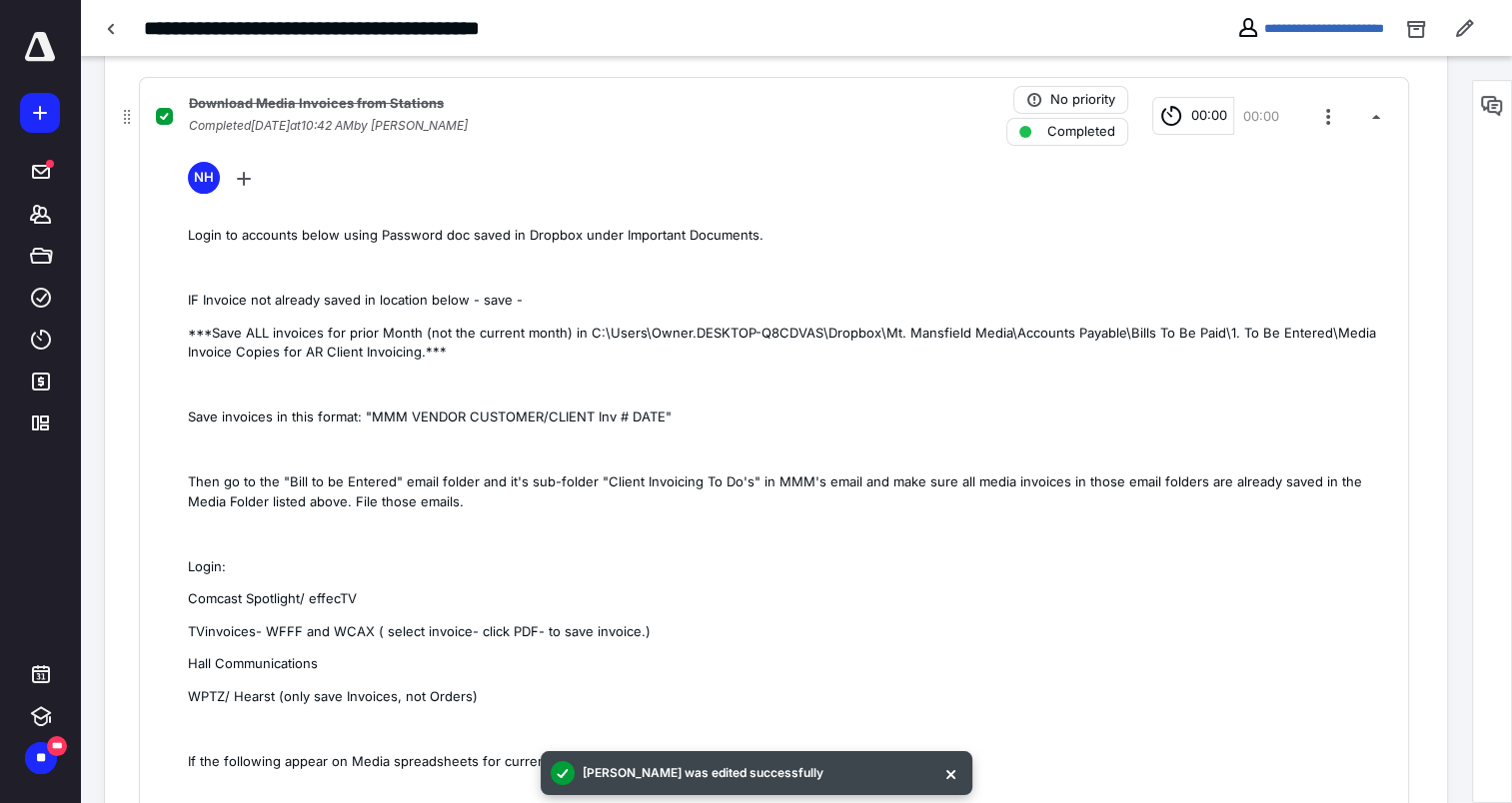 click on "Download Media Invoices from Stations" at bounding box center [316, 104] 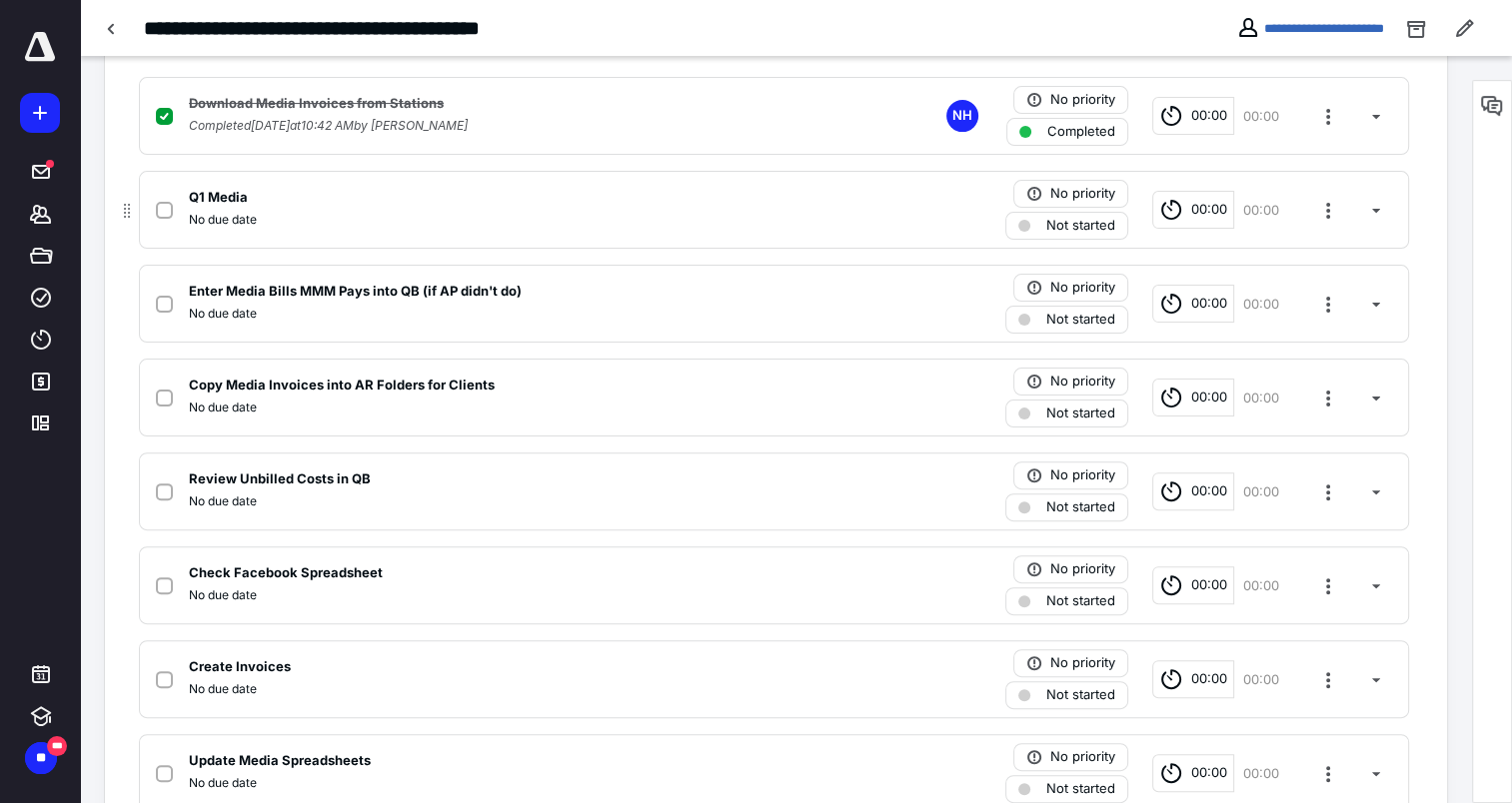 click on "Q1 Media No due date No priority Not started 00:00 00:00" at bounding box center (773, 210) 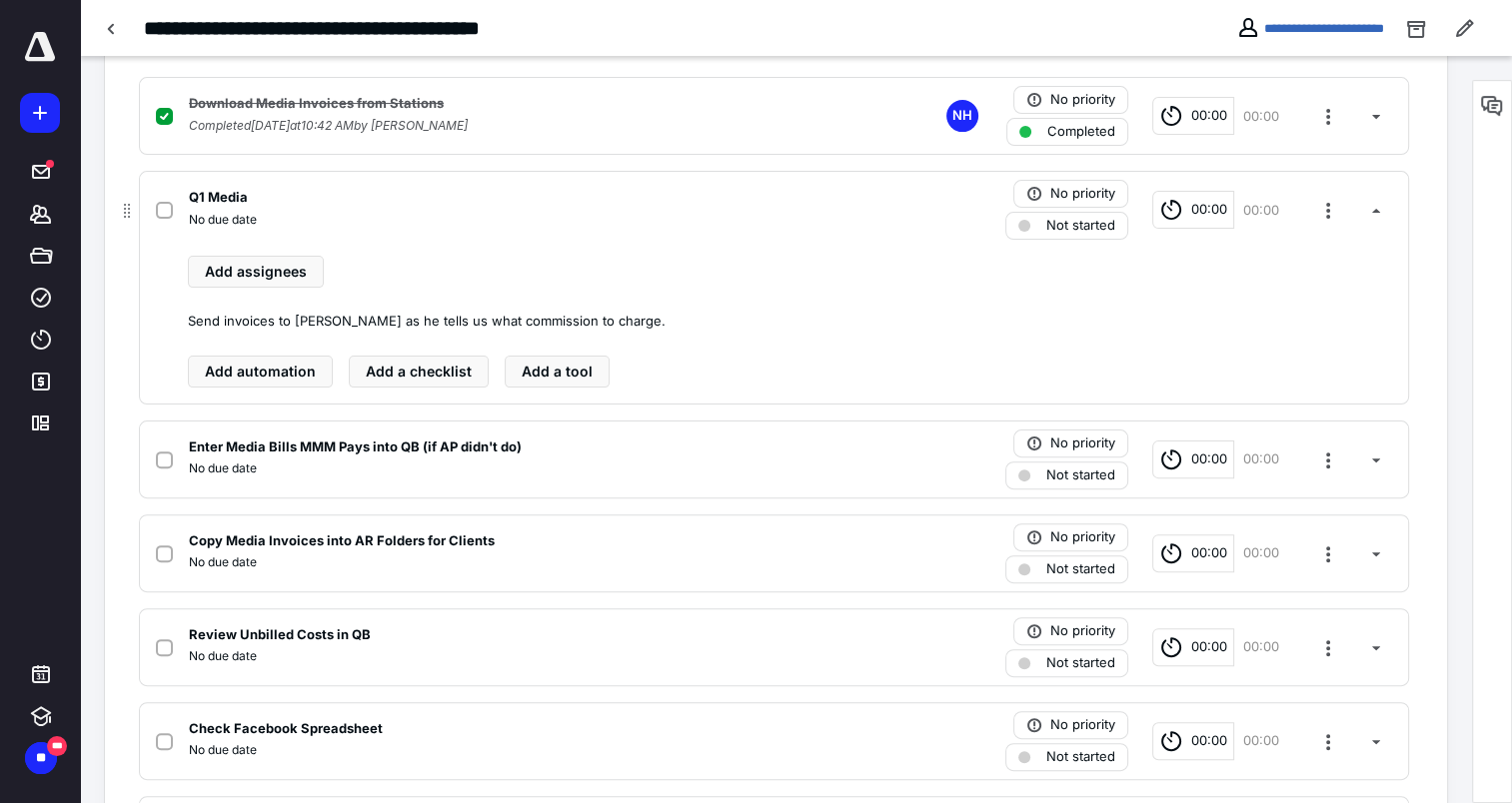 drag, startPoint x: 227, startPoint y: 186, endPoint x: 148, endPoint y: 212, distance: 83.1685 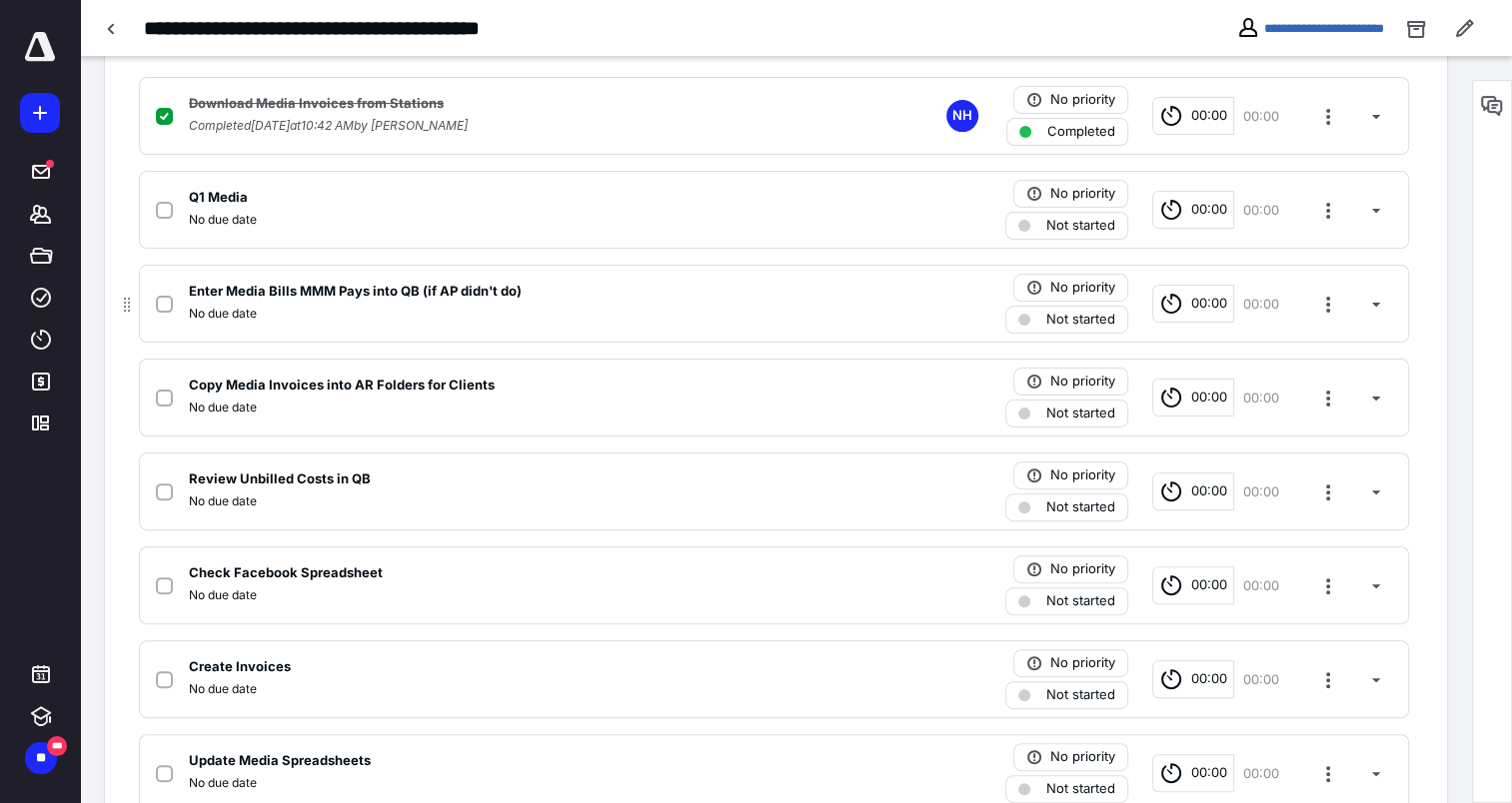 click on "Enter Media Bills MMM Pays into QB (if AP didn't do)" at bounding box center [355, 292] 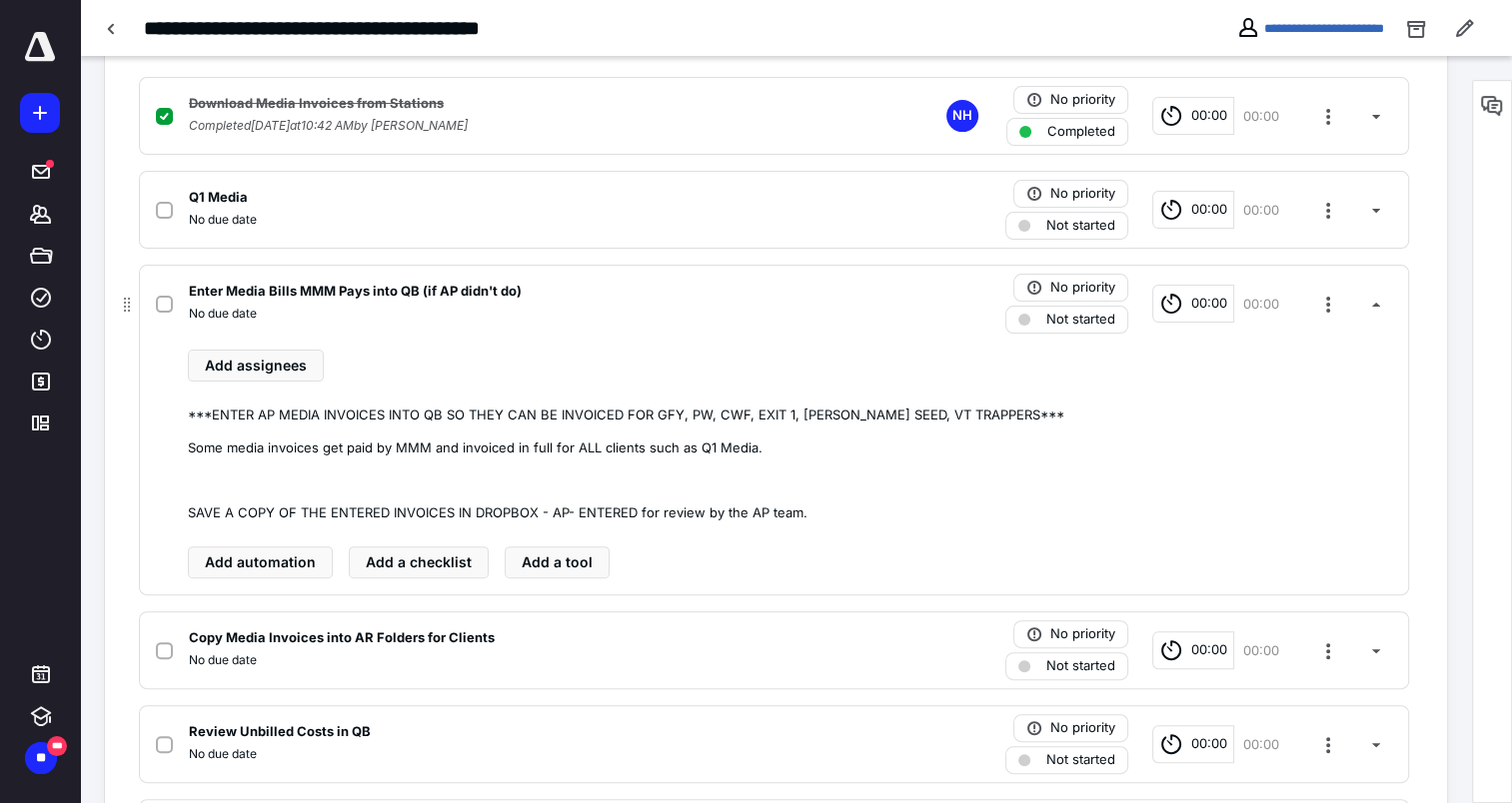 click at bounding box center [164, 305] 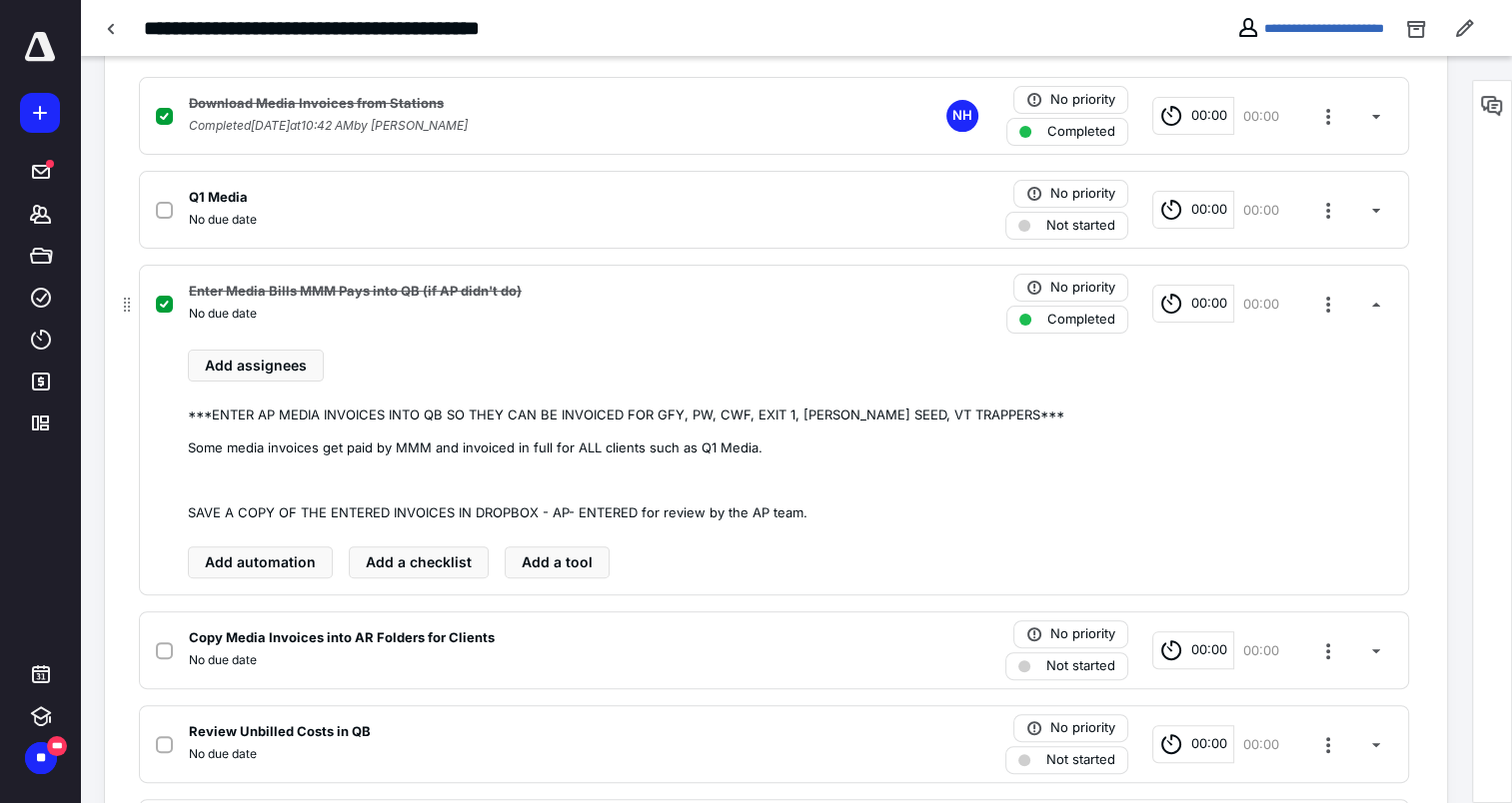 click on "Enter Media Bills MMM Pays into QB (if AP didn't do)" at bounding box center (355, 292) 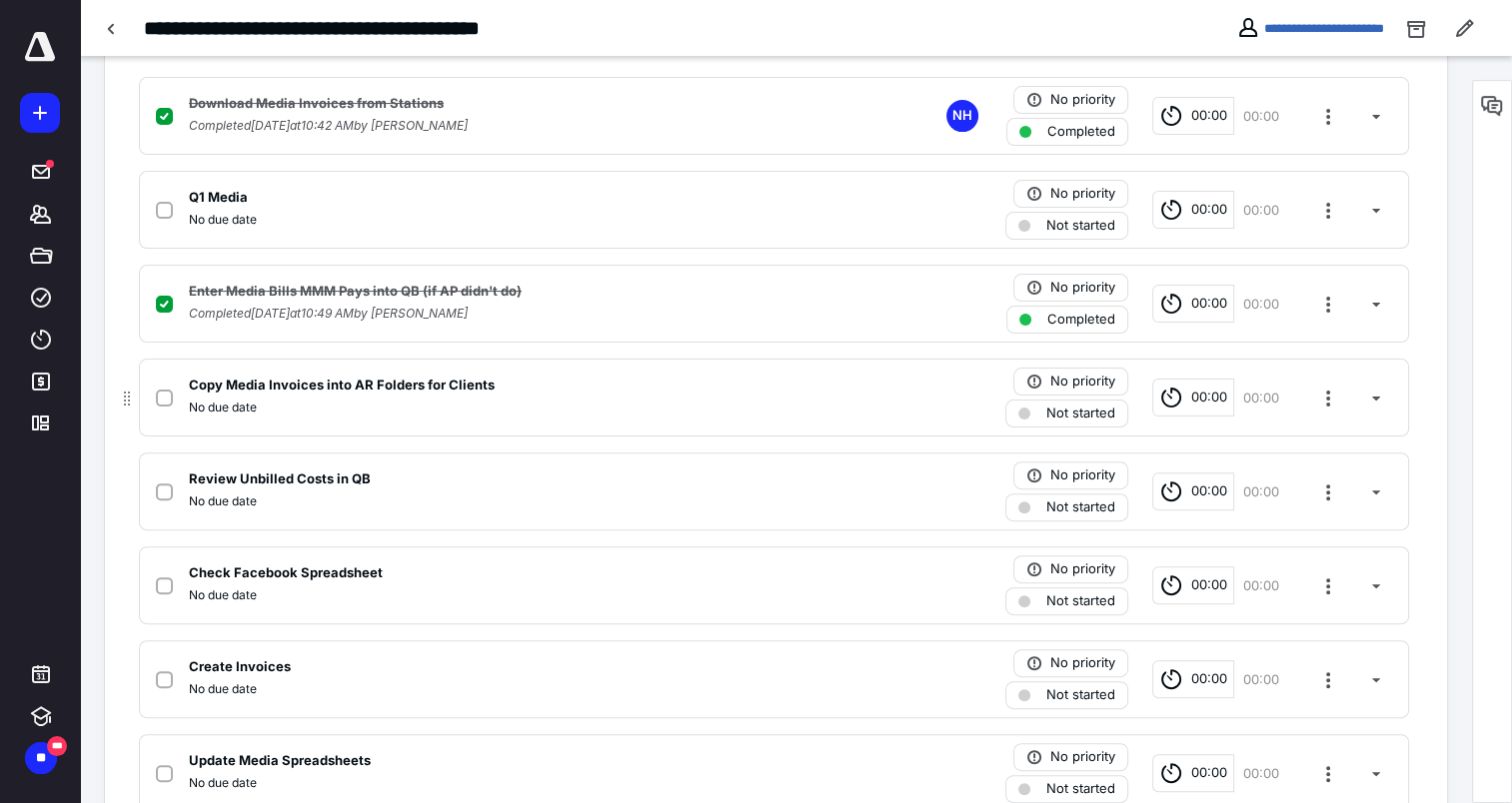 click on "Copy Media Invoices into AR Folders for Clients" at bounding box center (342, 386) 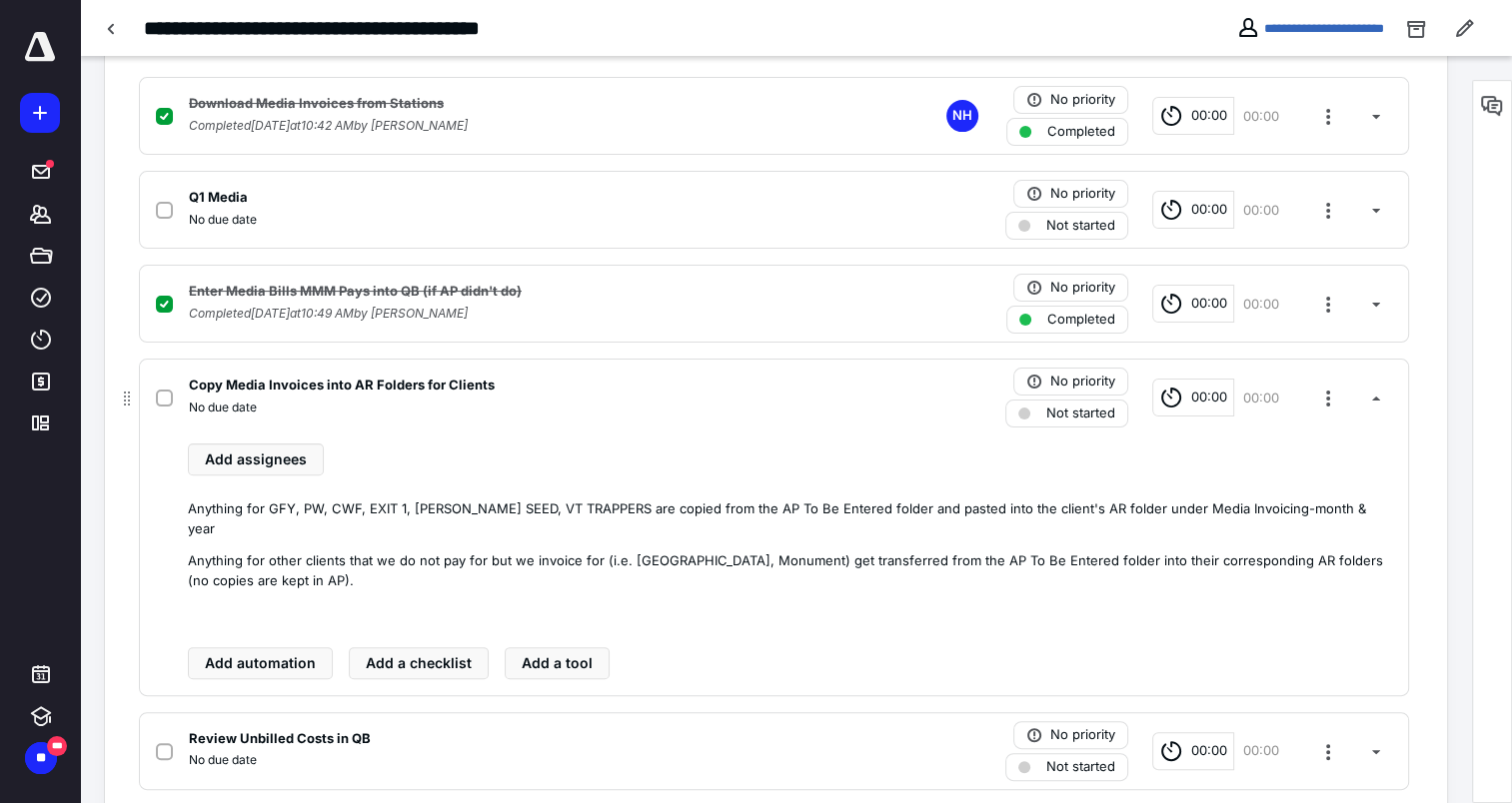 click on "Copy Media Invoices into AR Folders for Clients" at bounding box center (342, 386) 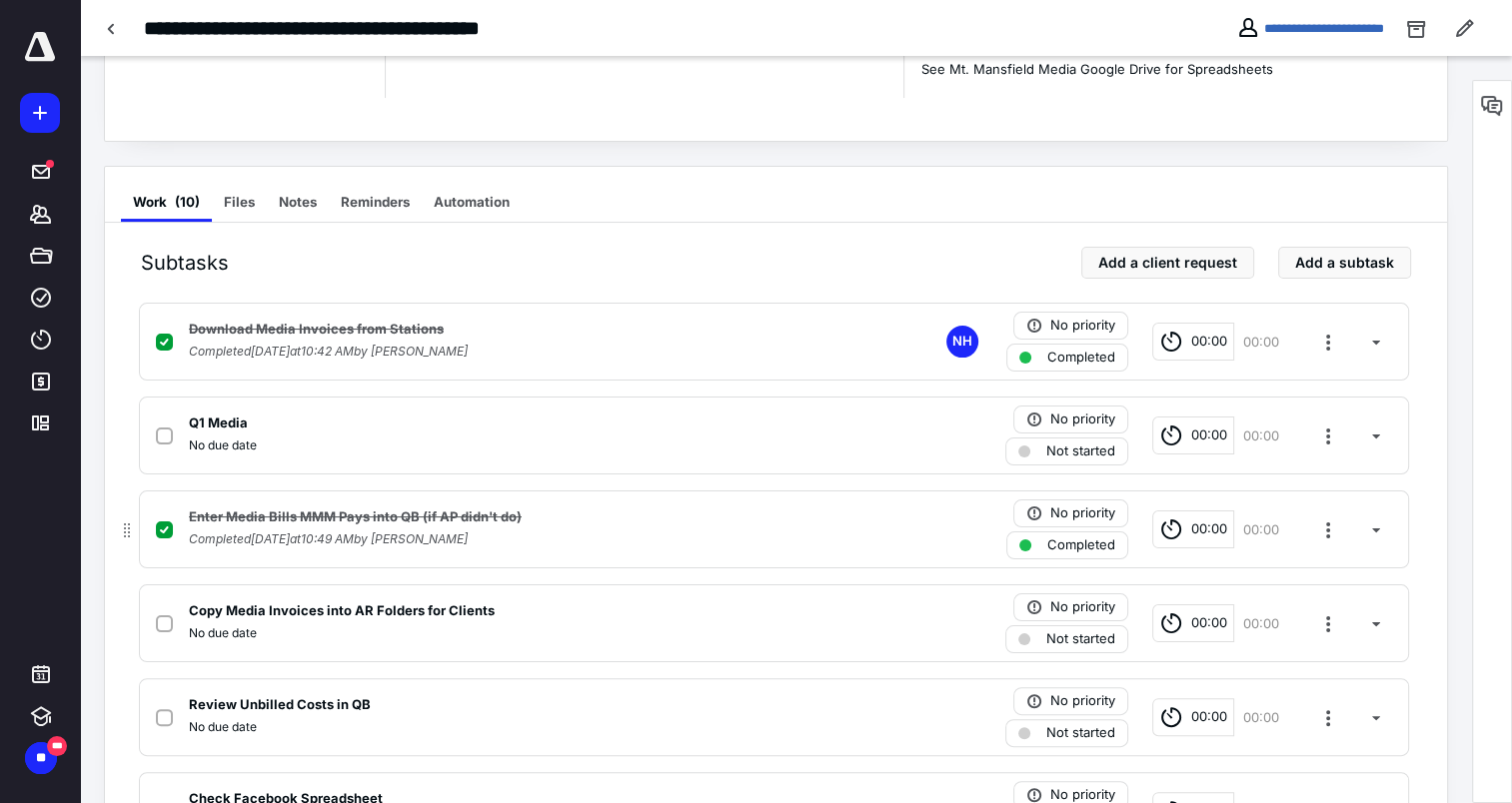 scroll, scrollTop: 300, scrollLeft: 0, axis: vertical 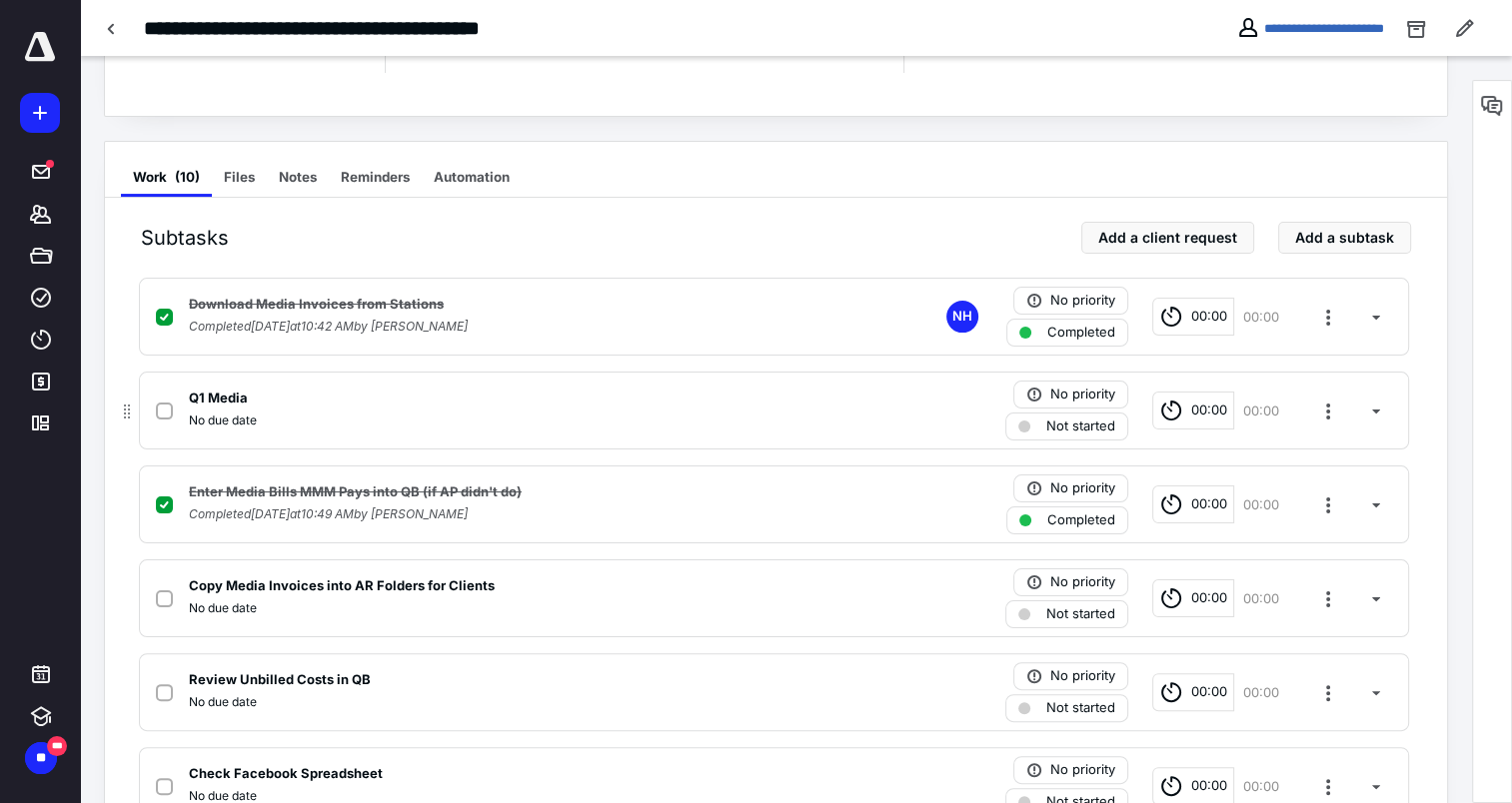 click 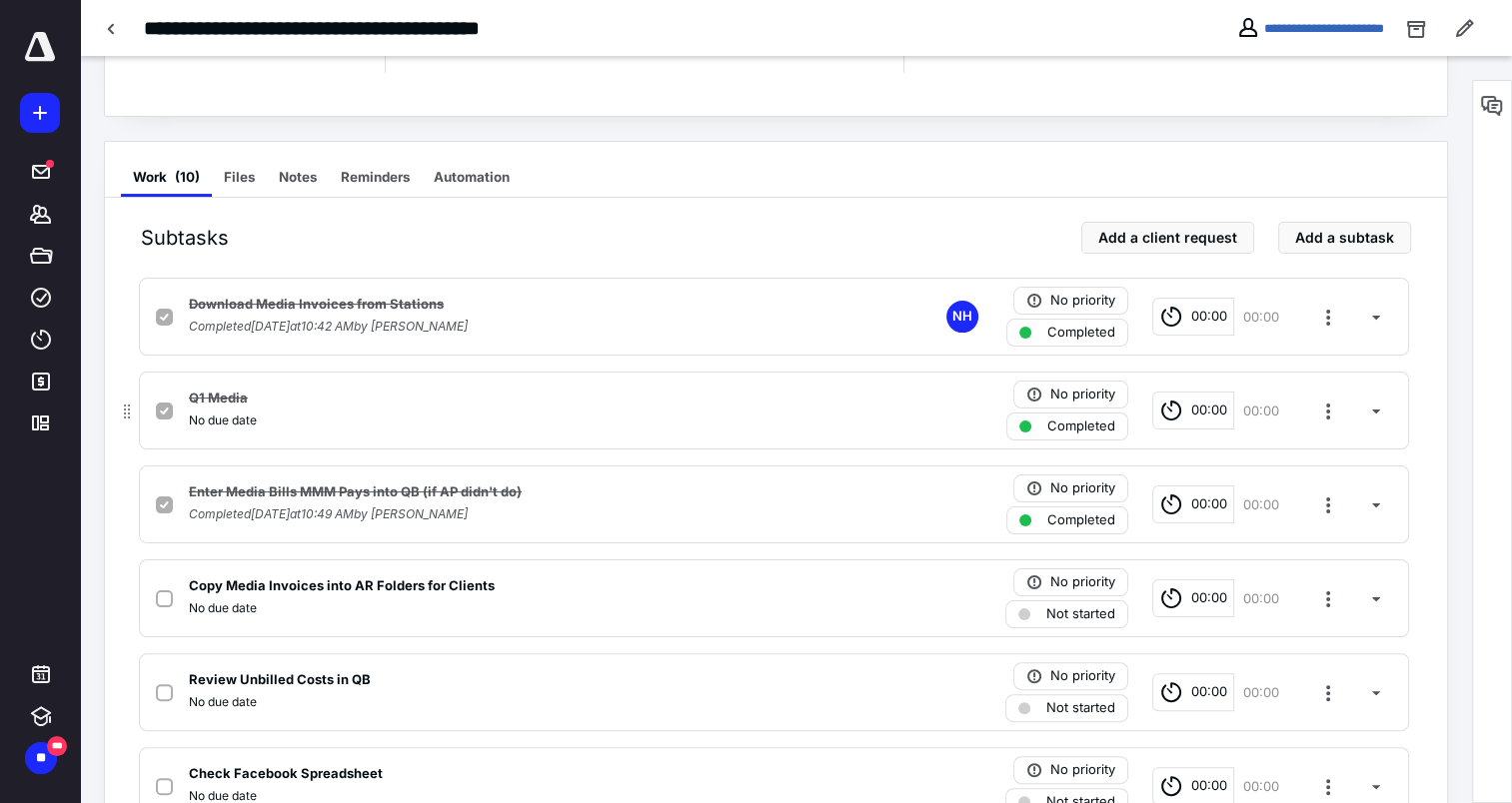scroll, scrollTop: 400, scrollLeft: 0, axis: vertical 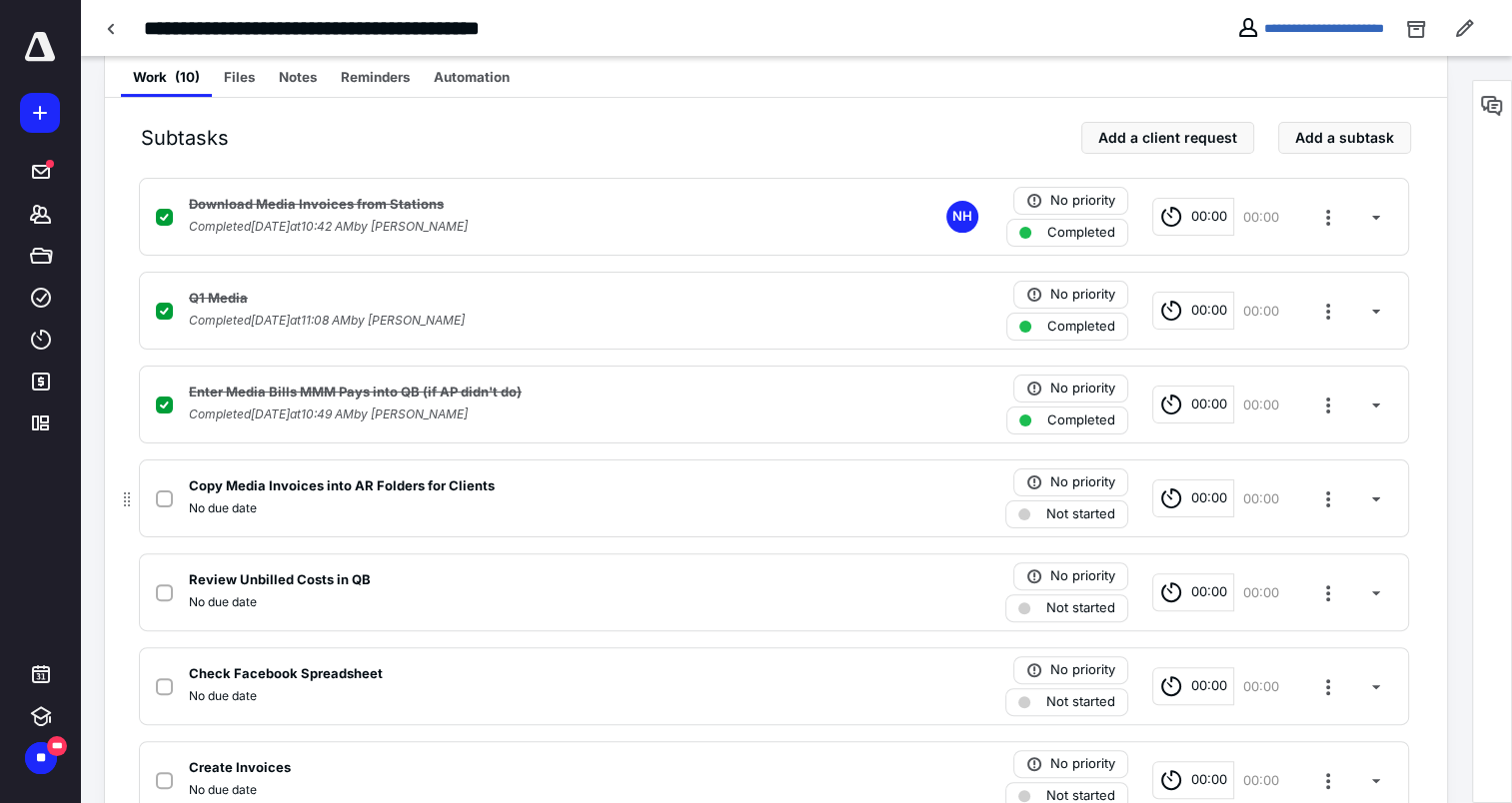 click on "Copy Media Invoices into AR Folders for Clients" at bounding box center [342, 486] 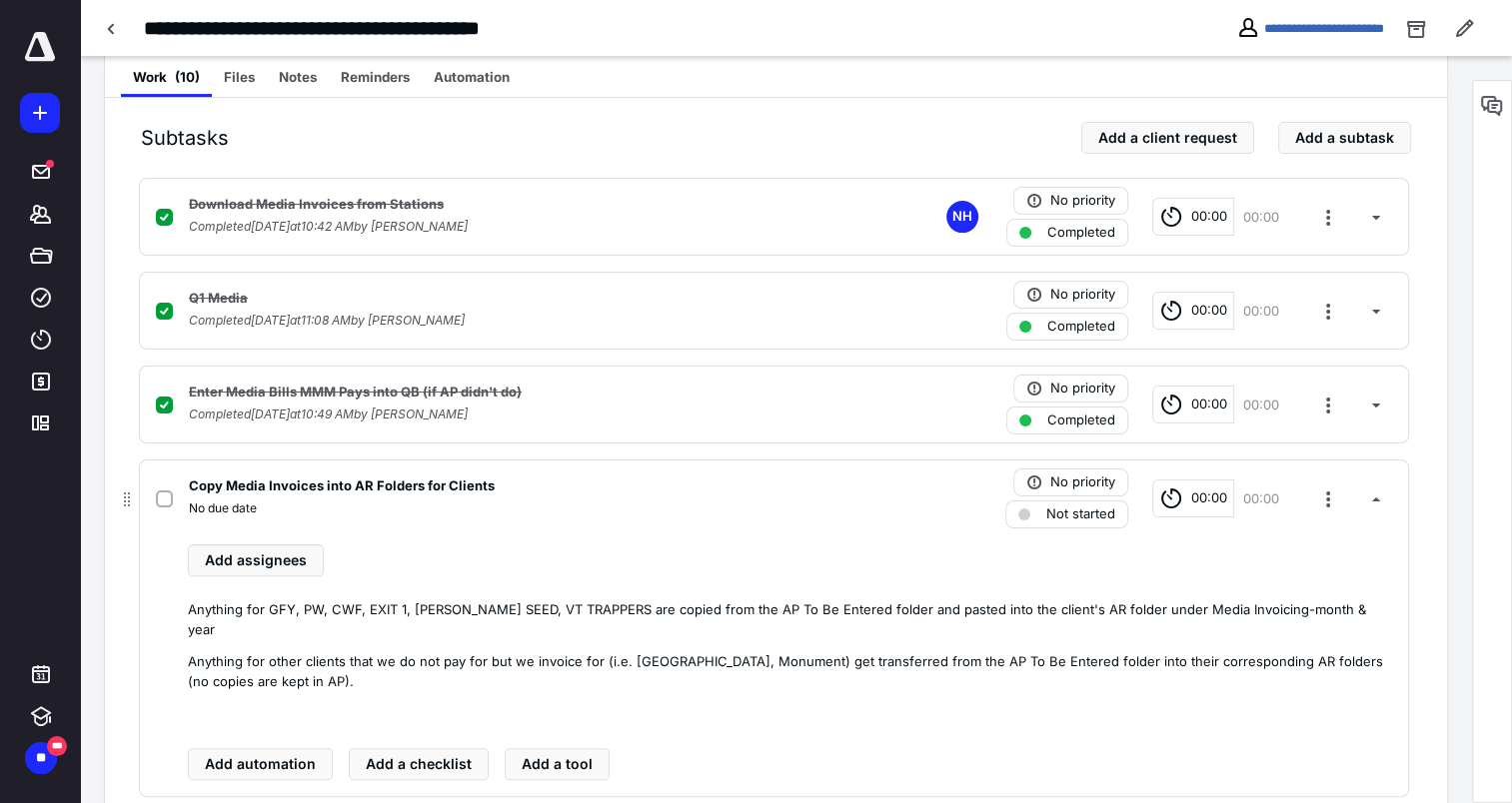 click at bounding box center (164, 499) 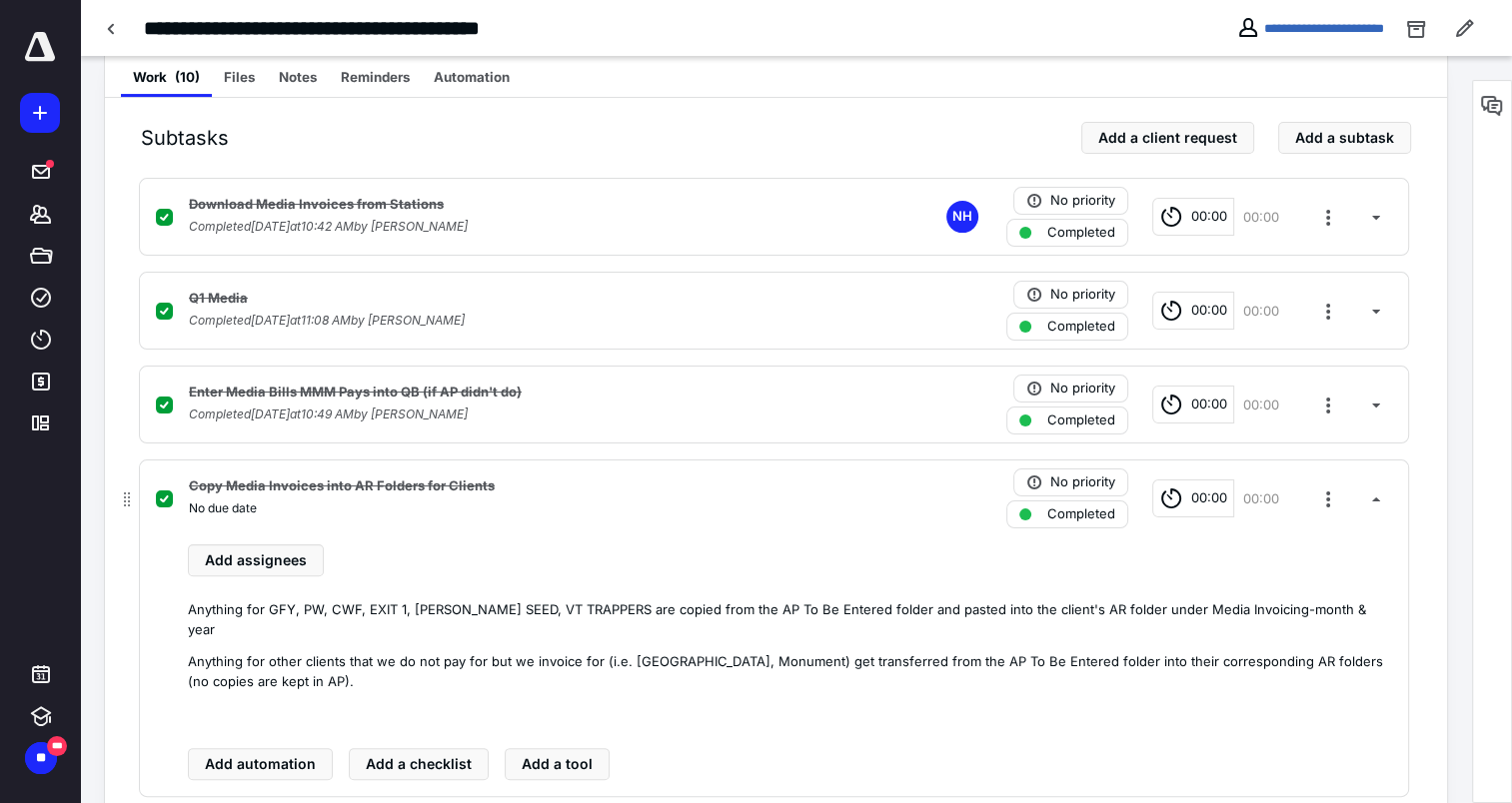 click on "Copy Media Invoices into AR Folders for Clients" at bounding box center (342, 486) 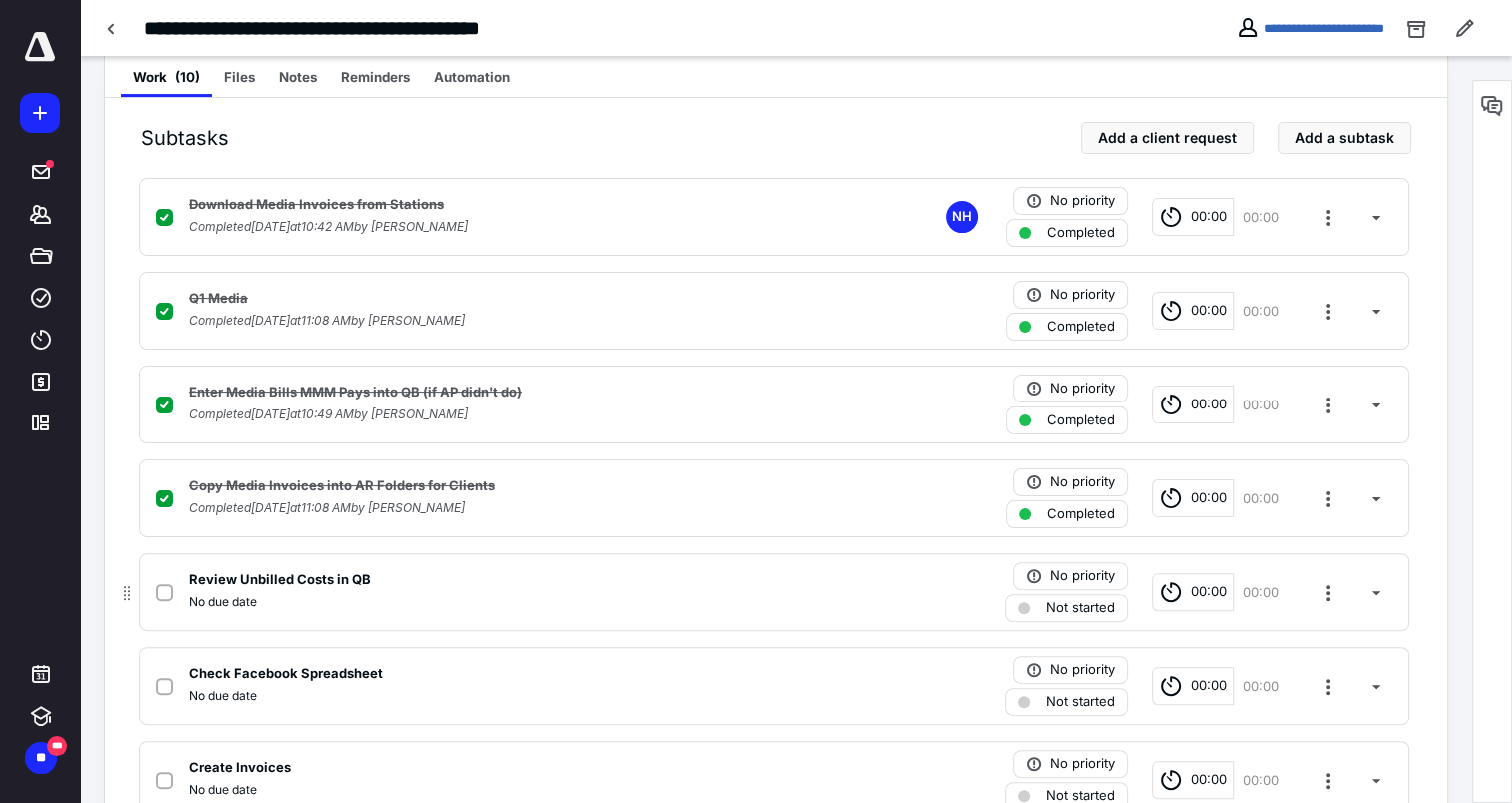 click on "Review Unbilled Costs in QB" at bounding box center (280, 580) 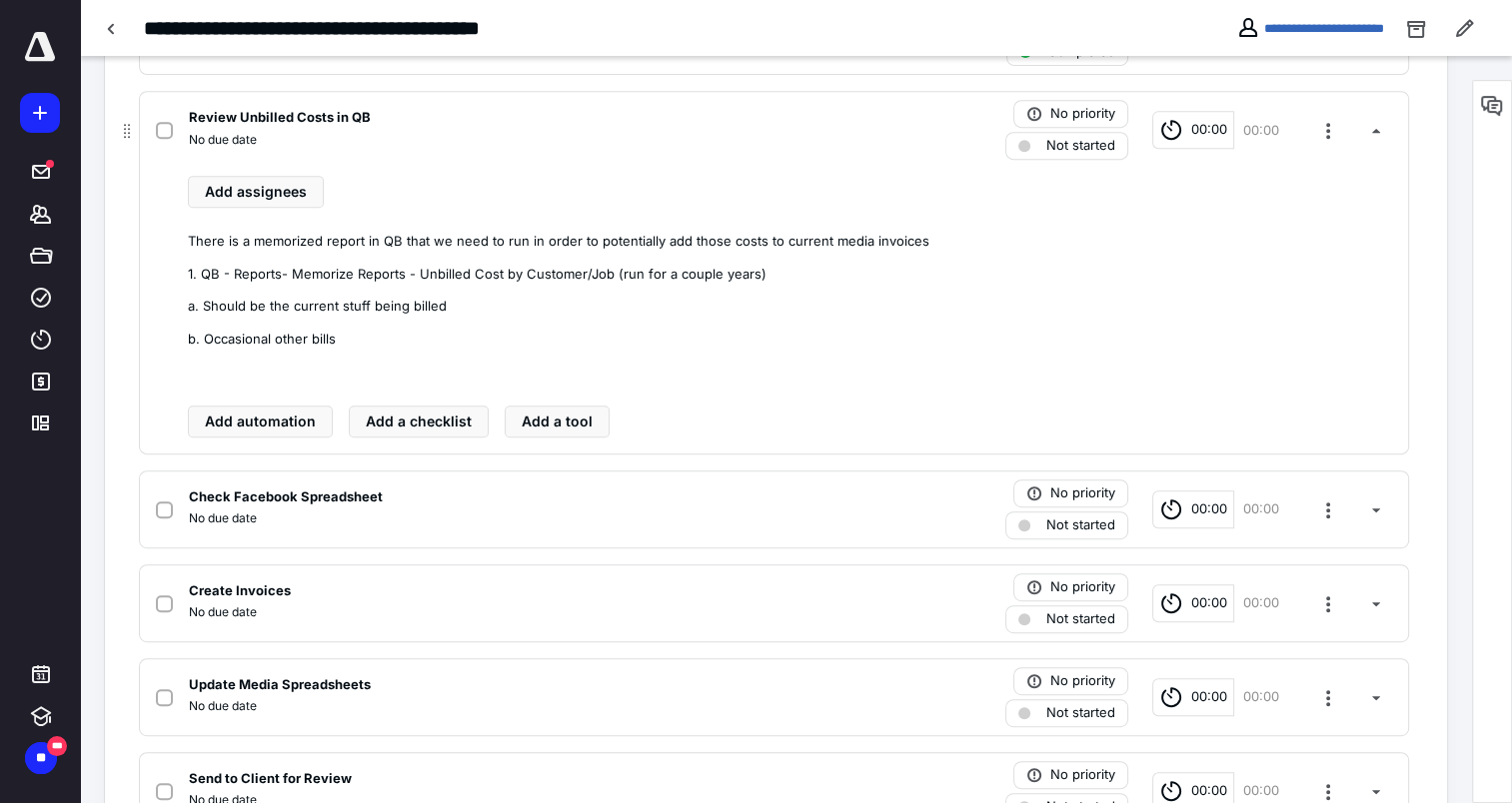 scroll, scrollTop: 799, scrollLeft: 0, axis: vertical 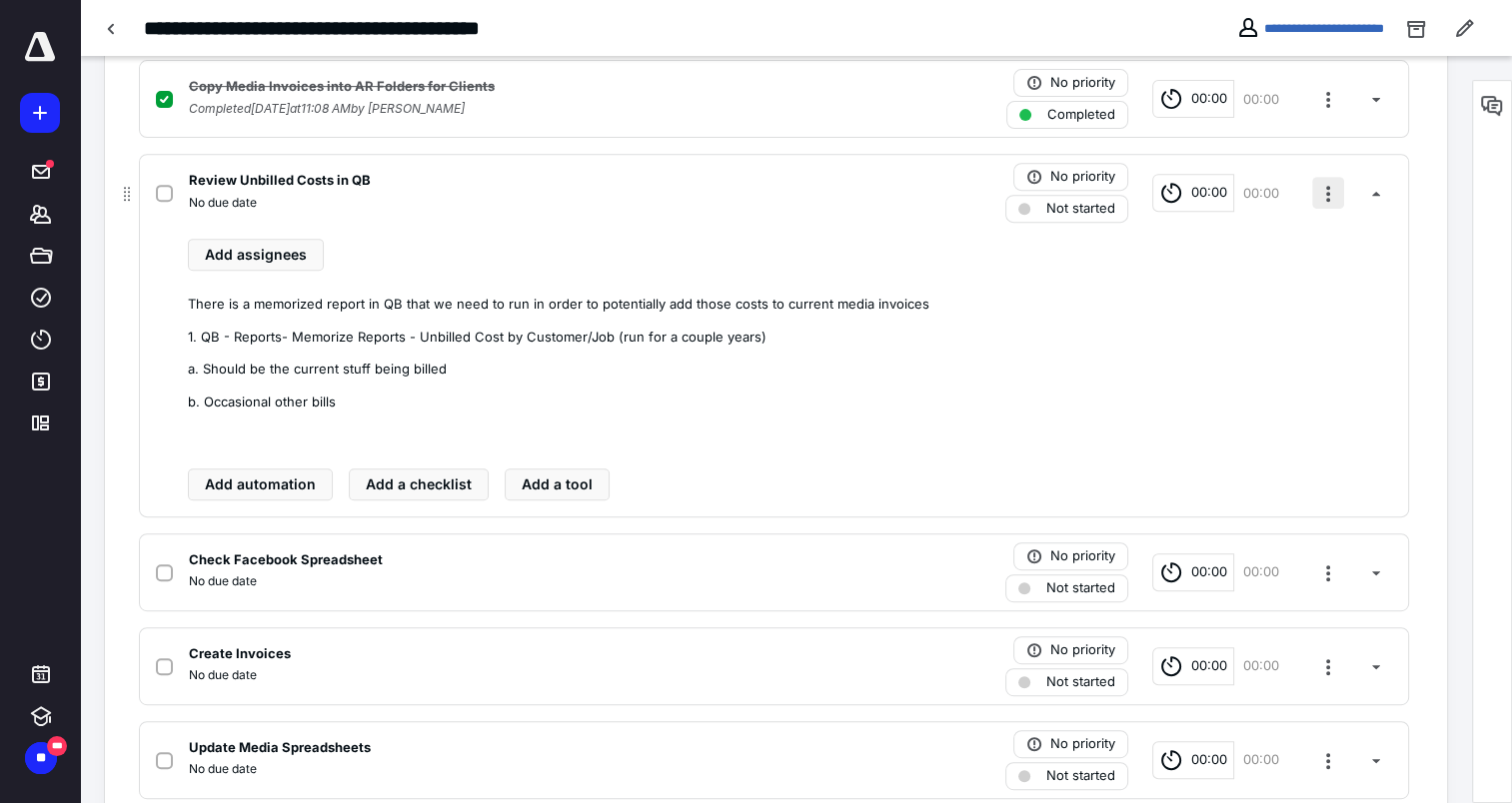 click at bounding box center (1328, 193) 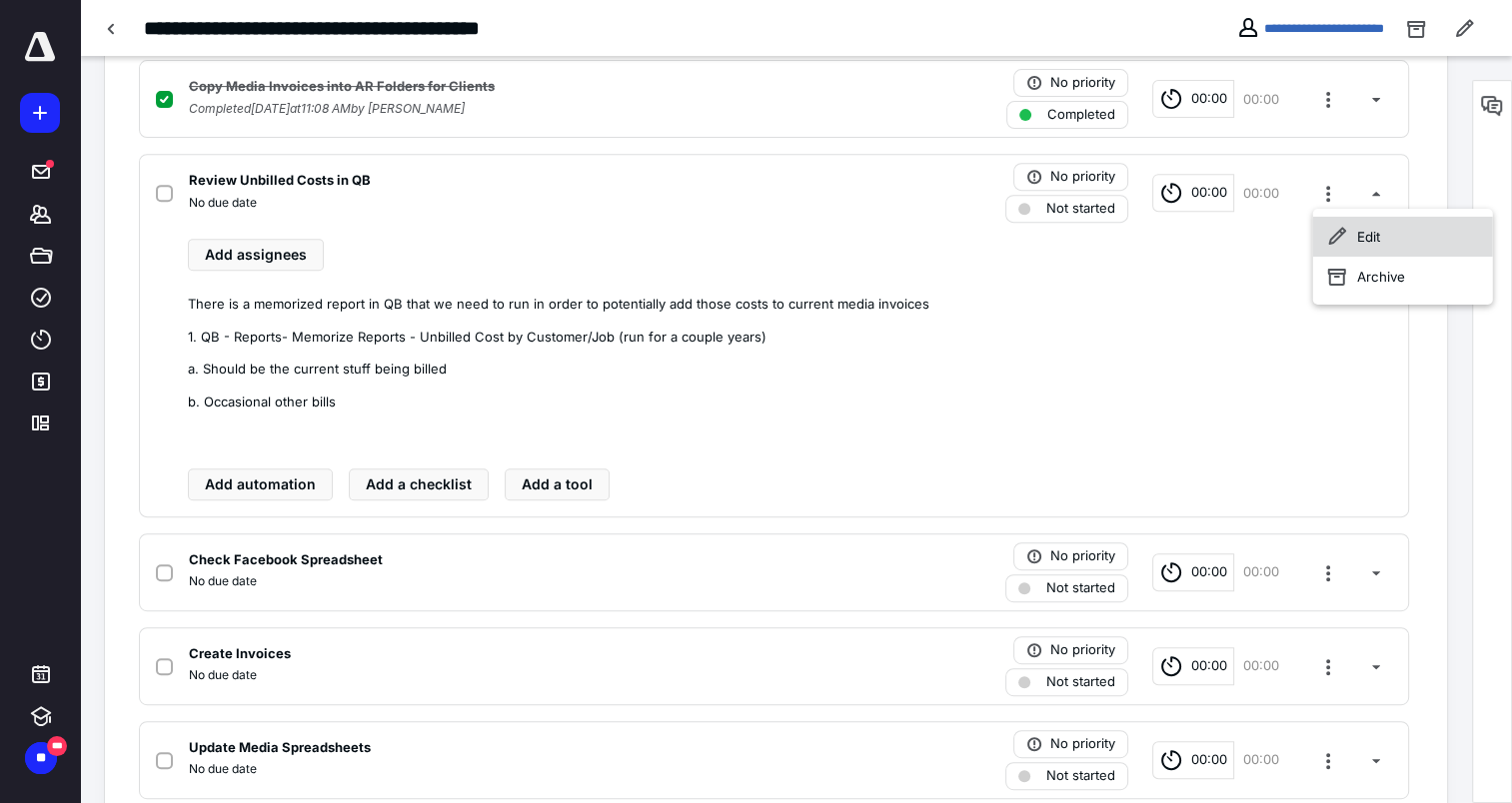 click 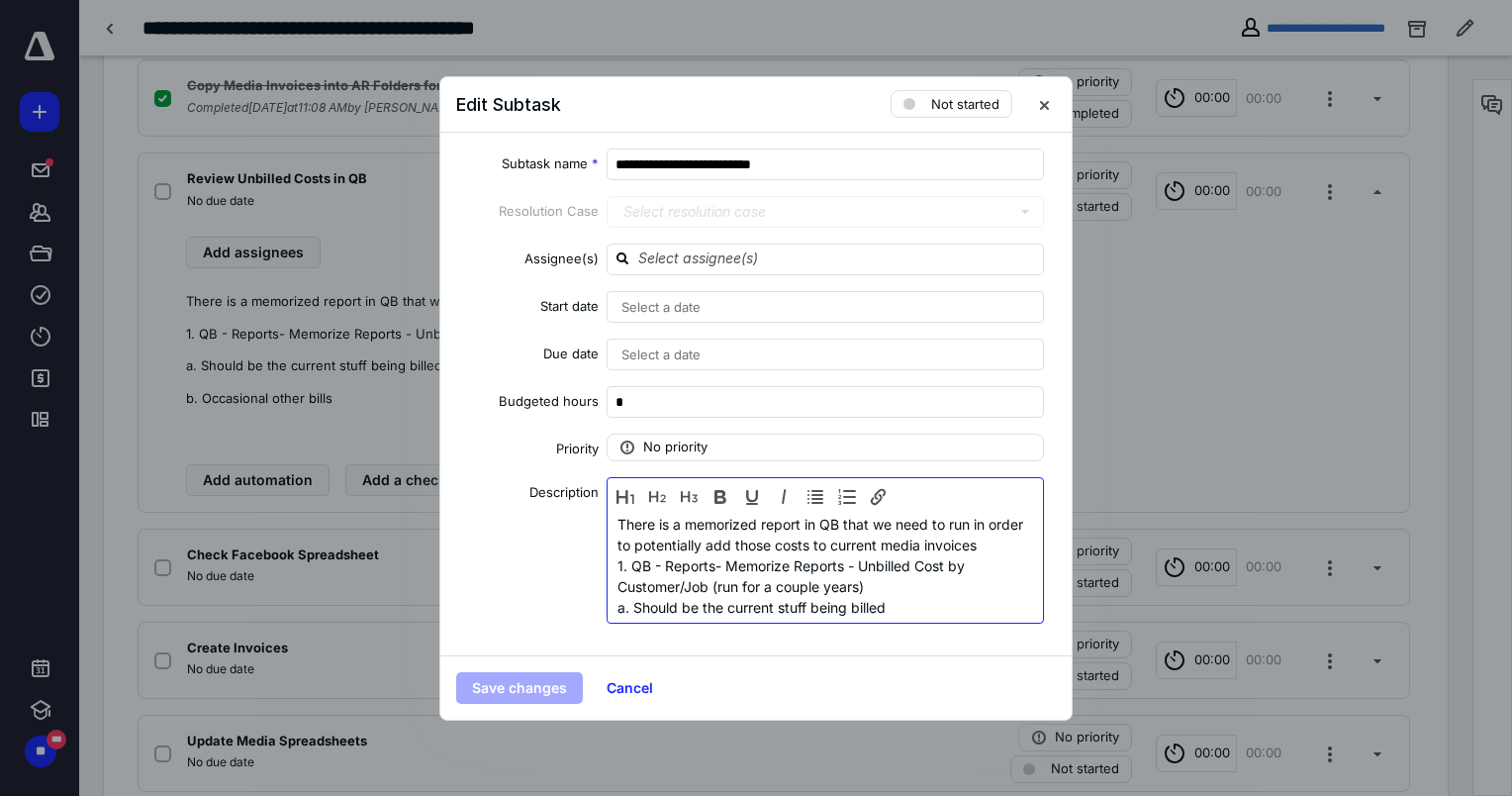 click on "There is a memorized report in QB that we need to run in order to potentially add those costs to current media invoices 1. QB - Reports- Memorize Reports - Unbilled Cost by Customer/Job (run for a couple years)         a. Should be the current stuff being billed         b. Occasional other bills" at bounding box center (825, 586) 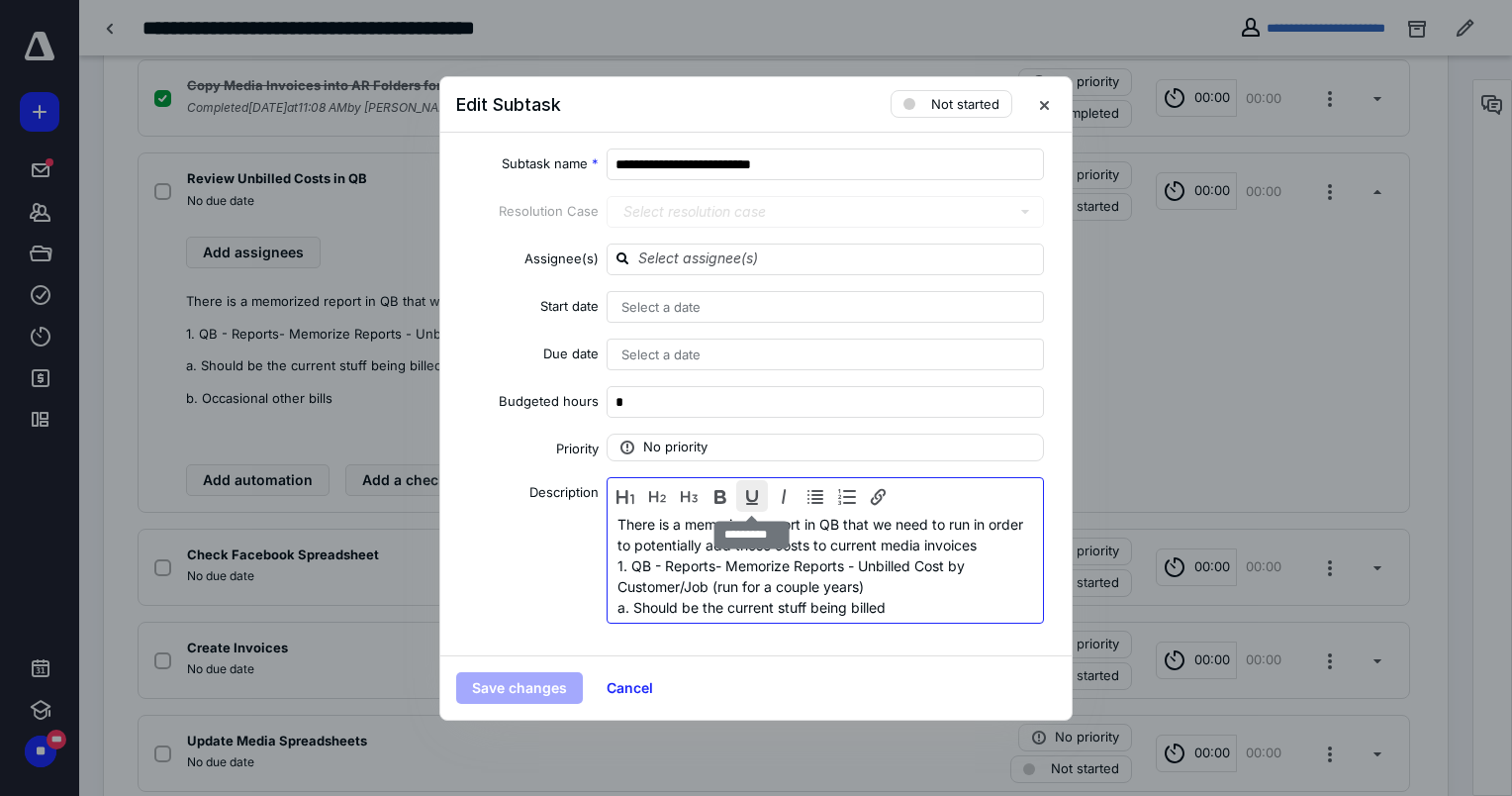 type 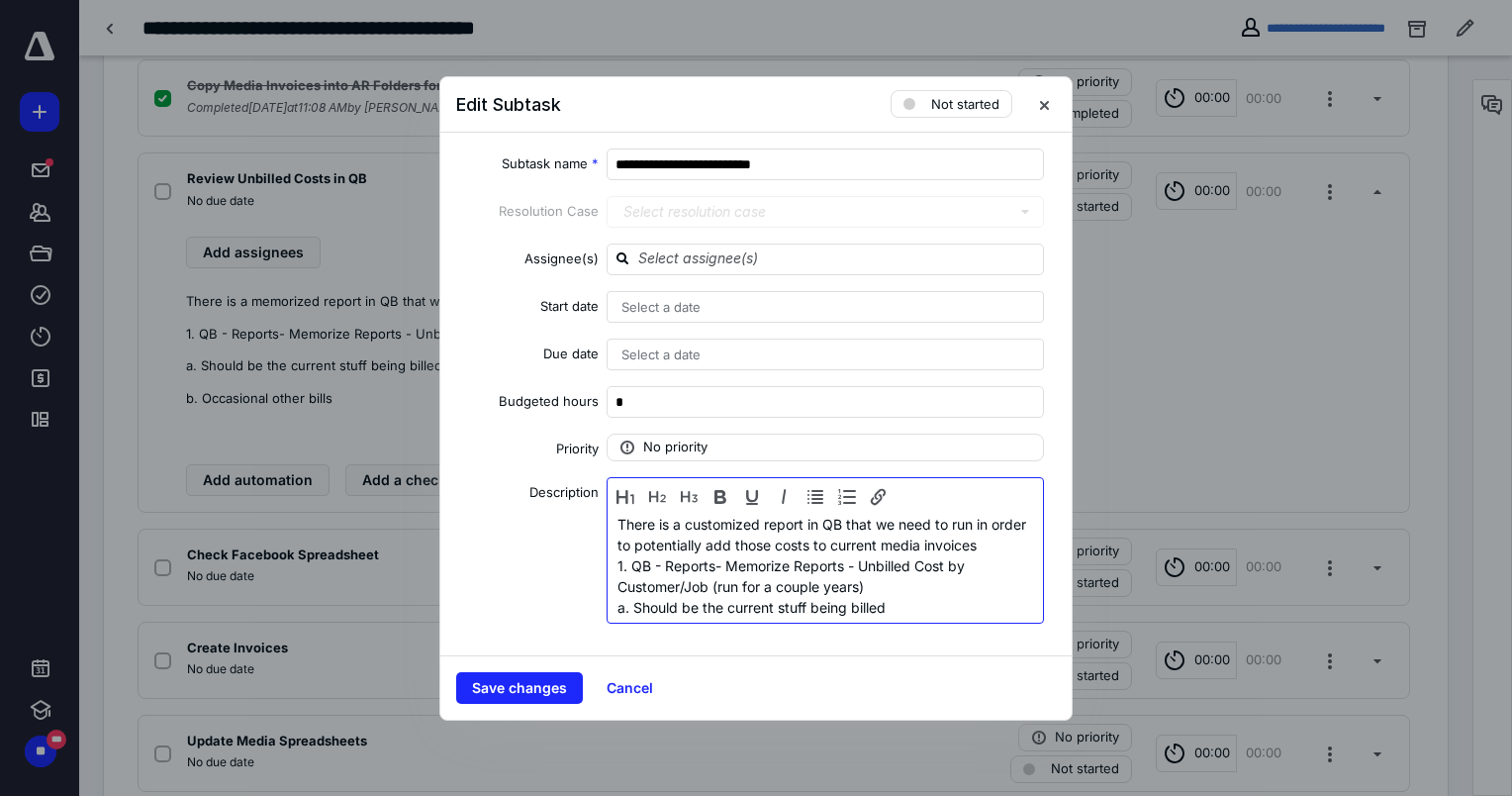 click on "1. QB - Reports- Memorize Reports - Unbilled Cost by Customer/Job (run for a couple years)" at bounding box center [825, 576] 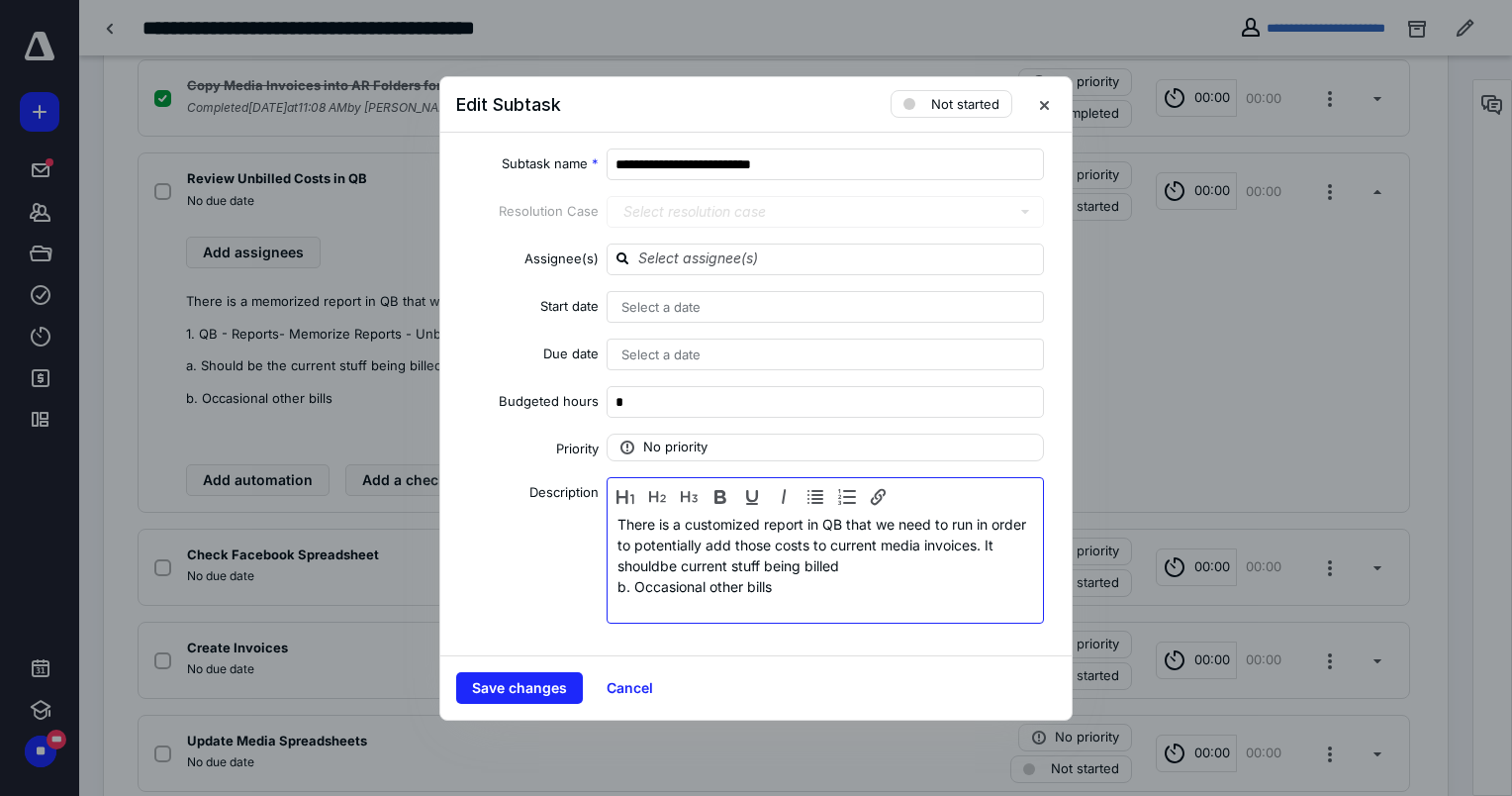drag, startPoint x: 736, startPoint y: 573, endPoint x: 955, endPoint y: 554, distance: 219.82266 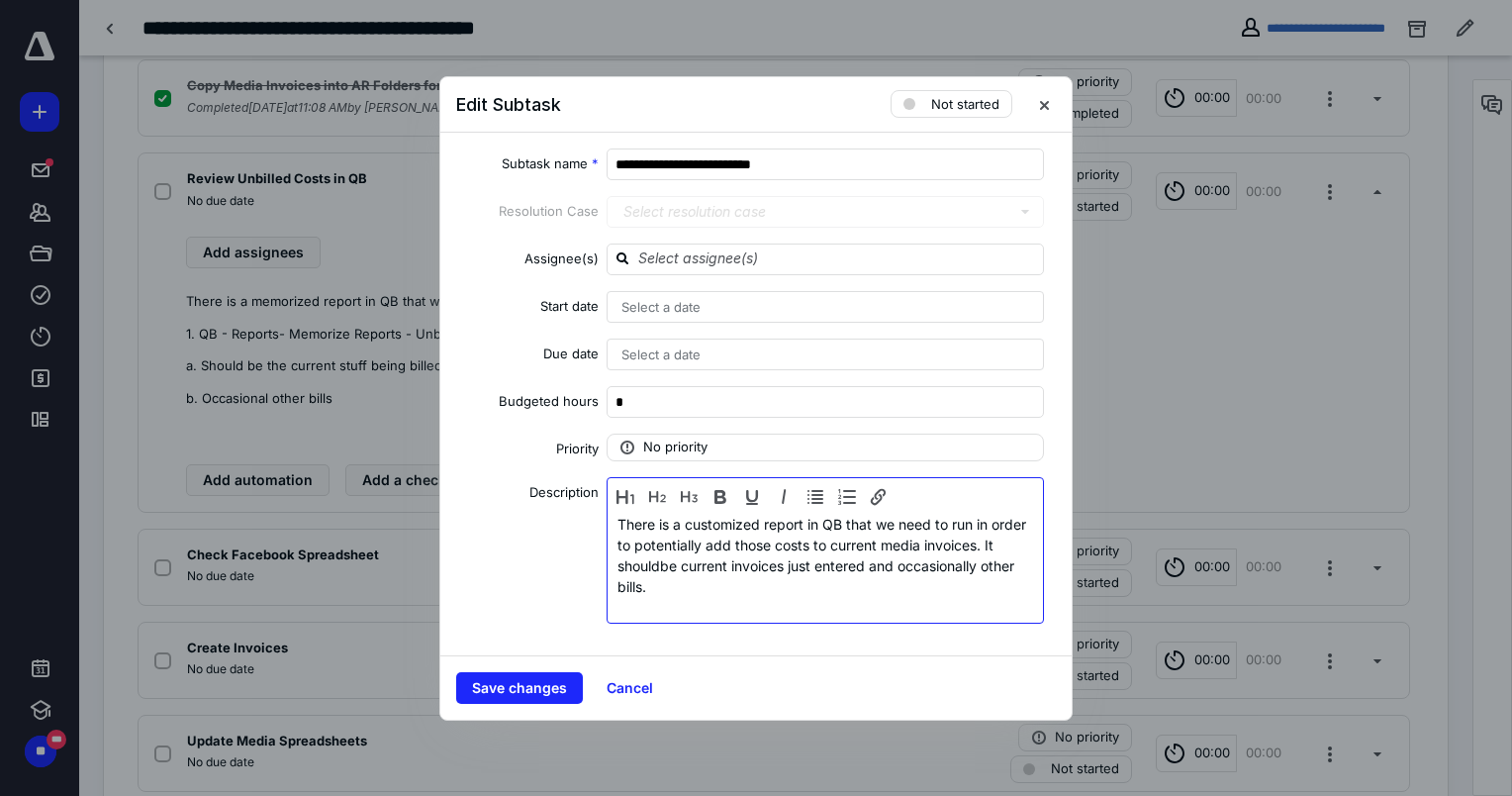 click on "There is a customized report in QB that we need to run in order to potentially add those costs to current media invoices. It should  be current invoices just entered and o ccasionally other bills." at bounding box center [825, 565] 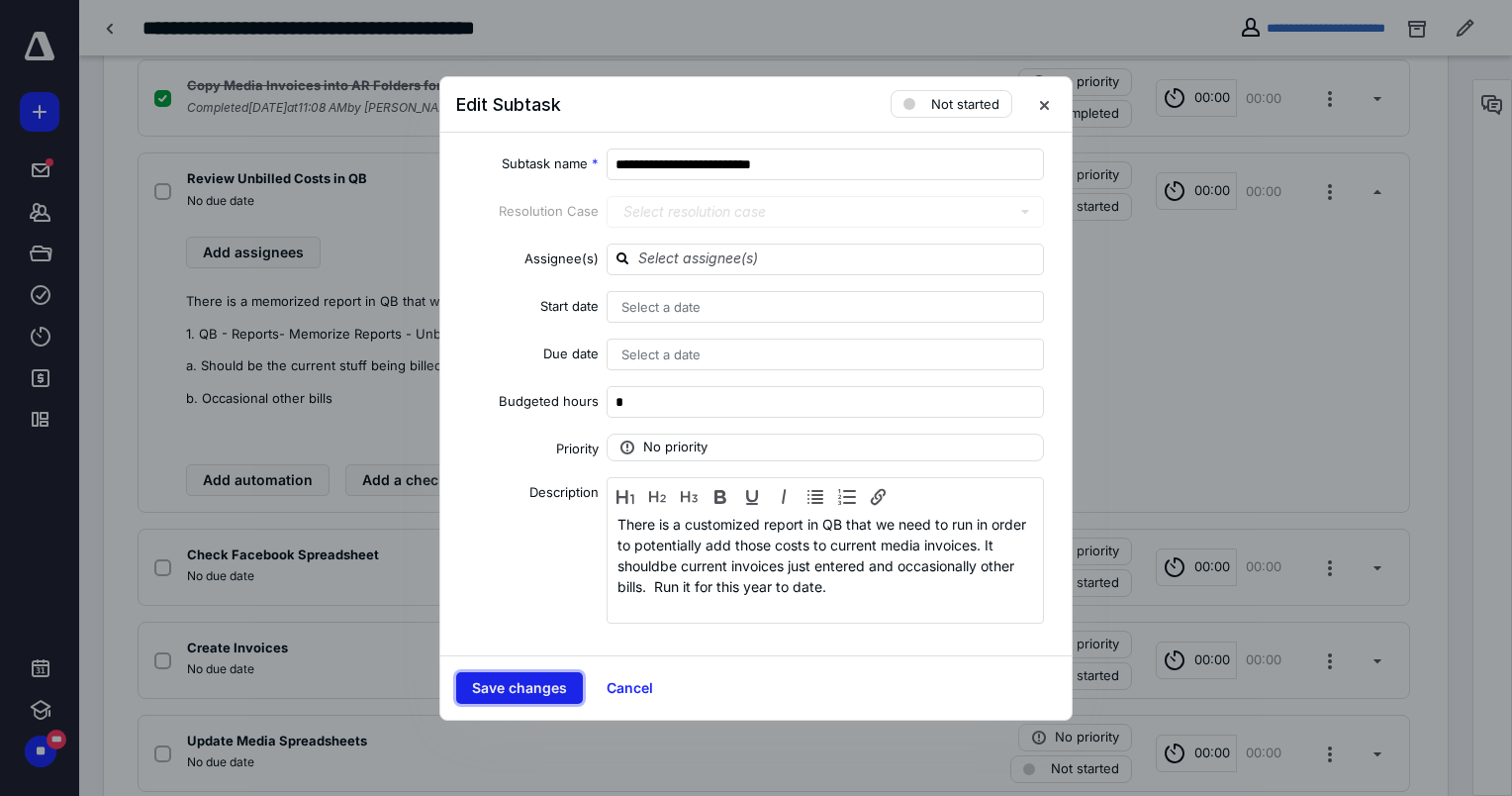 click on "Save changes" at bounding box center (520, 688) 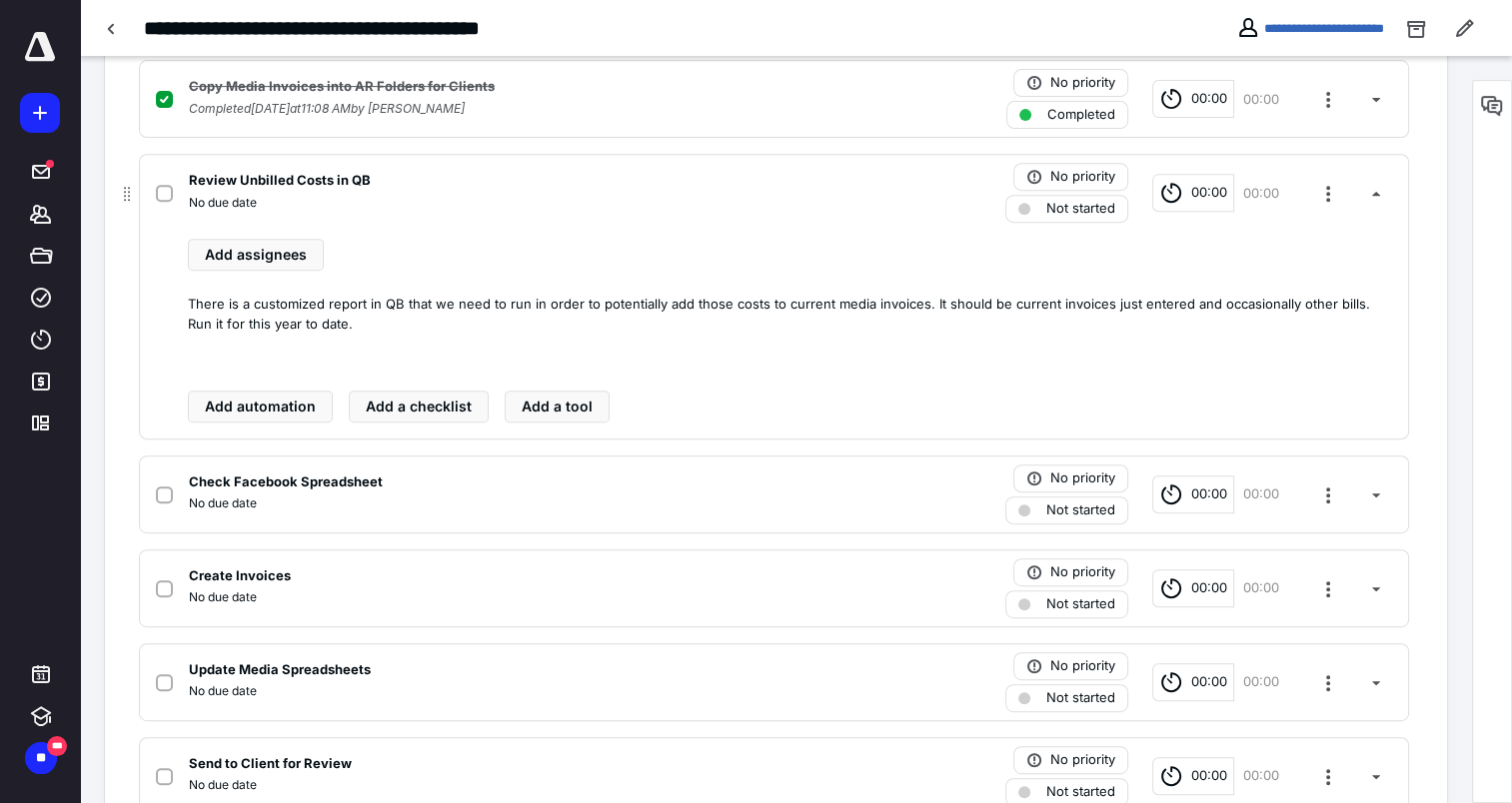 click 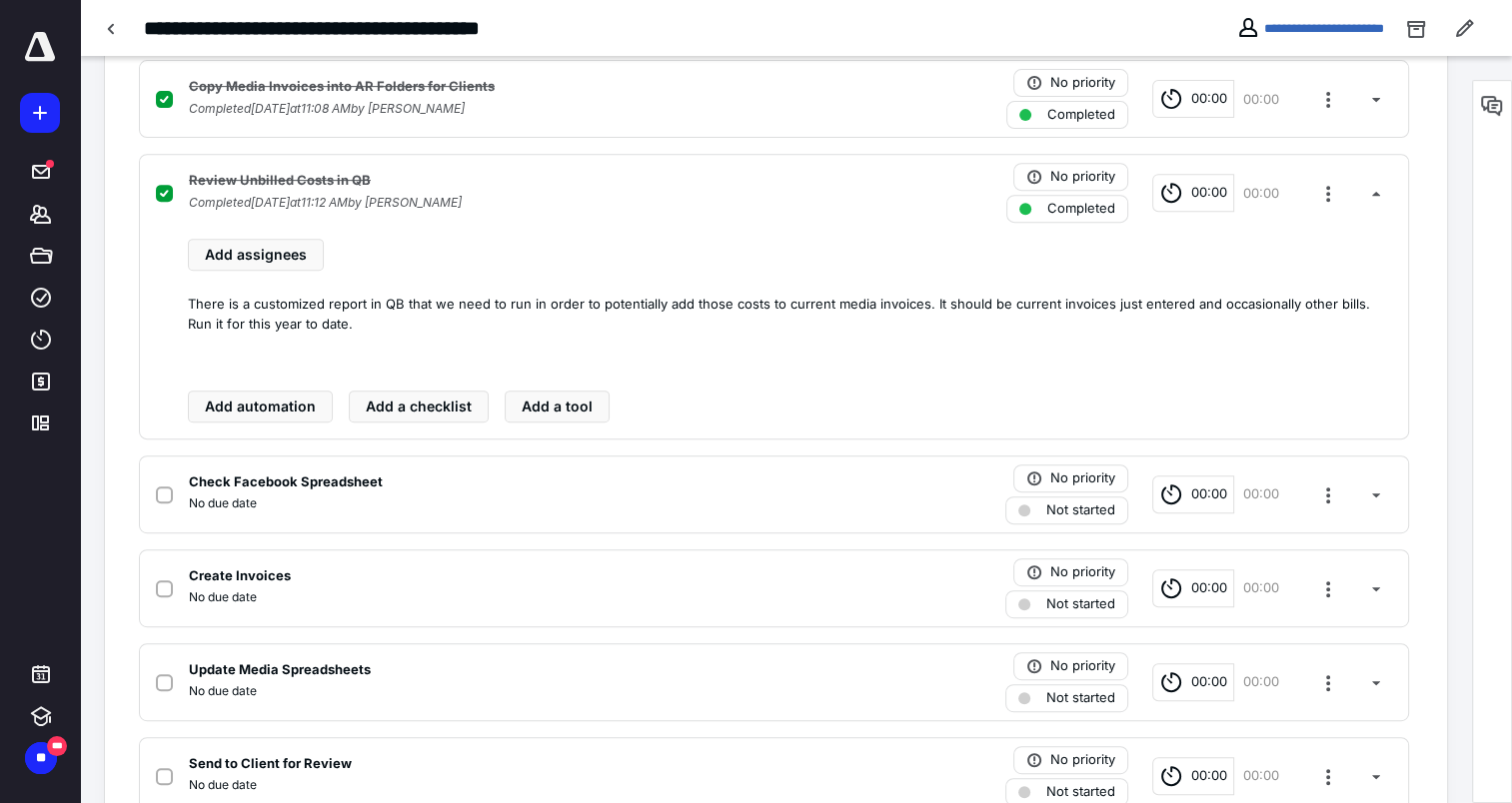 click on "Completed  July 10, 2025  at  11:12 AM  by Noelle Hopkins" at bounding box center [325, 203] 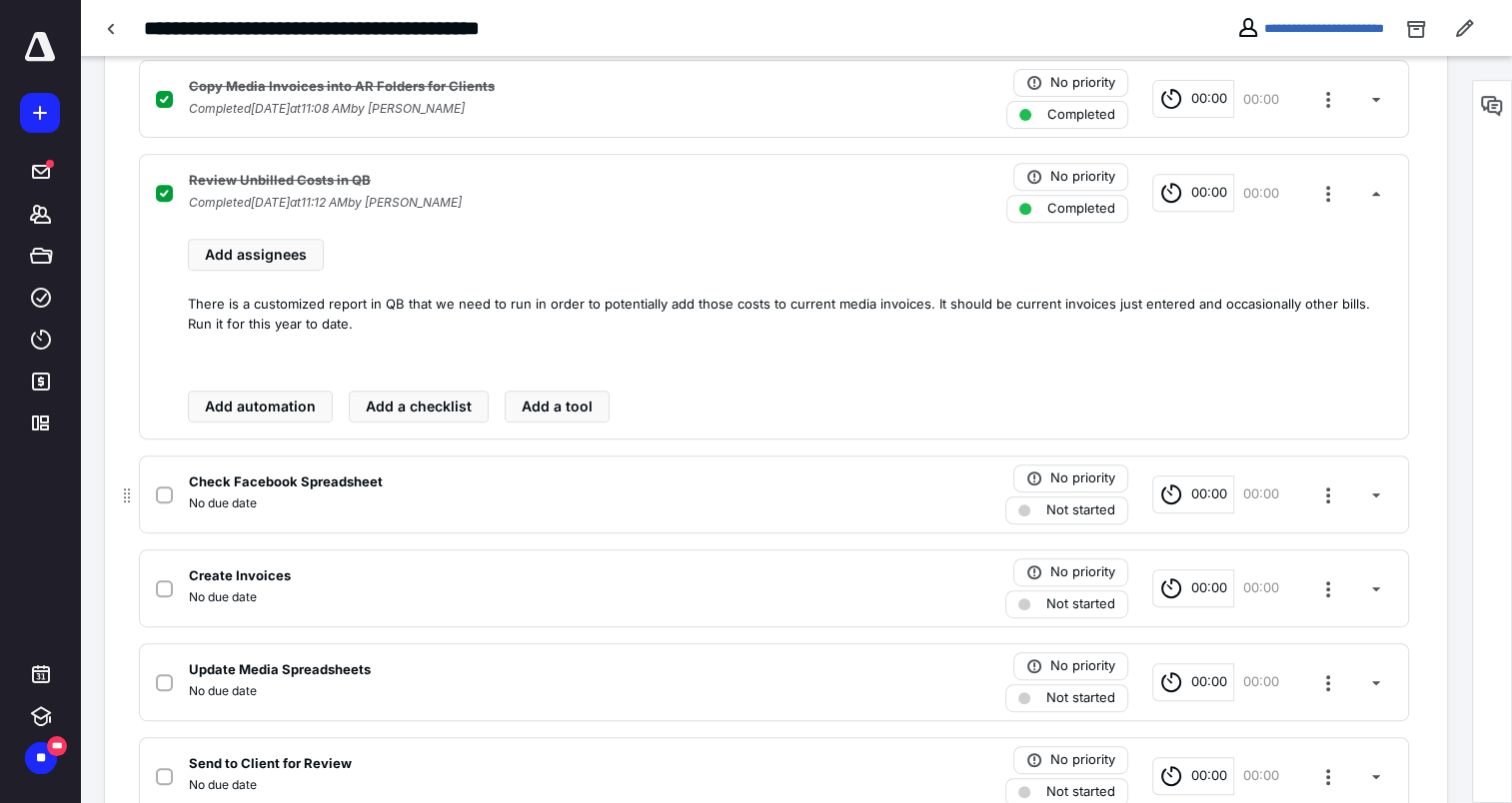scroll, scrollTop: 745, scrollLeft: 0, axis: vertical 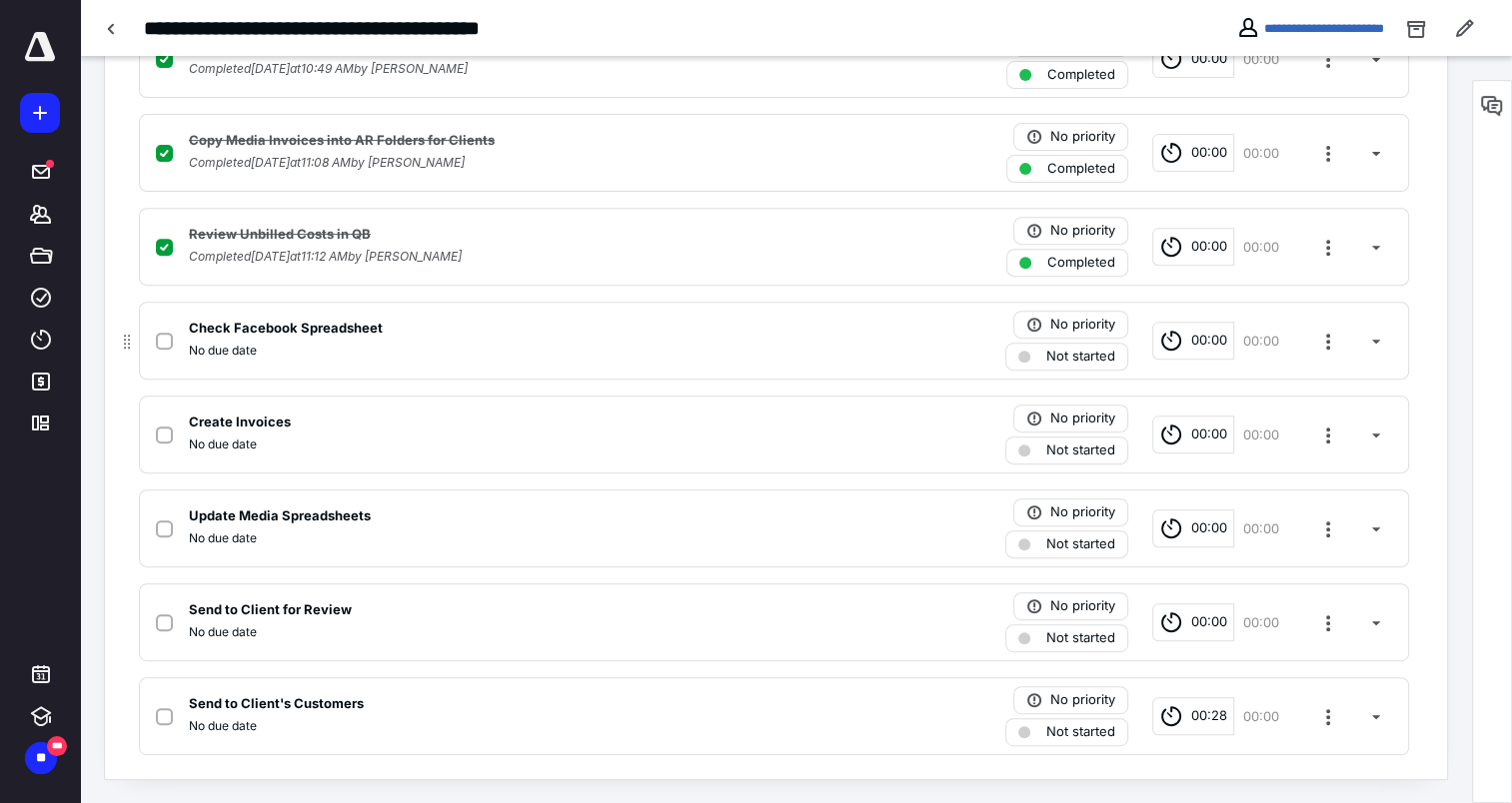 click on "Check Facebook Spreadsheet" at bounding box center [286, 329] 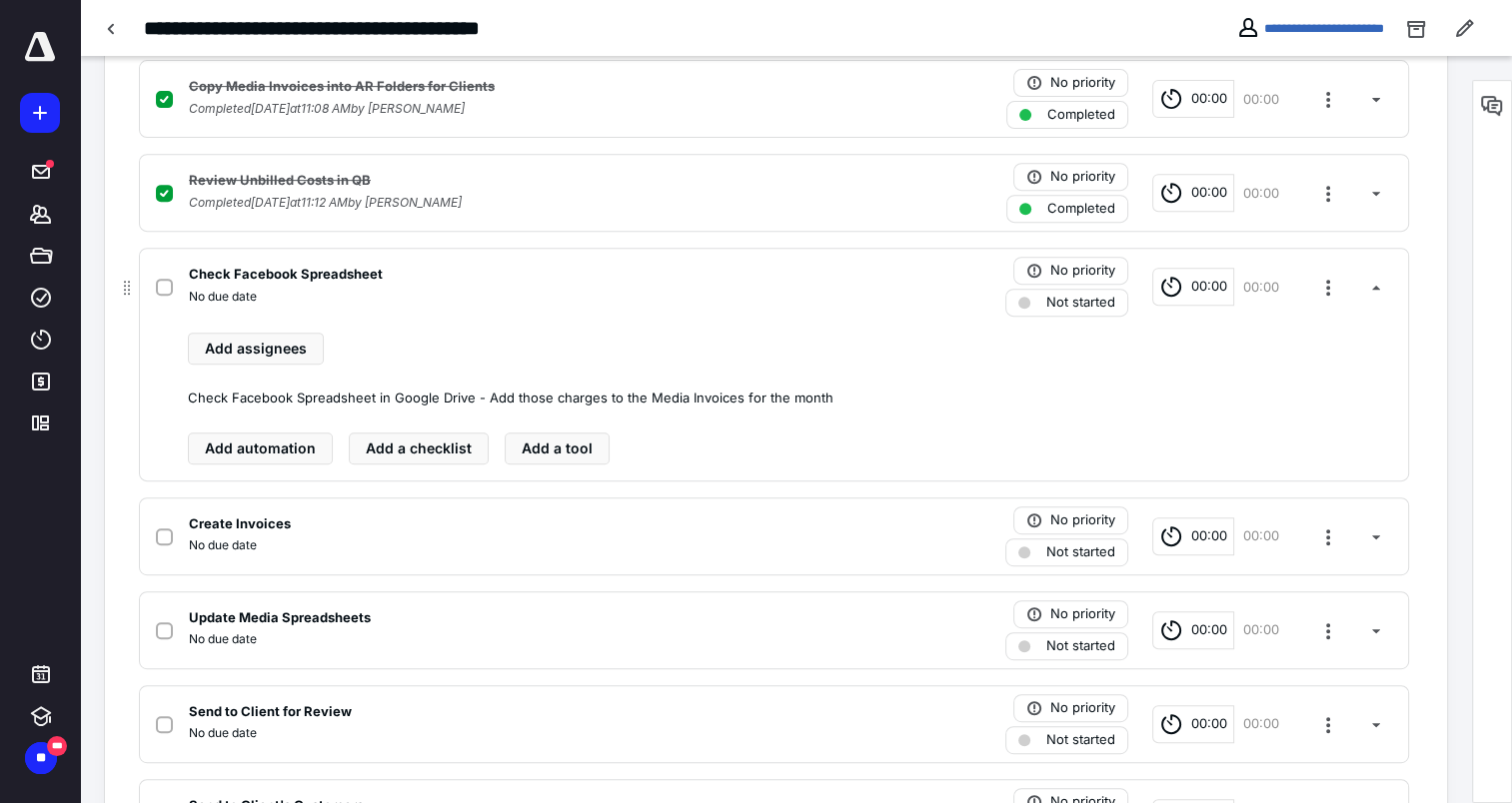click 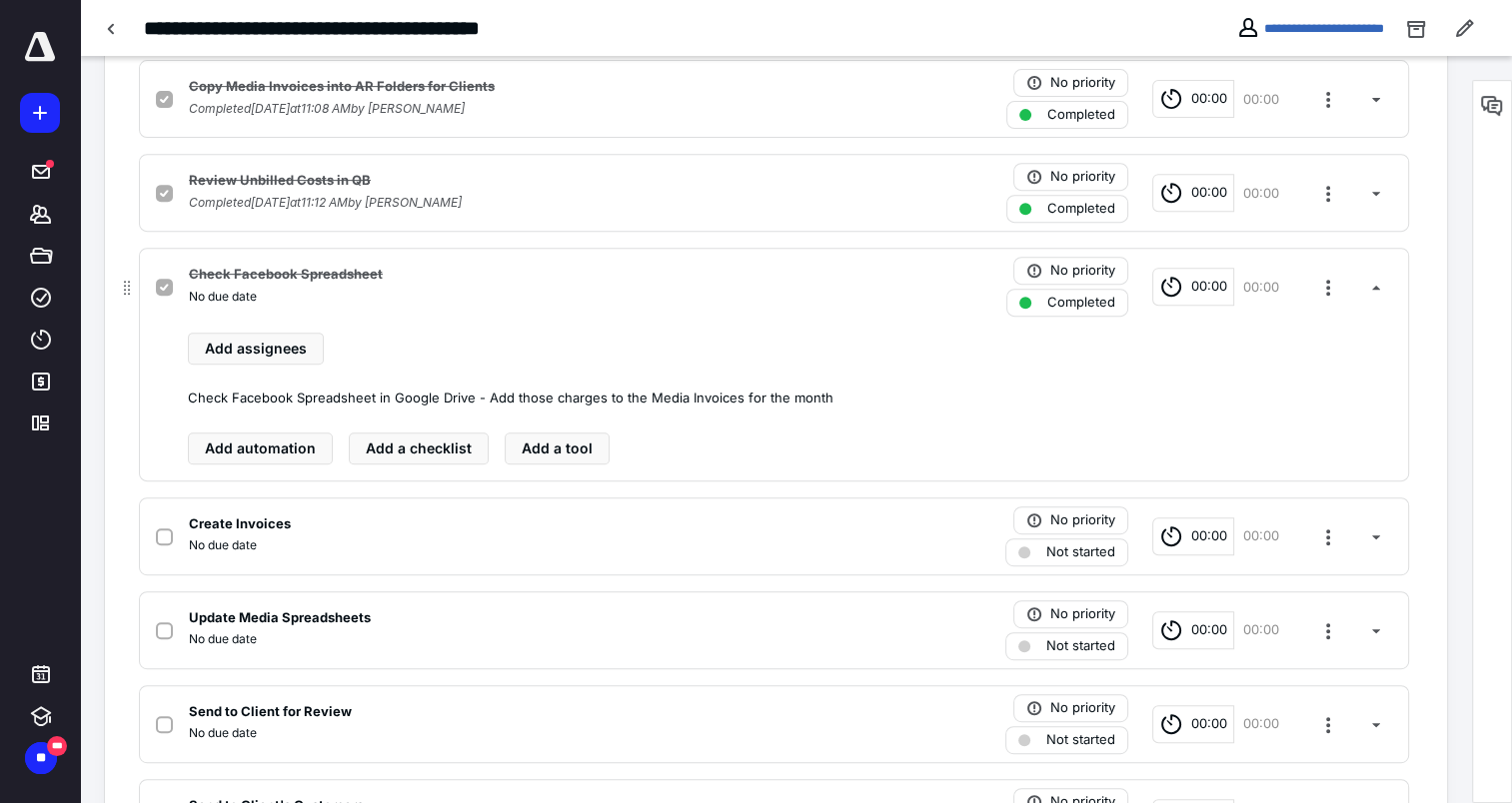 click on "No due date" at bounding box center (223, 297) 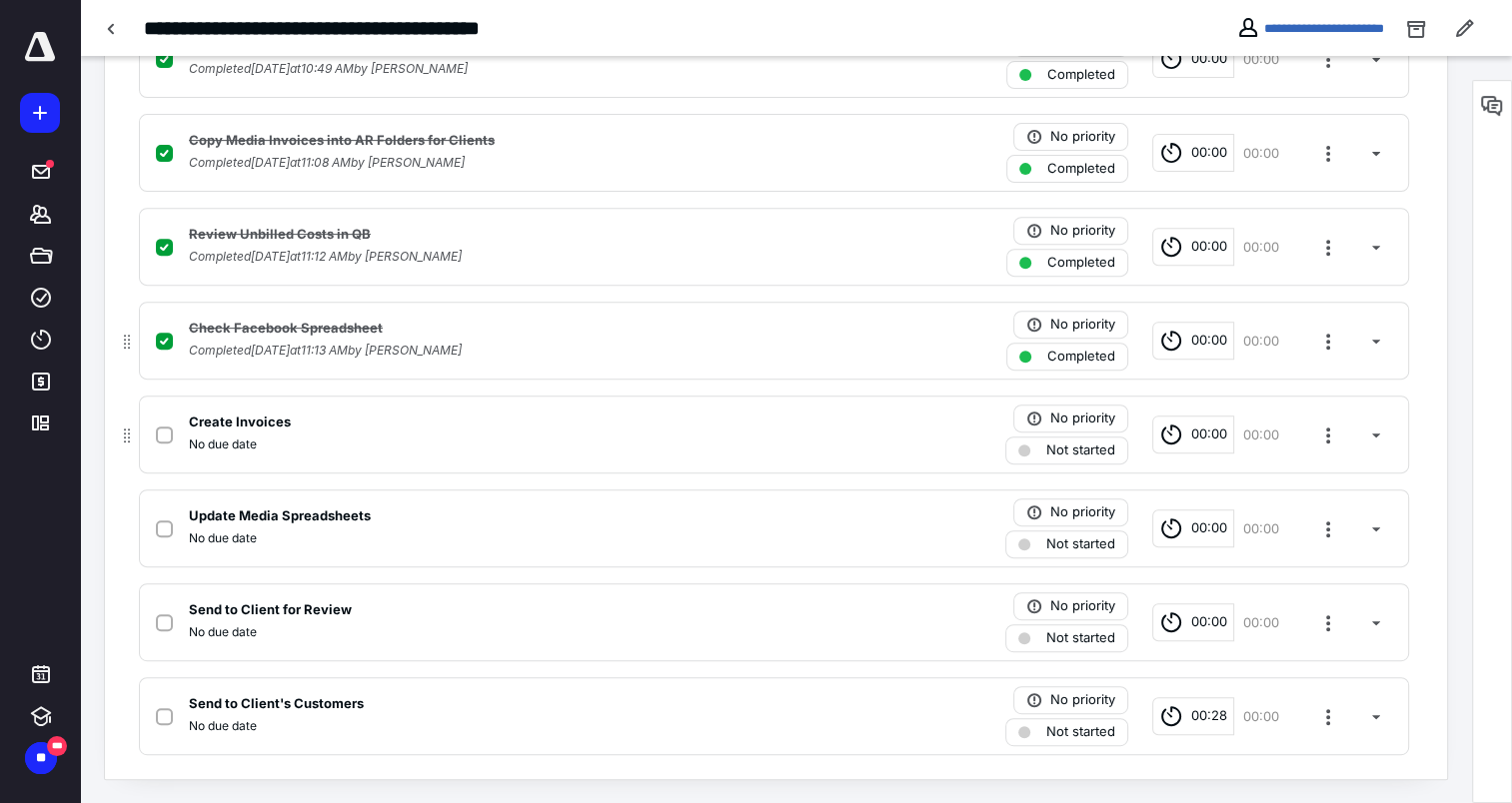 click on "Create Invoices" at bounding box center [240, 422] 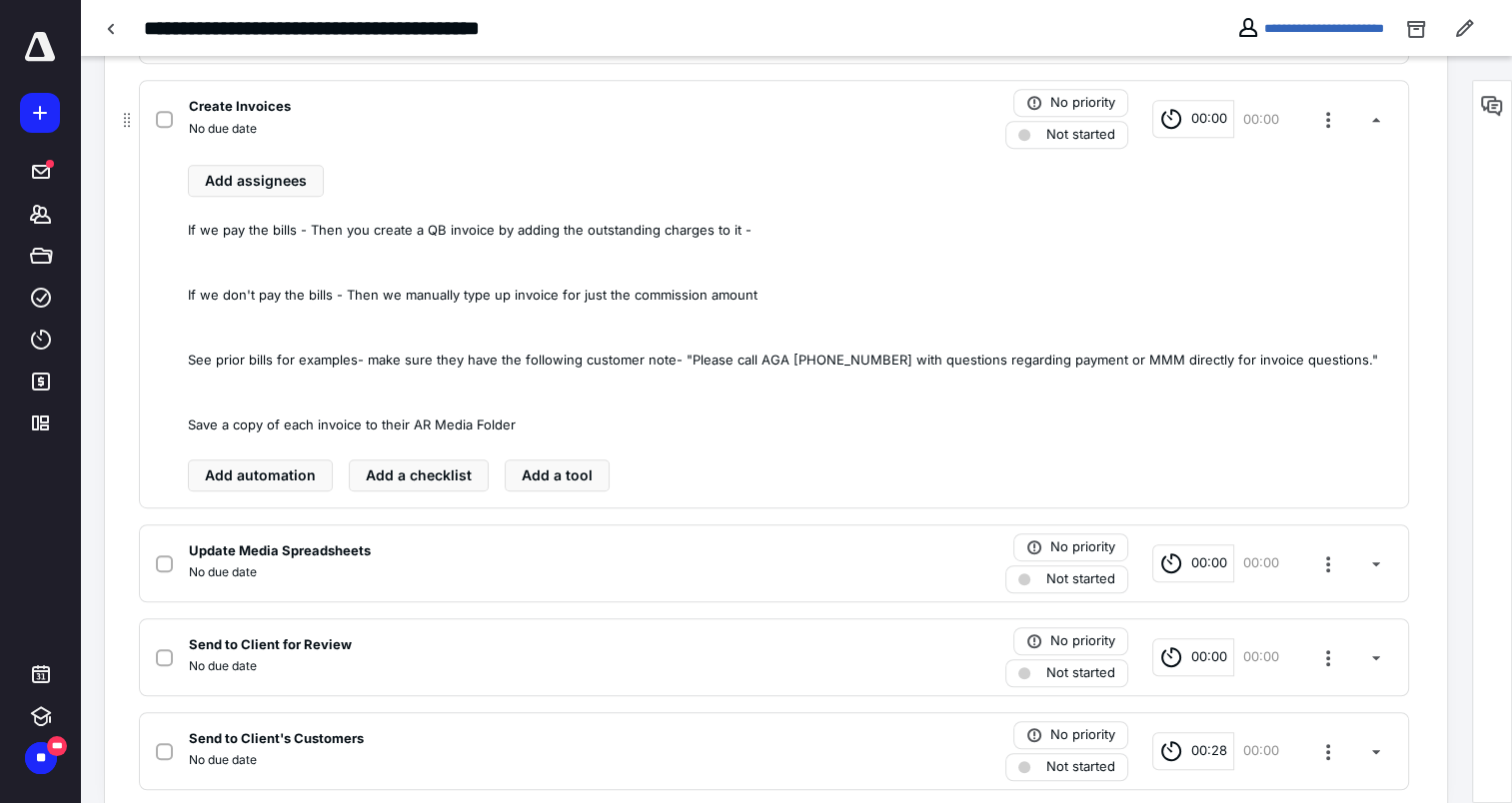 scroll, scrollTop: 1095, scrollLeft: 0, axis: vertical 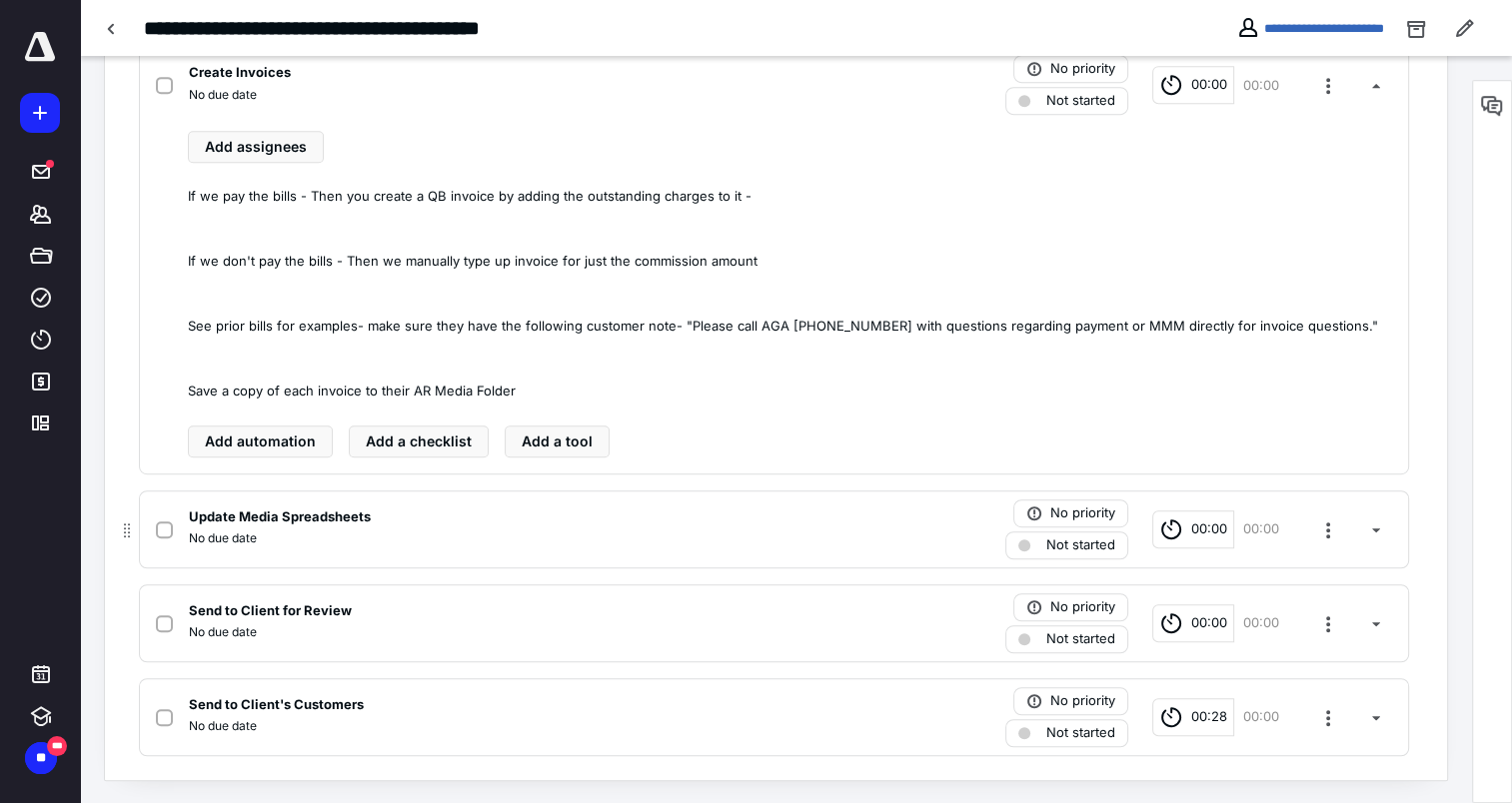 click on "No due date" at bounding box center (512, 538) 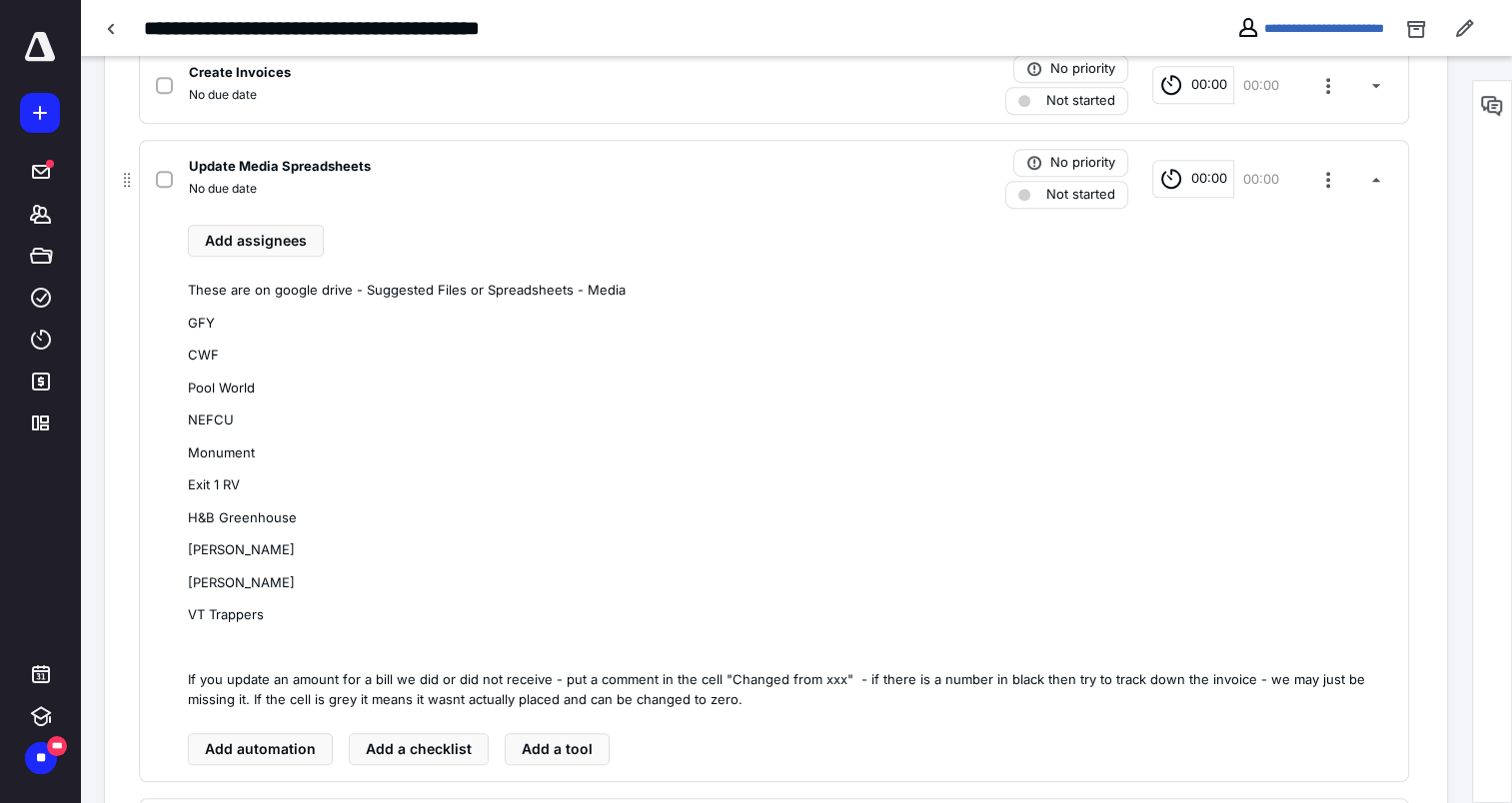 click 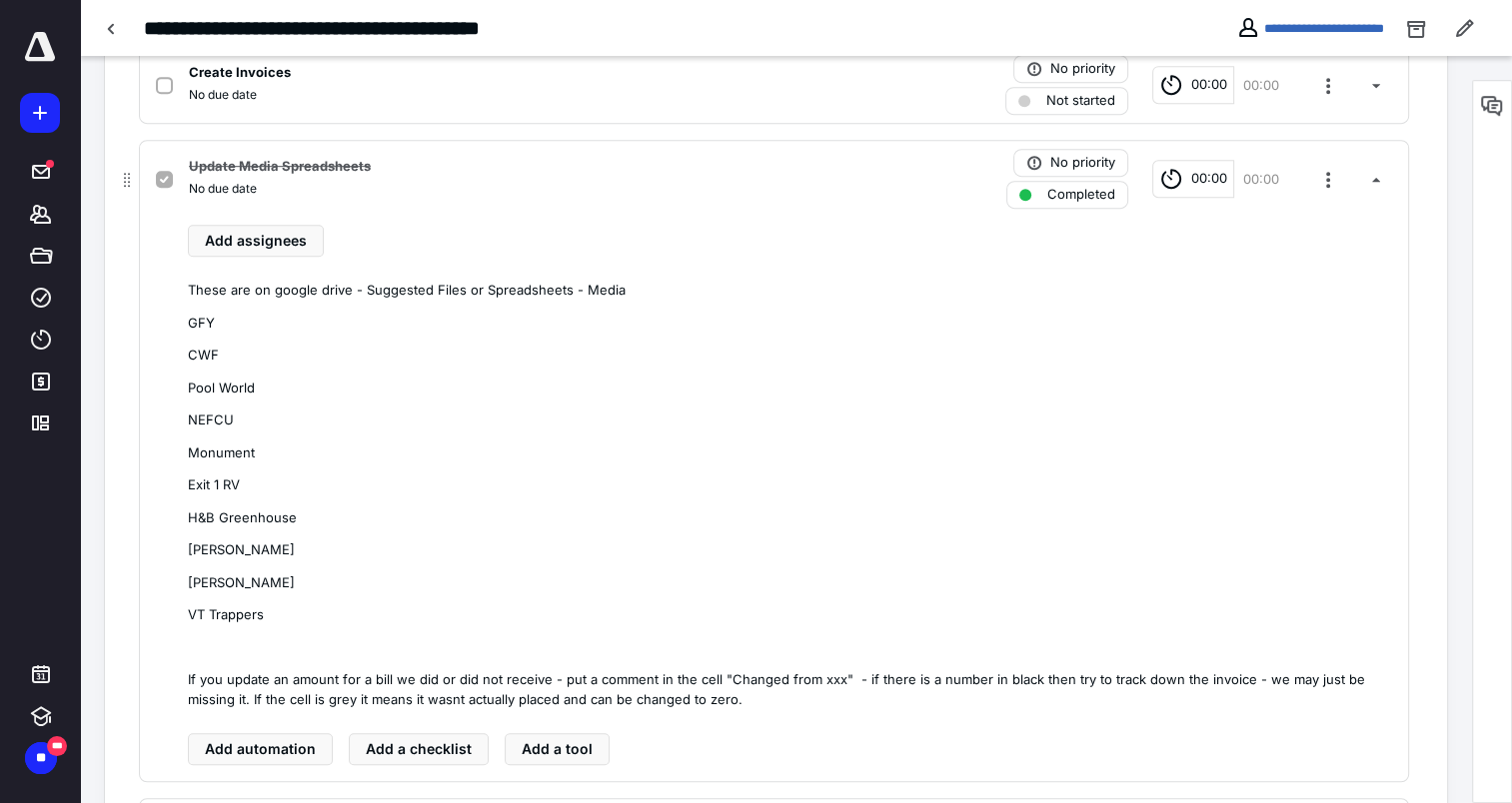 click on "Update Media Spreadsheets" at bounding box center [280, 167] 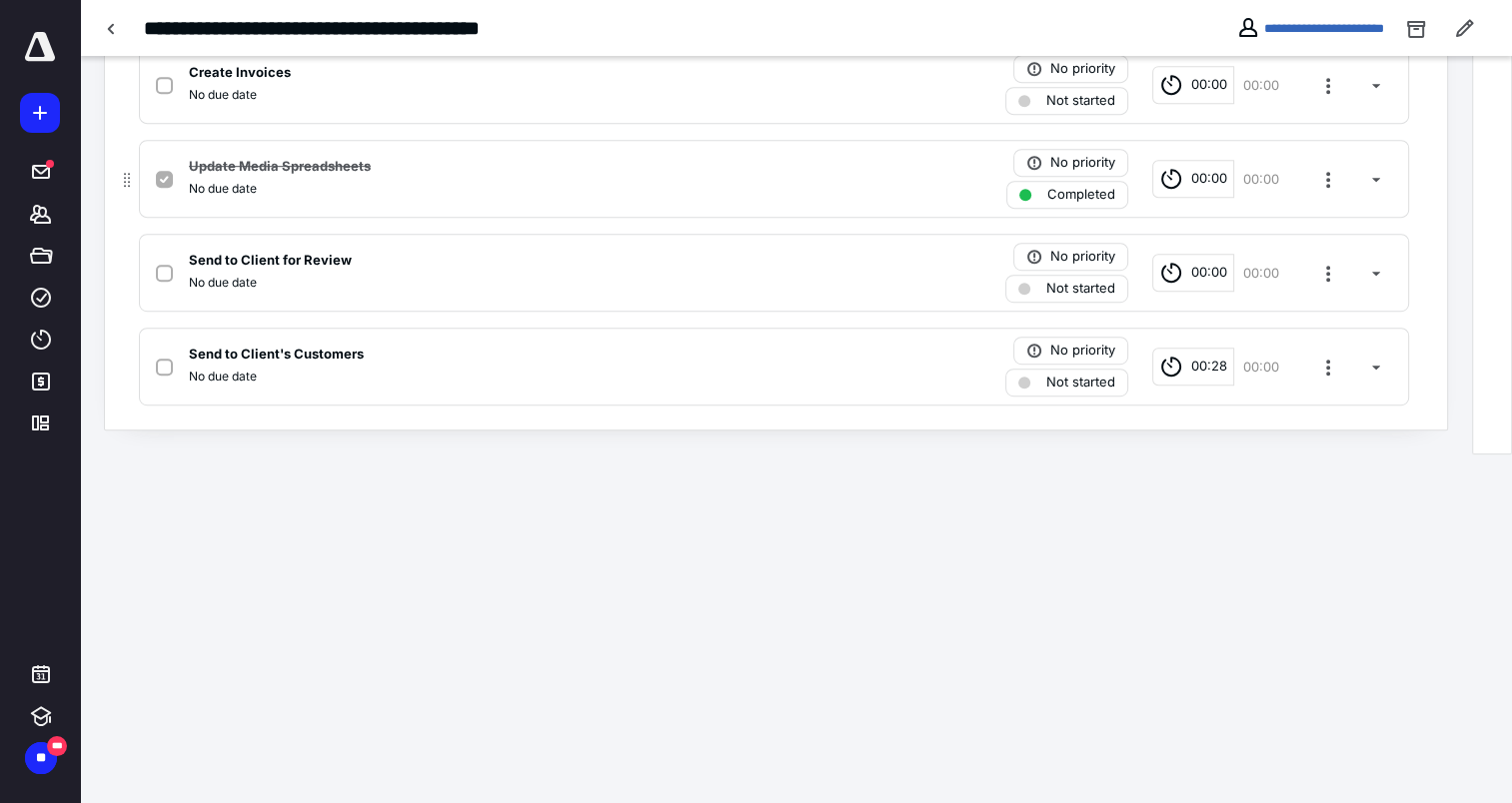 scroll, scrollTop: 745, scrollLeft: 0, axis: vertical 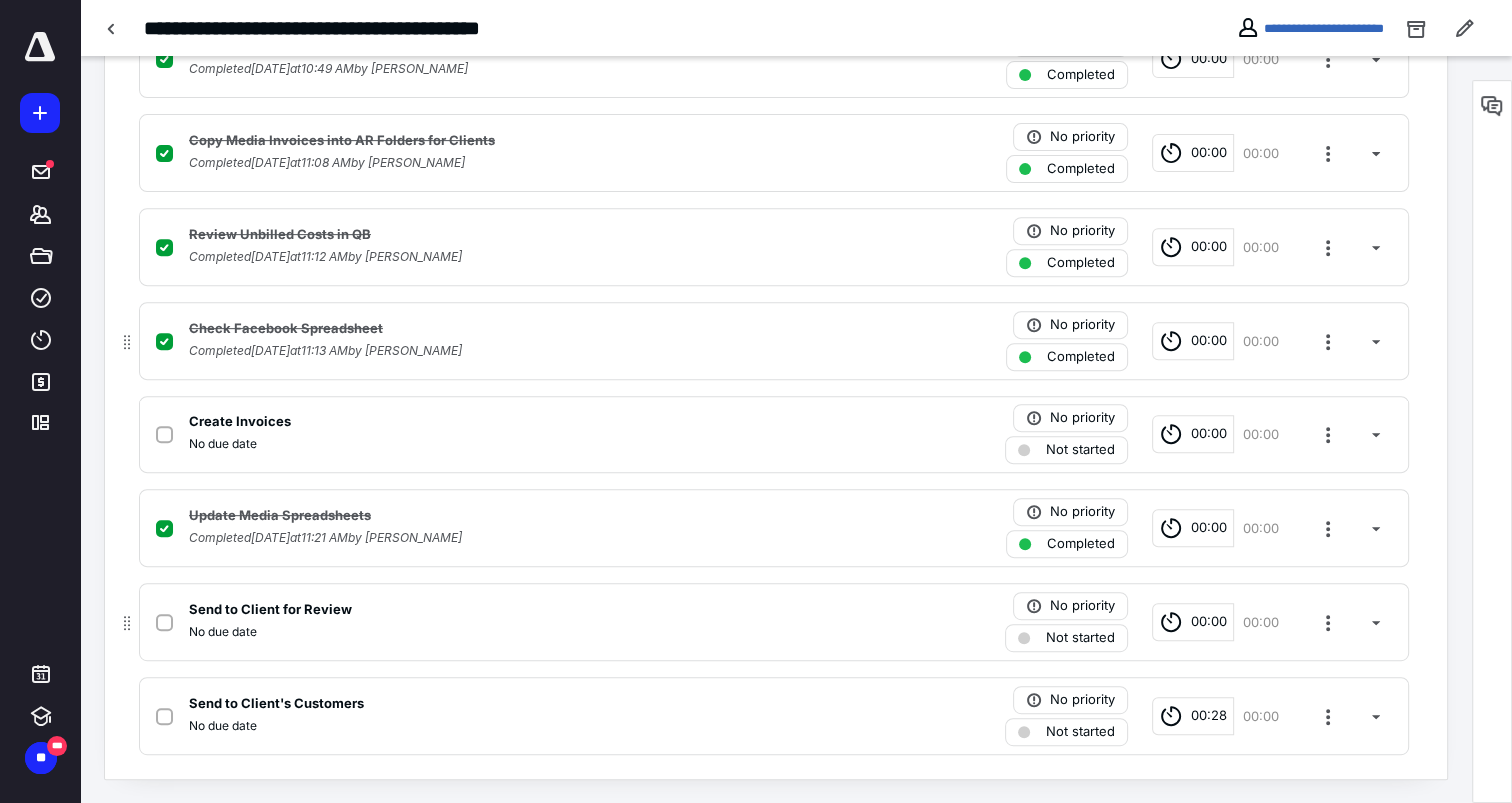 click on "Send to Client for Review" at bounding box center (270, 610) 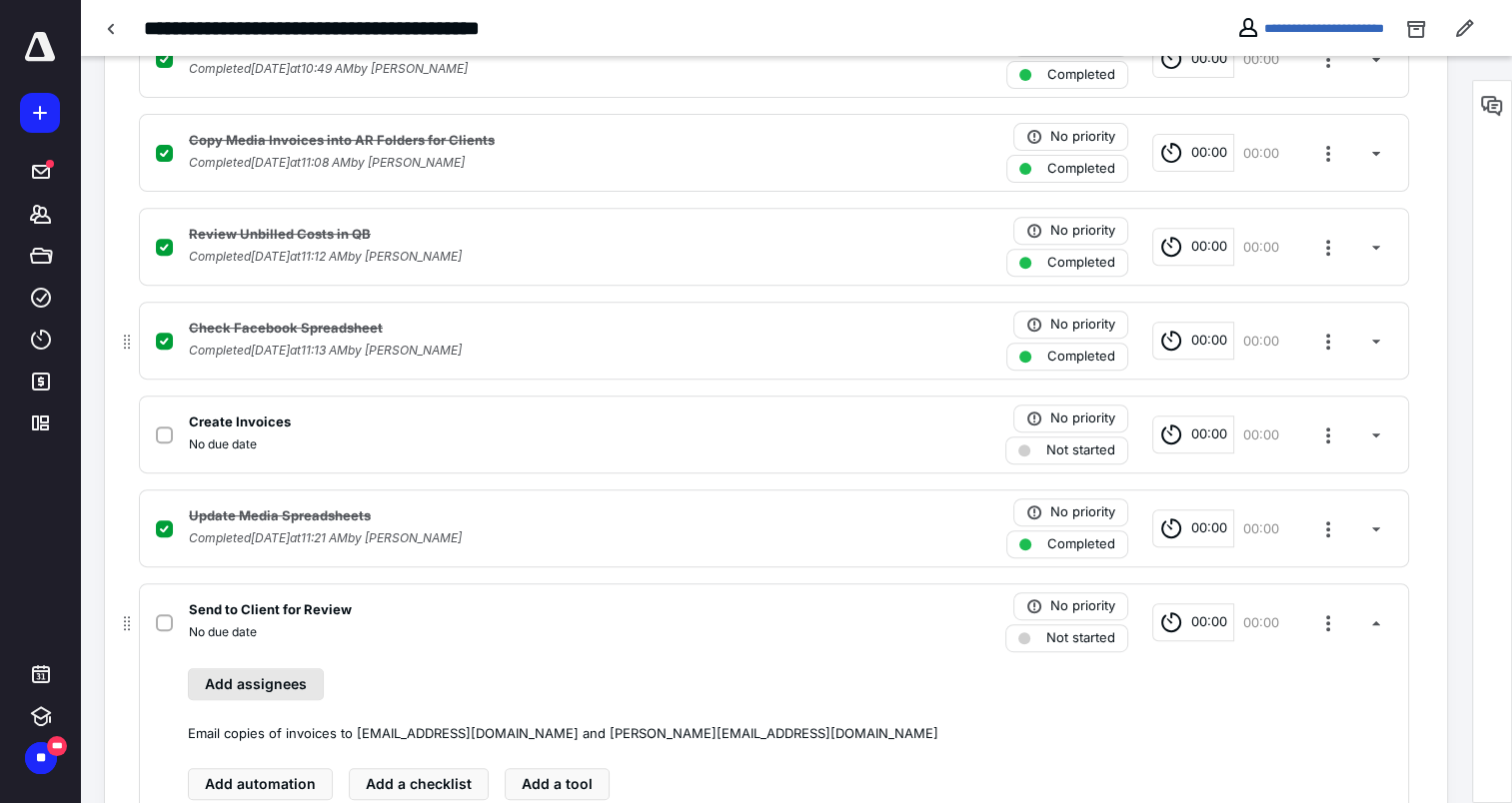 scroll, scrollTop: 900, scrollLeft: 0, axis: vertical 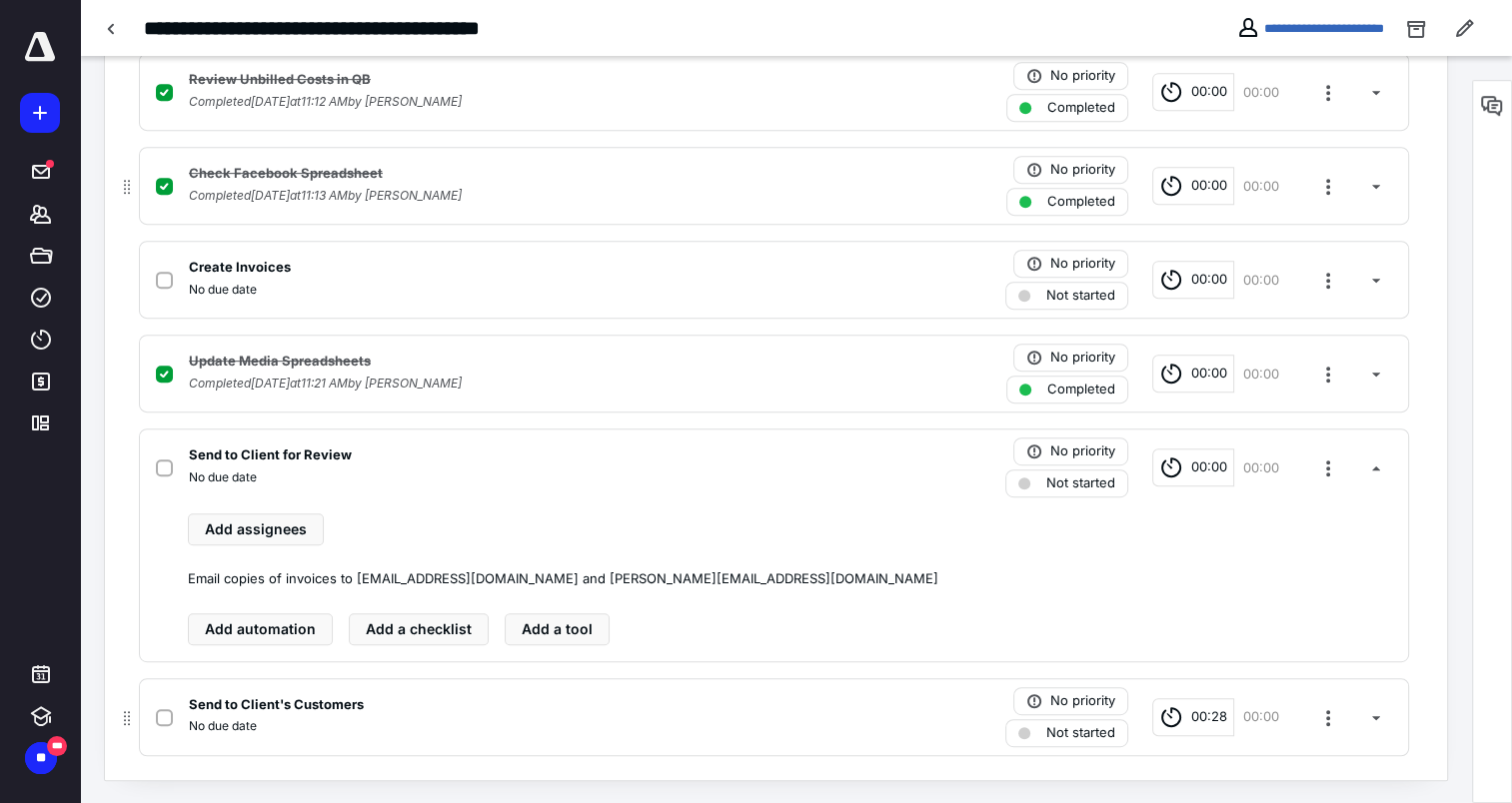 click on "No due date" at bounding box center (512, 726) 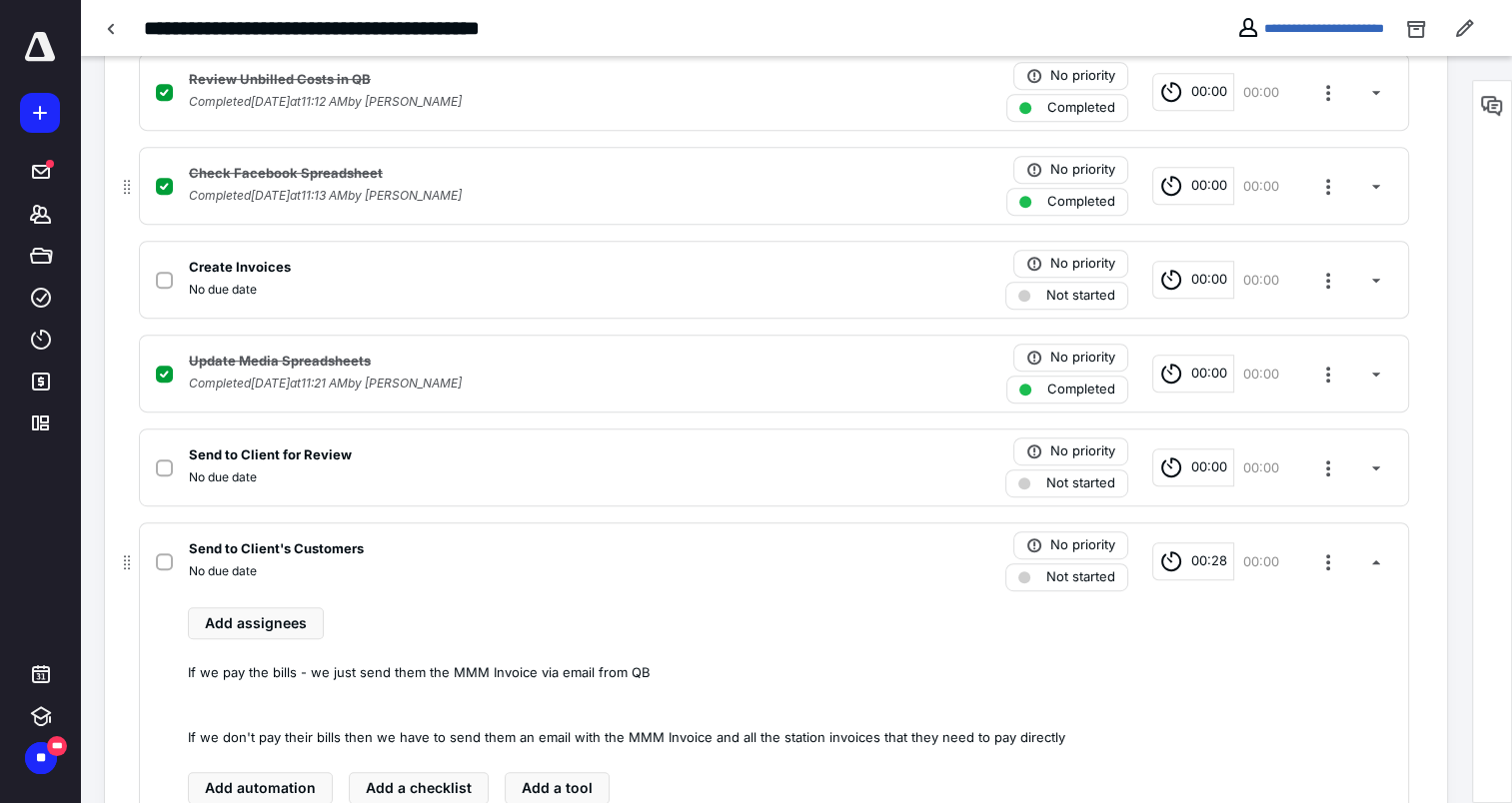 scroll, scrollTop: 965, scrollLeft: 0, axis: vertical 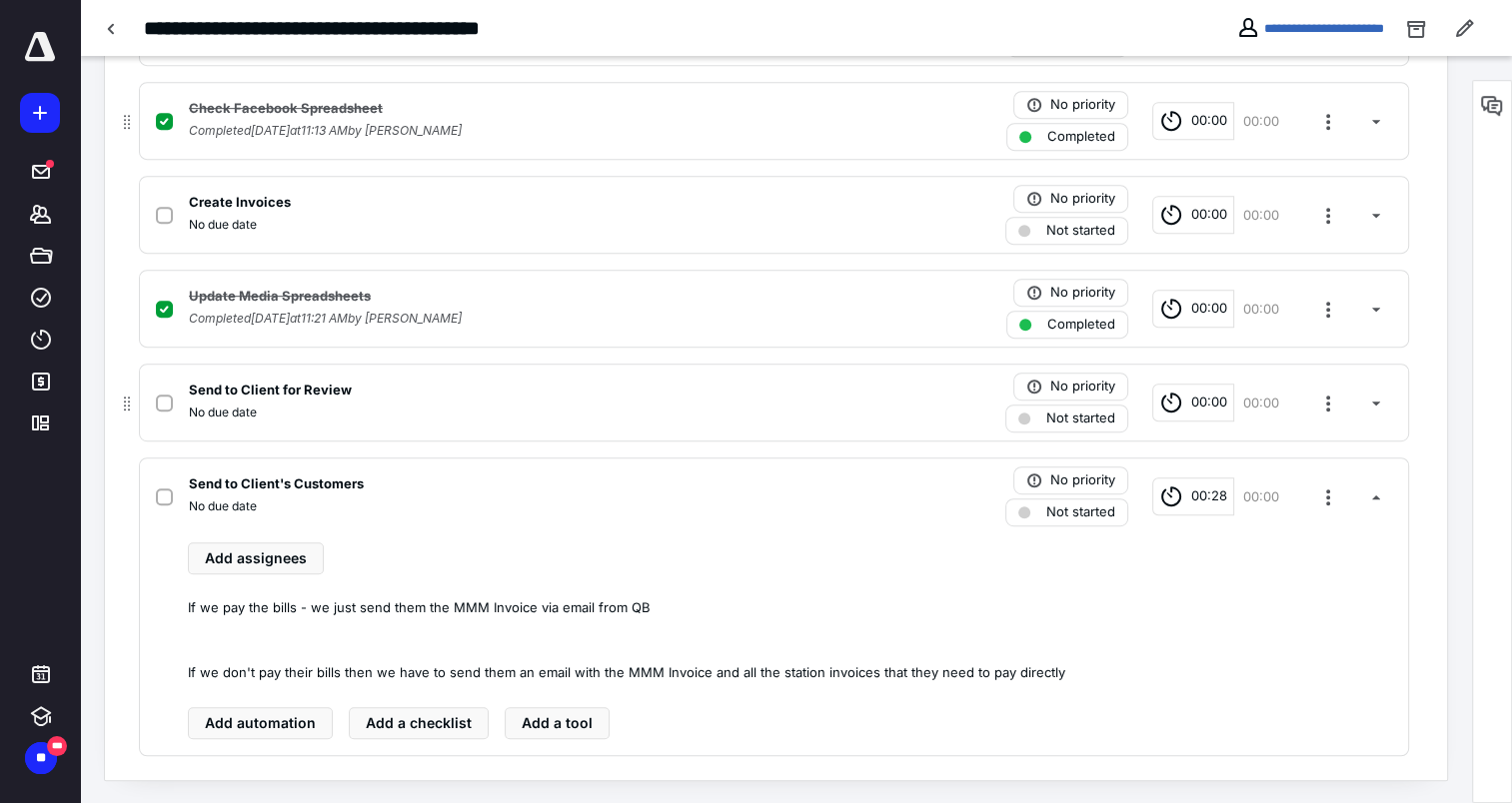 click on "Send to Client for Review" at bounding box center (270, 391) 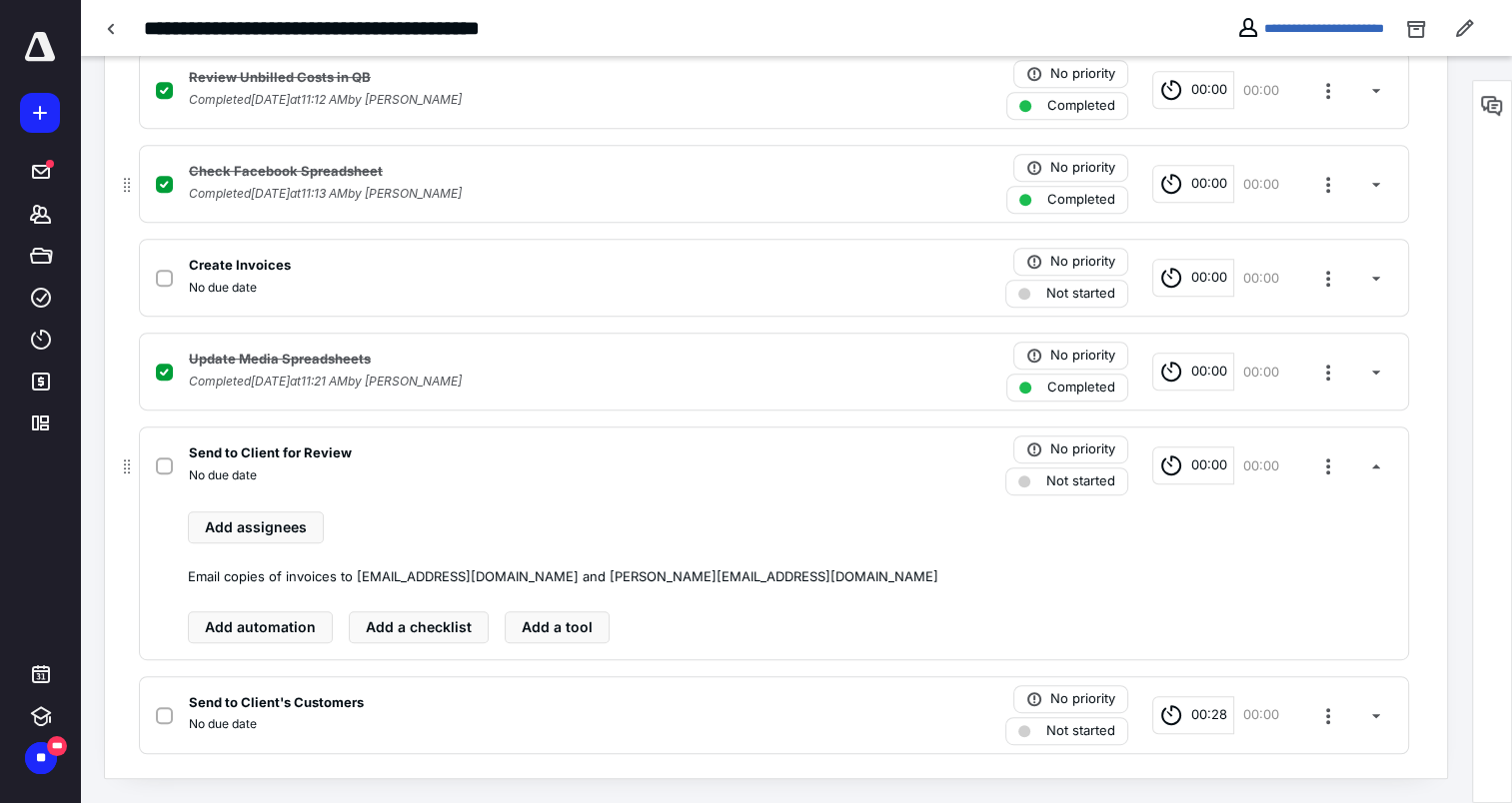 scroll, scrollTop: 900, scrollLeft: 0, axis: vertical 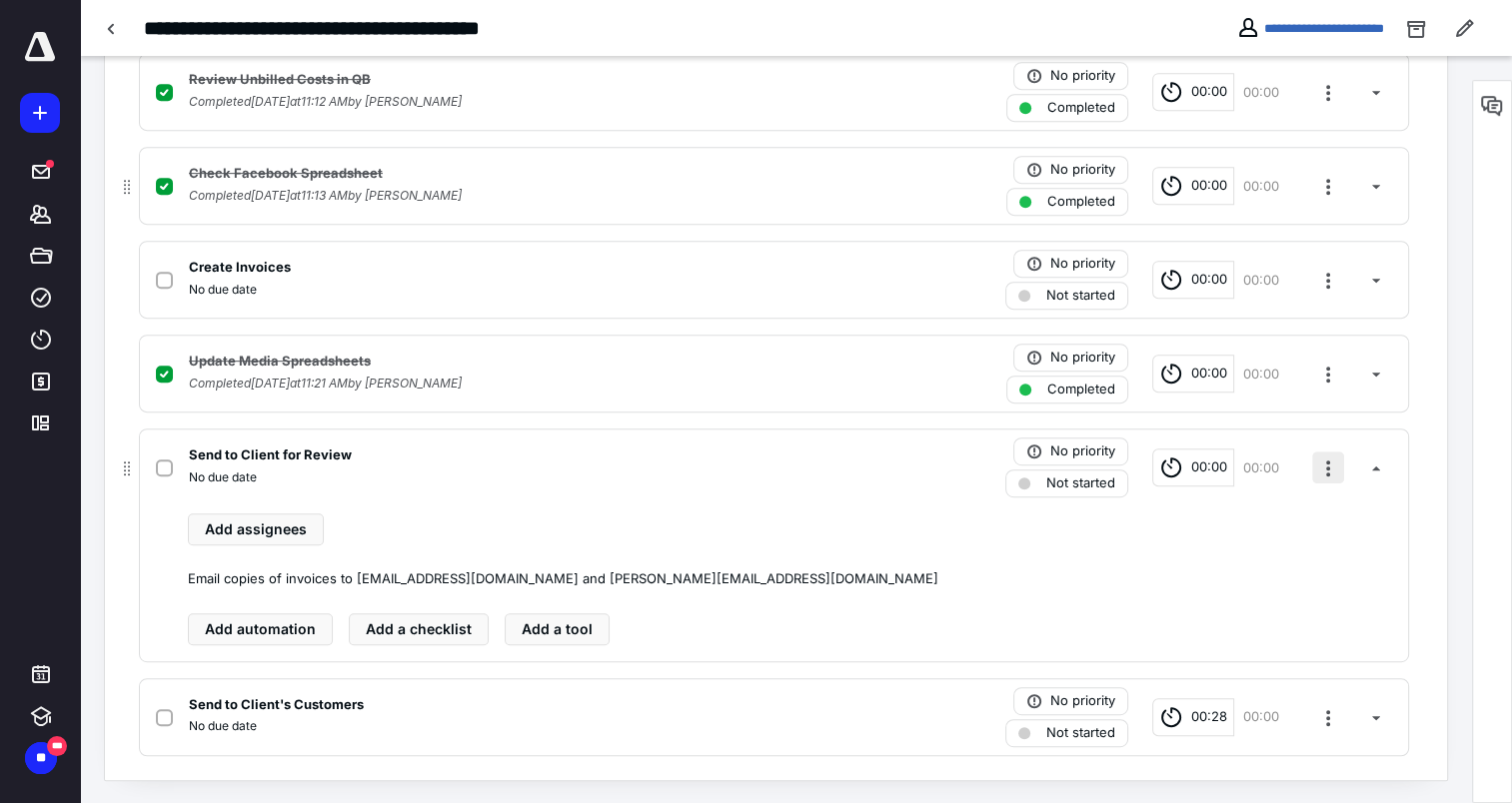 click at bounding box center [1328, 467] 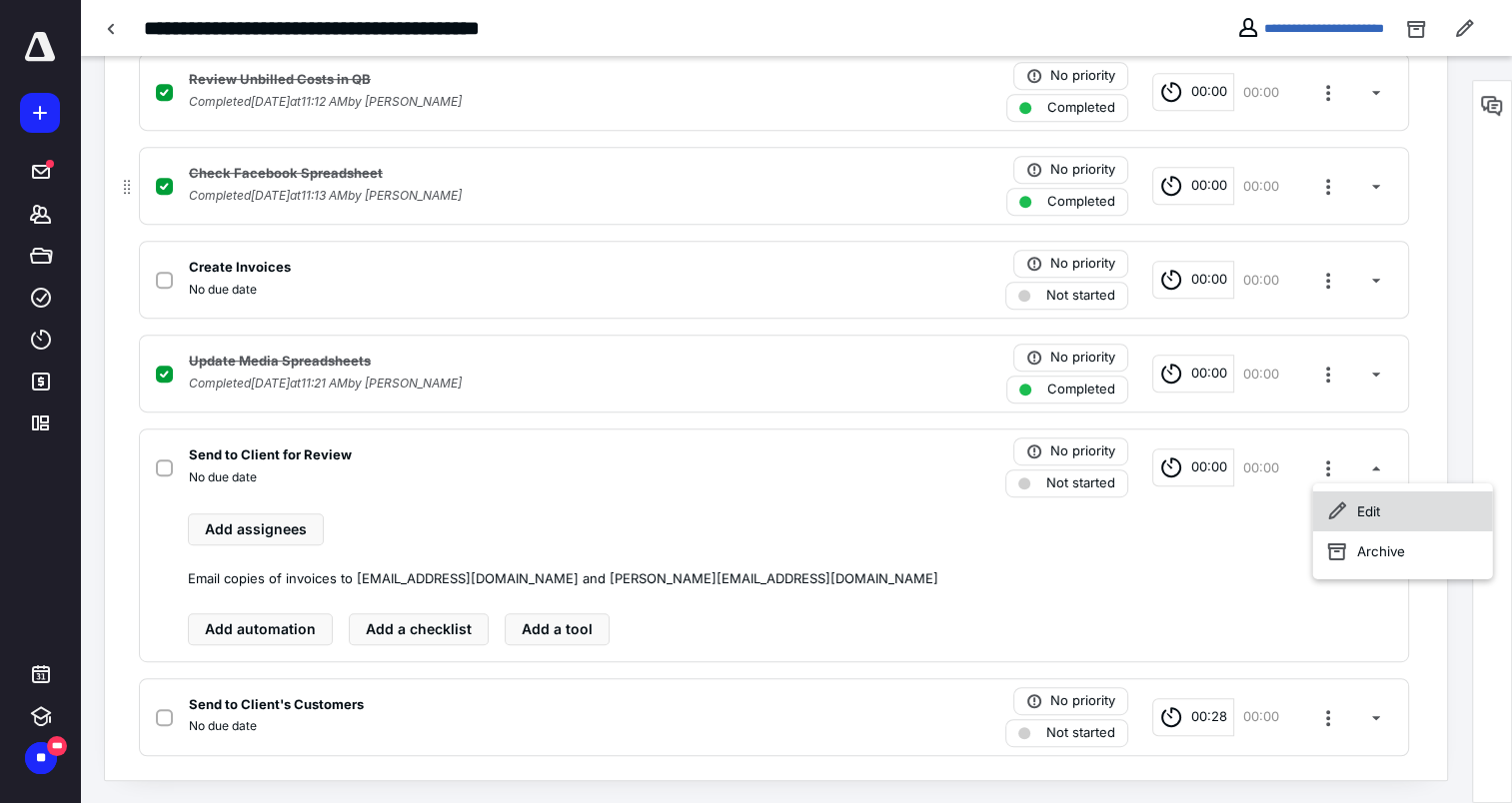 click 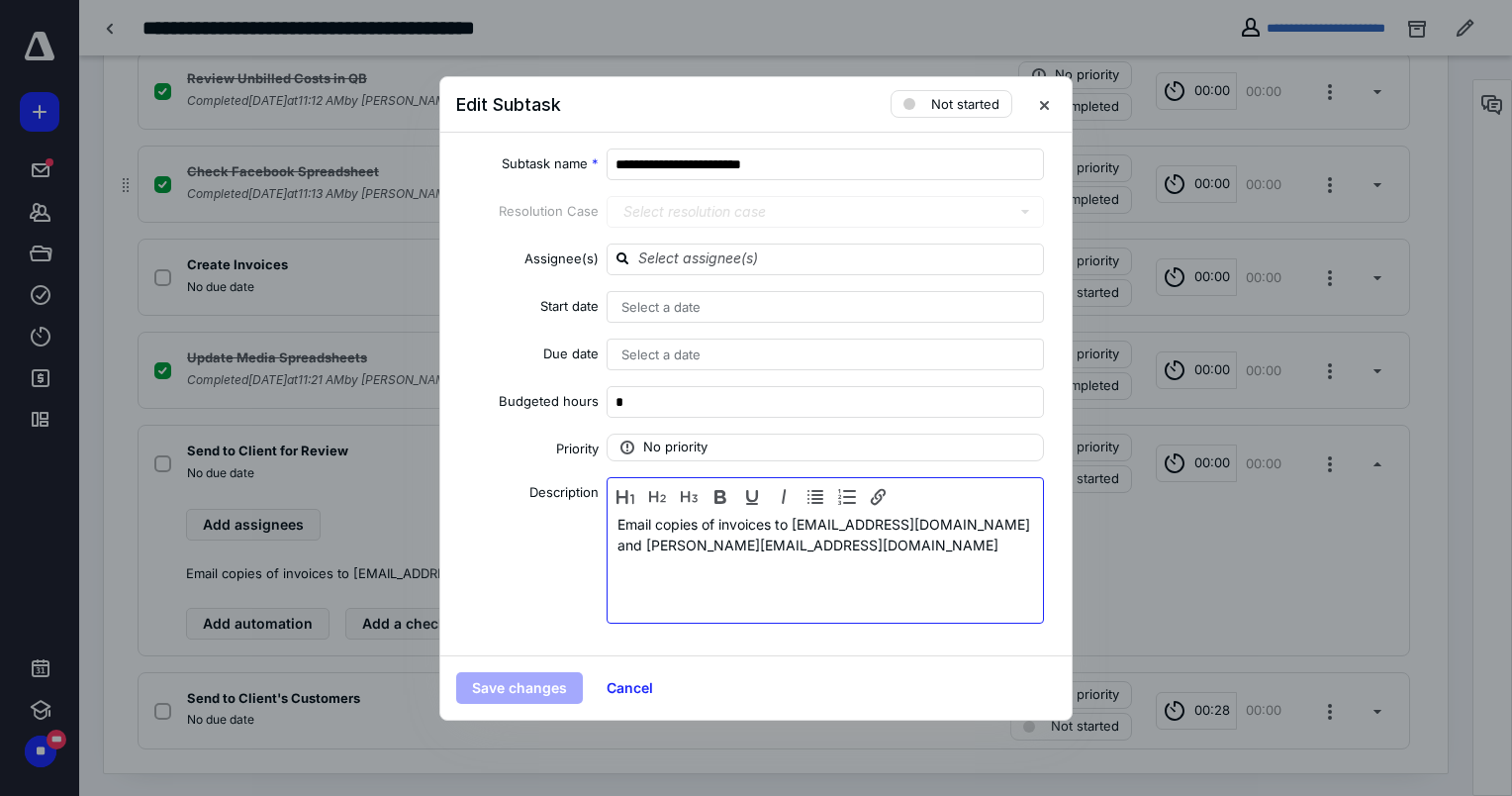 click on "Email copies of invoices to Crystal@mtmansfieldmedia.com and Jake@mtmansfieldmedia.com" at bounding box center (825, 565) 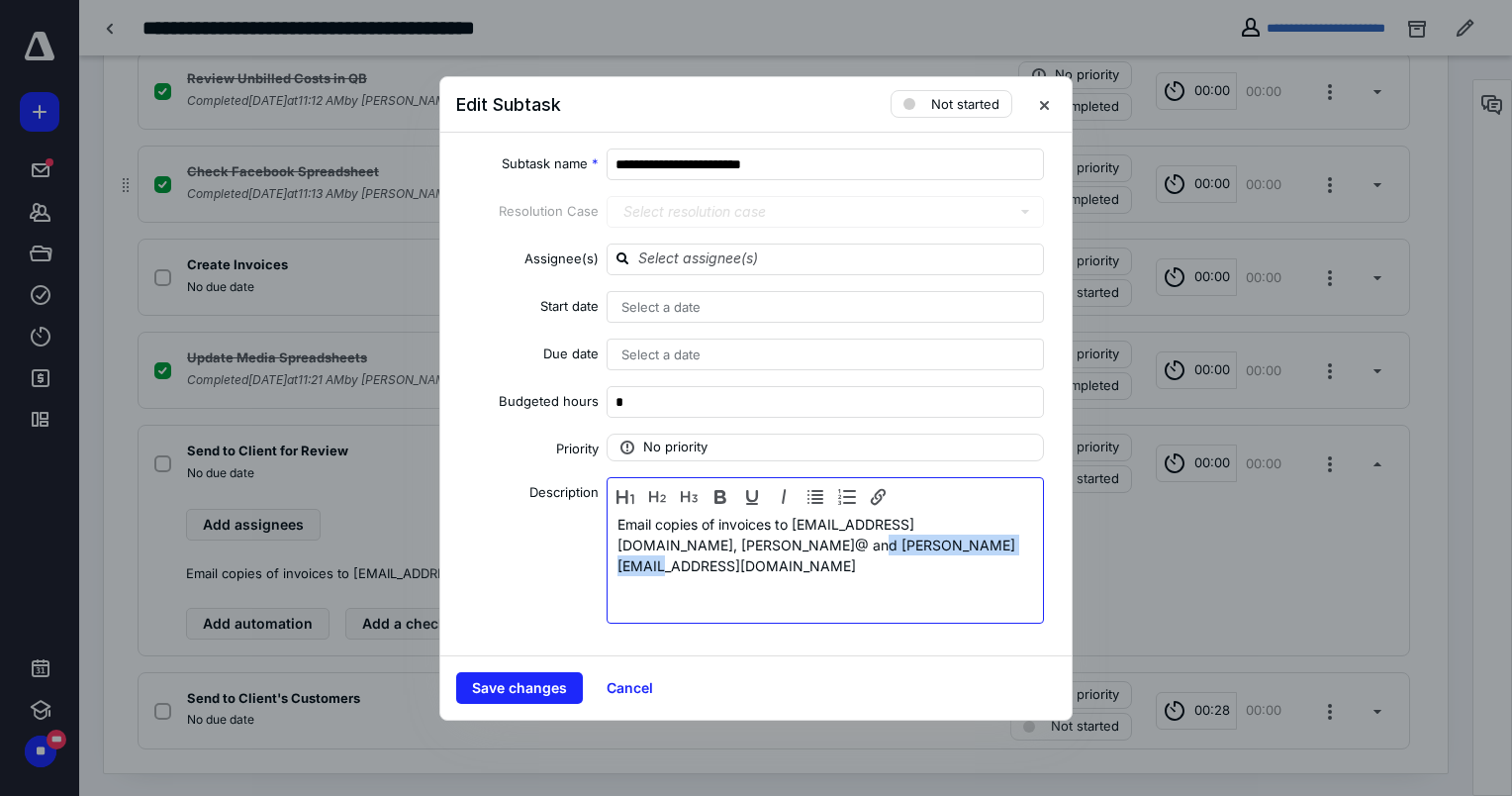 drag, startPoint x: 749, startPoint y: 547, endPoint x: 924, endPoint y: 555, distance: 175.18276 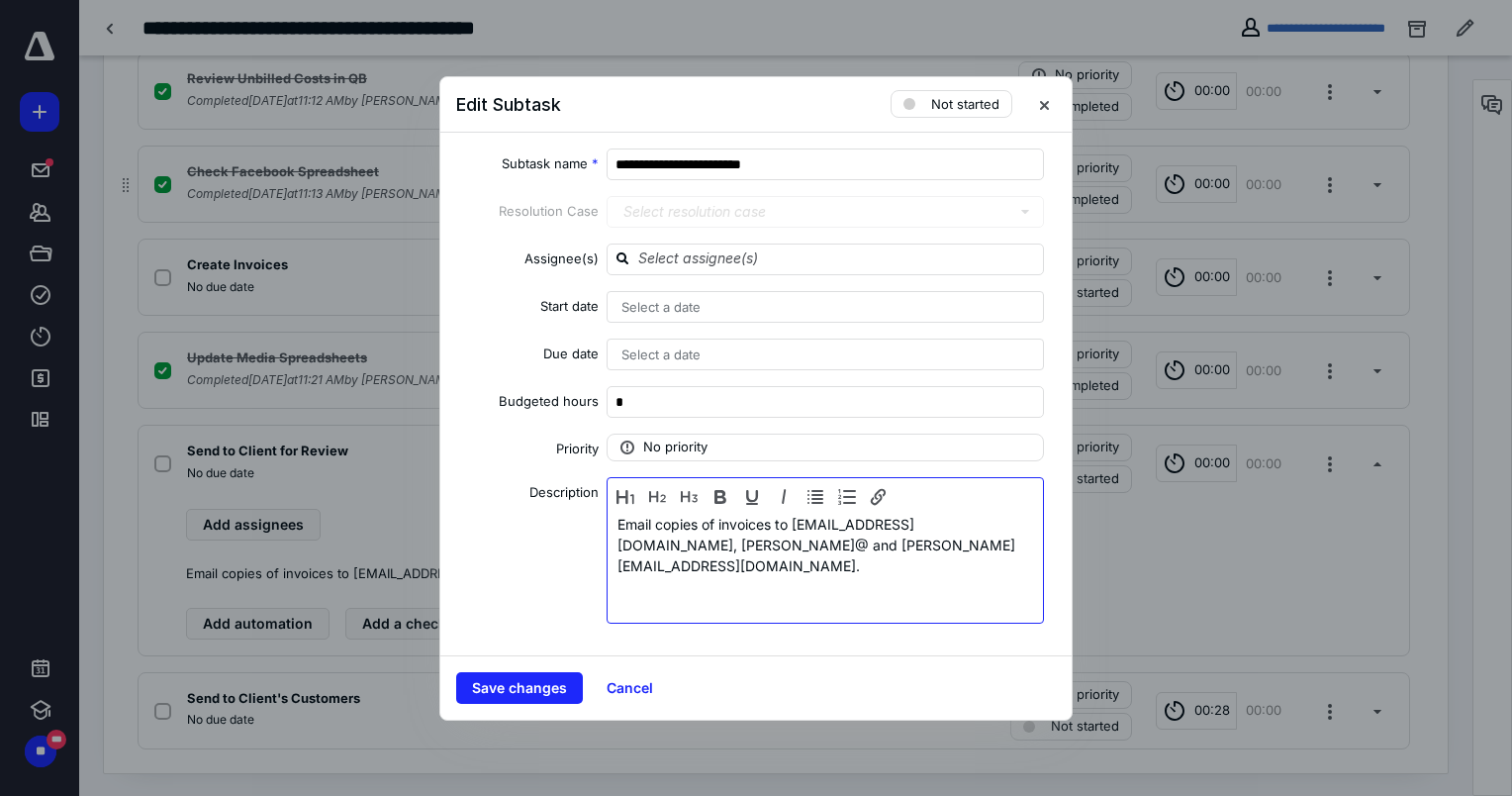 click on "Email copies of invoices to Crystal@mtmansfieldmedia.com, suzanne@ and Jake@mtmansfieldmedia.com." at bounding box center [825, 565] 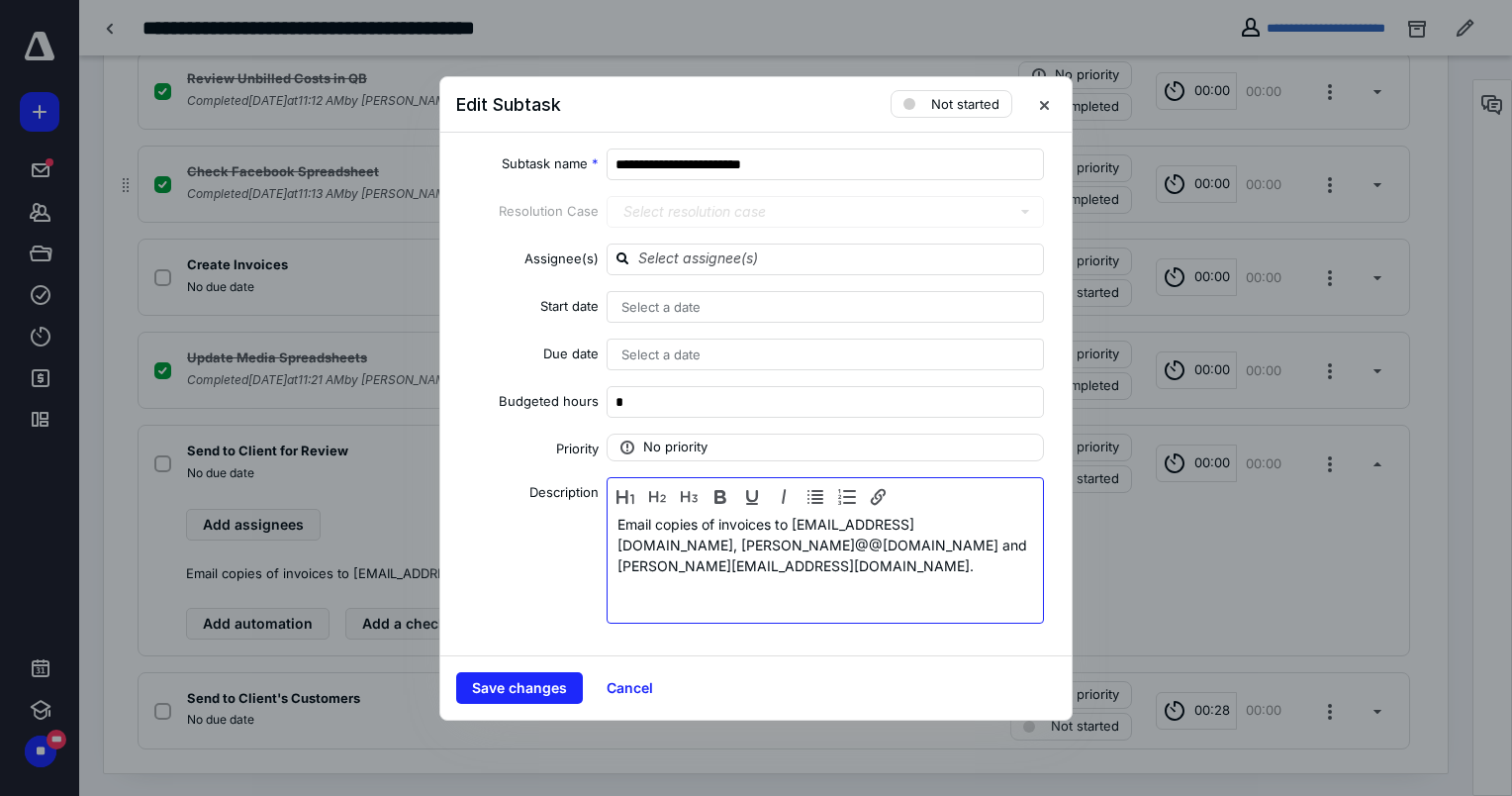 click on "Email copies of invoices to Crystal@mtmansfieldmedia.com, Suzanne@@mtmansfieldmedia.com
and Jake@mtmansfieldmedia.com." at bounding box center (825, 565) 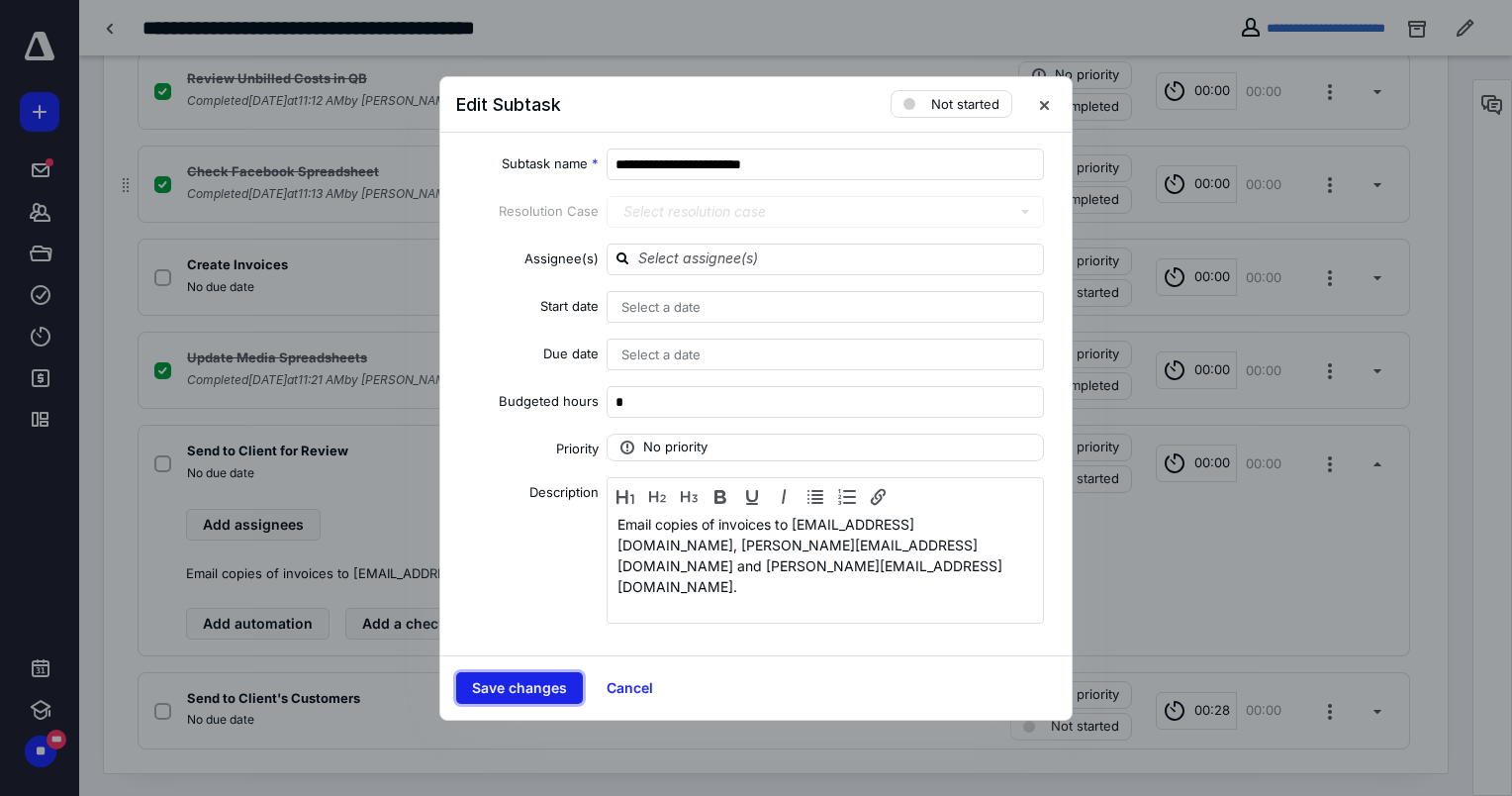 click on "Save changes" at bounding box center [520, 688] 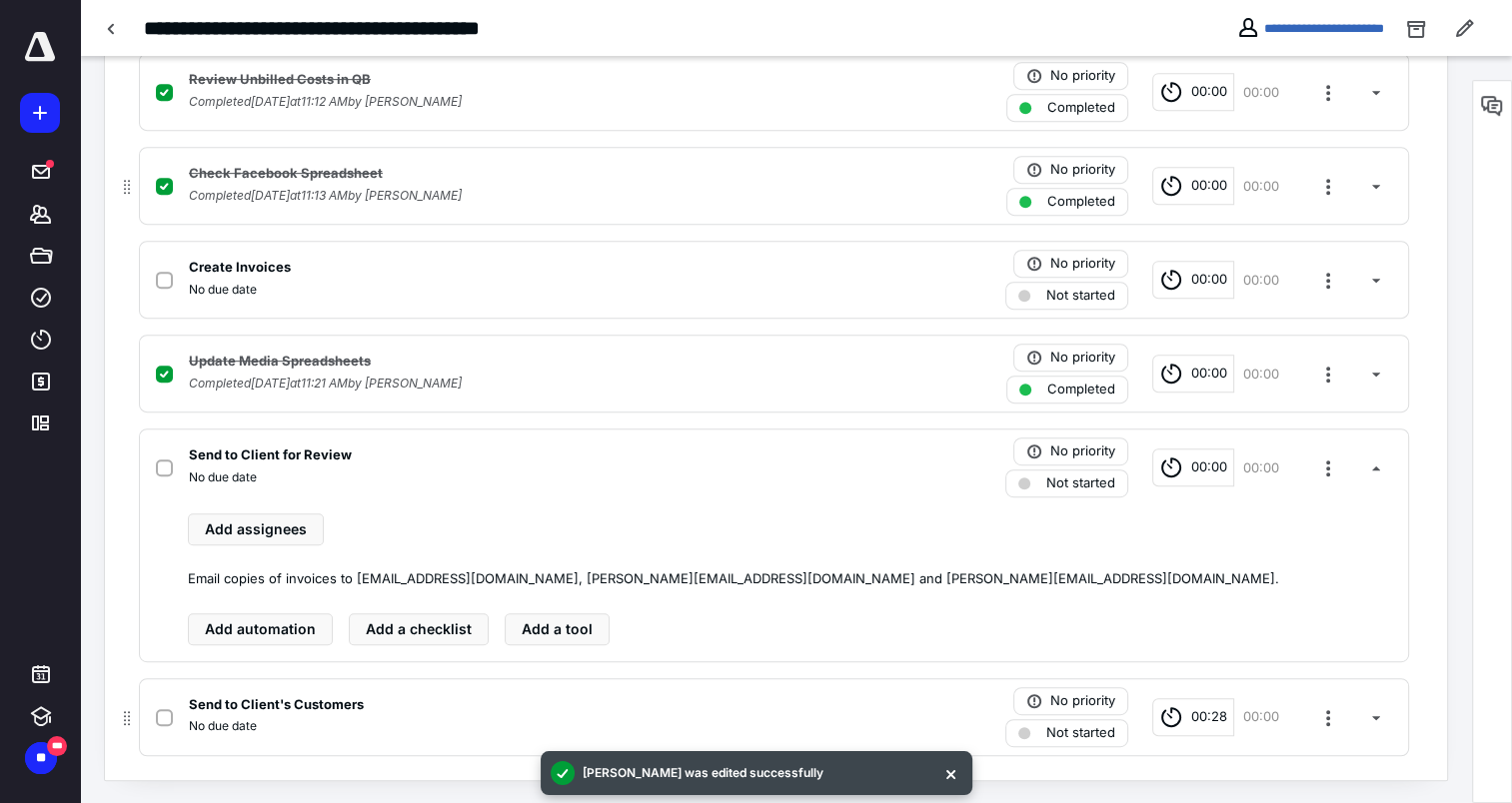 click on "Send to Client's Customers" at bounding box center [276, 705] 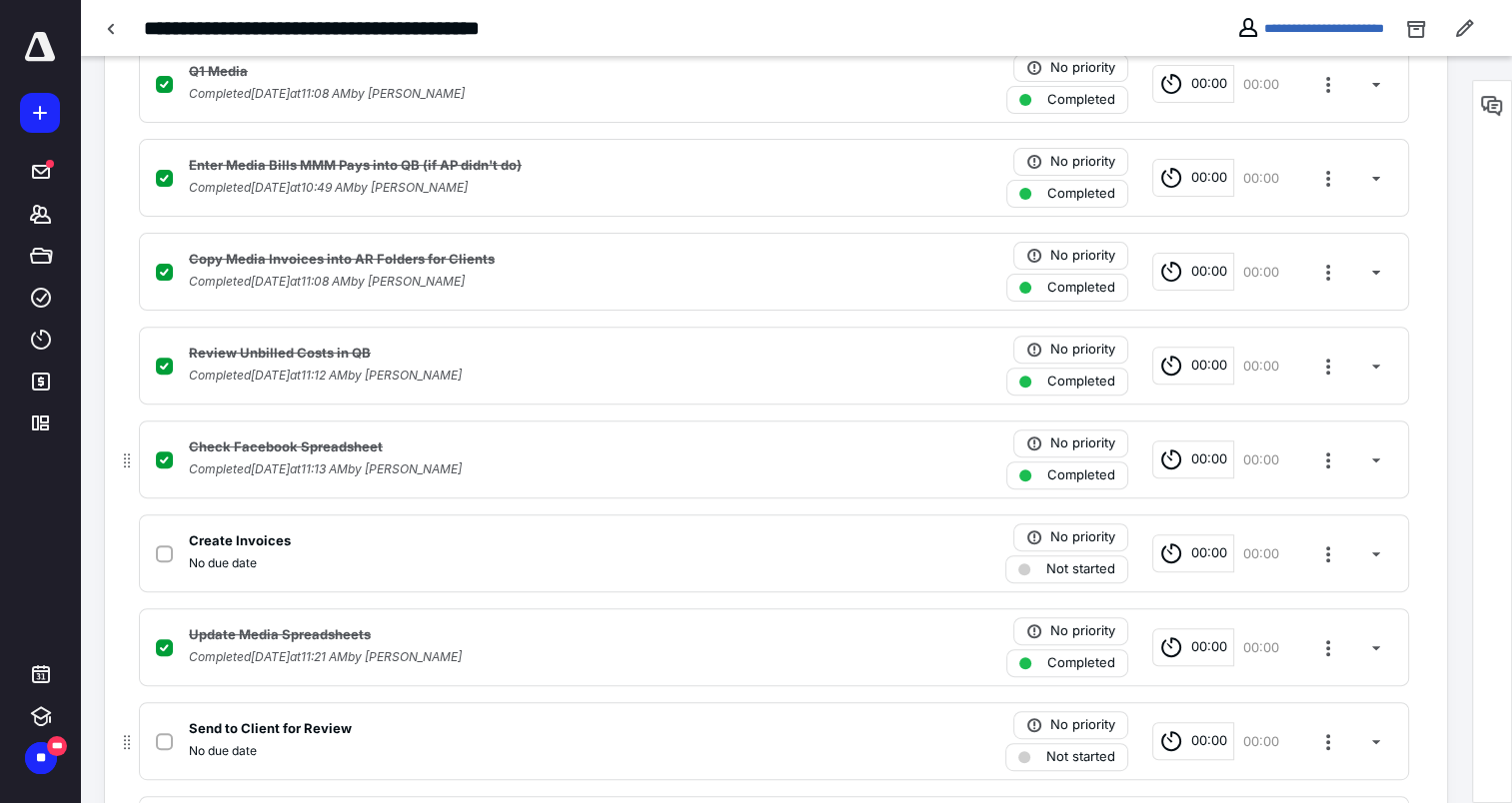 scroll, scrollTop: 665, scrollLeft: 0, axis: vertical 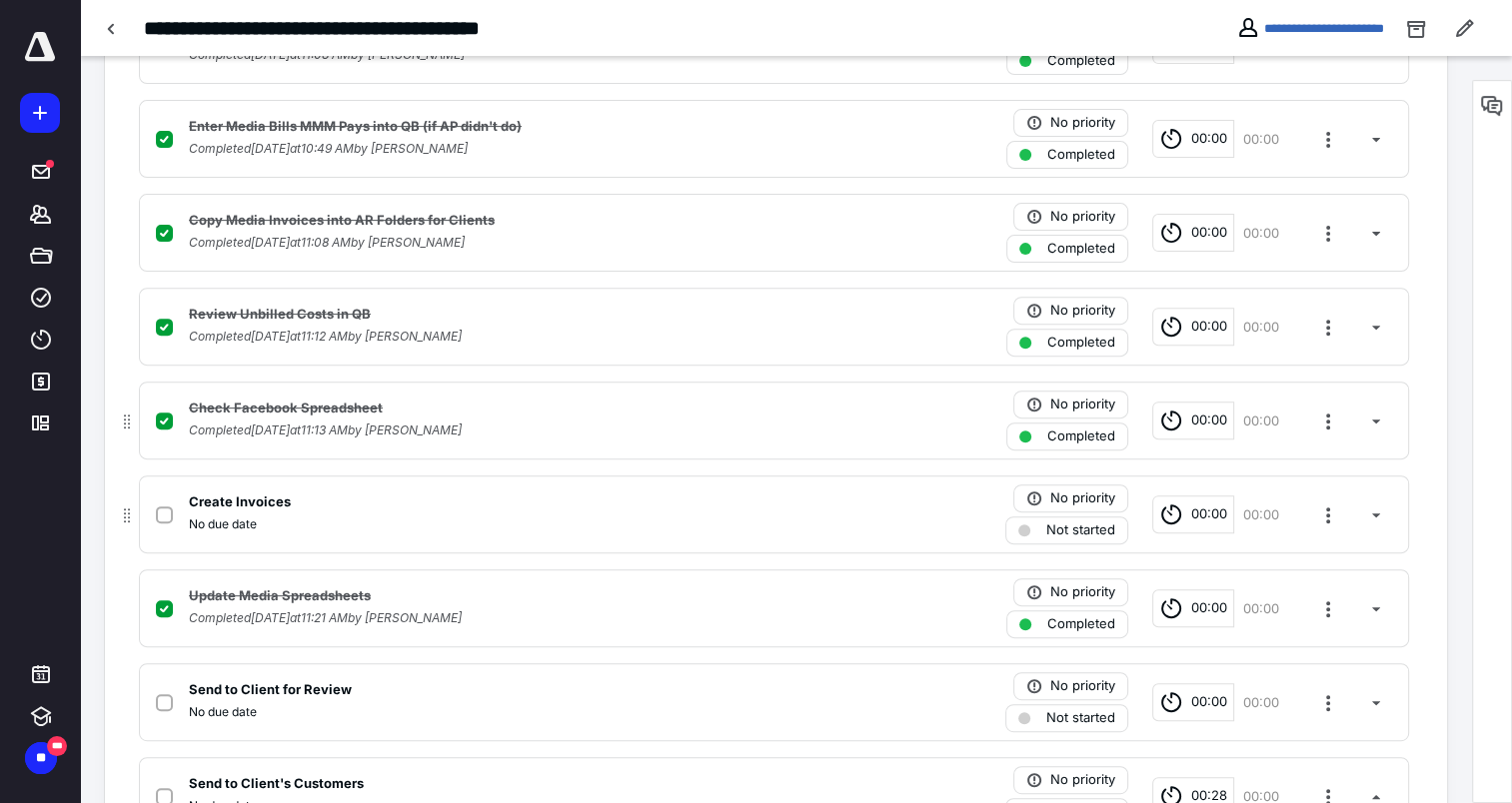 click on "No due date" at bounding box center [223, 524] 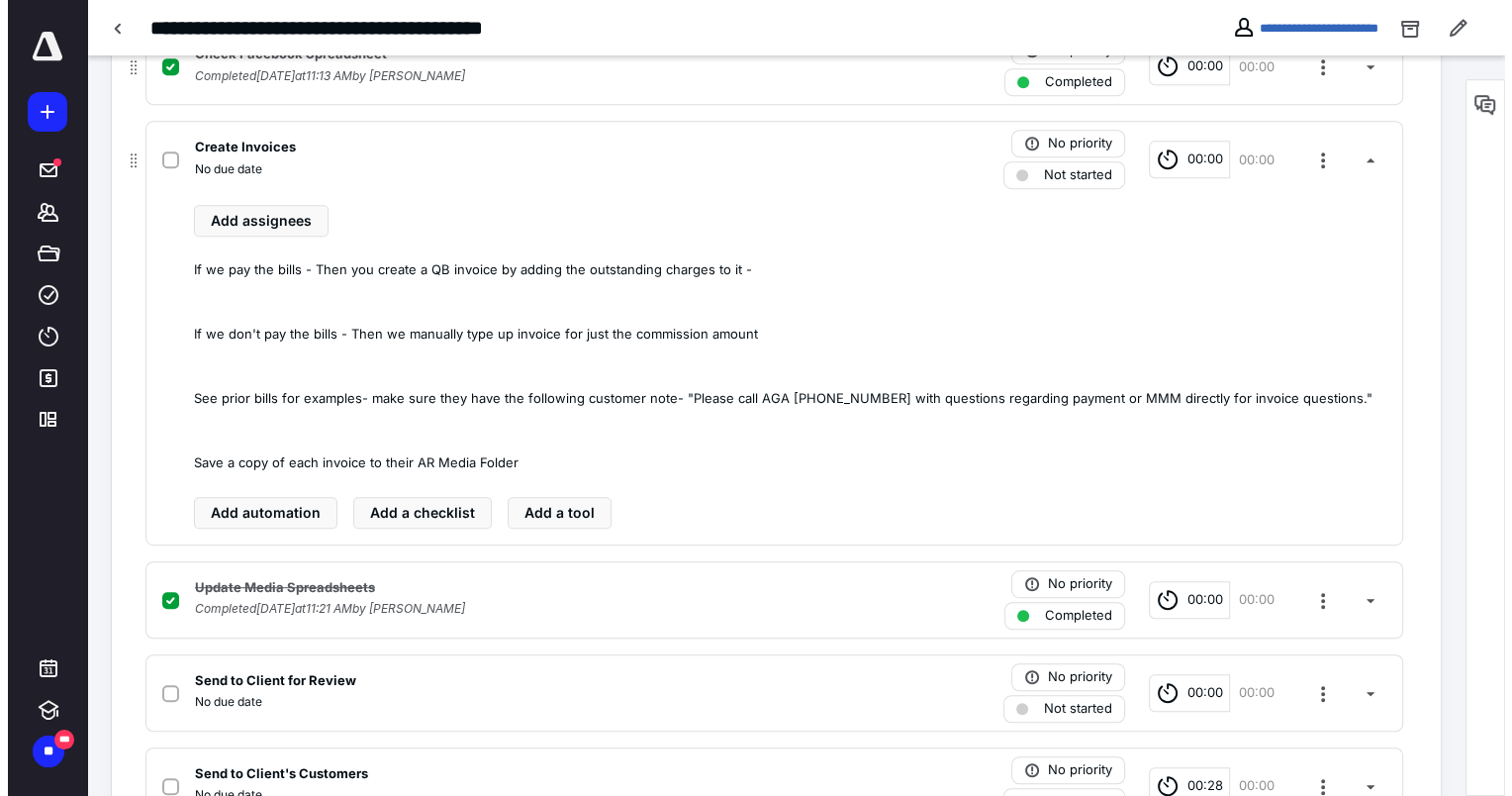 scroll, scrollTop: 1055, scrollLeft: 0, axis: vertical 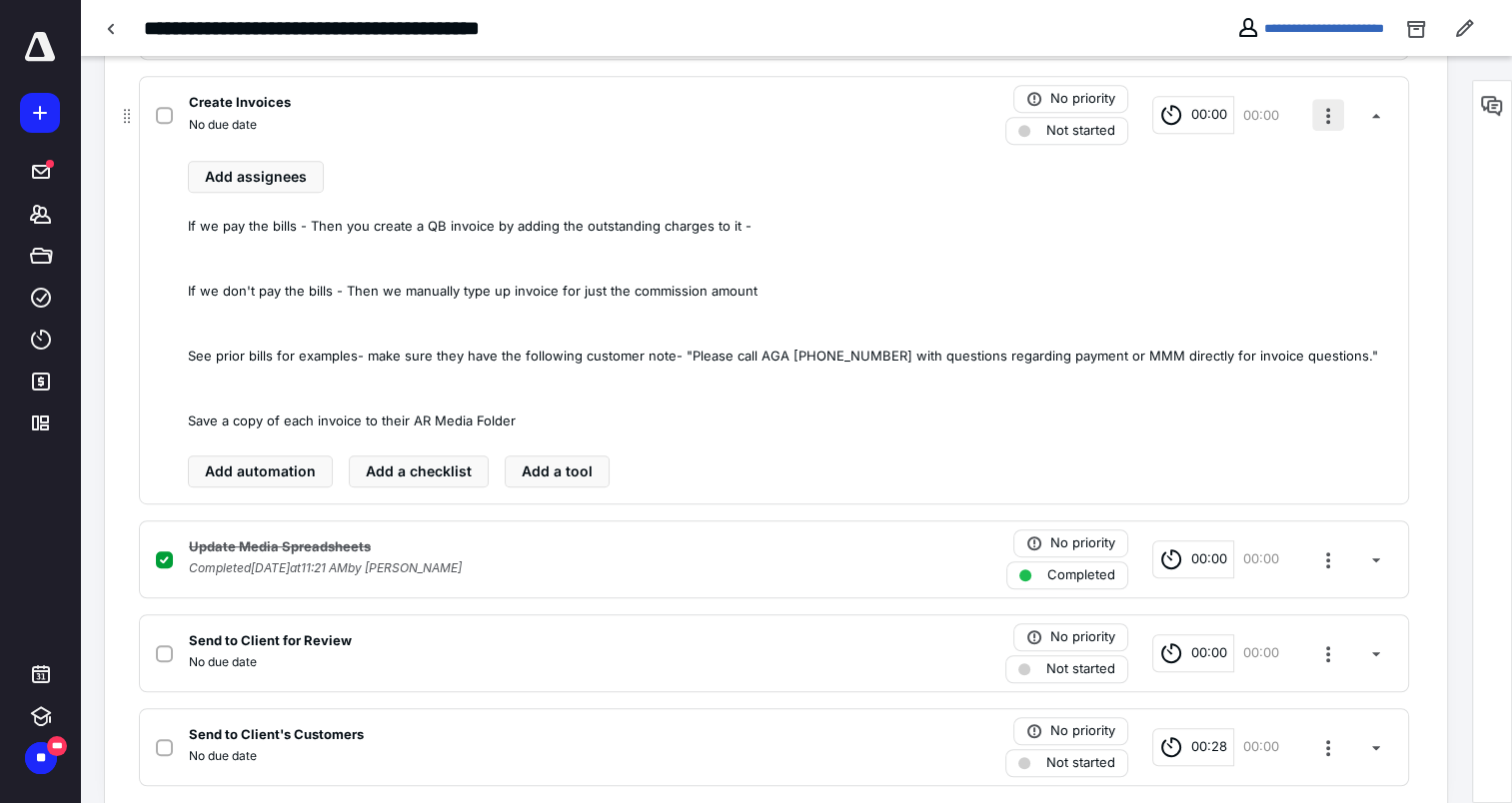 click at bounding box center (1328, 115) 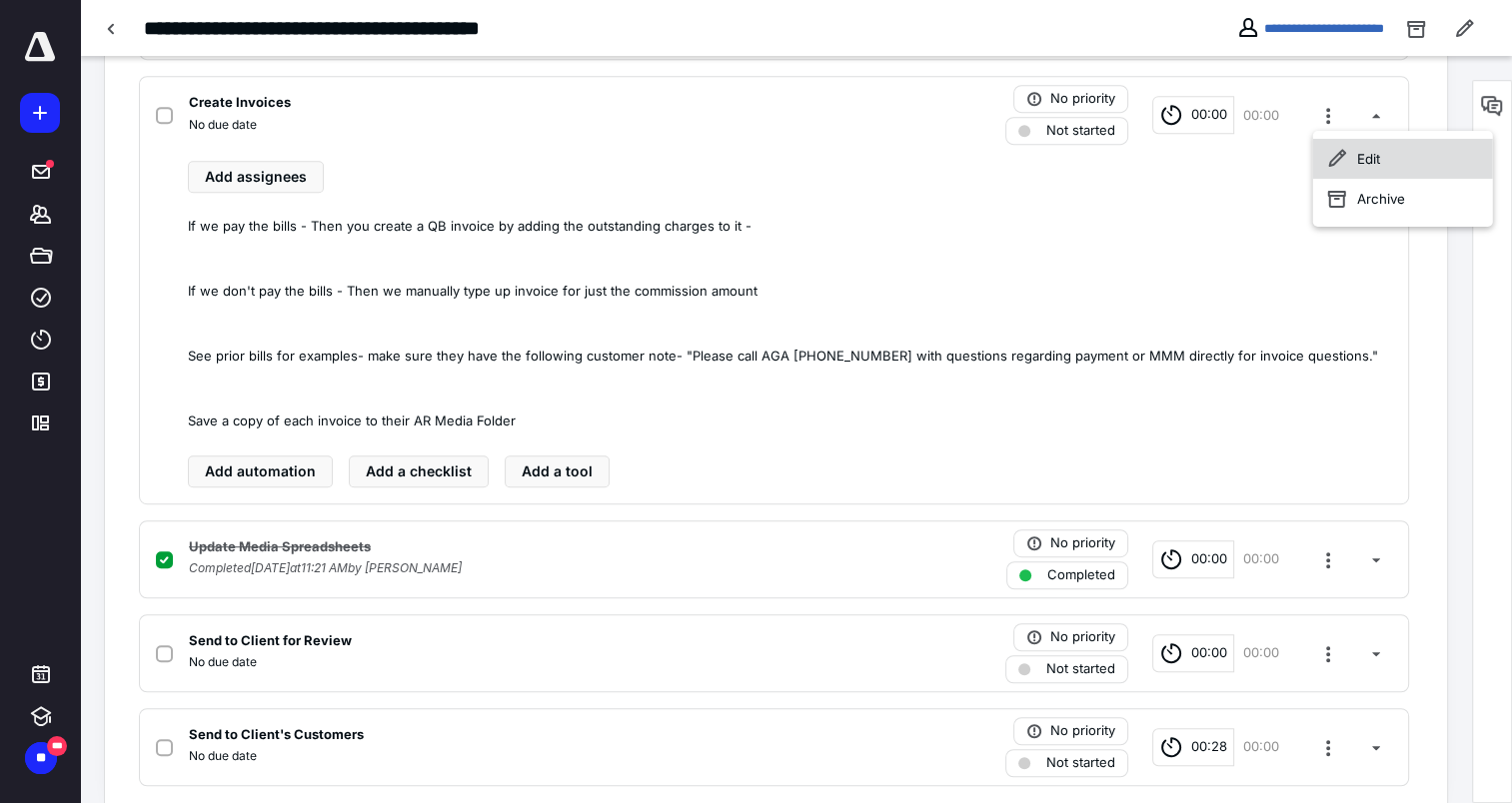 click on "Edit" at bounding box center [1403, 159] 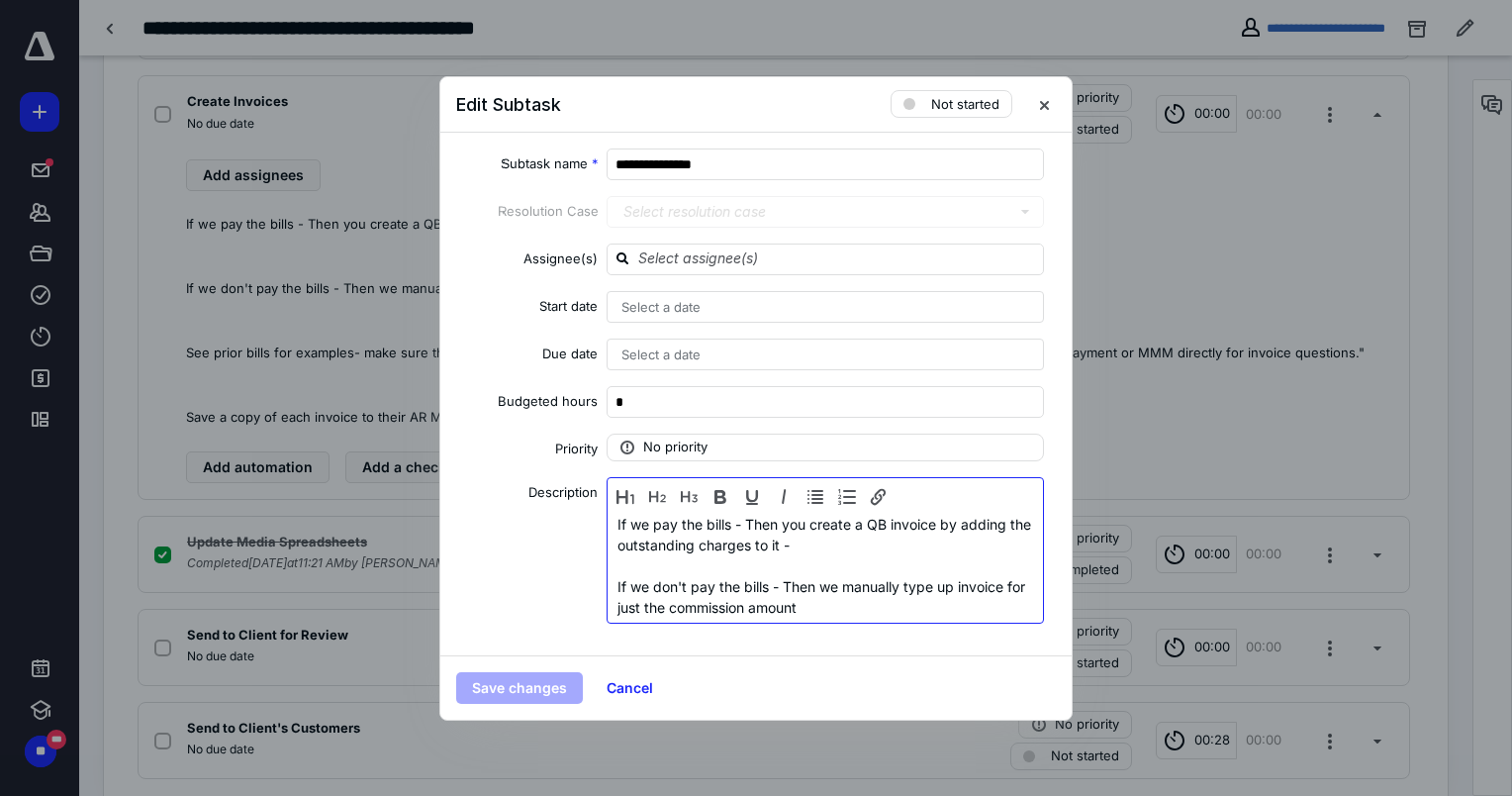 click on "If we don't pay the bills - Then we manually type up invoice for just the commission amount" at bounding box center (825, 597) 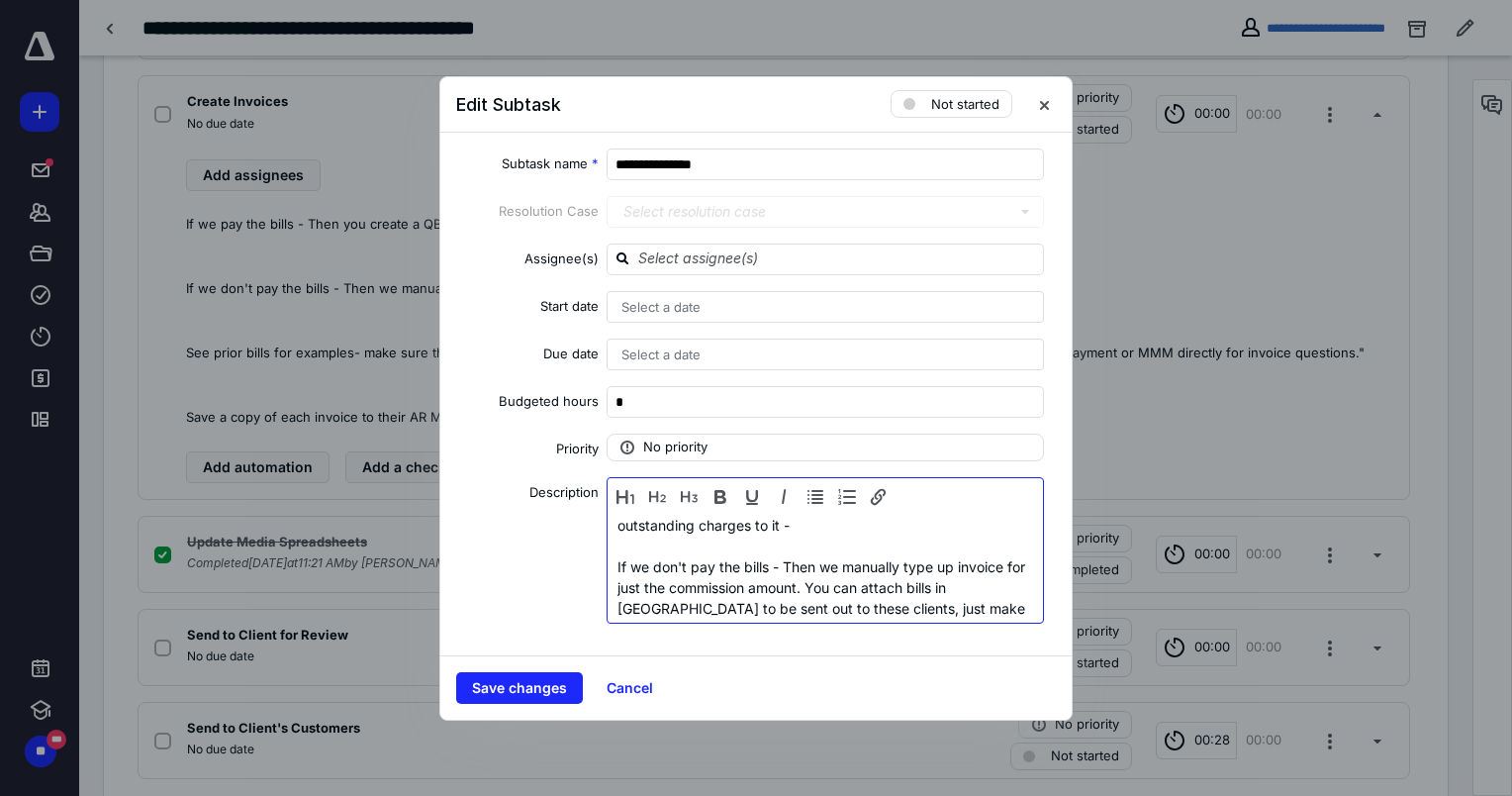 scroll, scrollTop: 40, scrollLeft: 0, axis: vertical 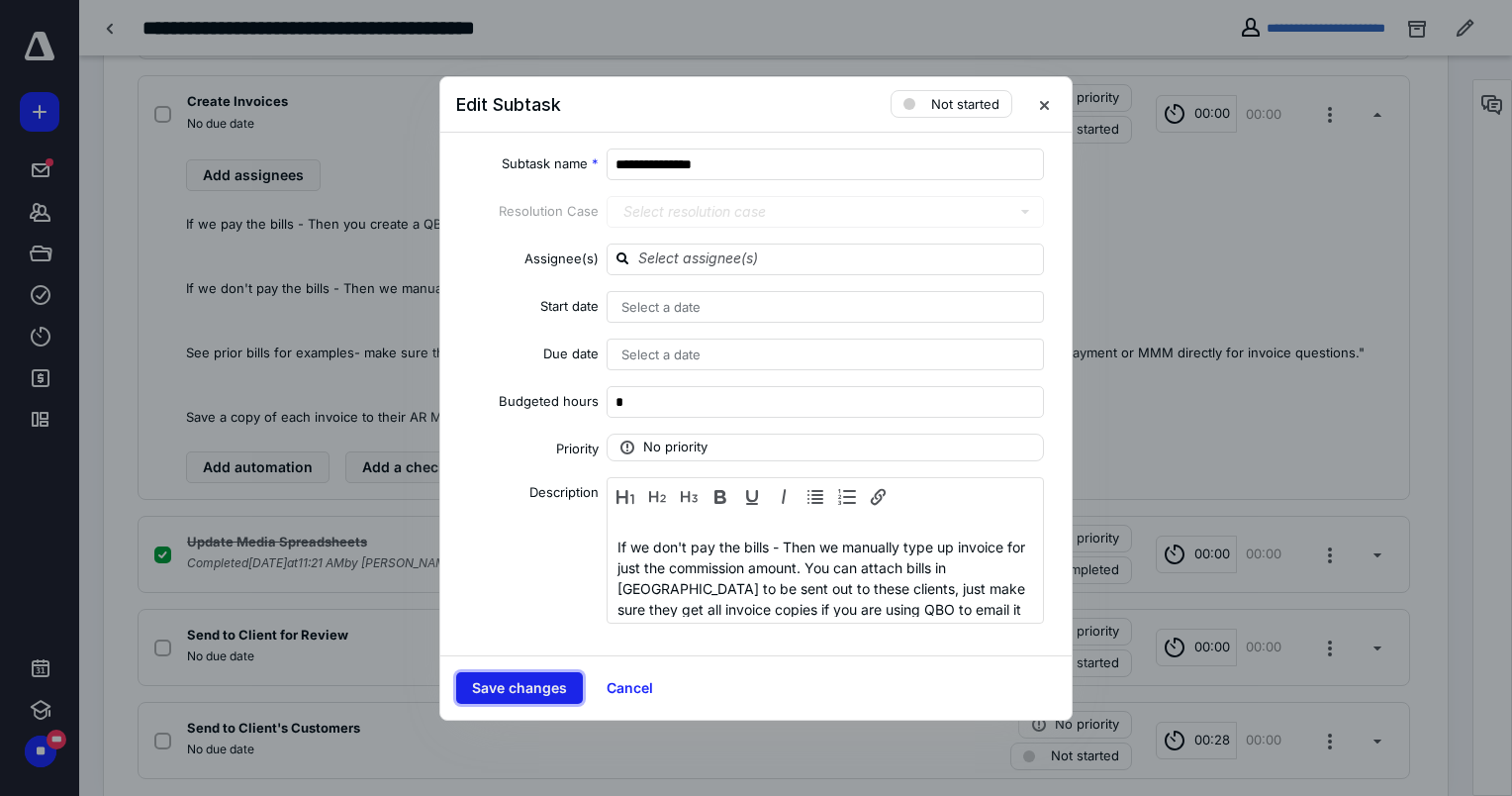 click on "Save changes" at bounding box center [520, 688] 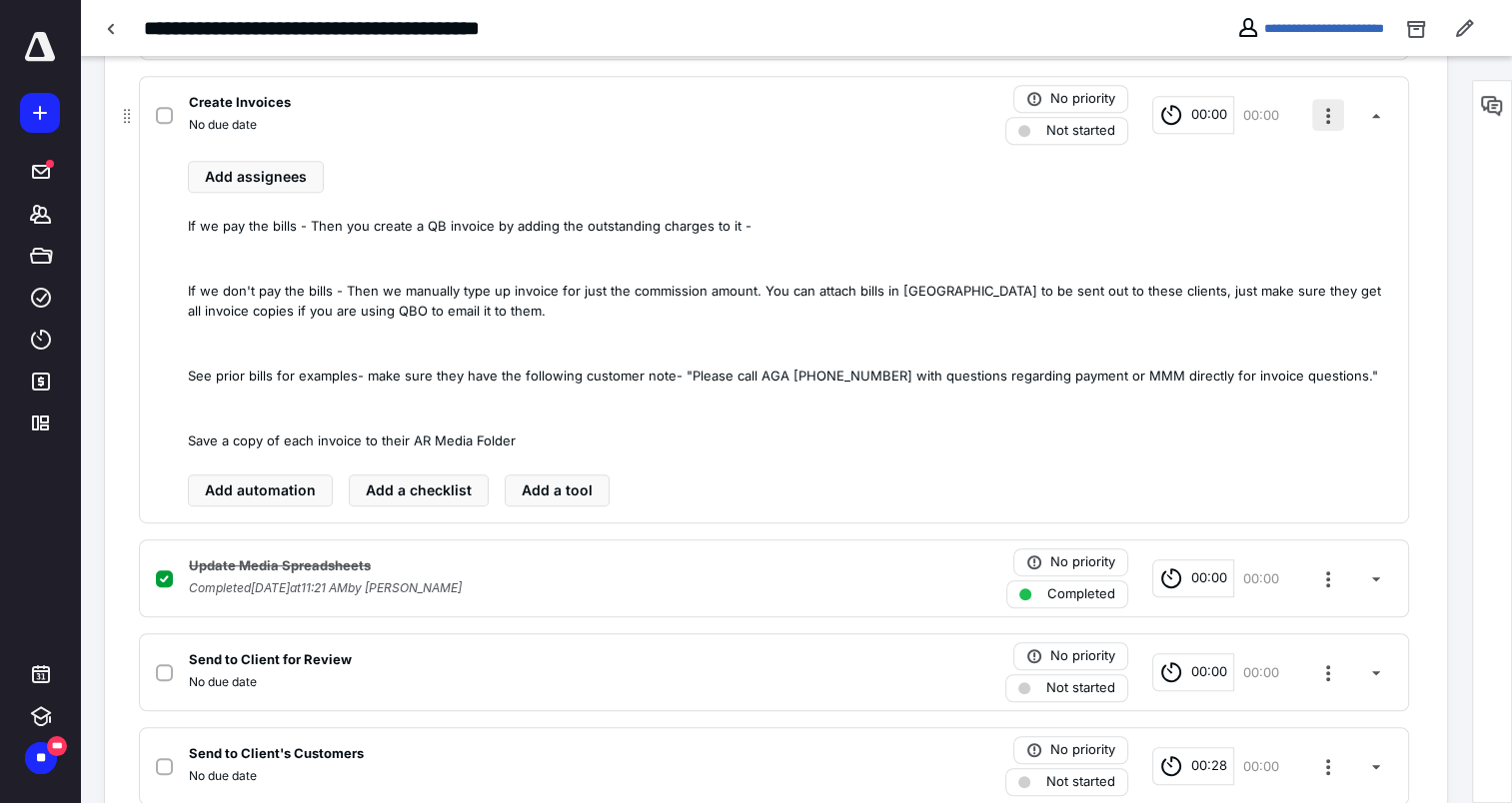 click at bounding box center [1328, 115] 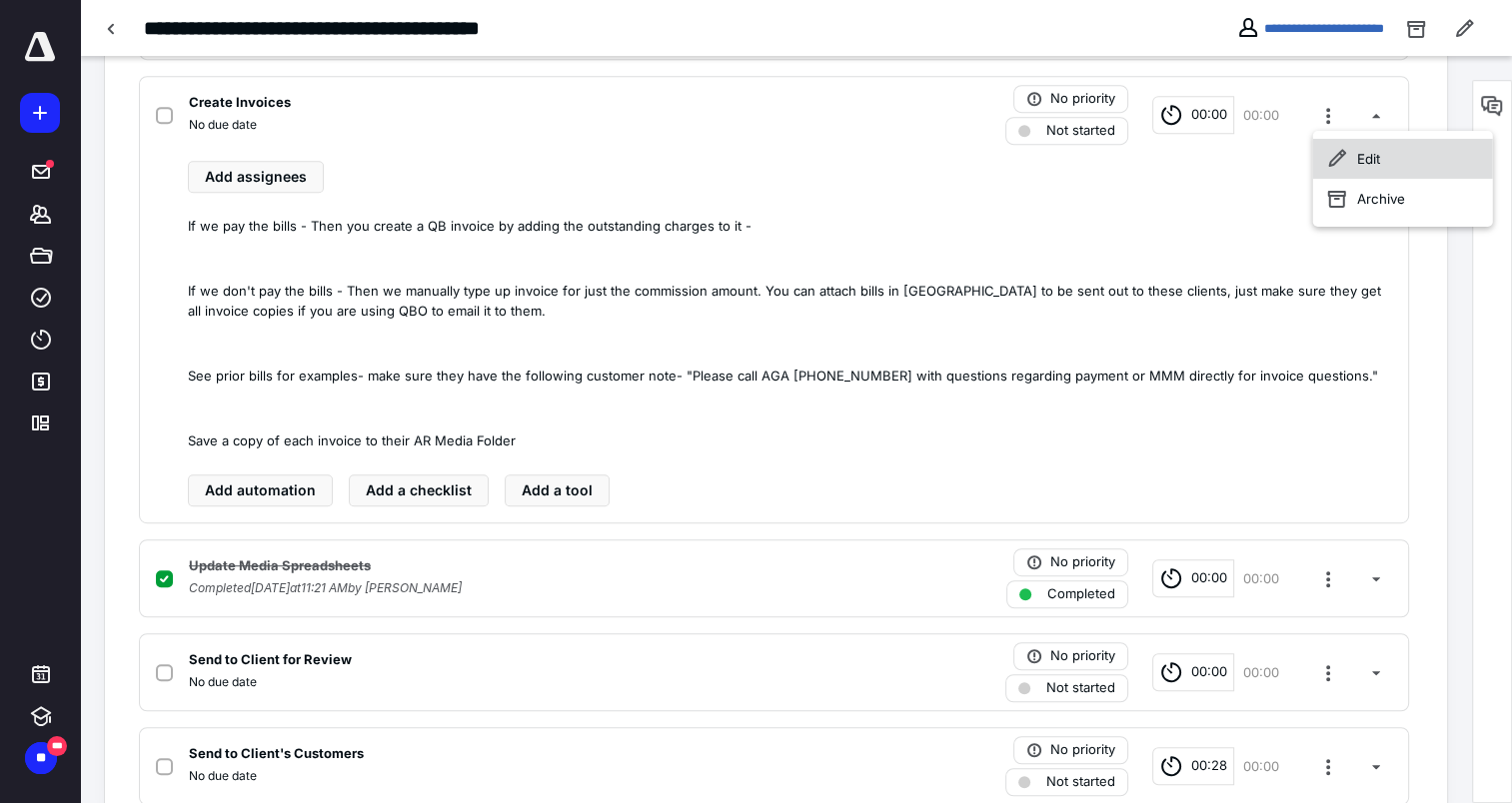 click on "Edit" at bounding box center (1403, 159) 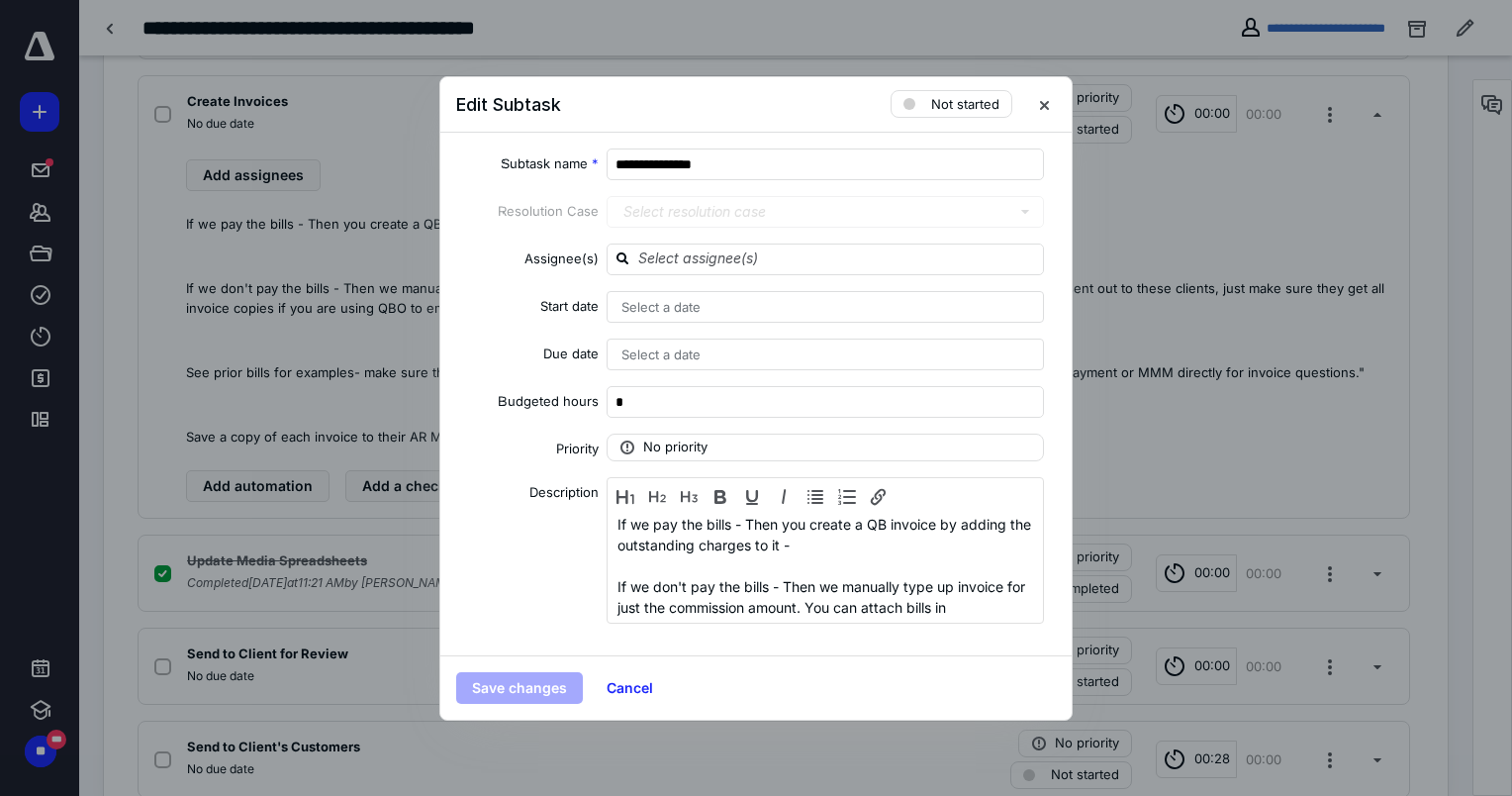 scroll, scrollTop: 40, scrollLeft: 0, axis: vertical 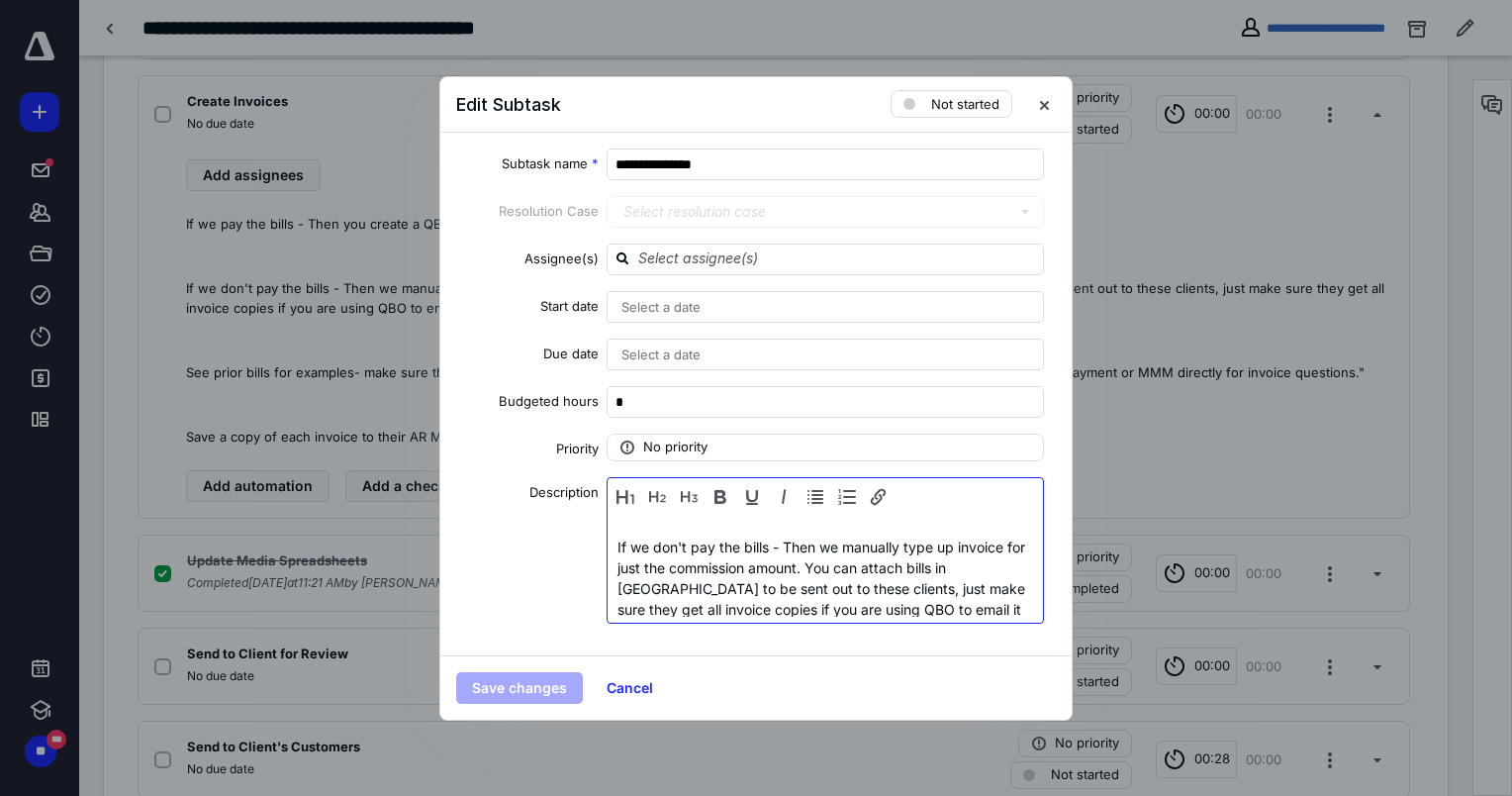 click on "If we don't pay the bills - Then we manually type up invoice for just the commission amount. You can attach bills in QBO to be sent out to these clients, just make sure they get all invoice copies if you are using QBO to email it to them." at bounding box center [825, 588] 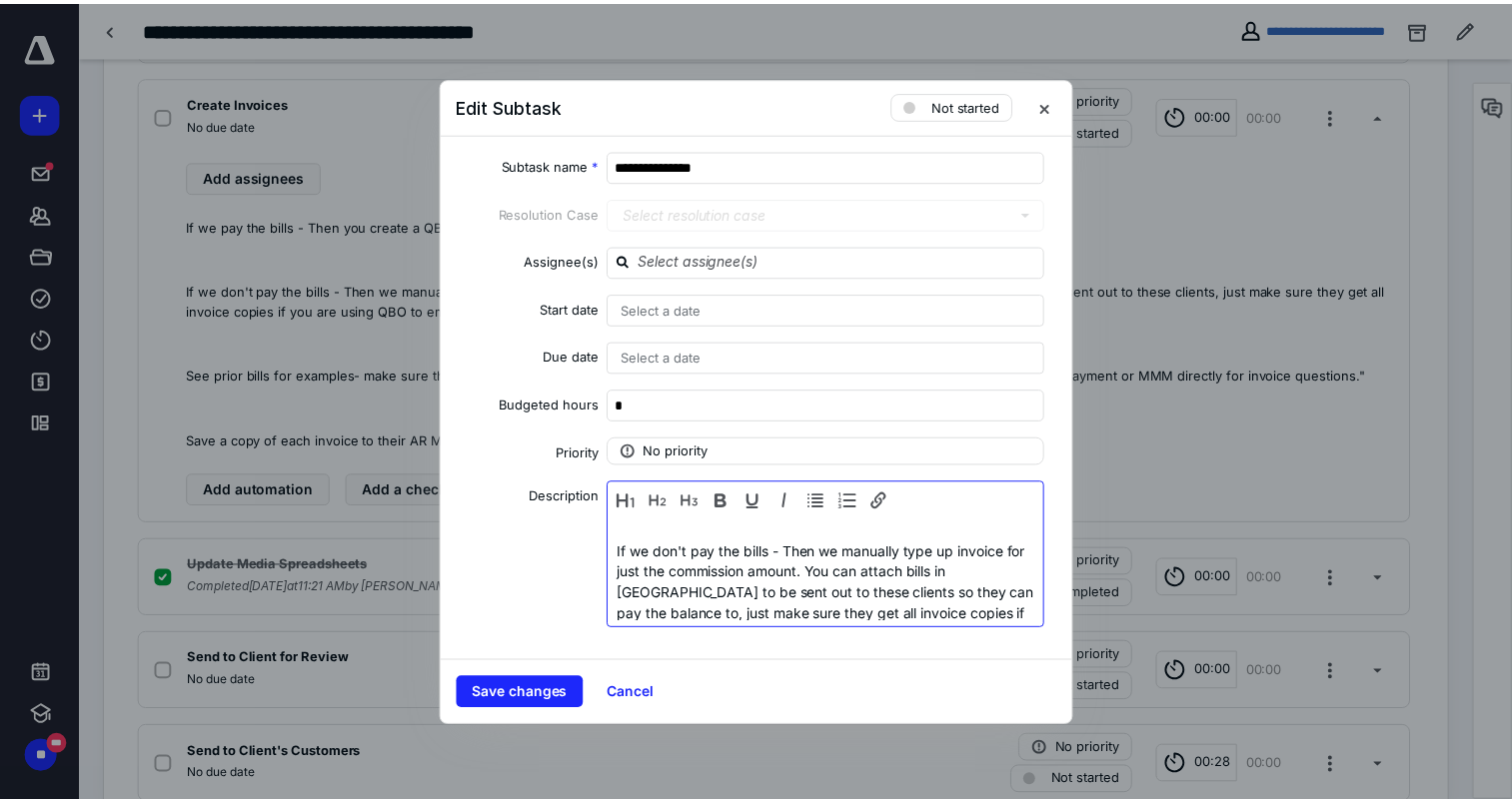 scroll, scrollTop: 40, scrollLeft: 0, axis: vertical 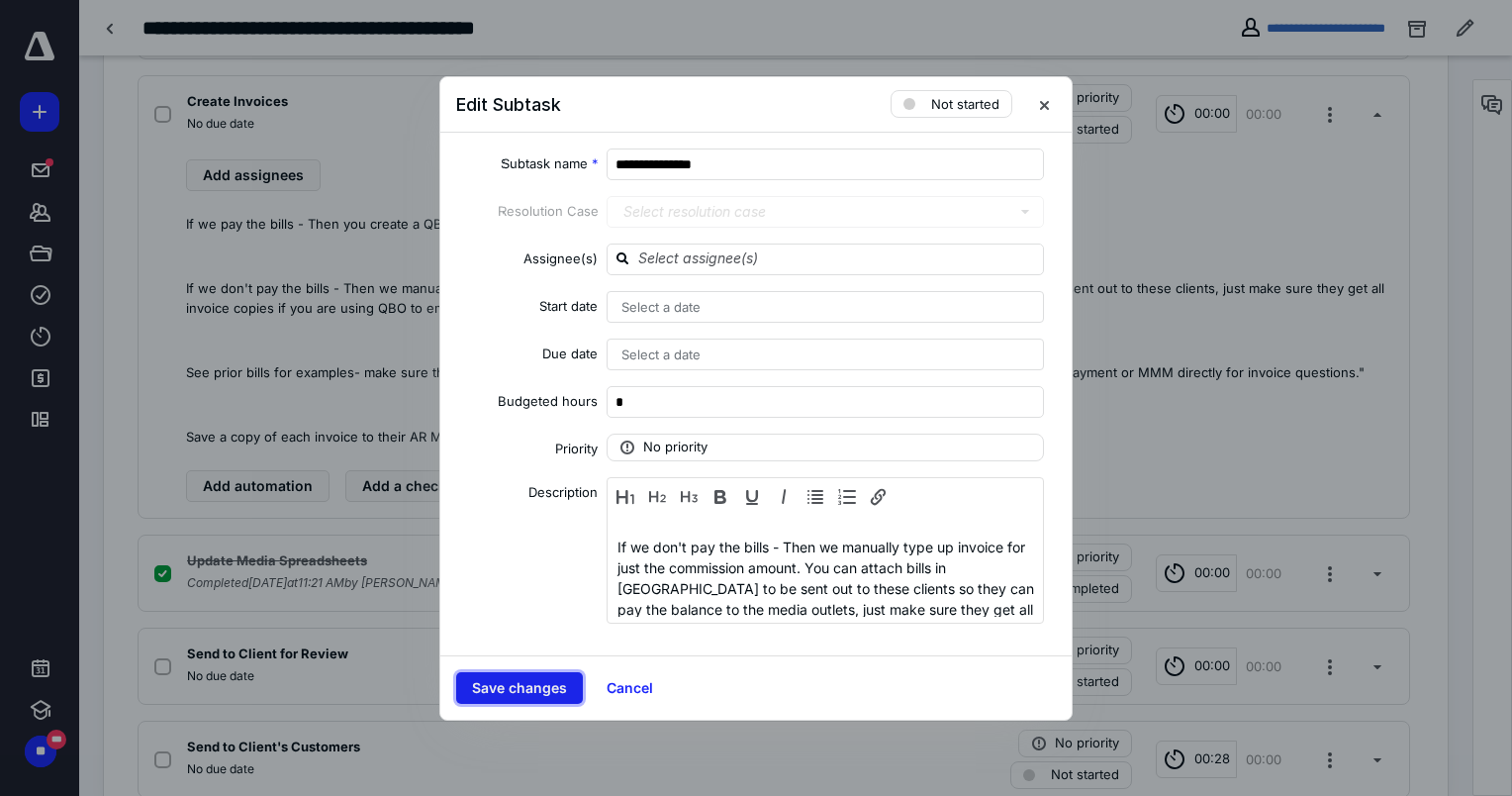 click on "Save changes" at bounding box center [520, 688] 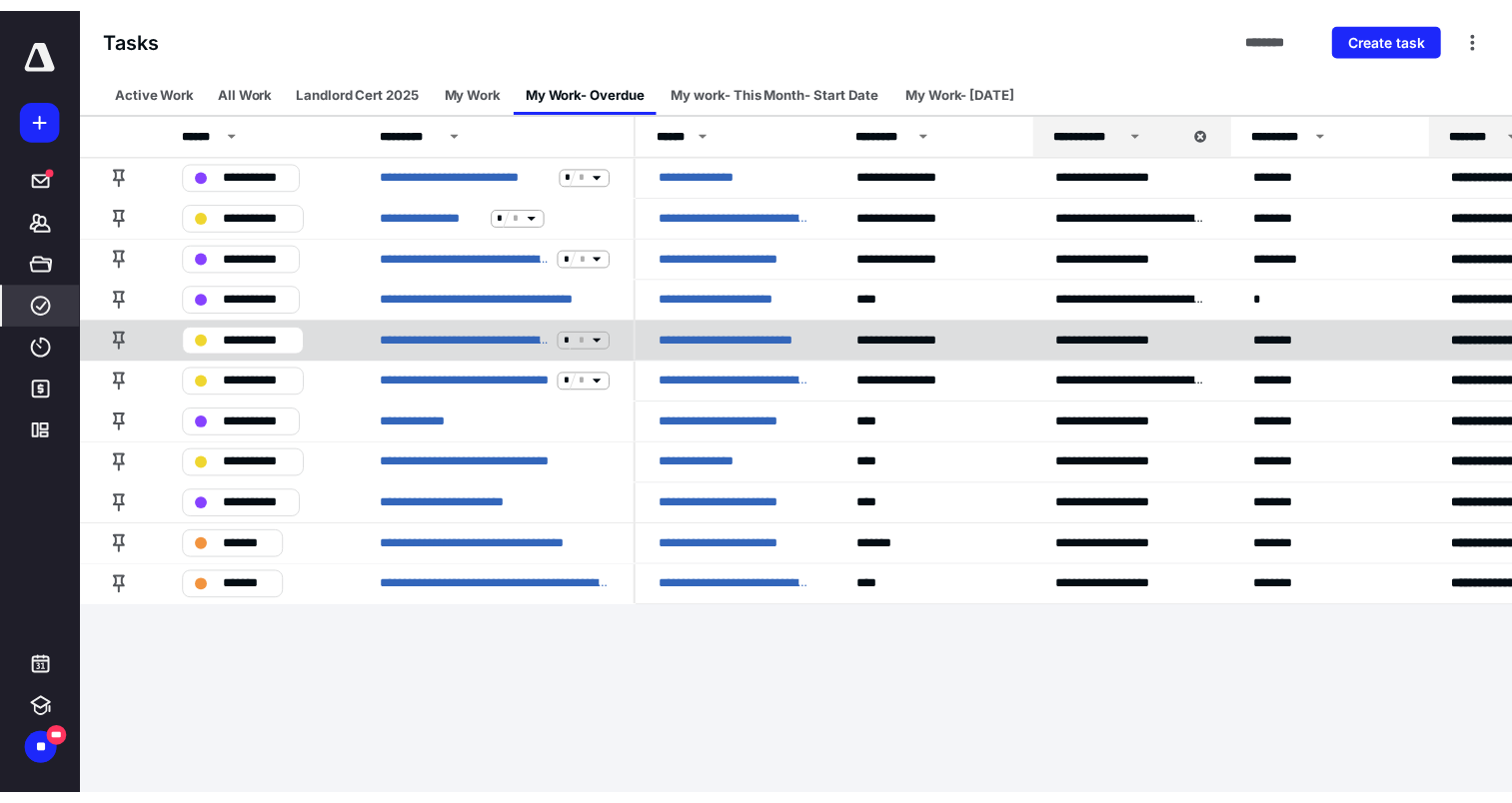 scroll, scrollTop: 0, scrollLeft: 0, axis: both 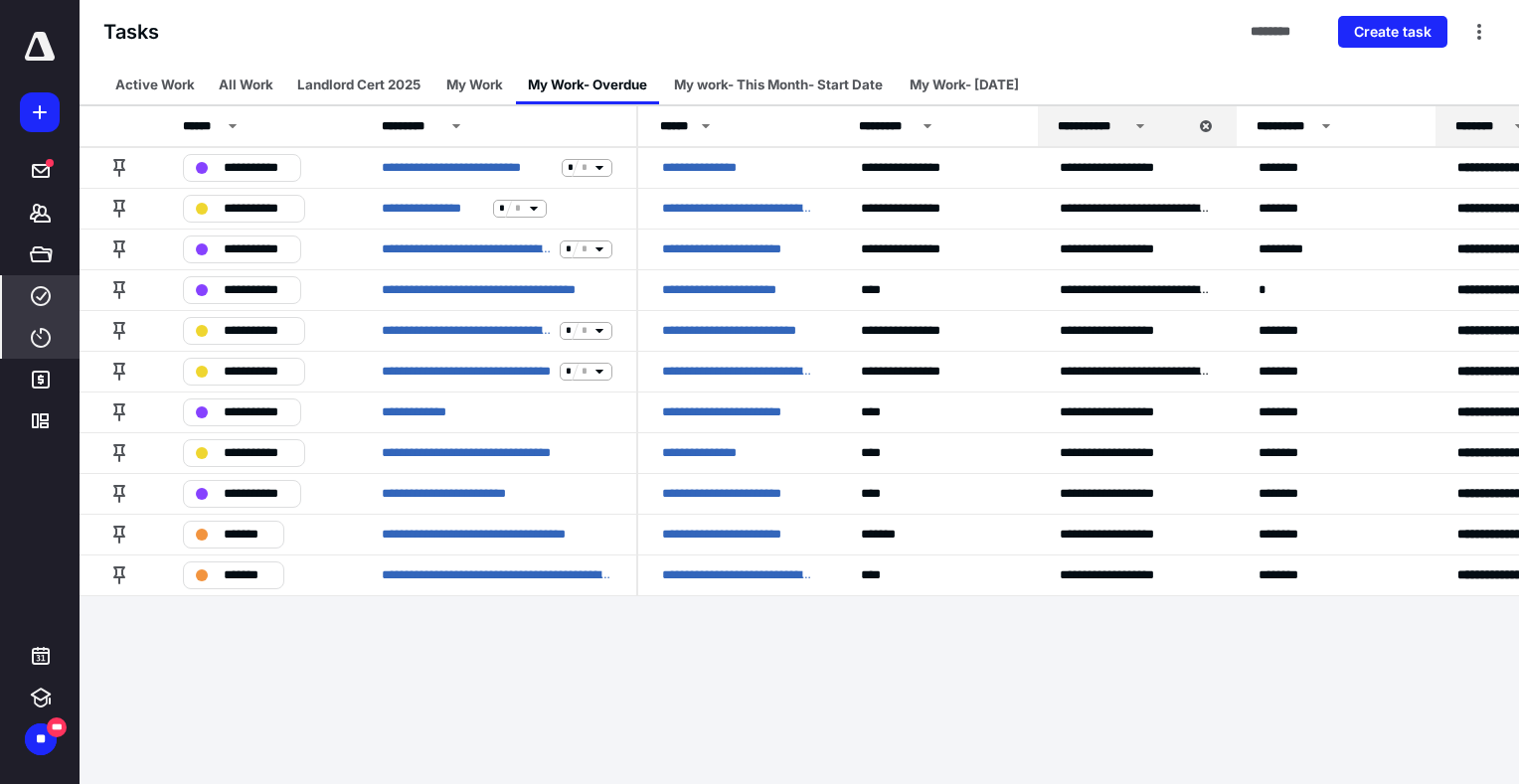 click on "****" at bounding box center (41, 338) 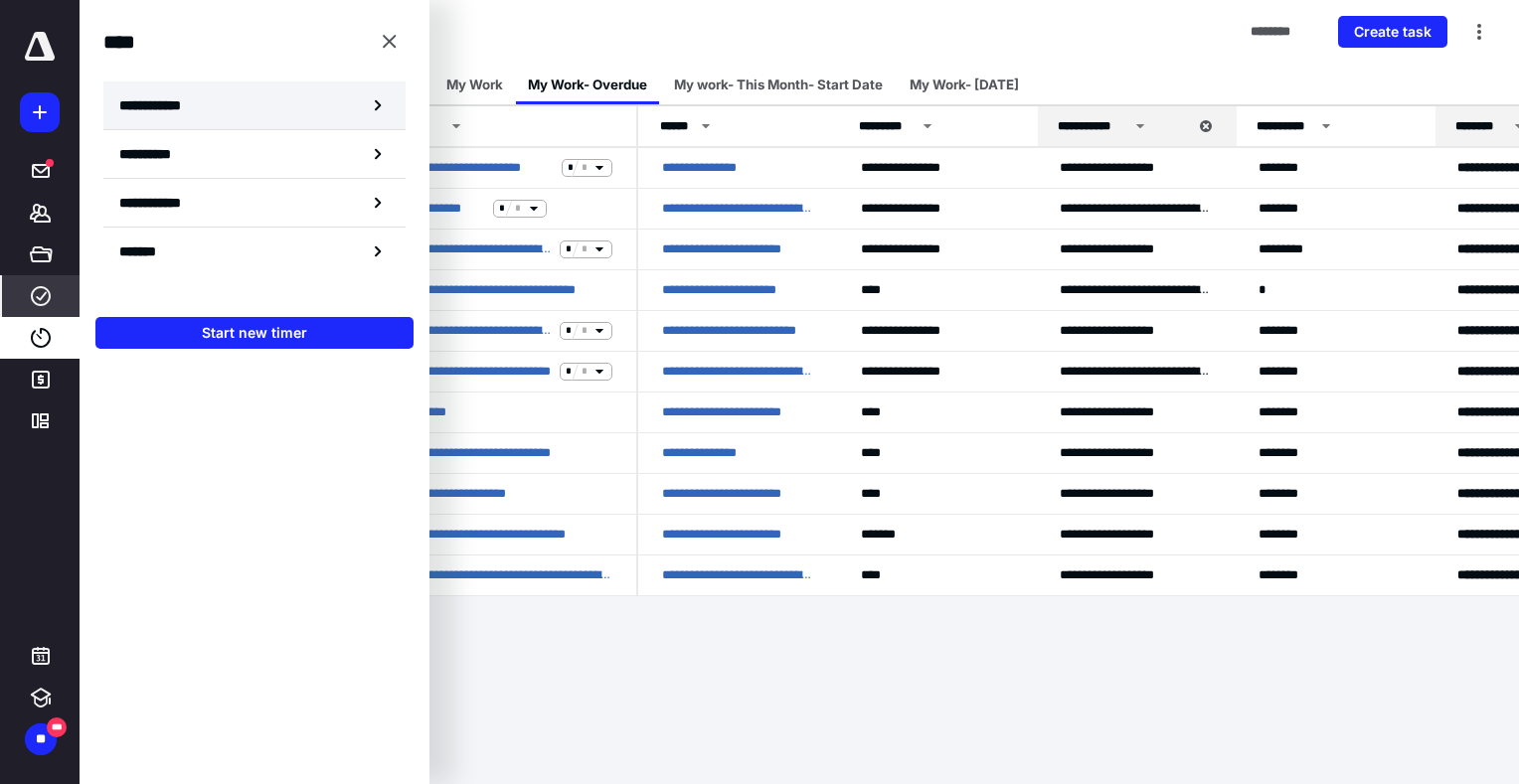 click on "**********" at bounding box center (254, 105) 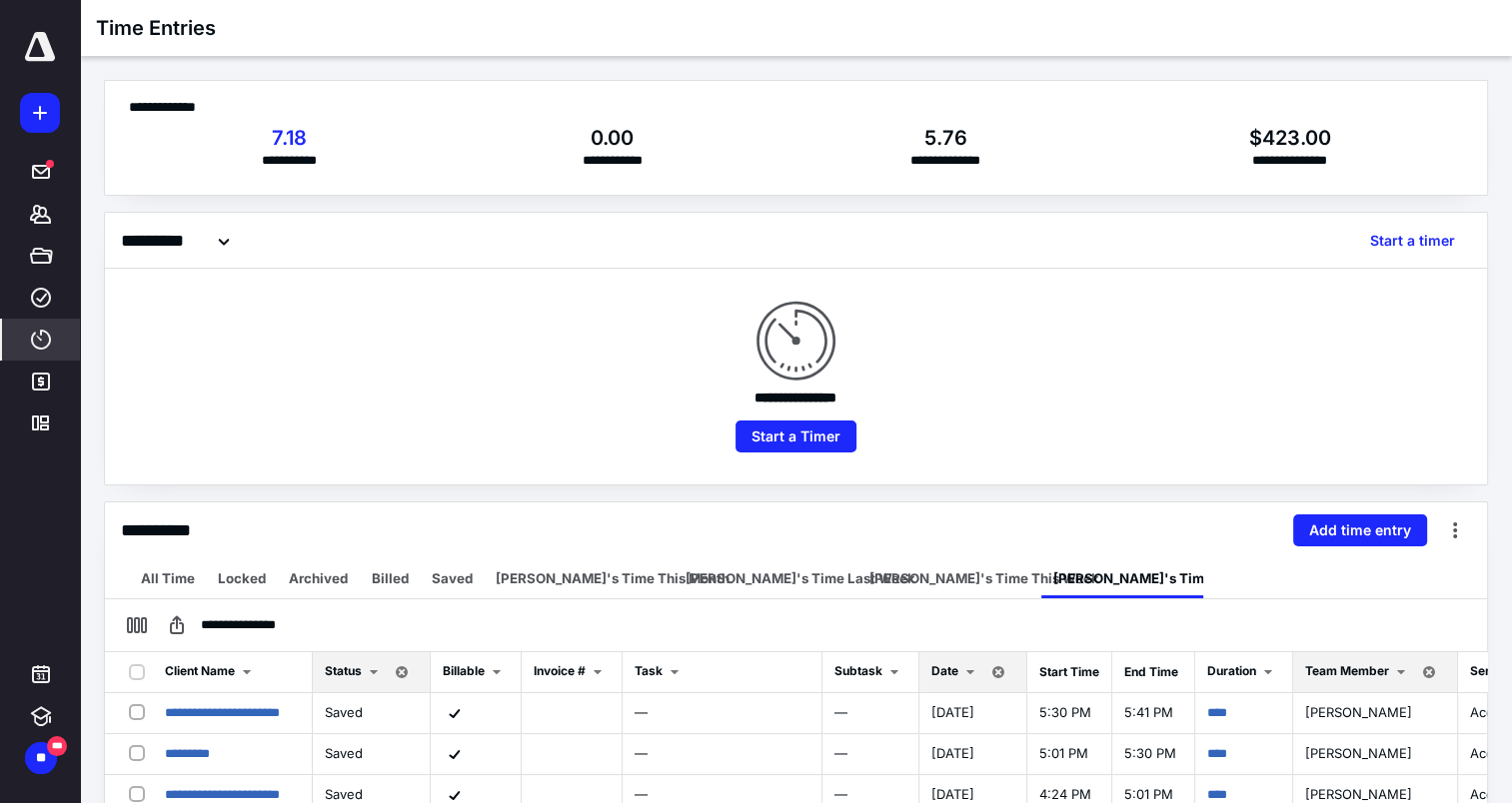click on "Date" at bounding box center [944, 670] 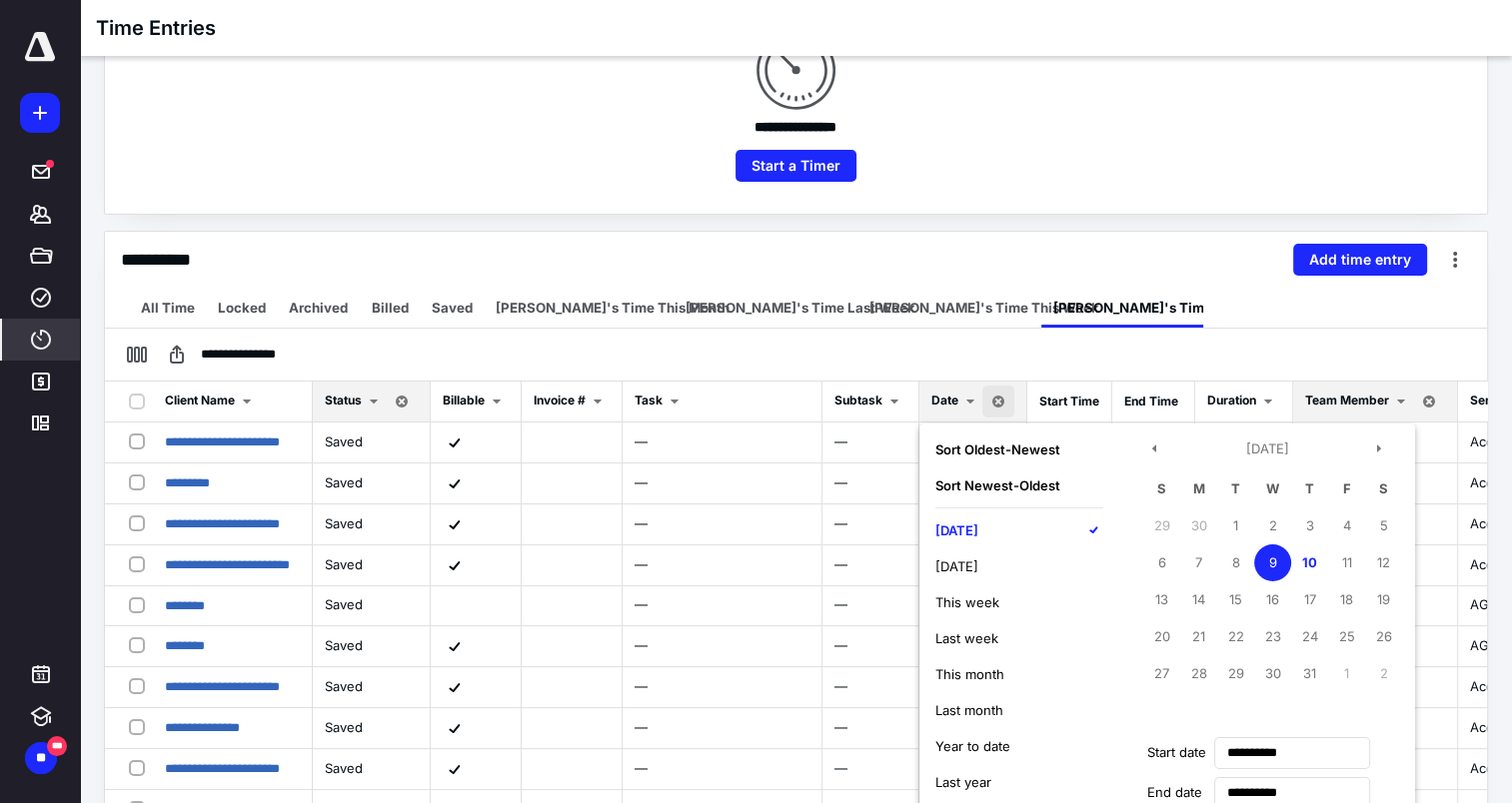 scroll, scrollTop: 300, scrollLeft: 0, axis: vertical 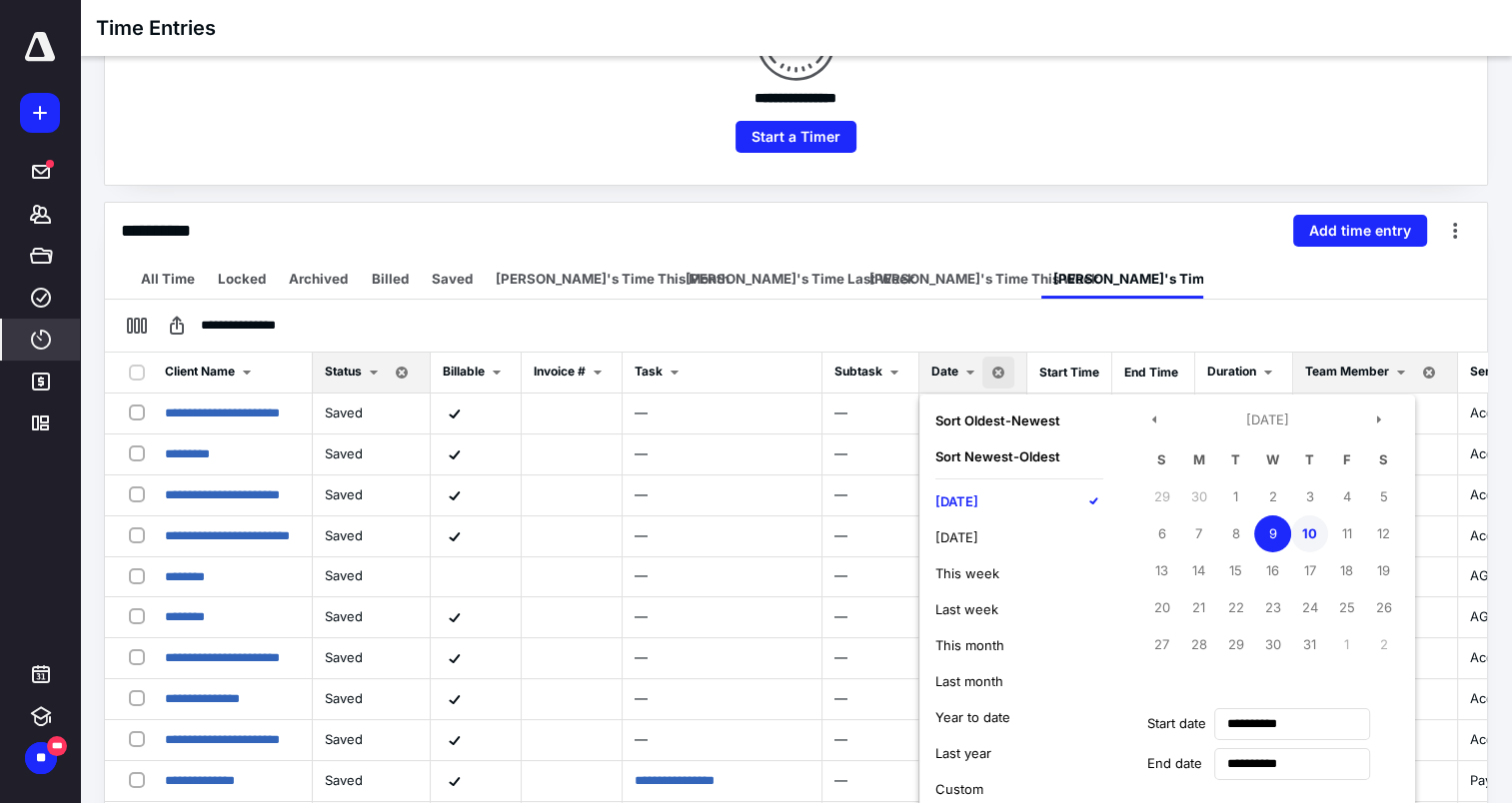 click on "10" at bounding box center (1309, 533) 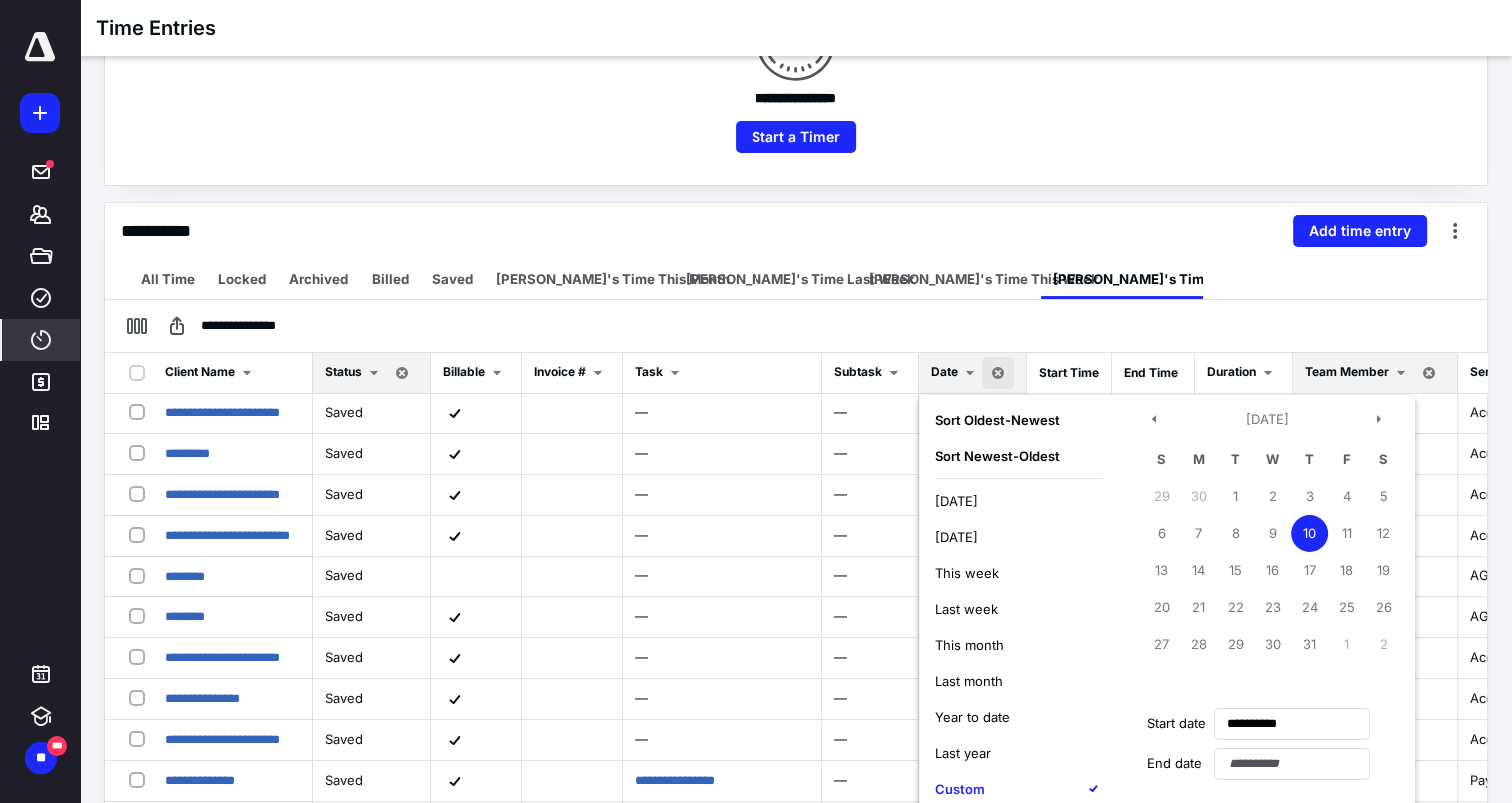 click on "10" at bounding box center (1309, 533) 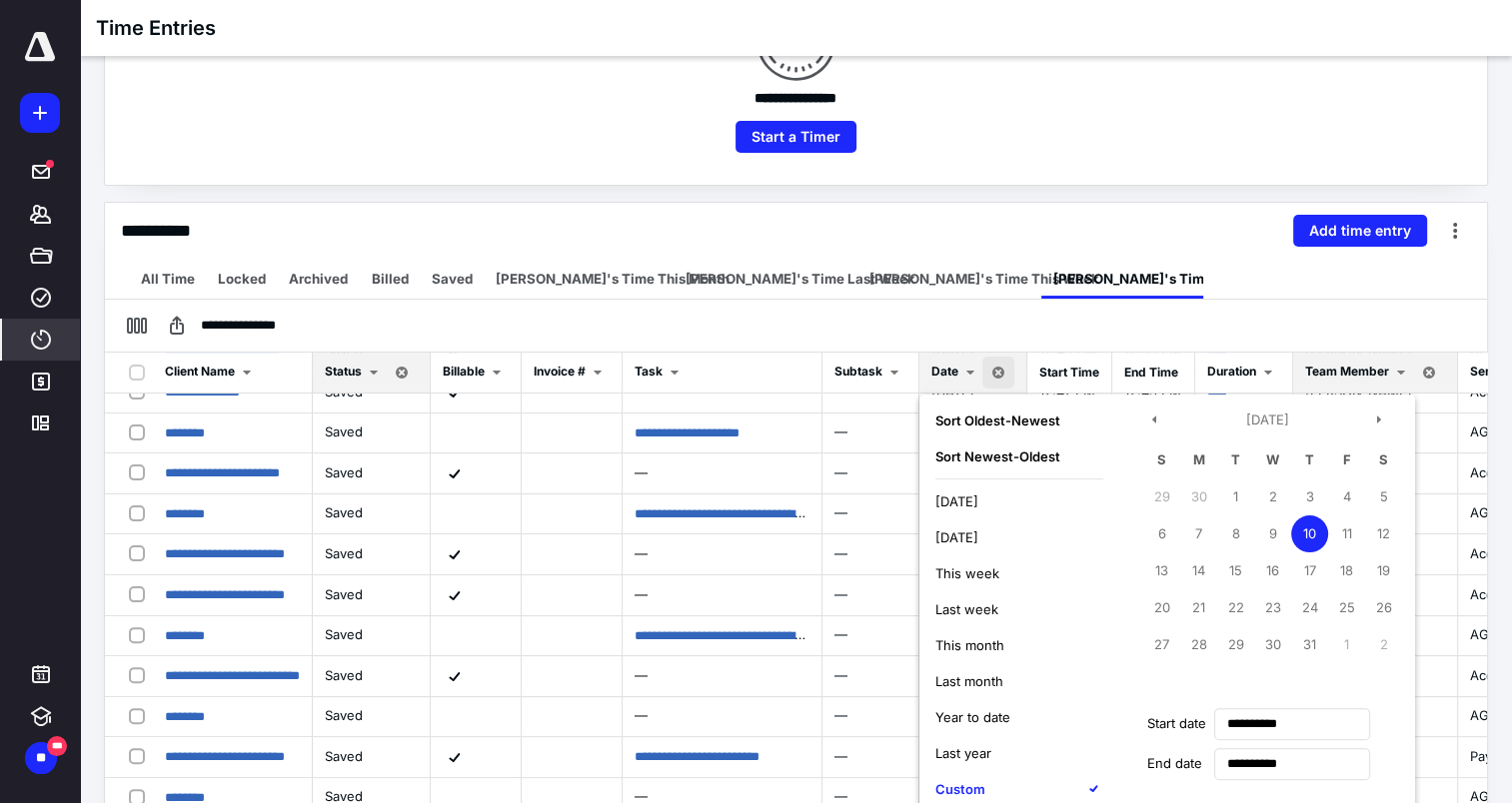 scroll, scrollTop: 718, scrollLeft: 0, axis: vertical 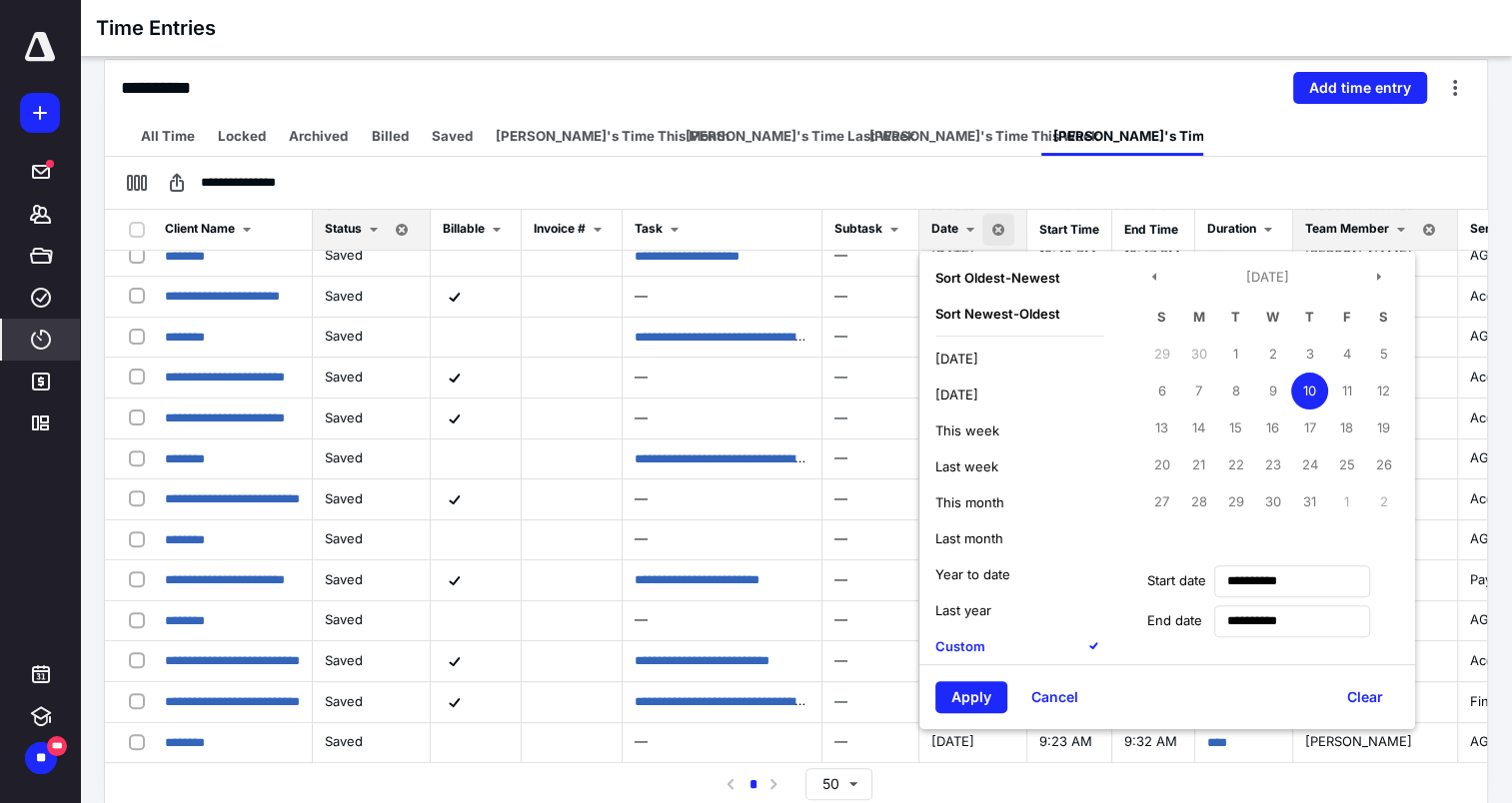 click on "Apply" at bounding box center (971, 697) 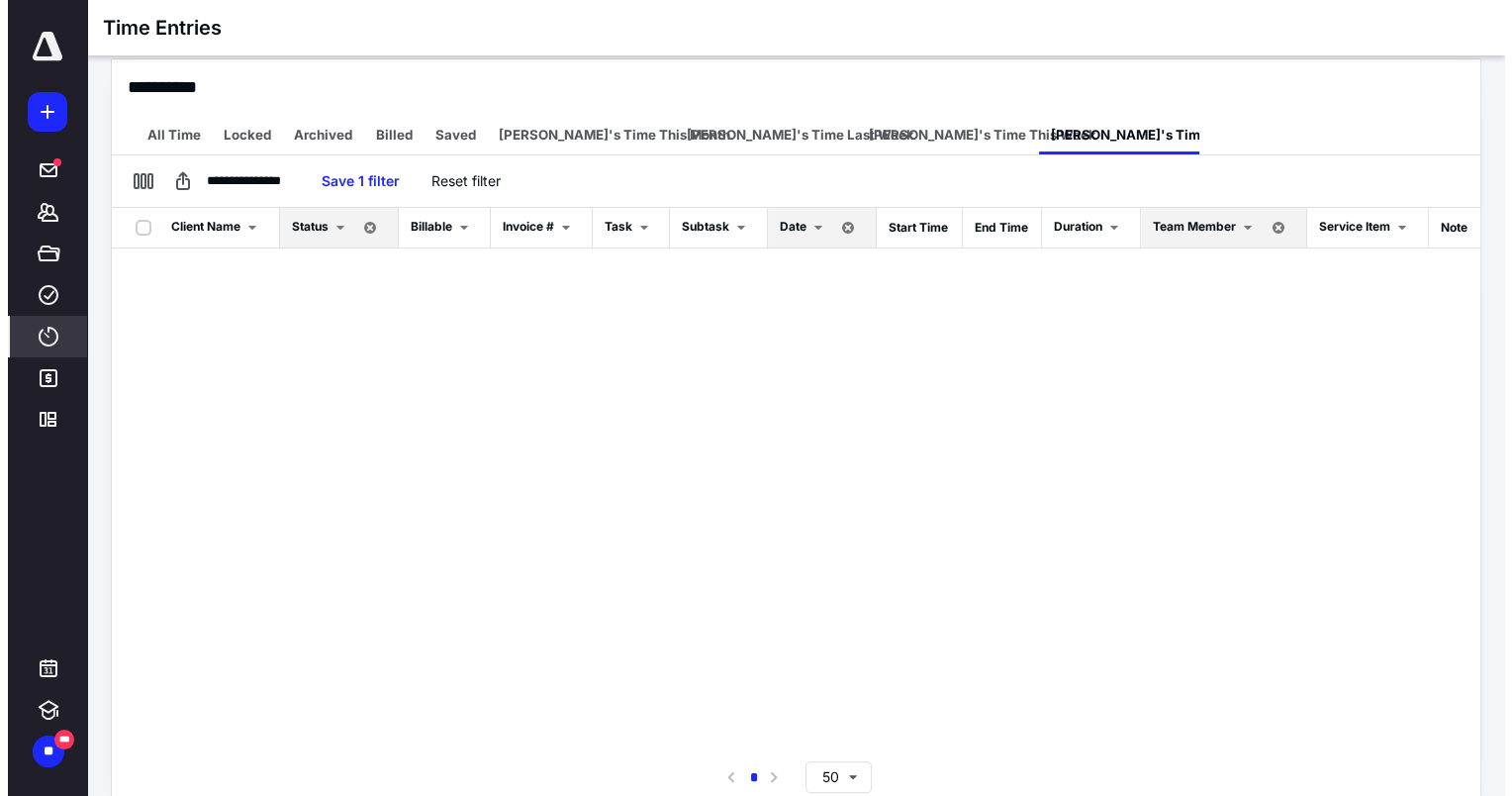 scroll, scrollTop: 0, scrollLeft: 0, axis: both 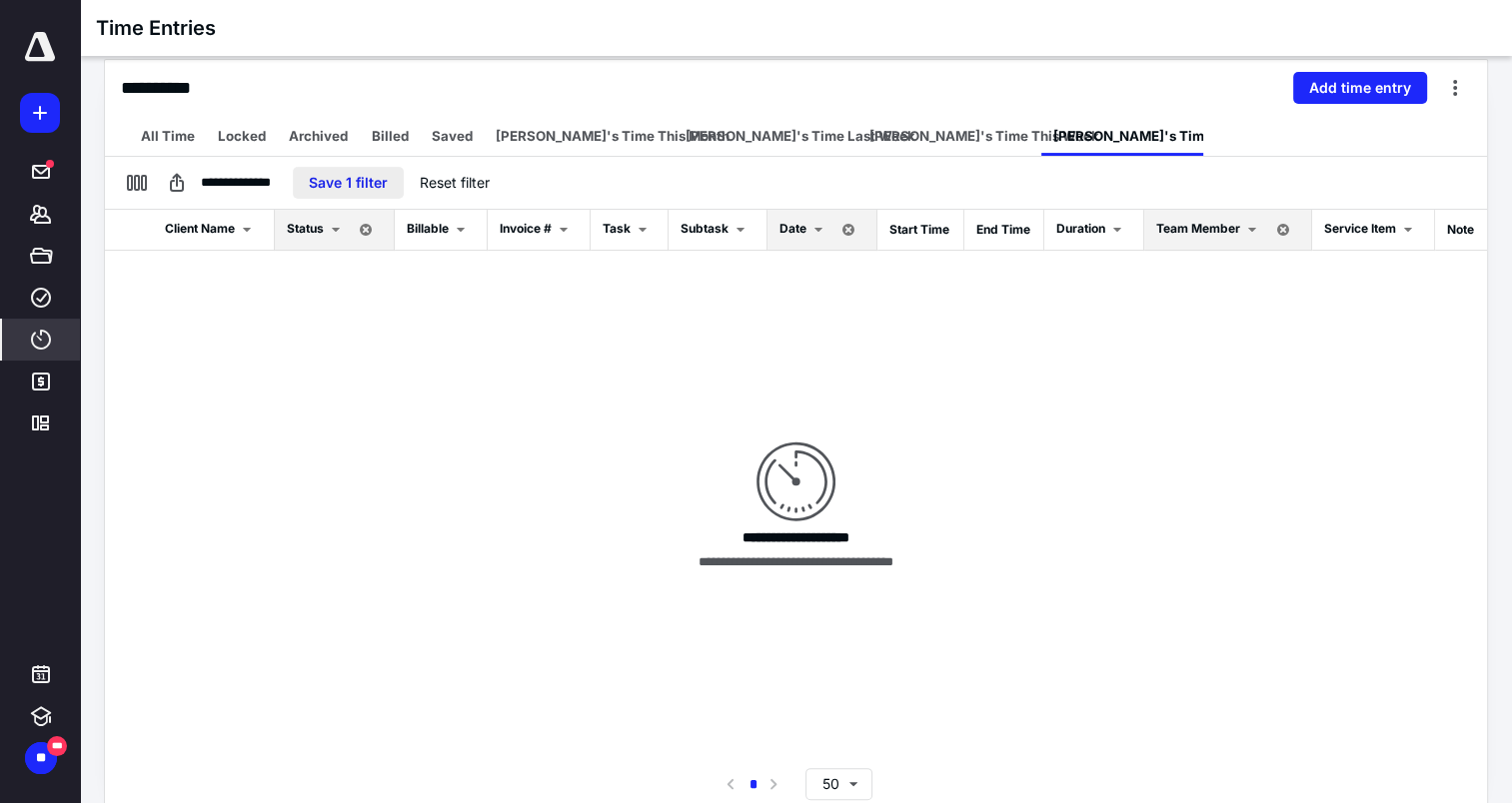 click on "Save 1 filter" at bounding box center [348, 183] 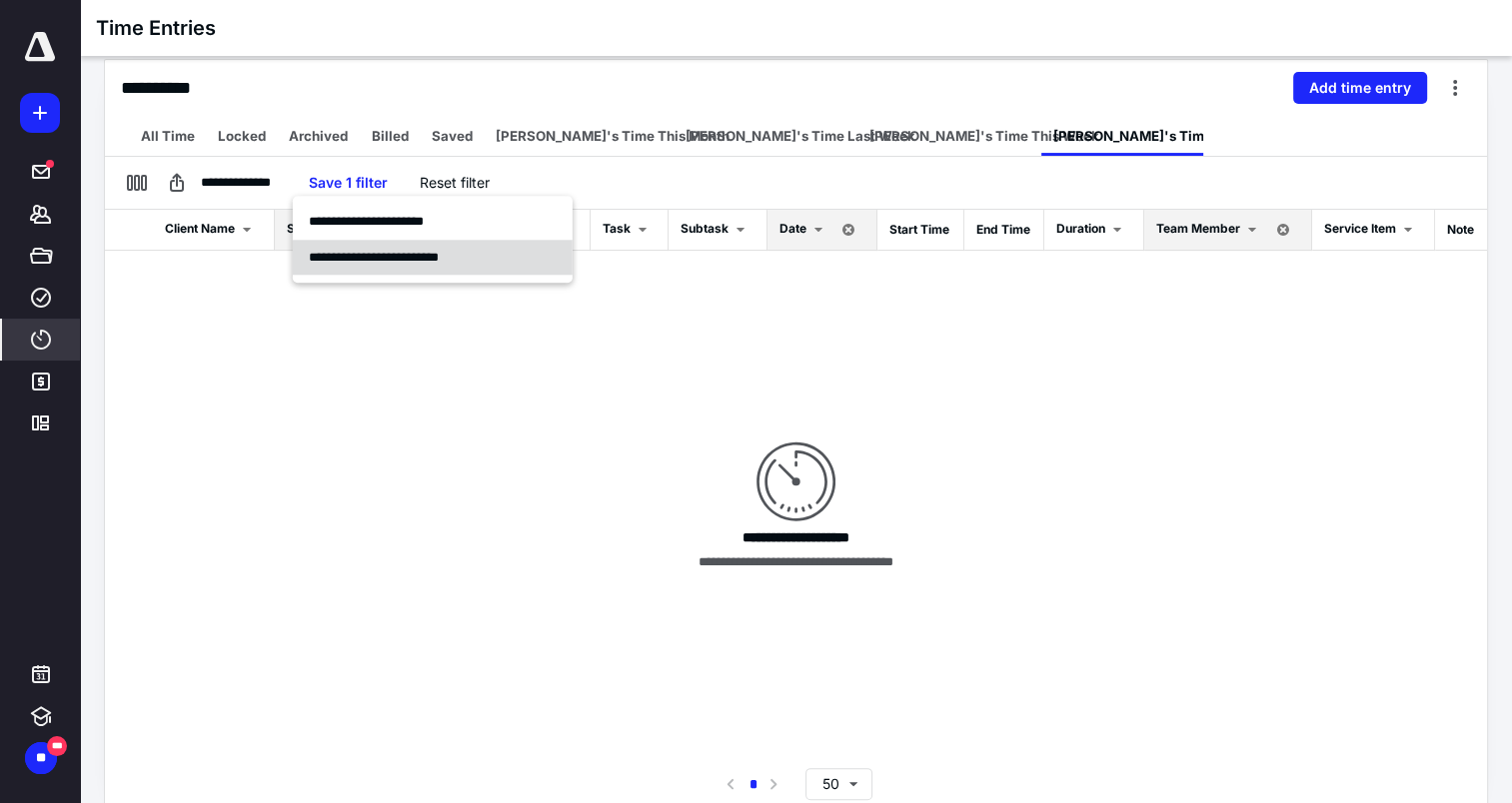 click on "**********" at bounding box center [374, 257] 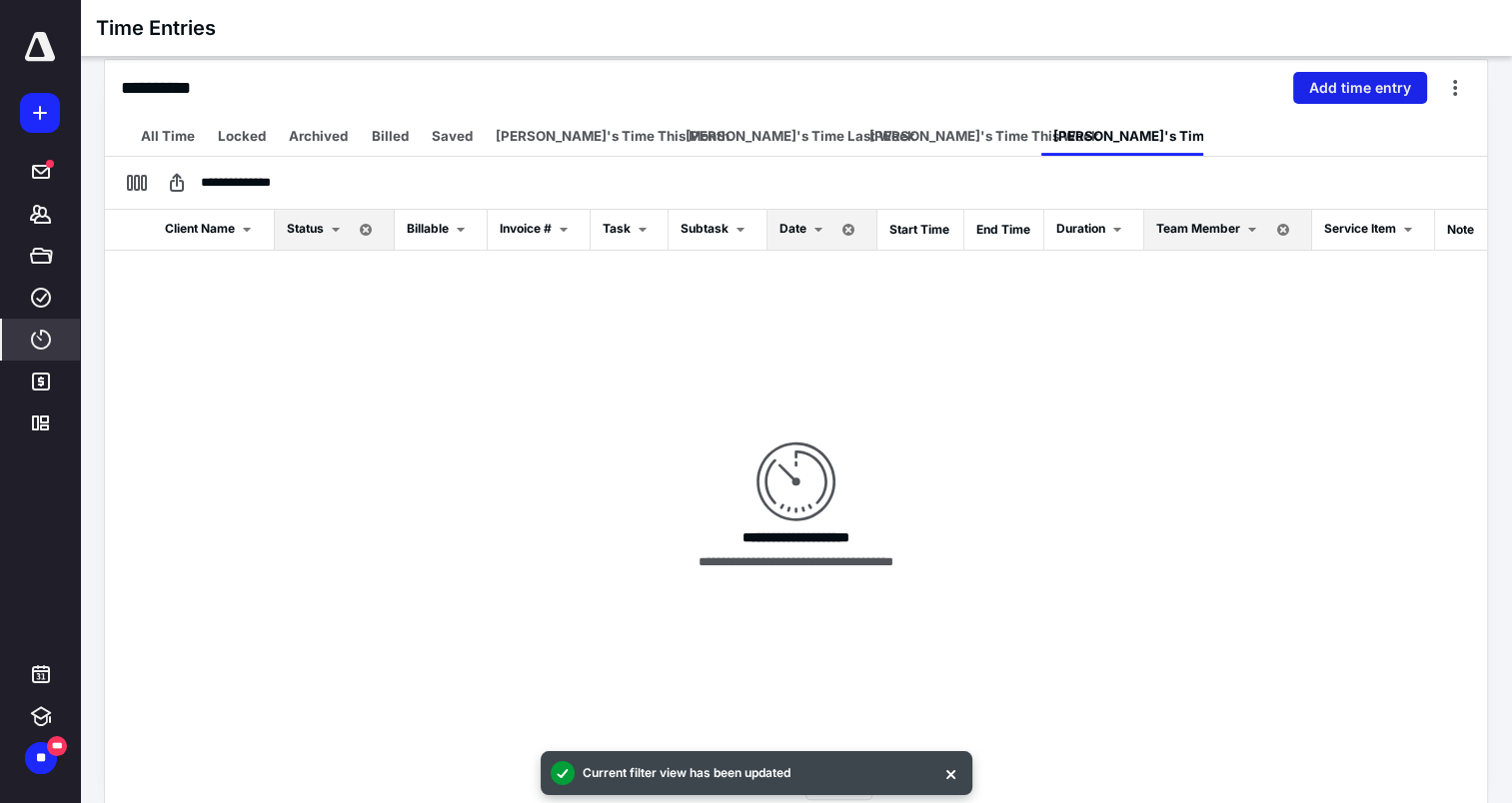 click on "Add time entry" at bounding box center [1360, 88] 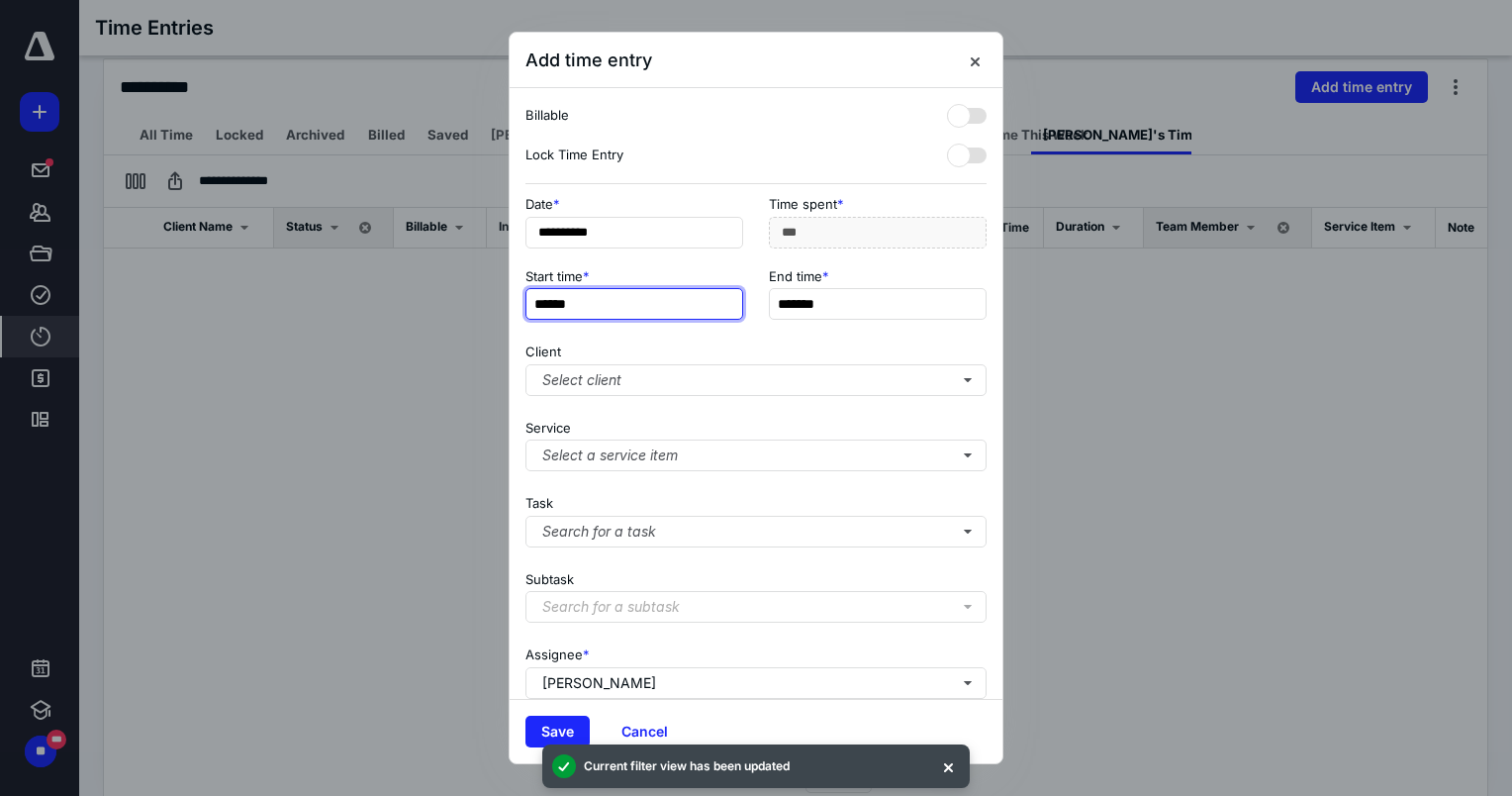 click on "******" at bounding box center [634, 304] 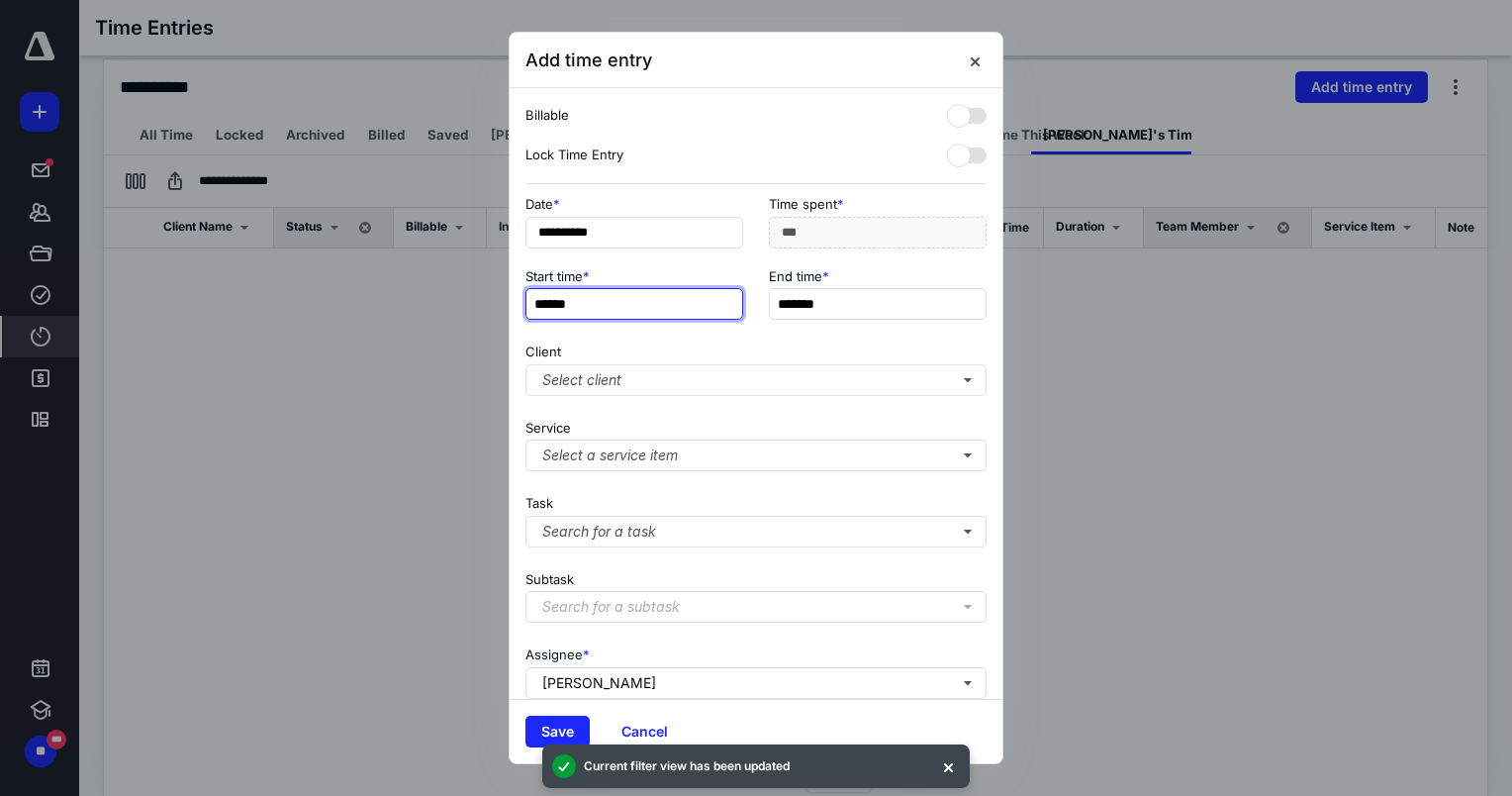 type on "******" 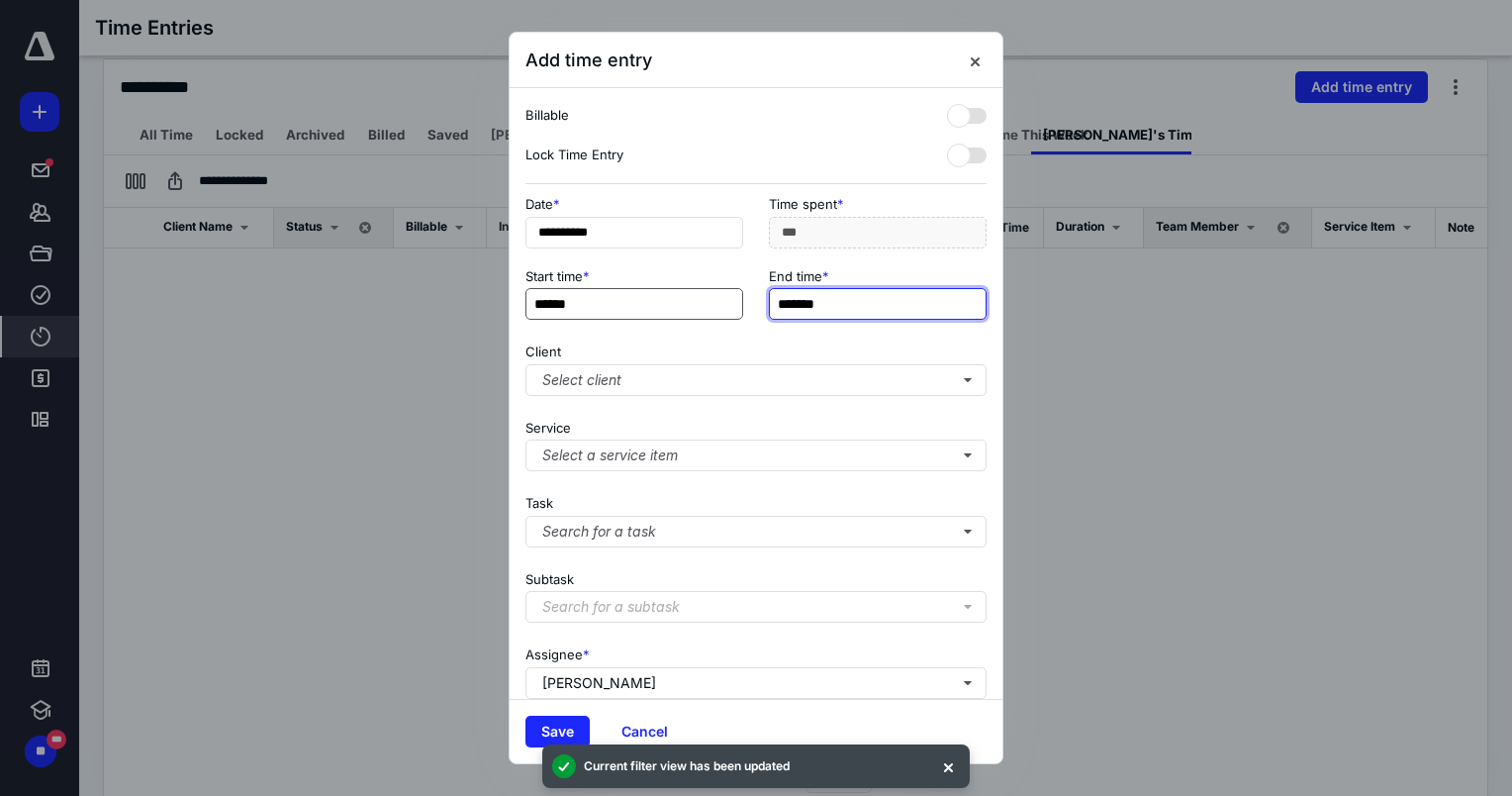 type on "***" 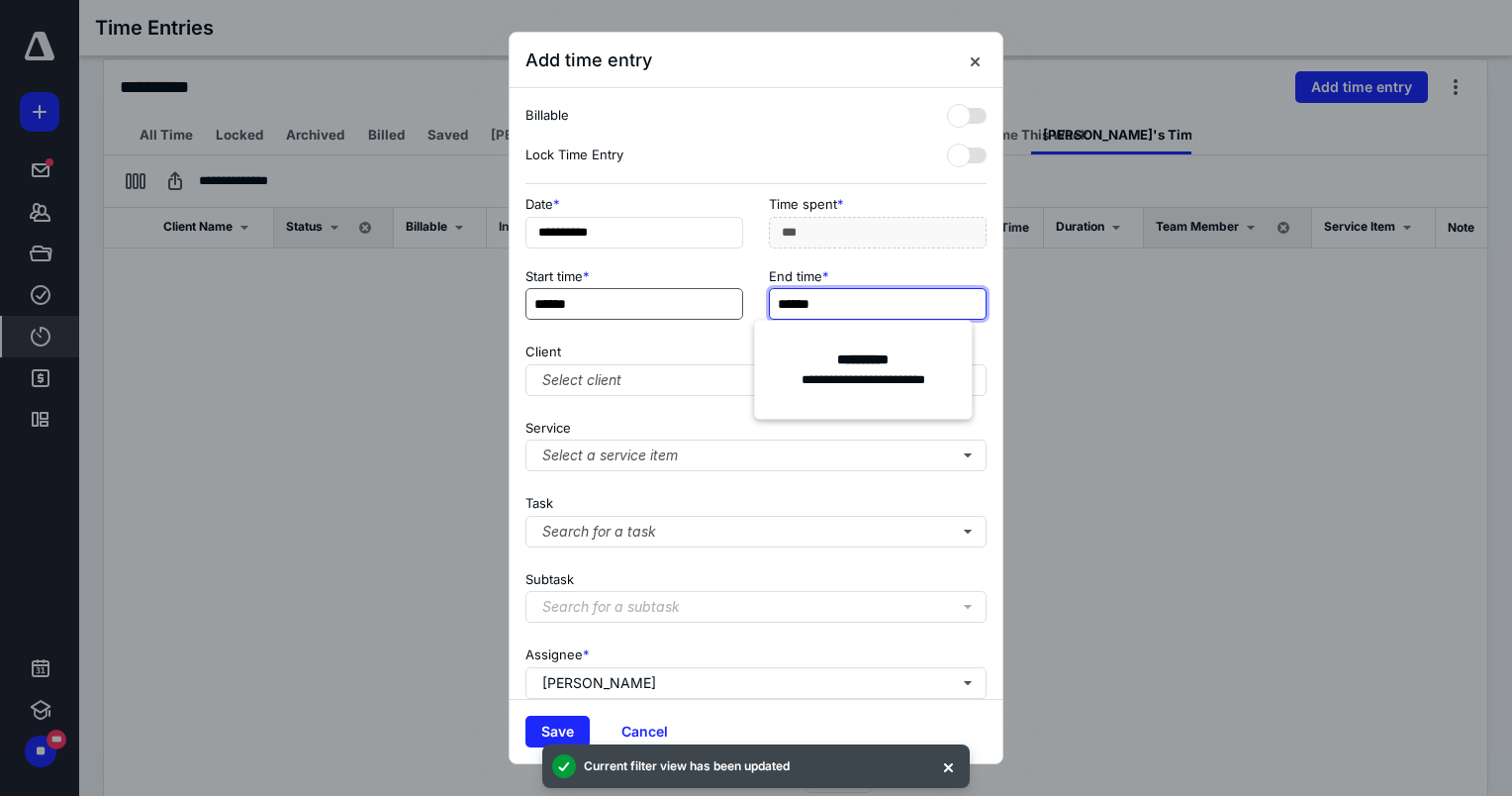 type on "******" 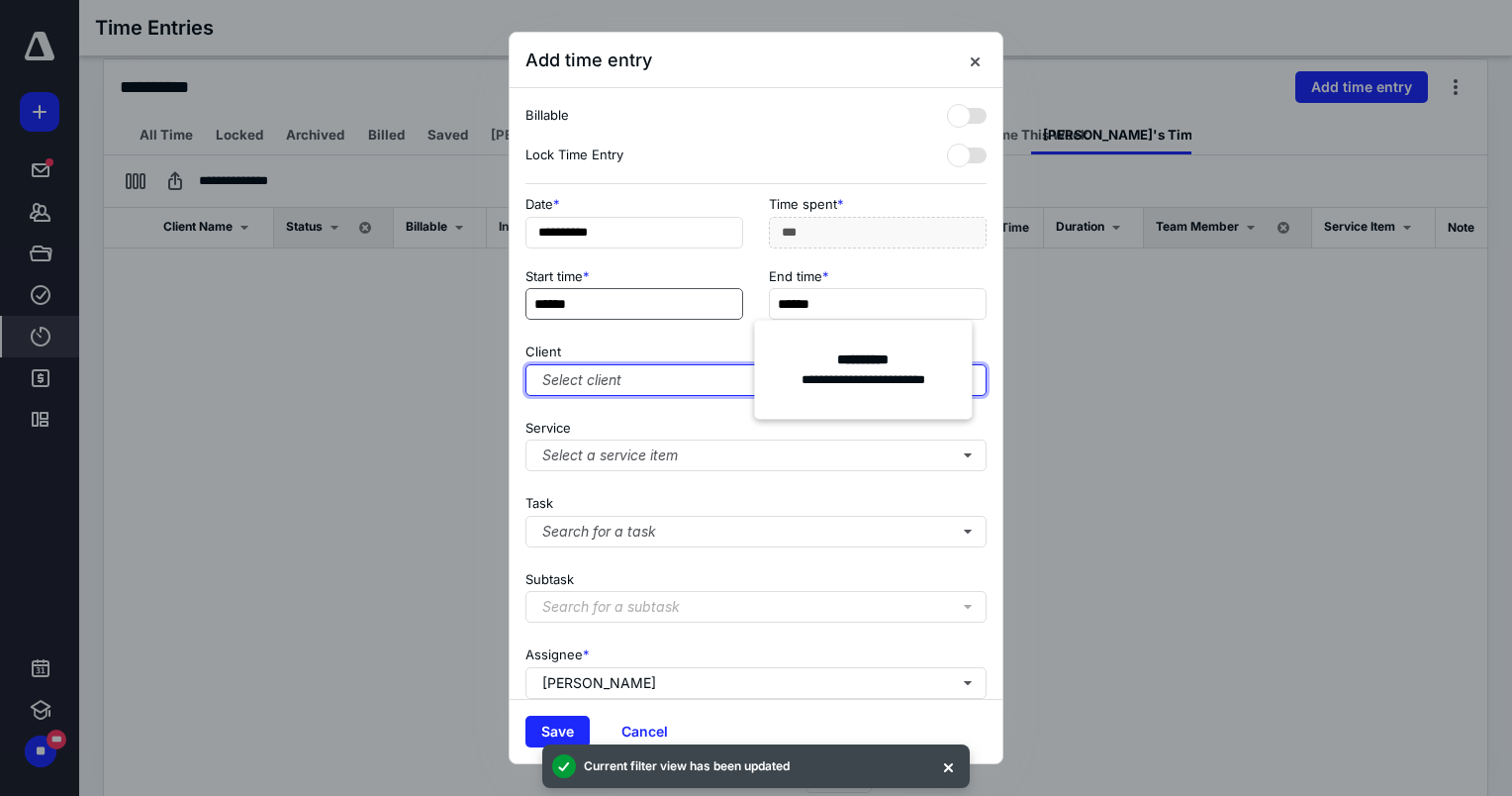 type on "***" 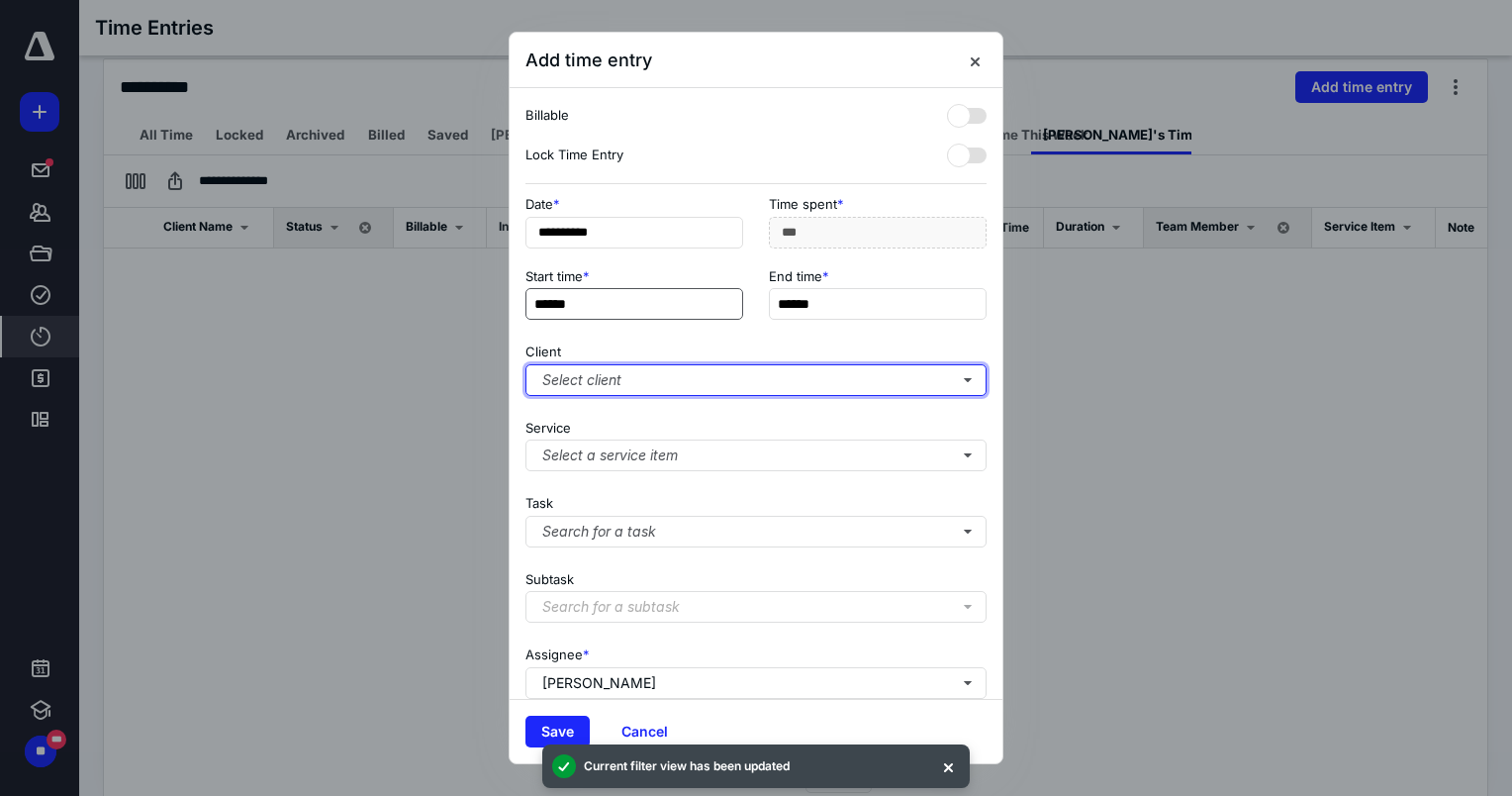 type 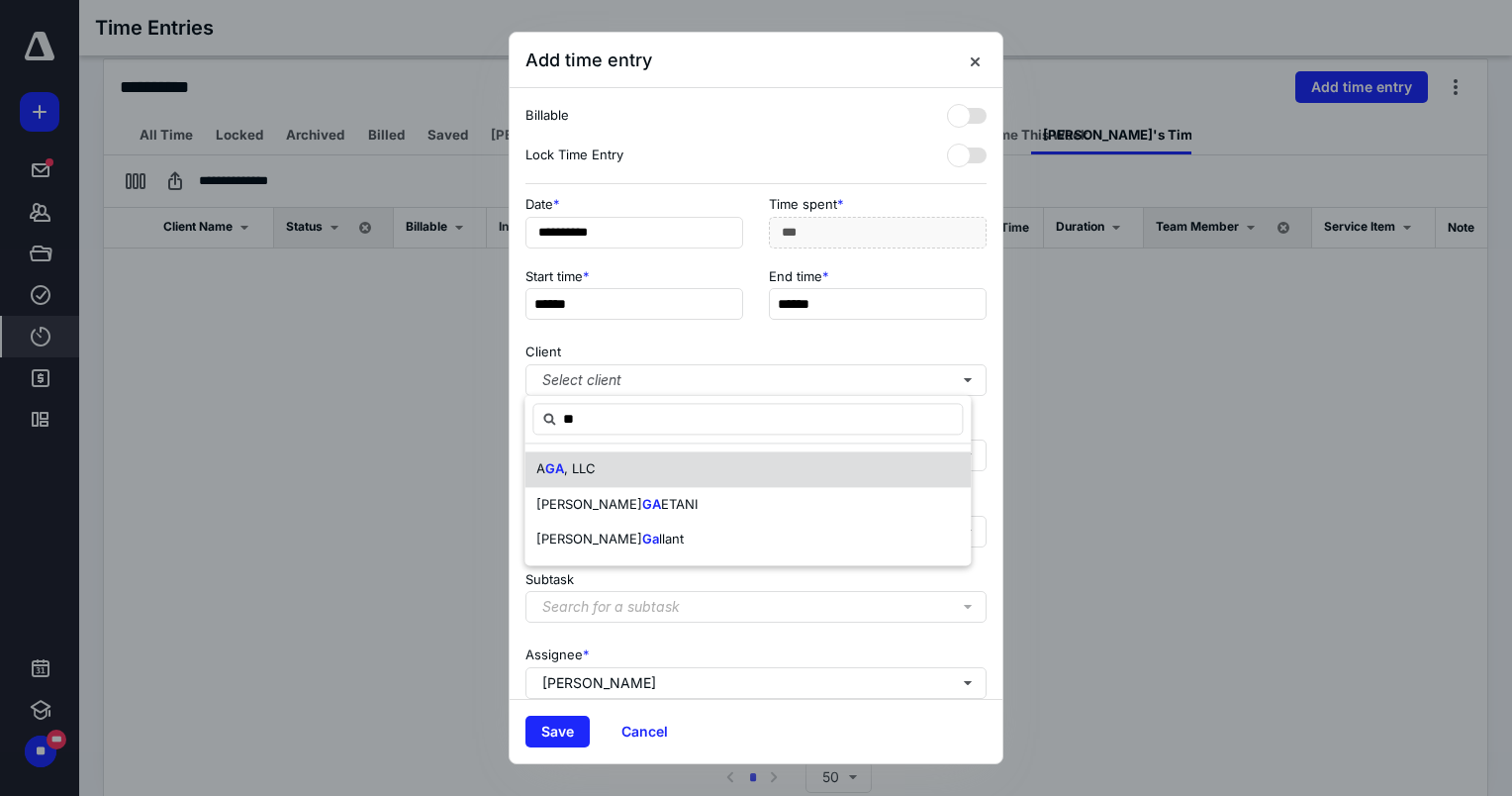 click on "A GA , LLC" at bounding box center (747, 469) 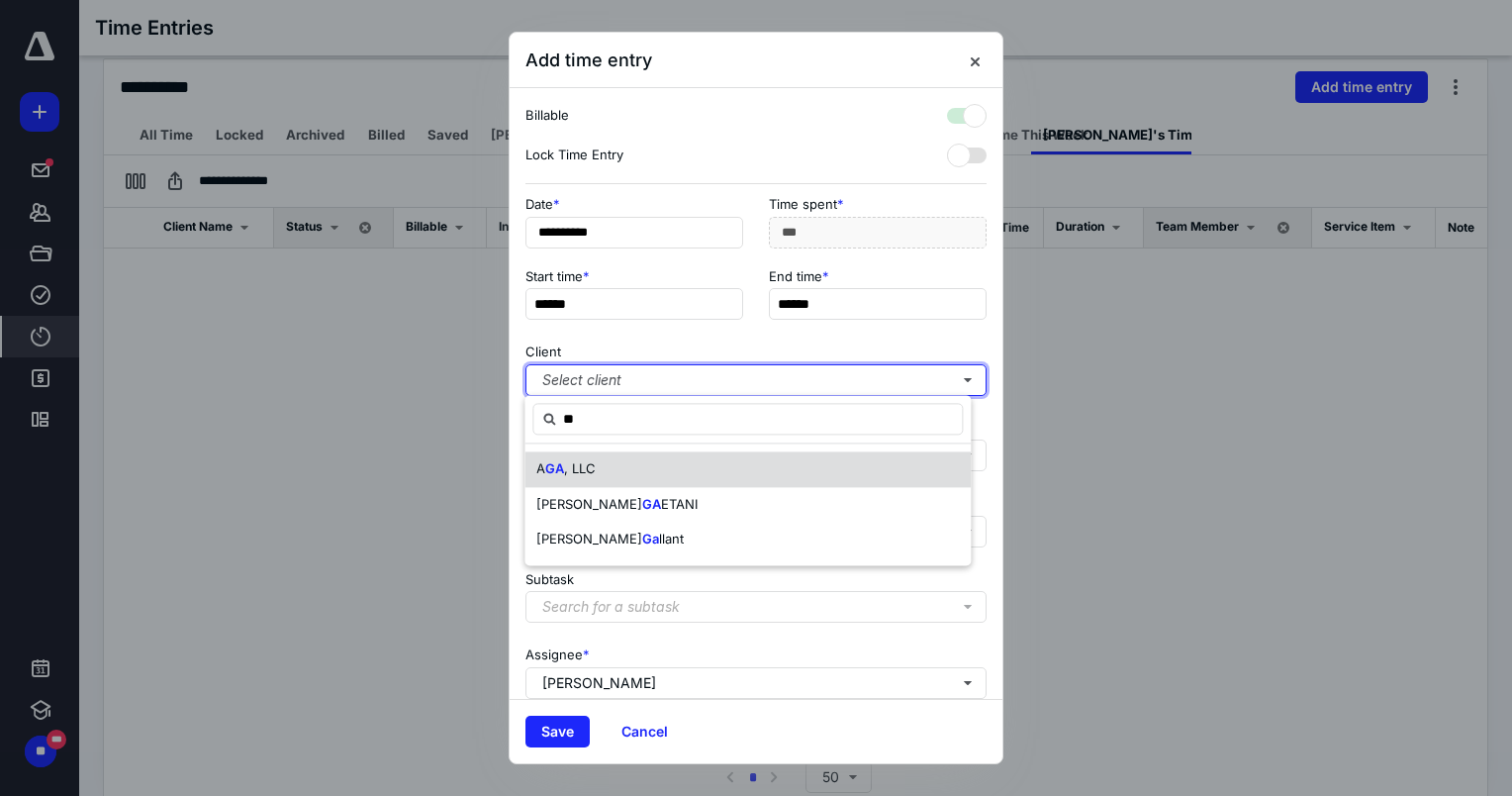 checkbox on "true" 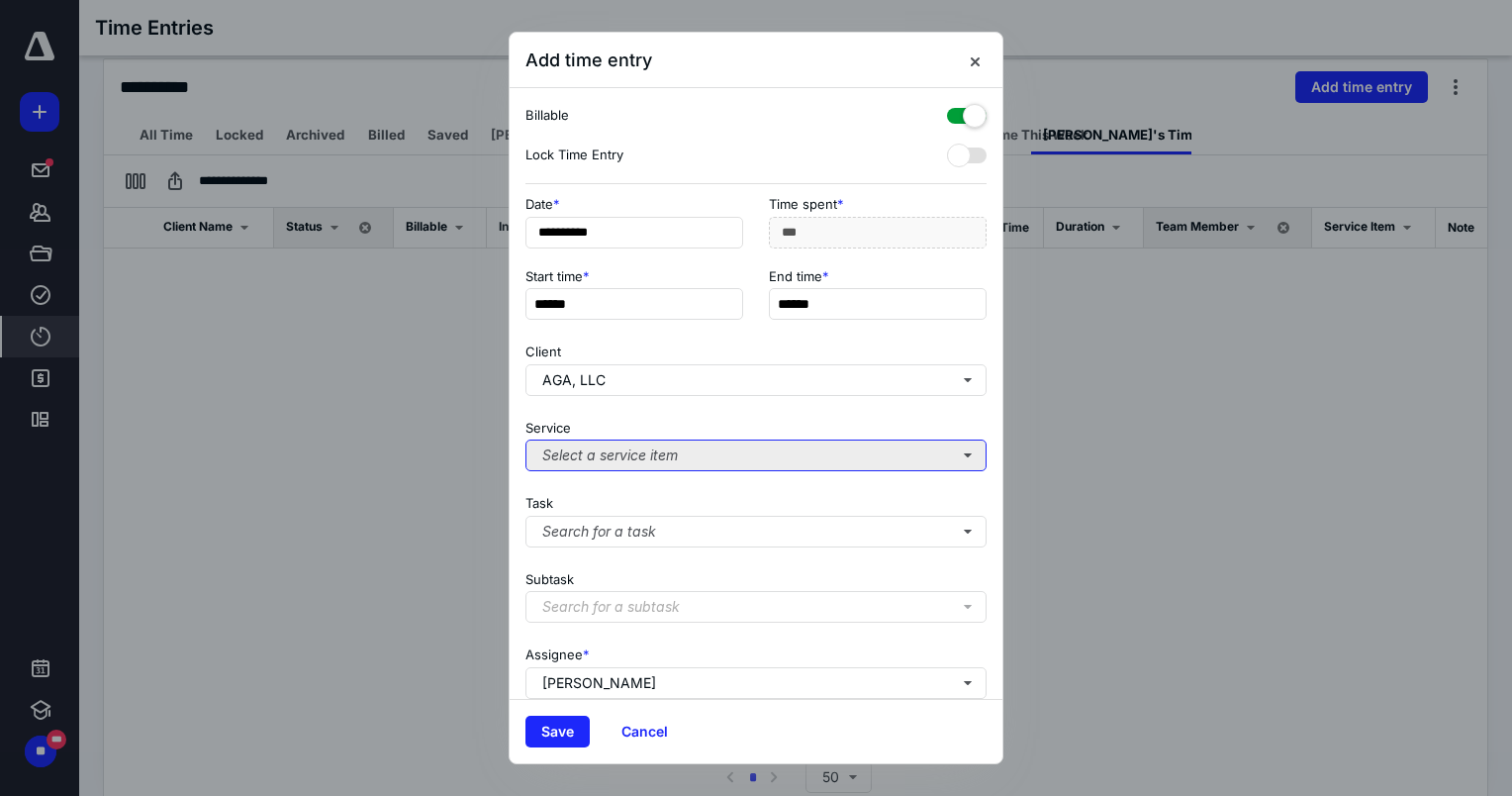 click on "Select a service item" at bounding box center (756, 455) 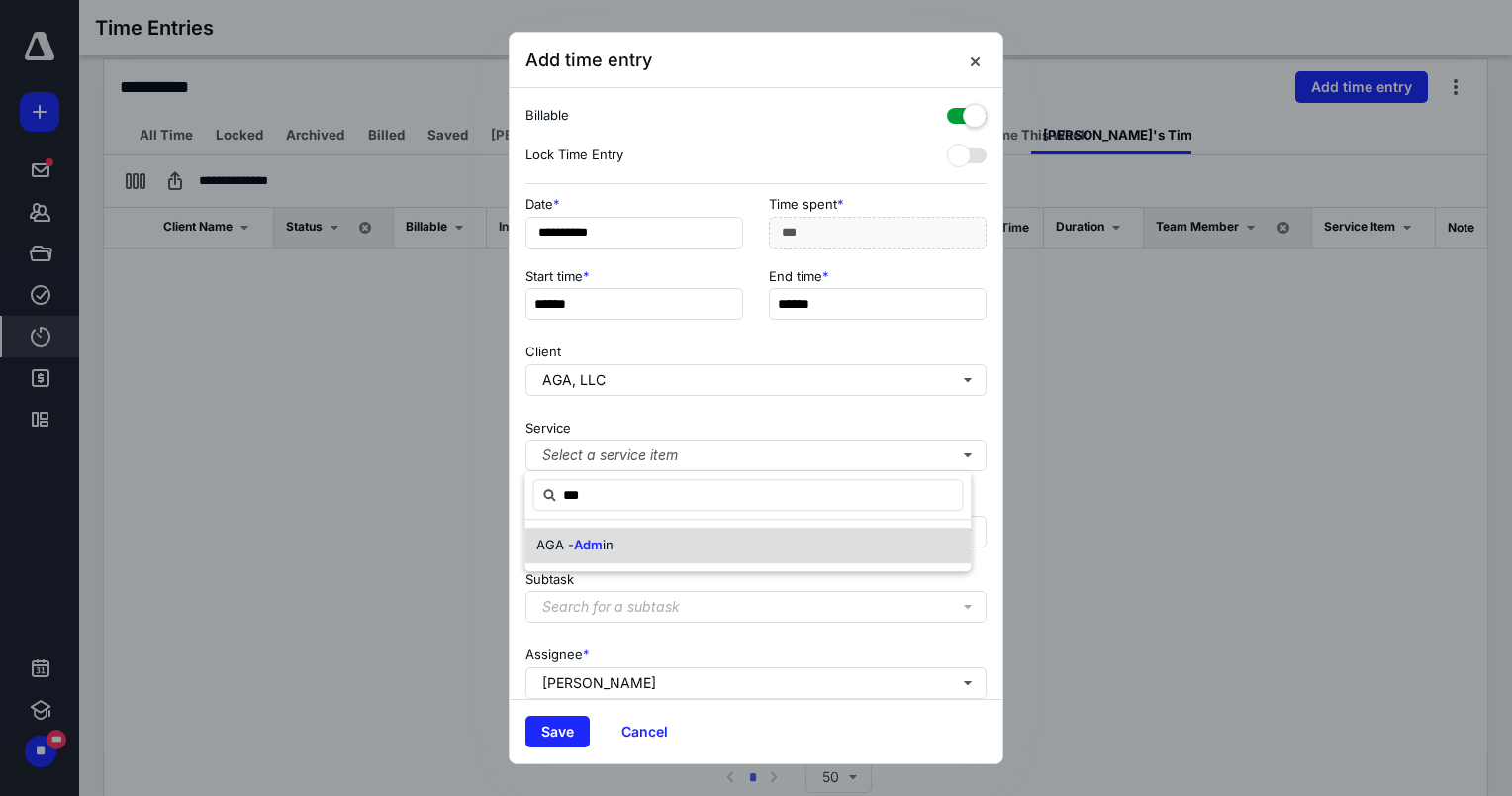 click on "AGA -  Adm in" at bounding box center [747, 546] 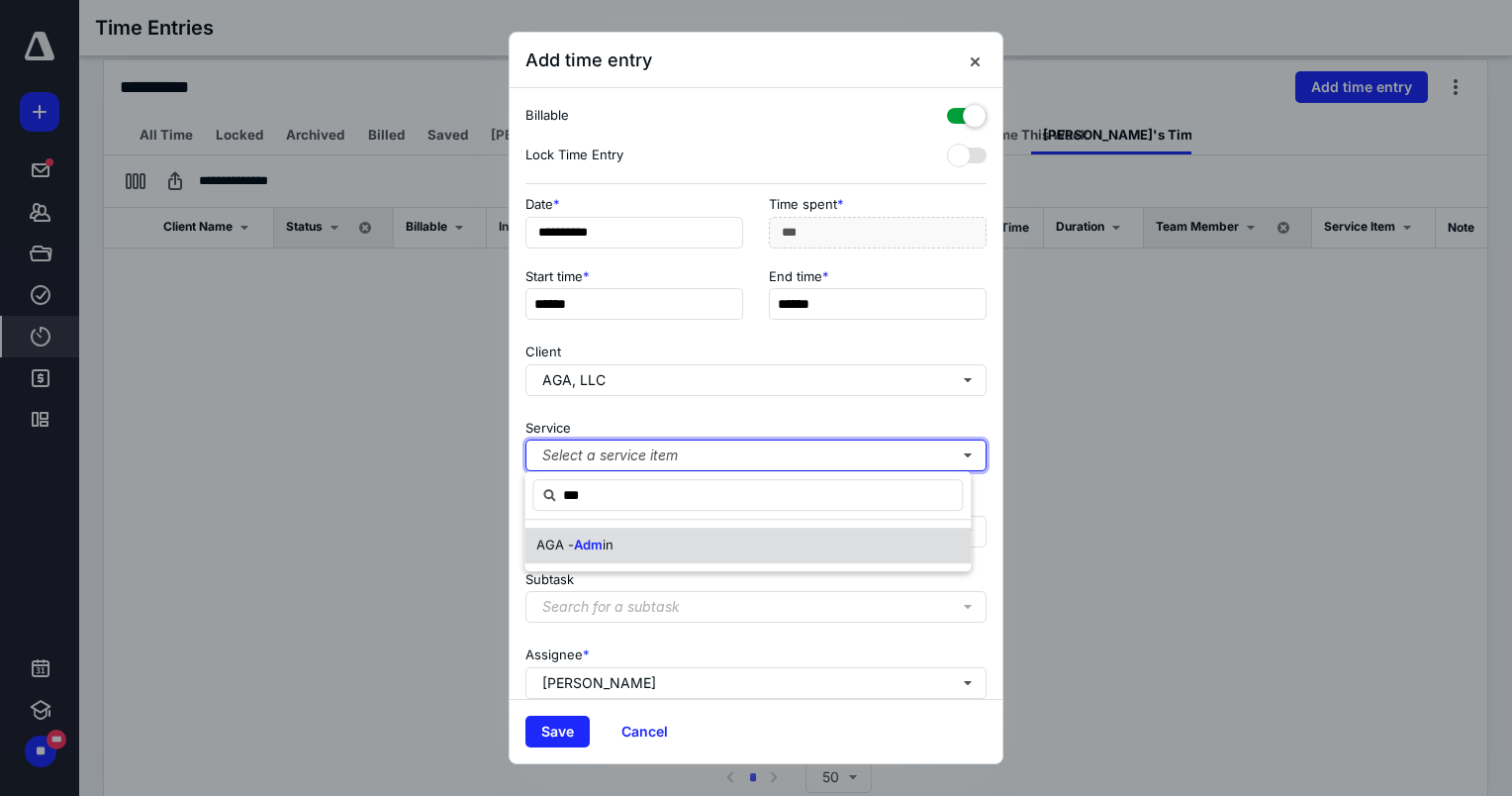type 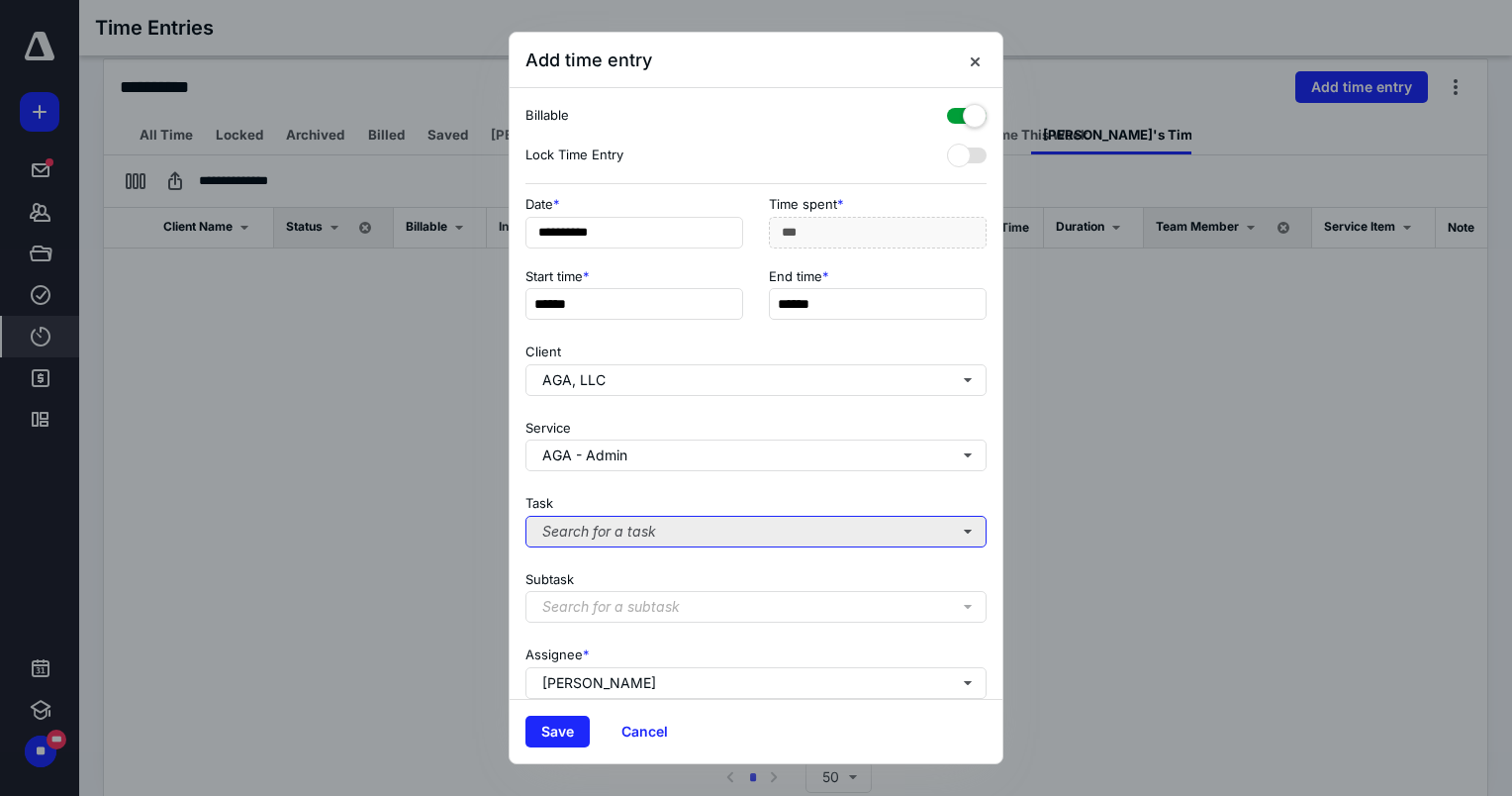 click on "Search for a task" at bounding box center (756, 532) 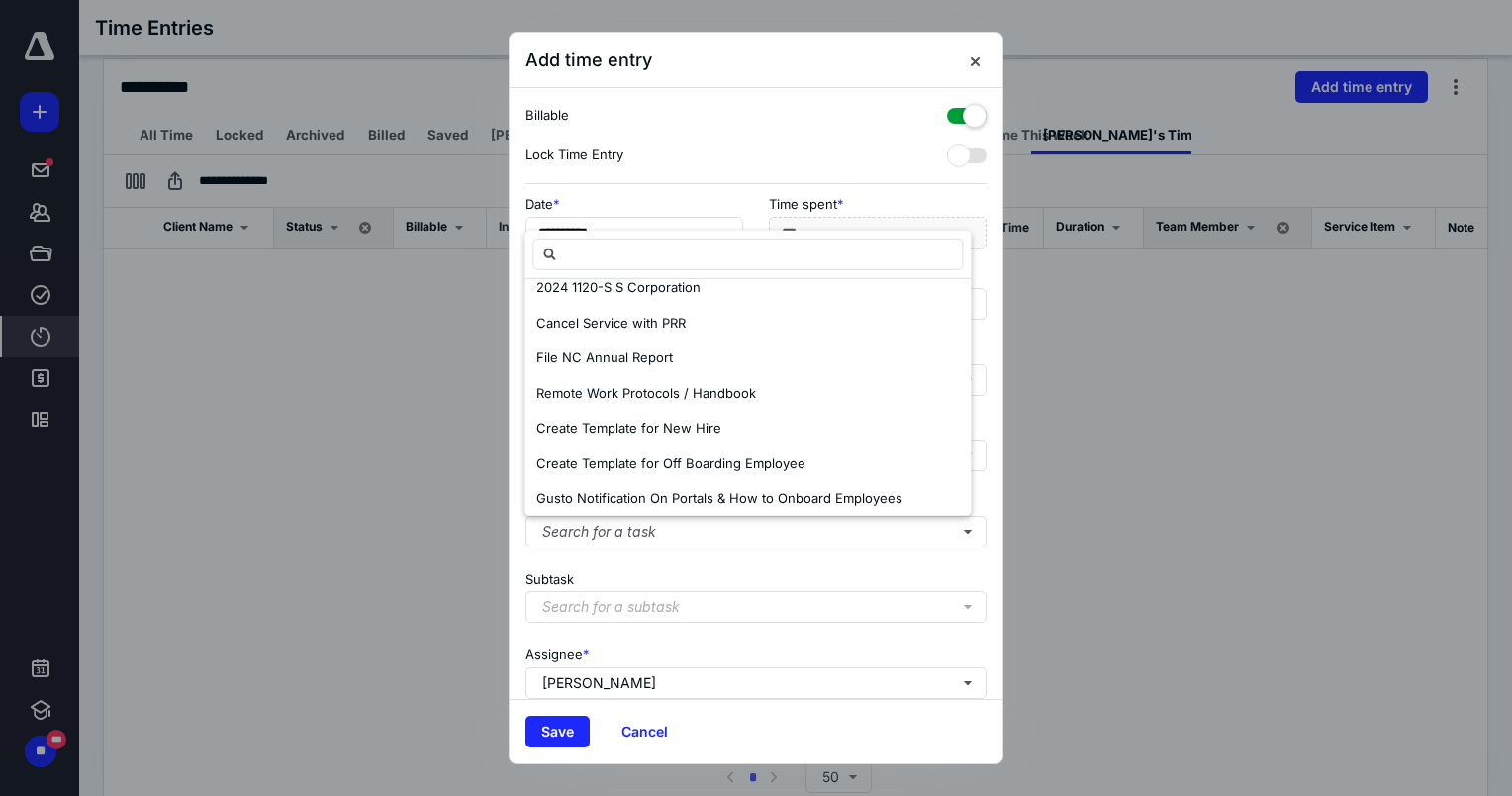 scroll, scrollTop: 495, scrollLeft: 0, axis: vertical 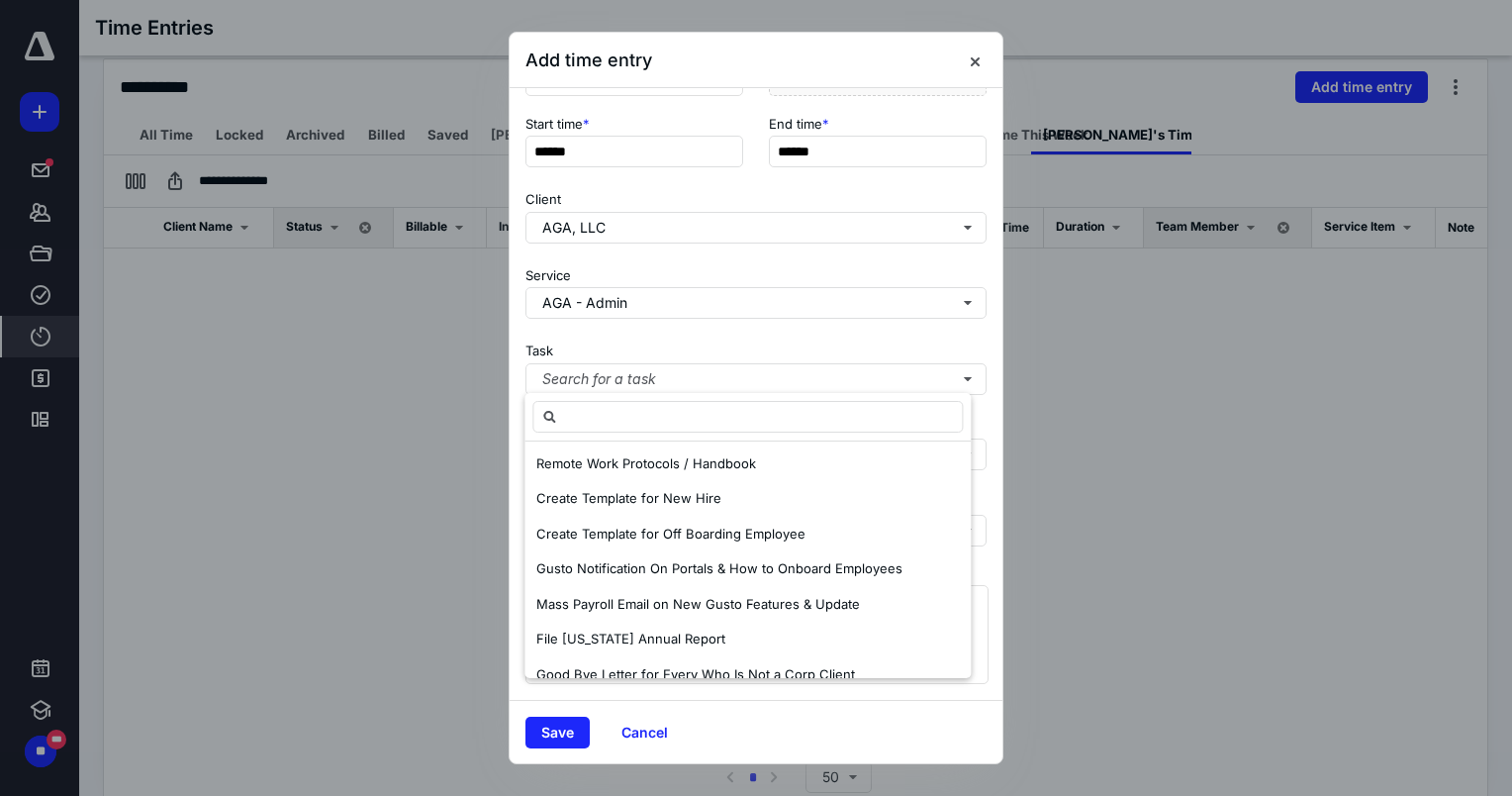 click on "File Texas Annual Report" at bounding box center (747, 641) 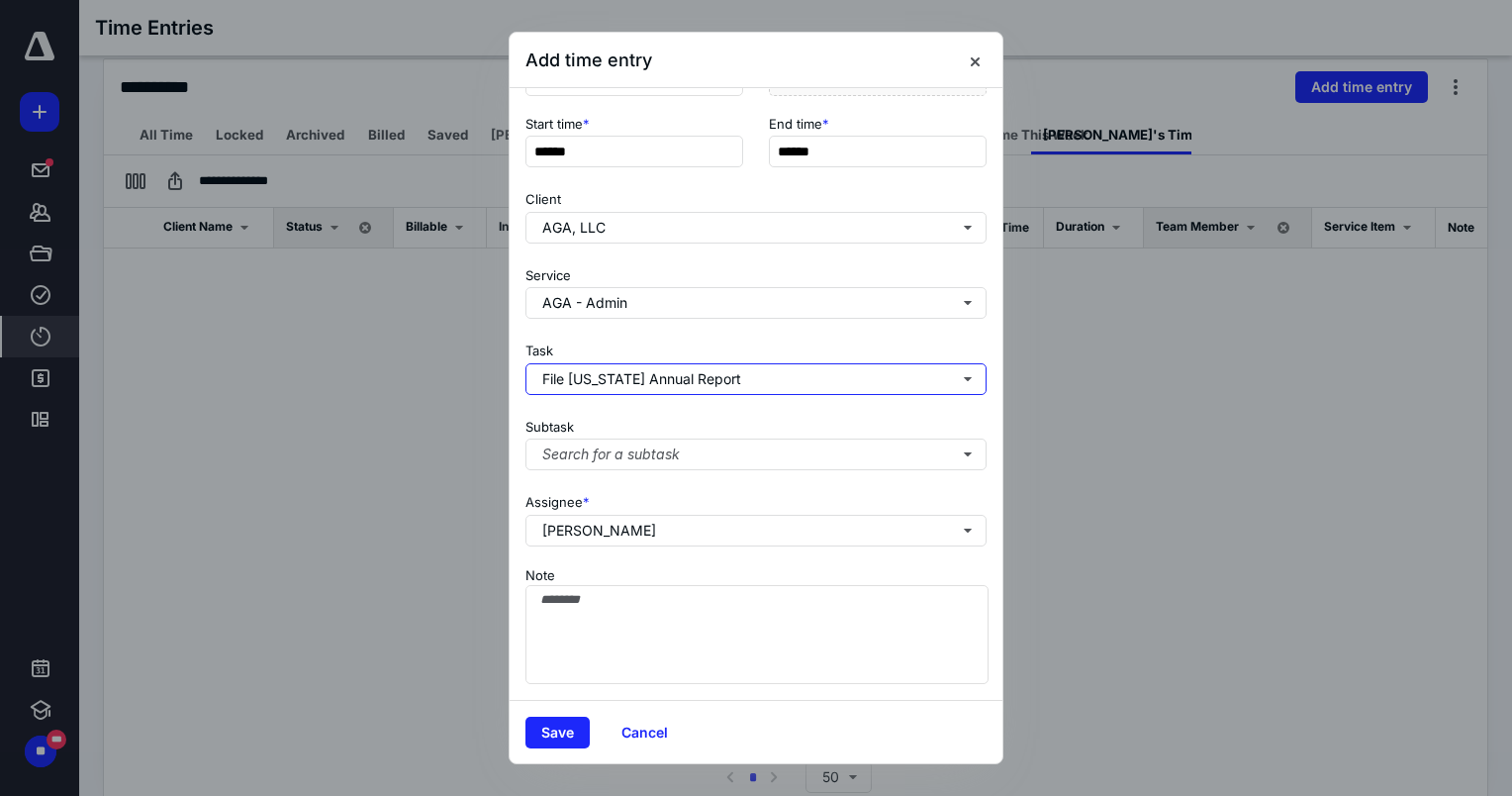 scroll, scrollTop: 0, scrollLeft: 0, axis: both 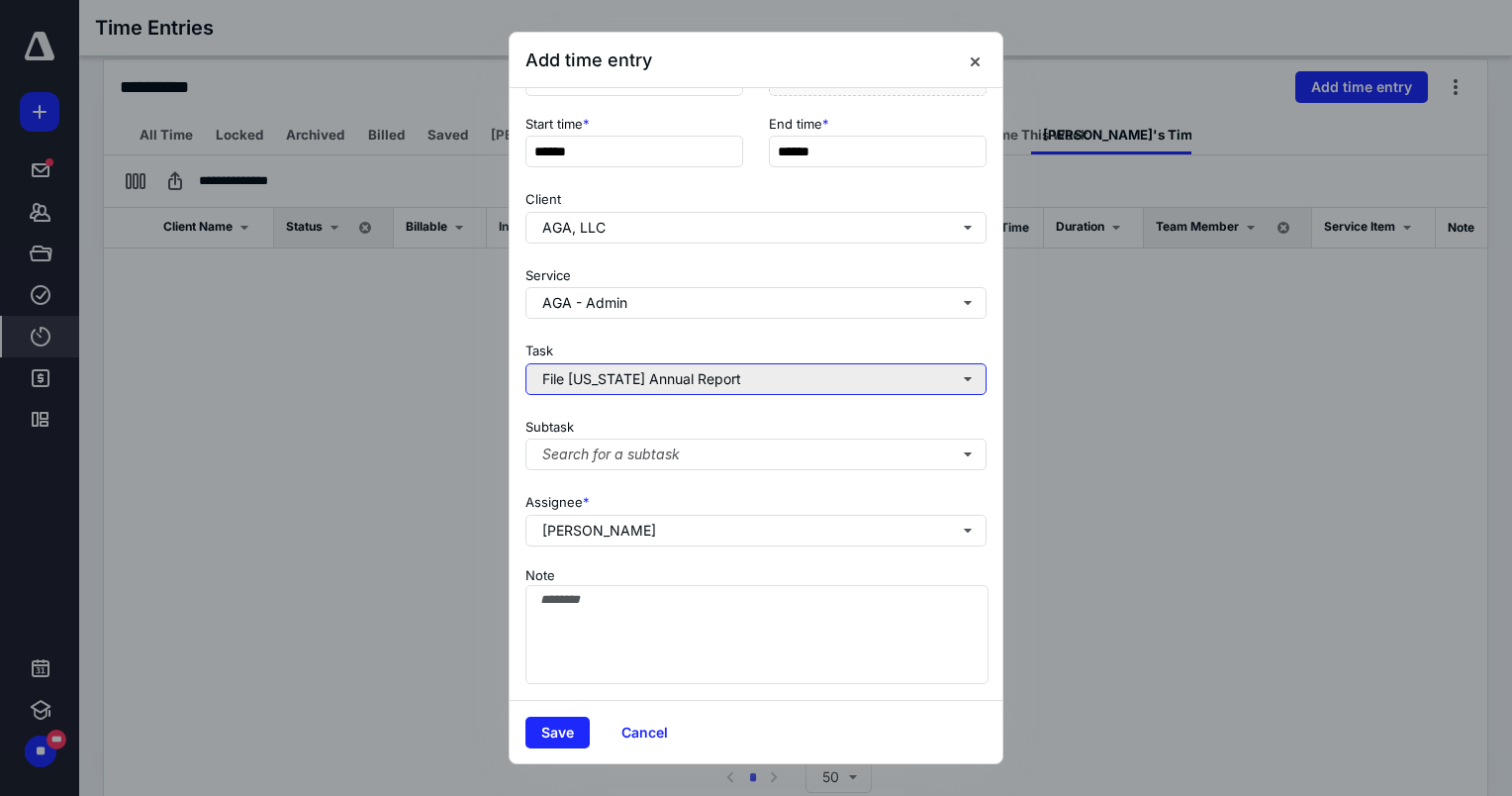 click on "File Texas Annual Report" at bounding box center (756, 379) 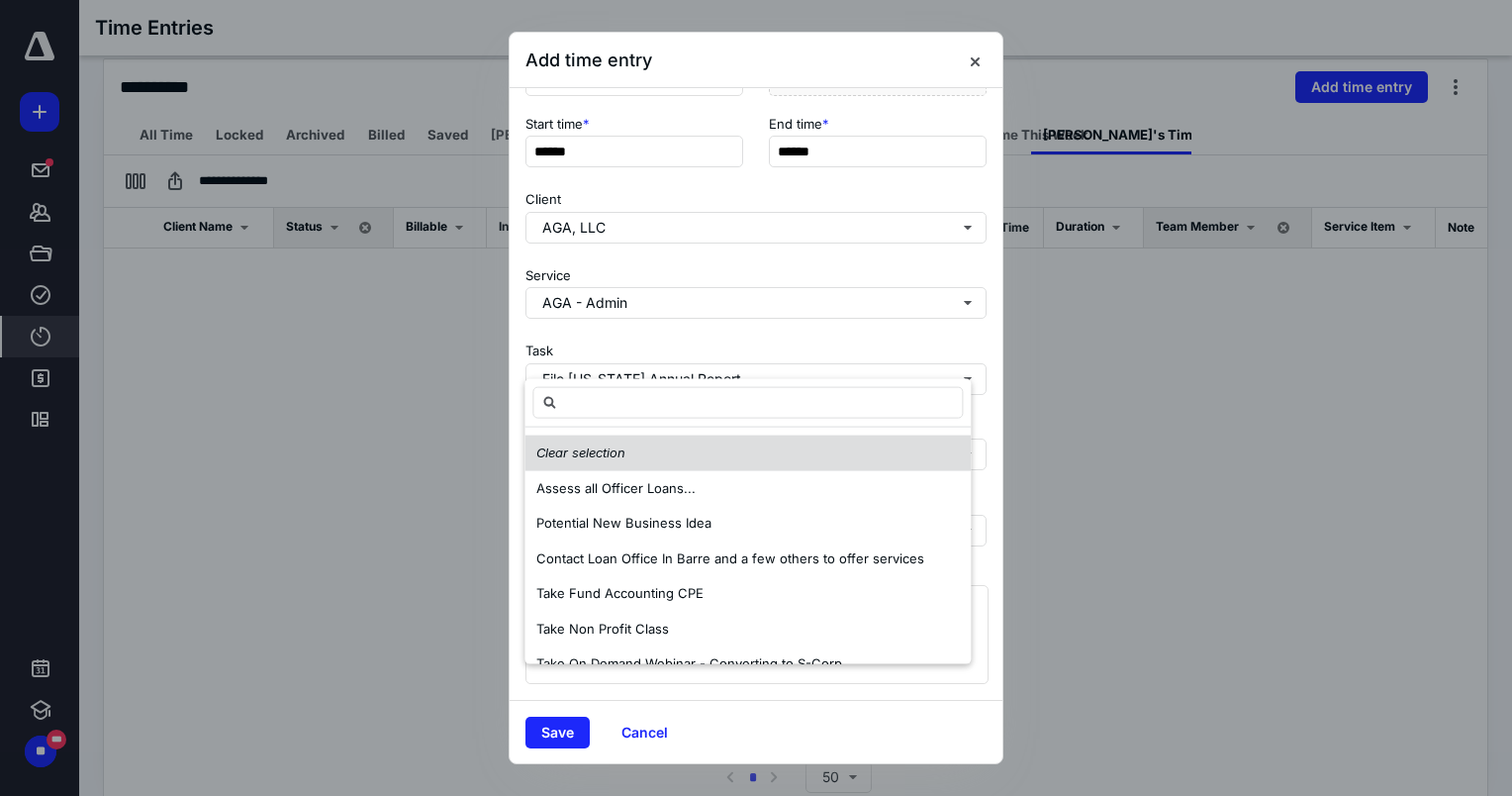 click on "Clear selection" at bounding box center [747, 453] 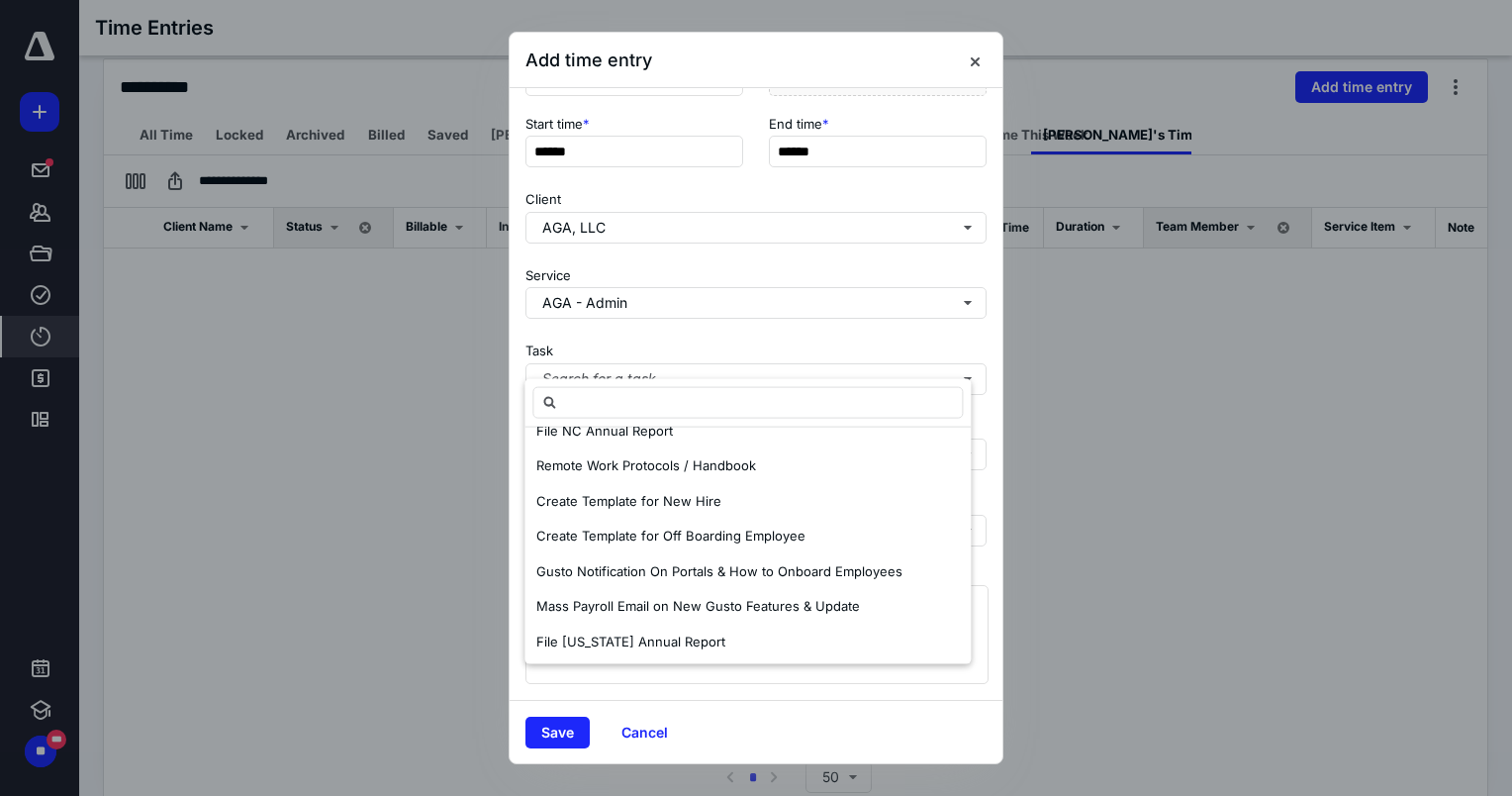 scroll, scrollTop: 594, scrollLeft: 0, axis: vertical 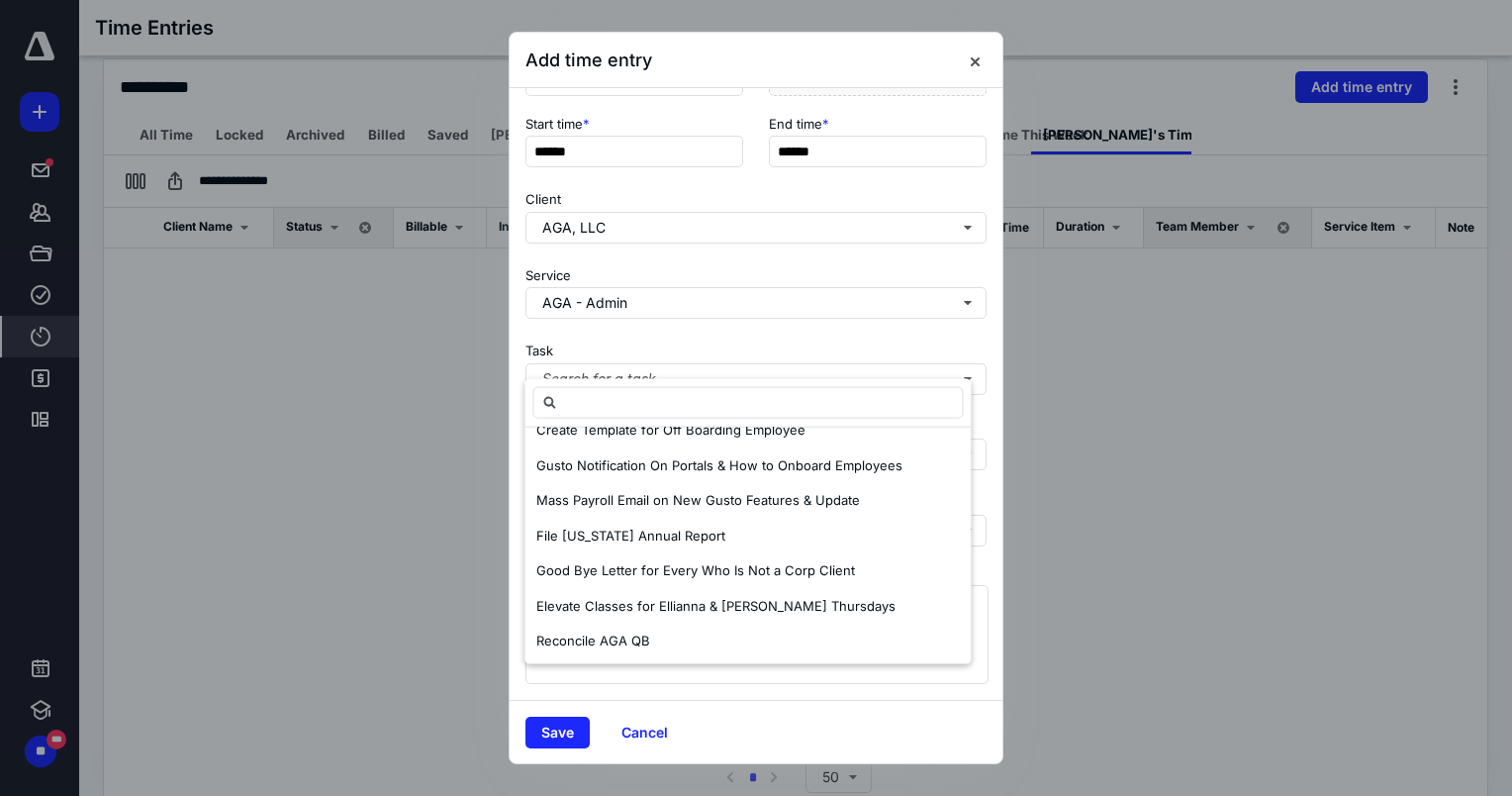 click on "Task Search for a task" at bounding box center [756, 364] 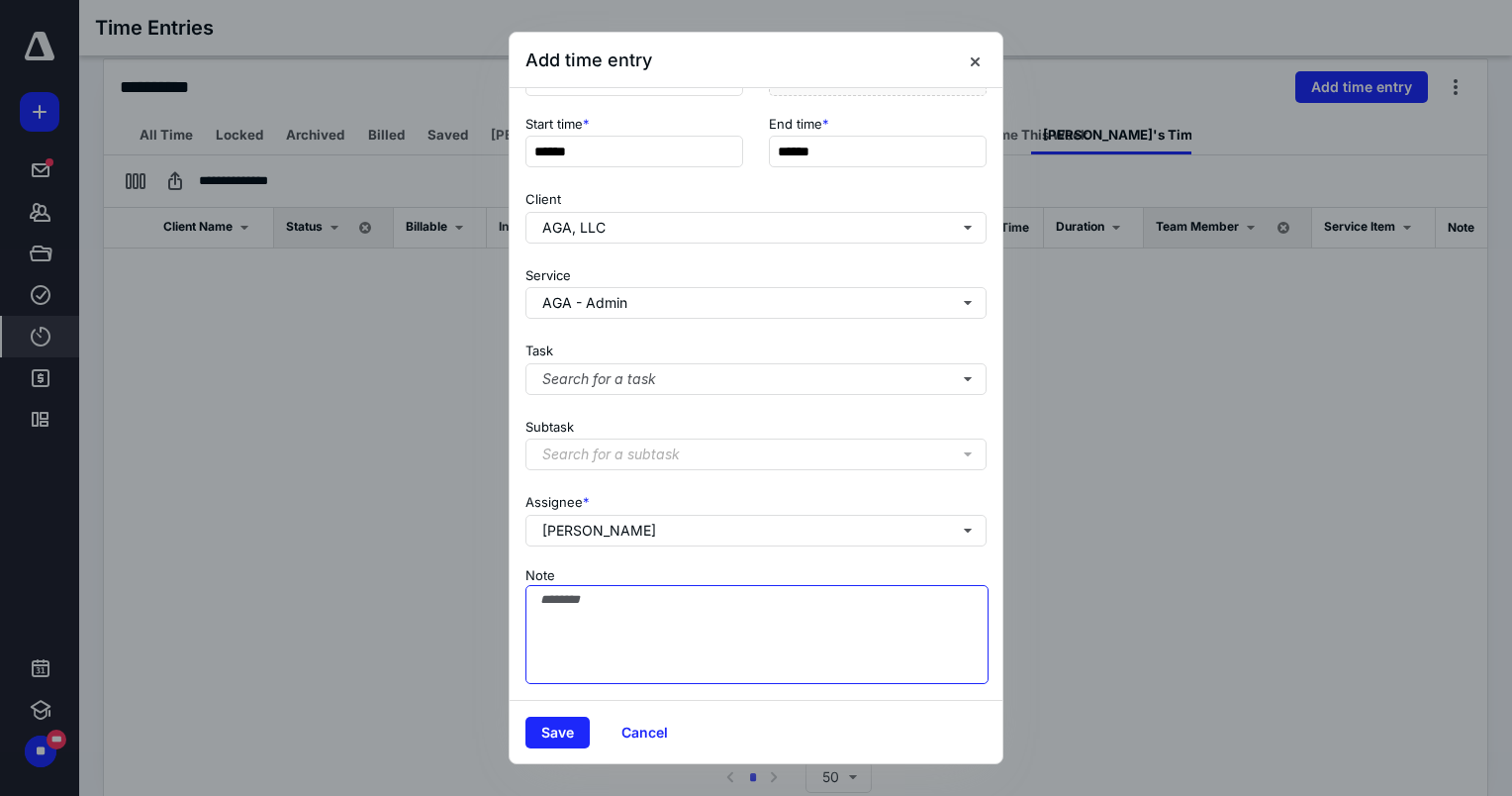 click on "Note" at bounding box center (757, 635) 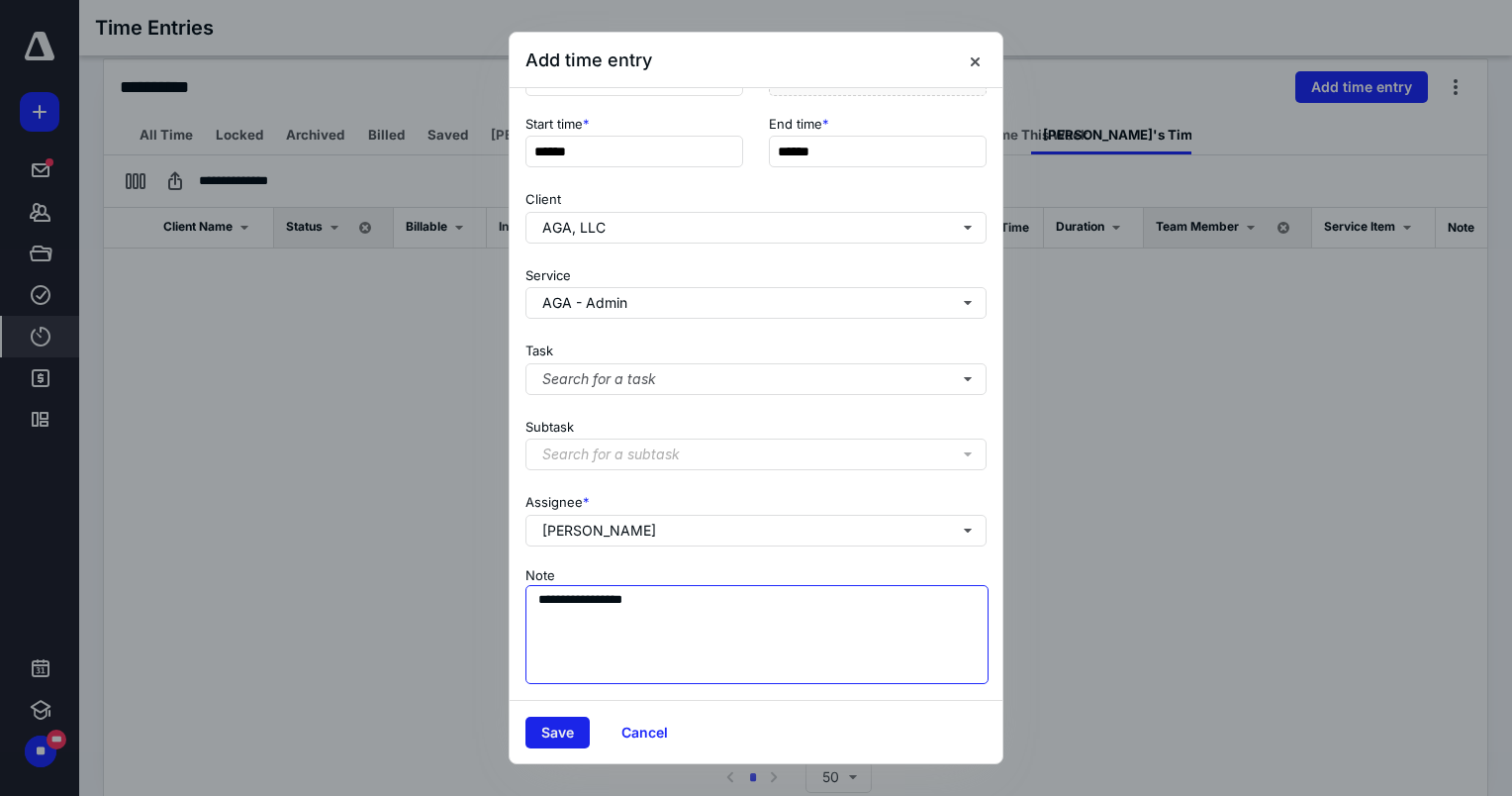 type on "**********" 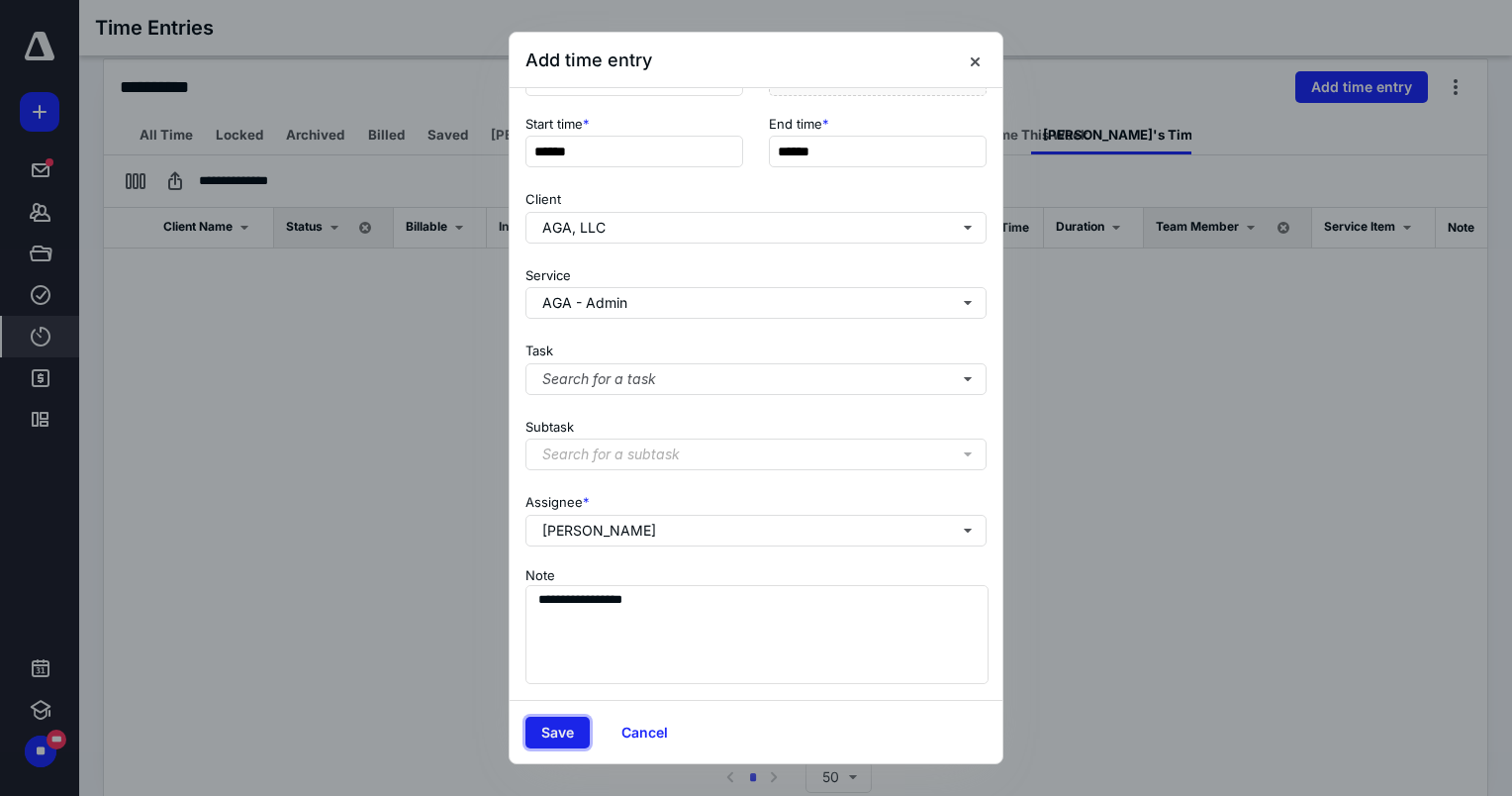 click on "Save" at bounding box center [557, 733] 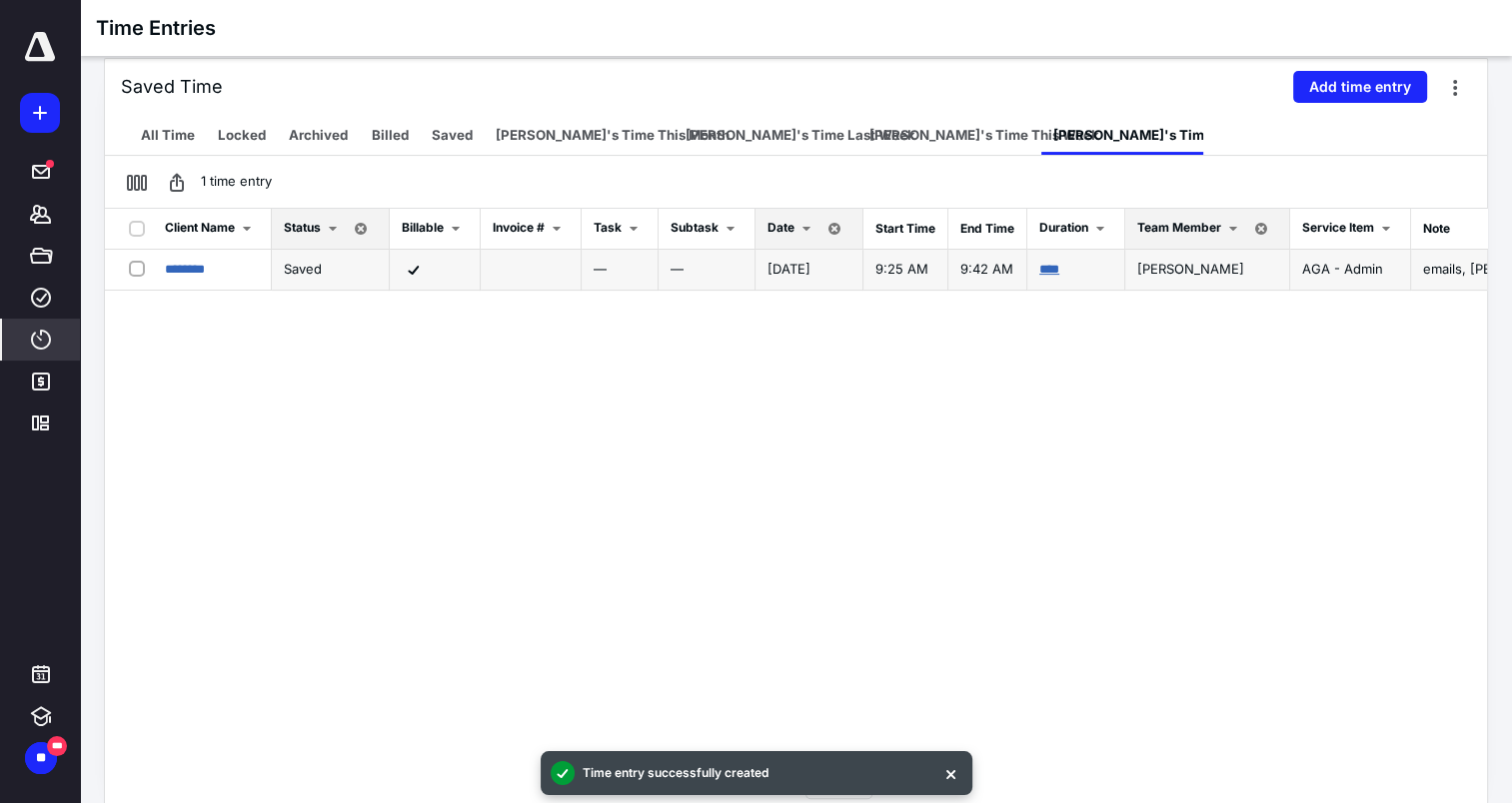 click on "****" at bounding box center [1049, 269] 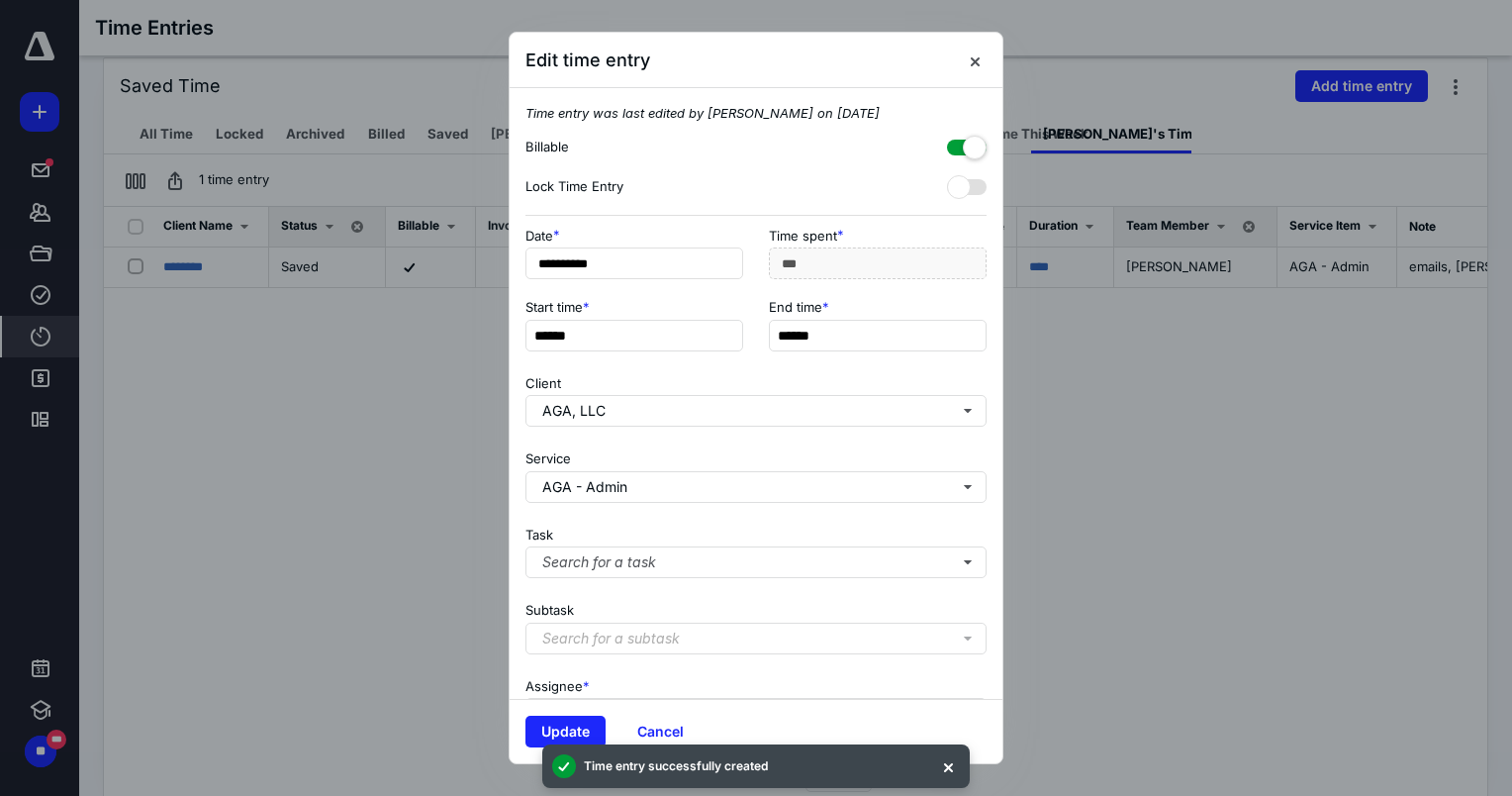click at bounding box center [967, 144] 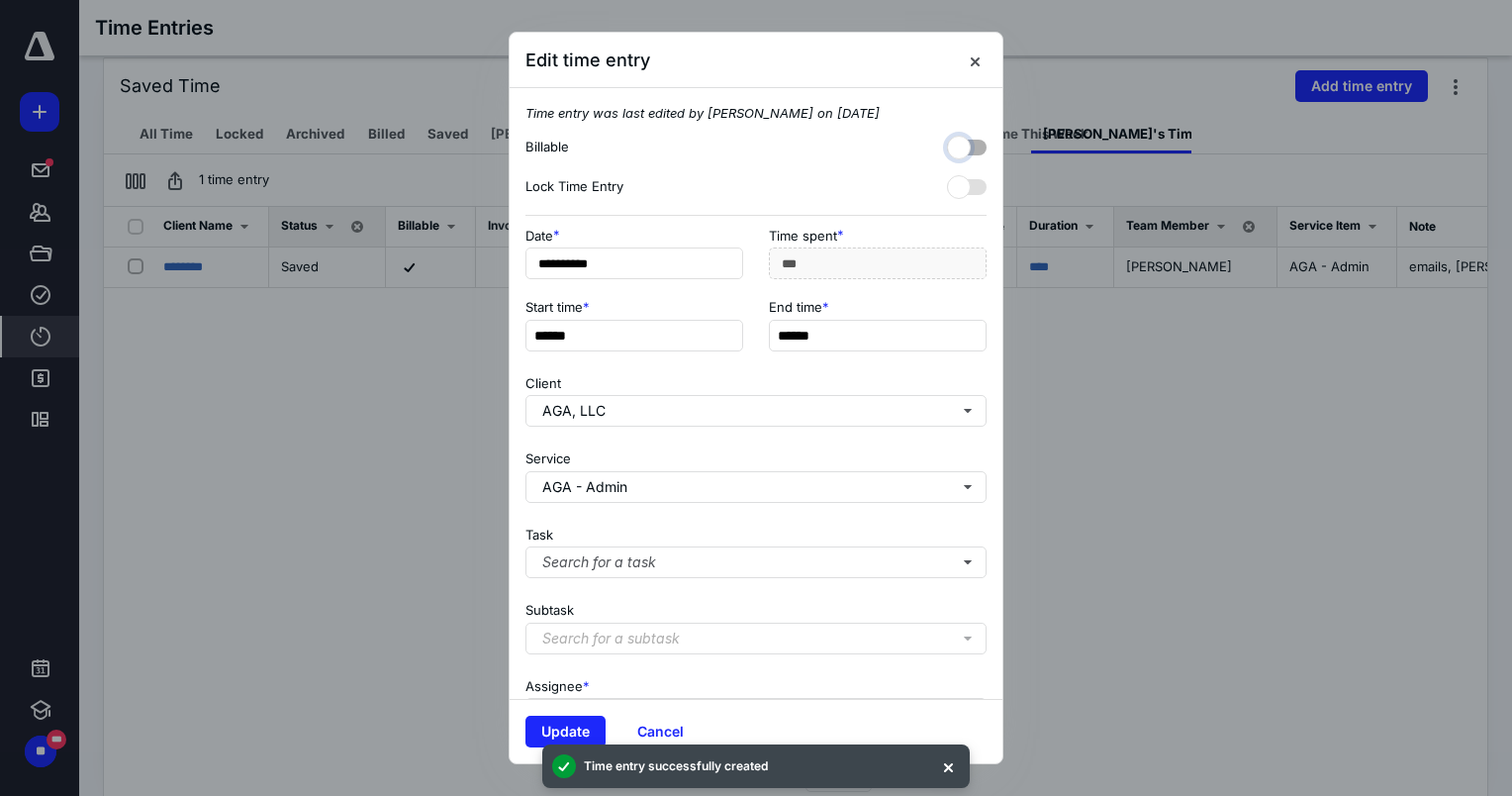 checkbox on "false" 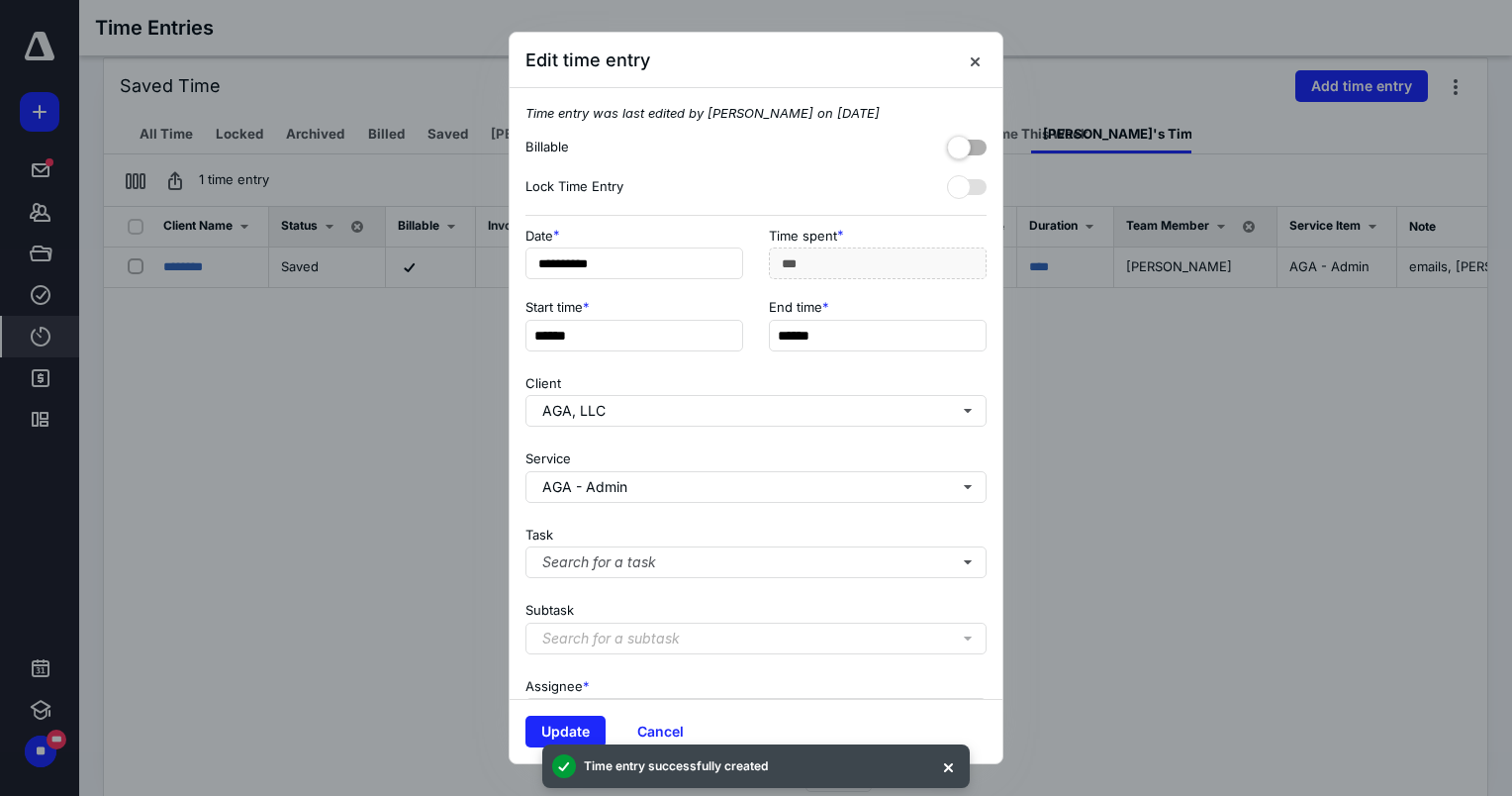 drag, startPoint x: 563, startPoint y: 725, endPoint x: 602, endPoint y: 671, distance: 66.61081 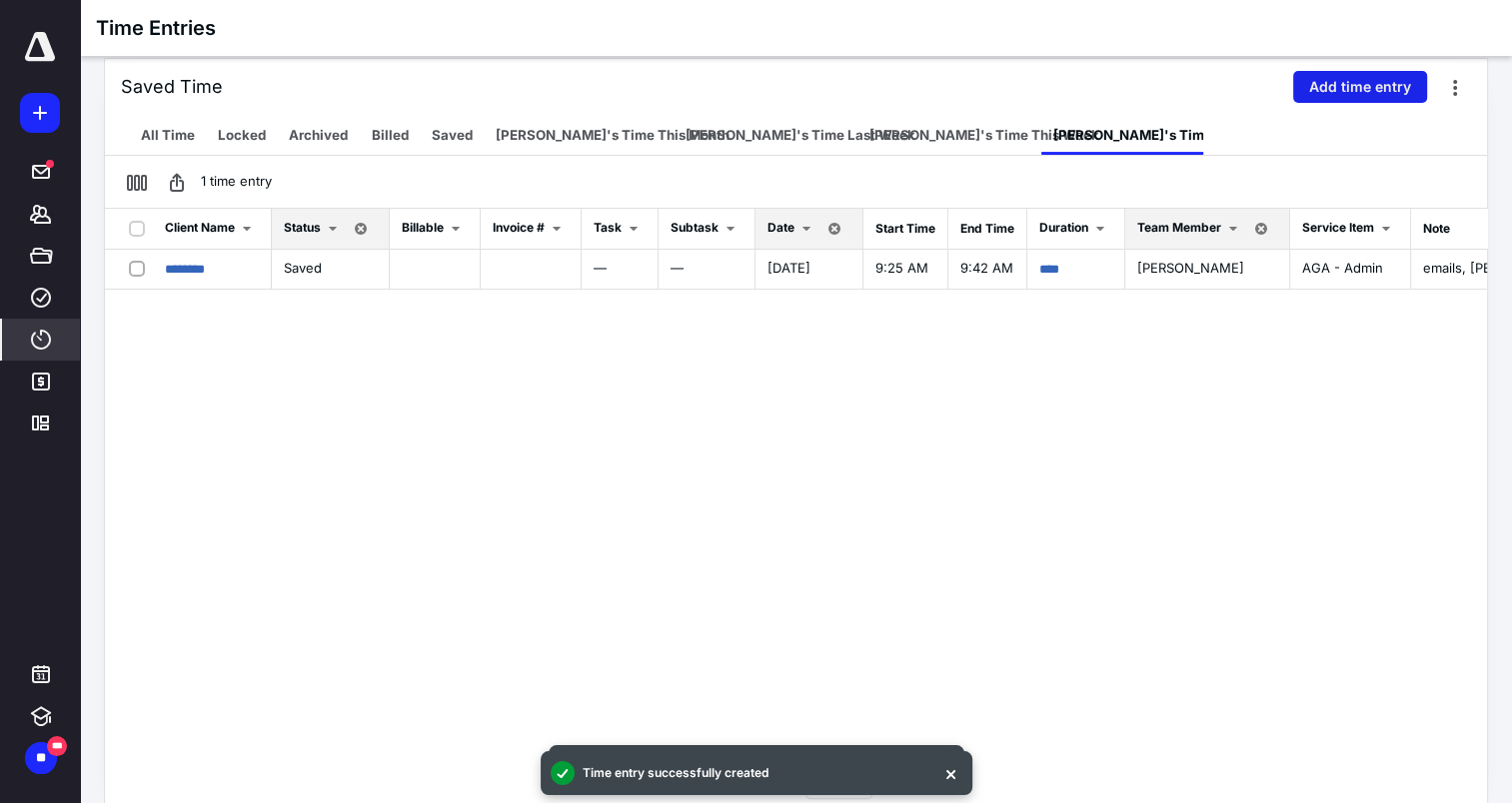 click on "Add time entry" at bounding box center (1360, 87) 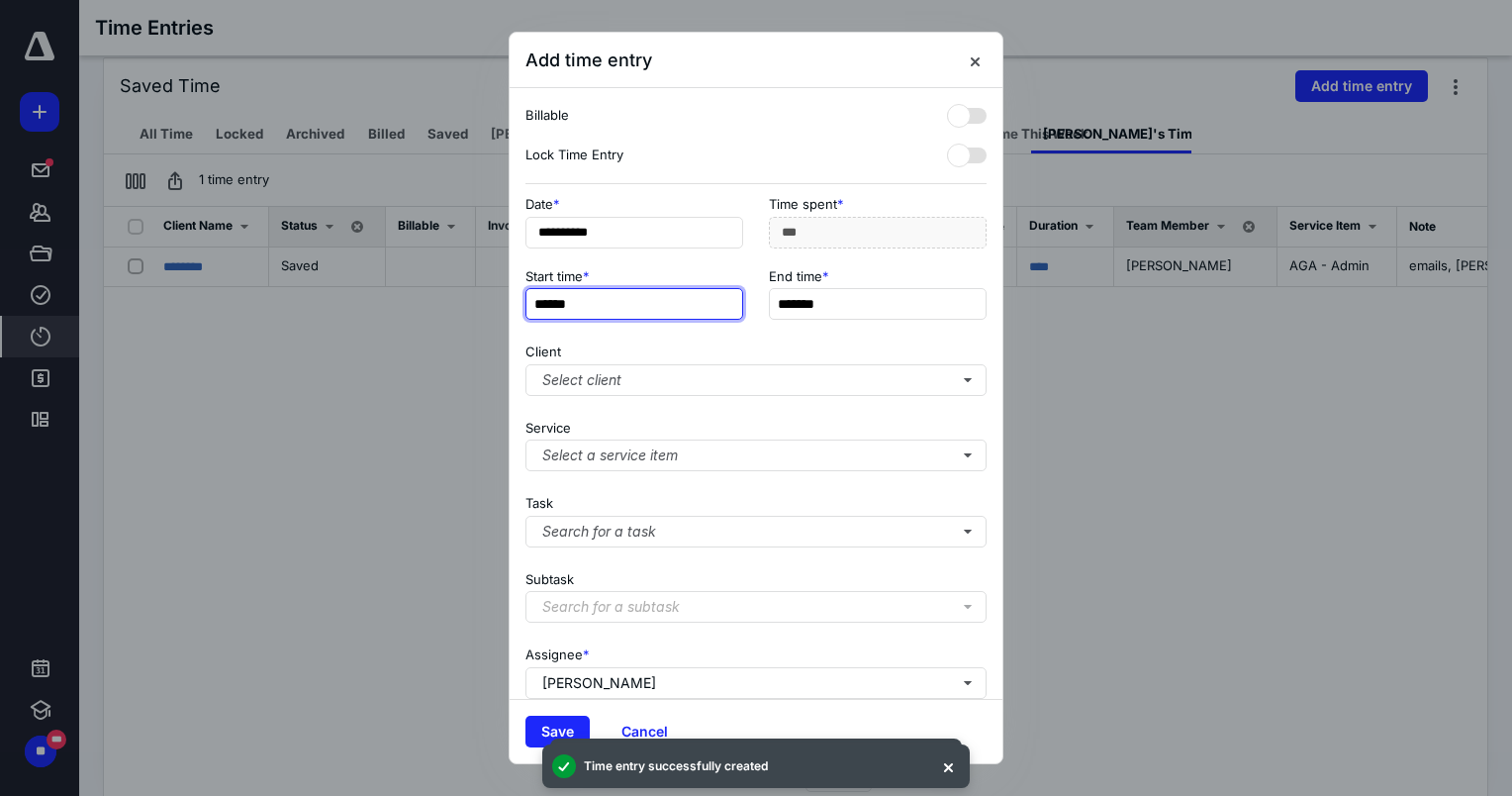 click on "******" at bounding box center (634, 304) 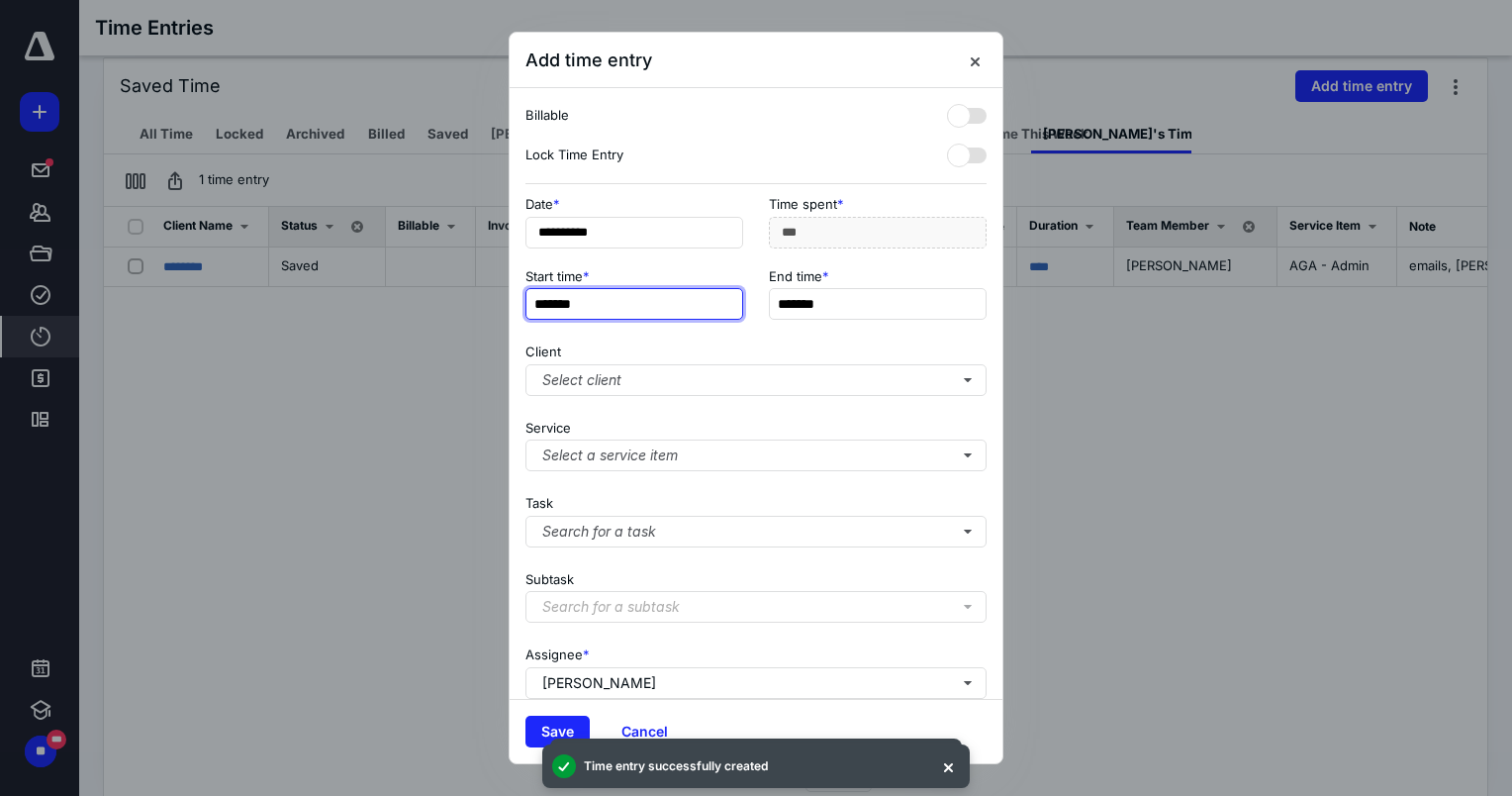 type on "*******" 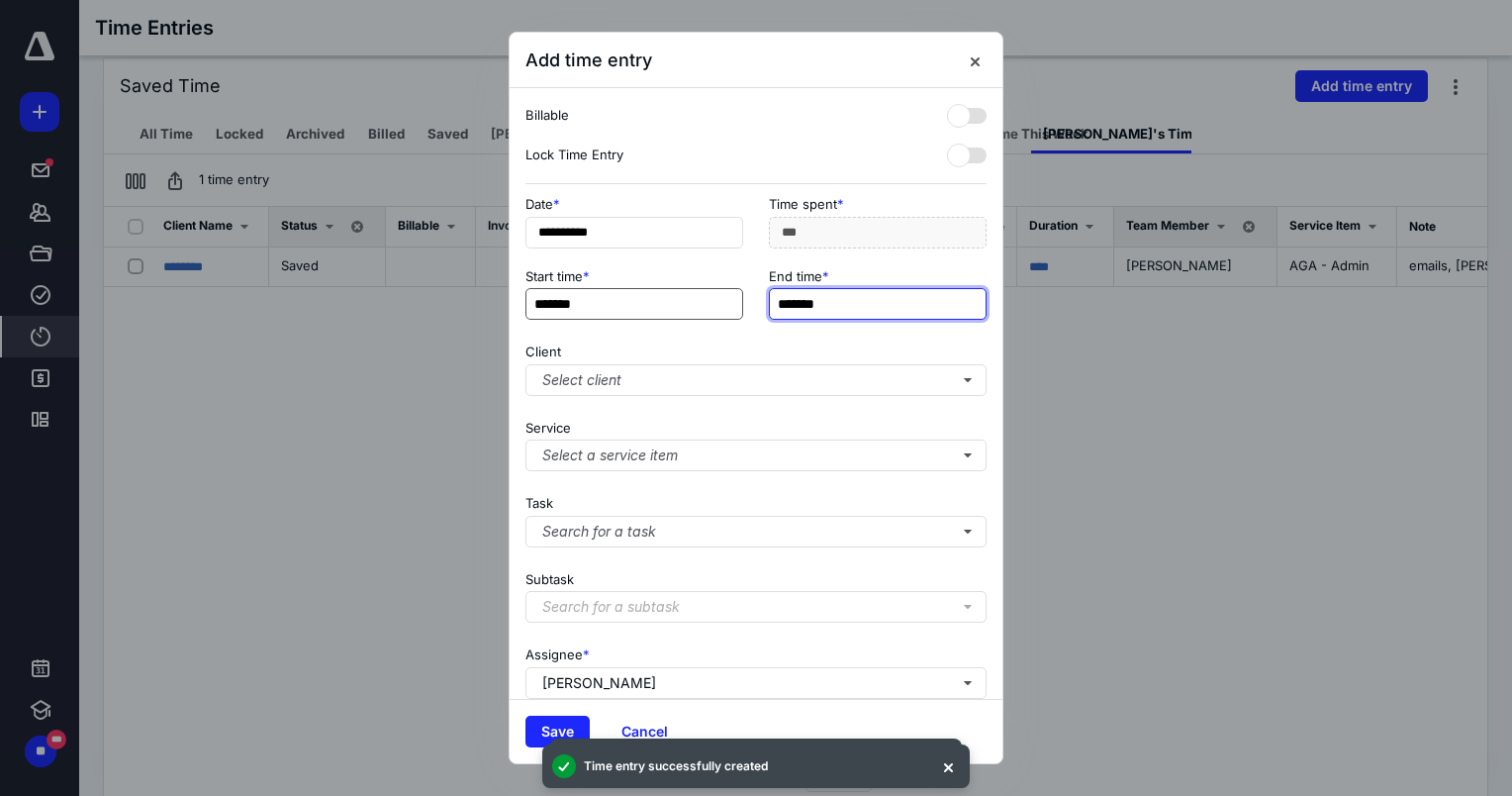 type on "**" 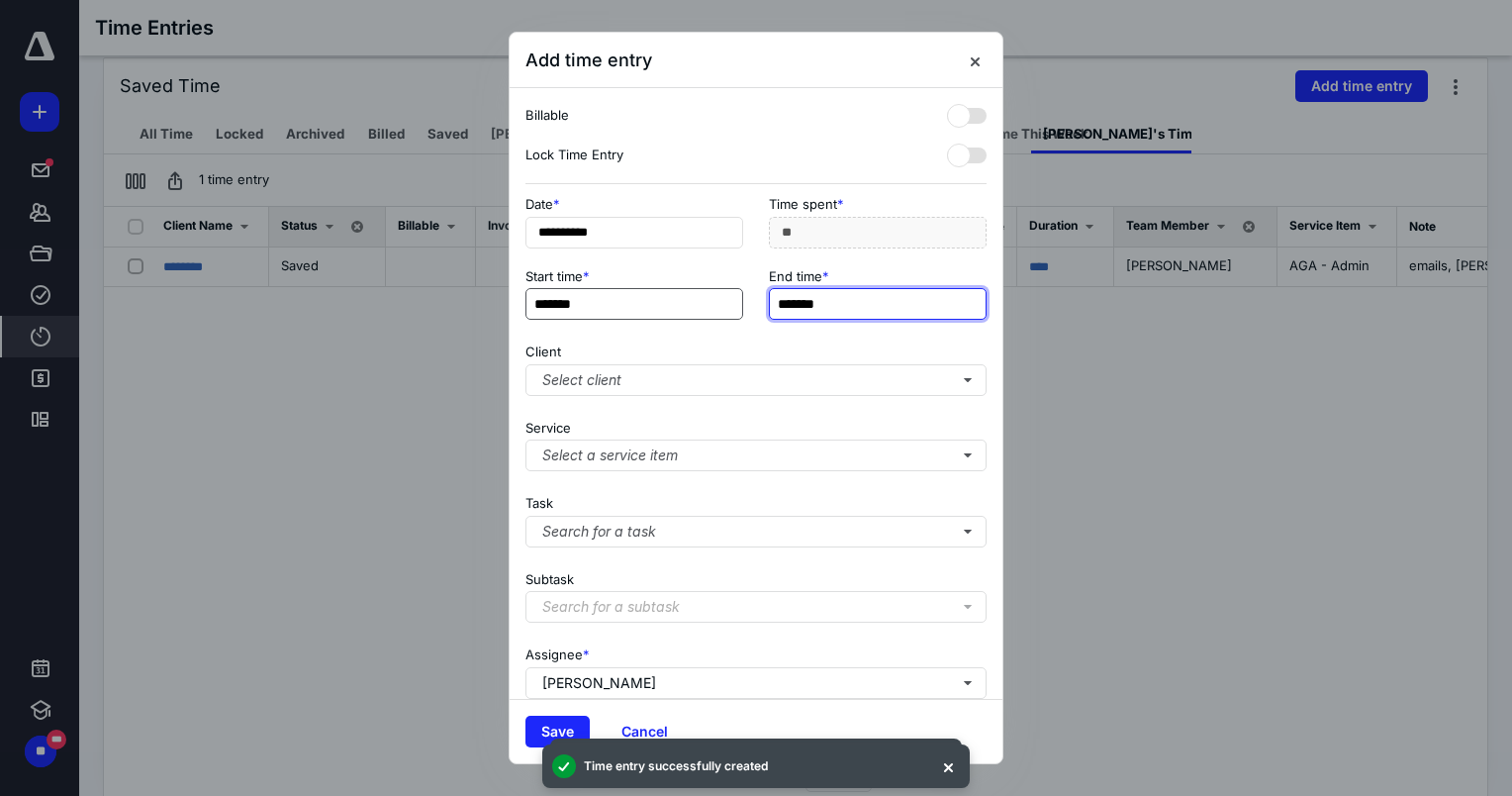 type on "*******" 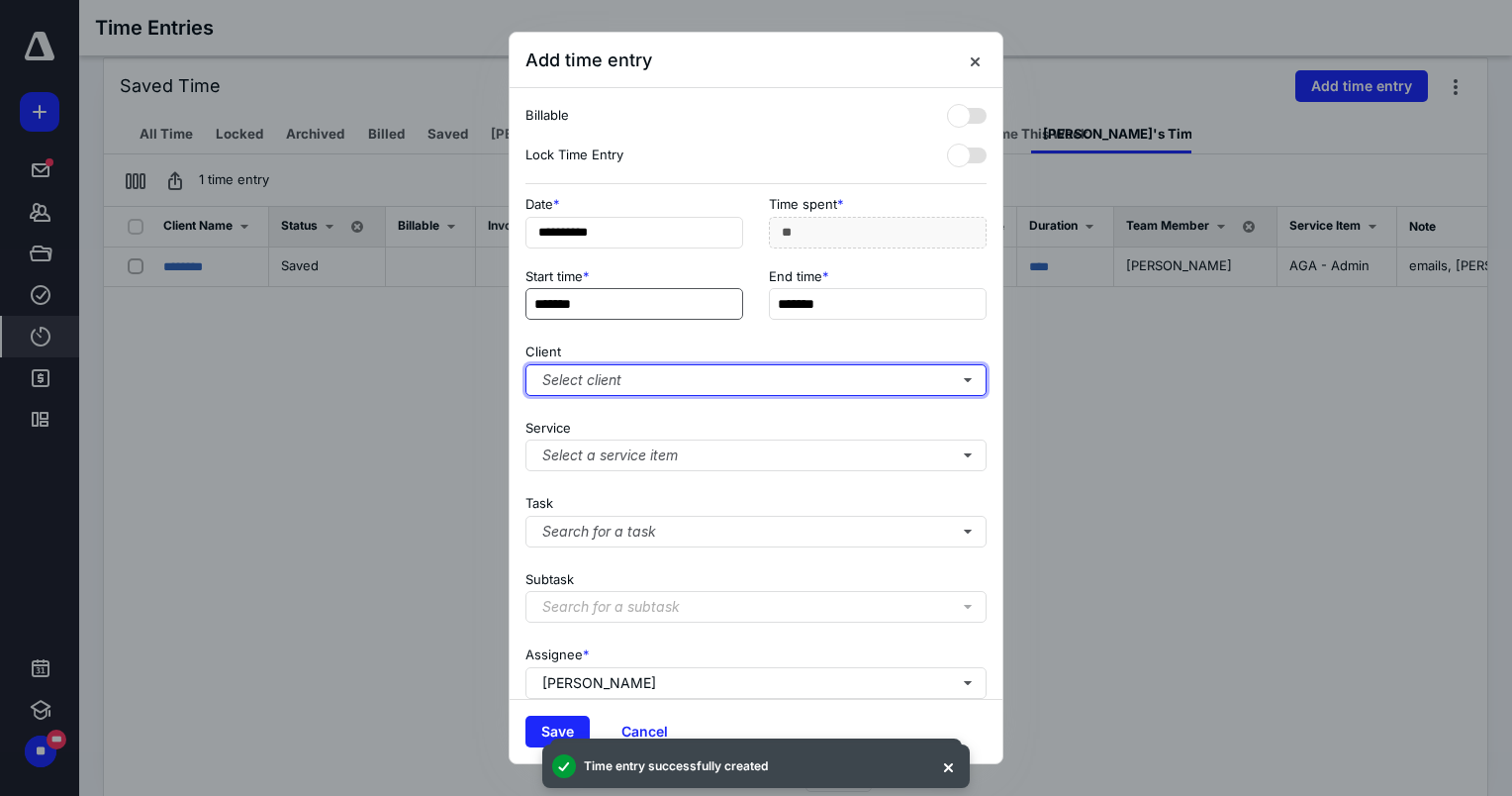 type 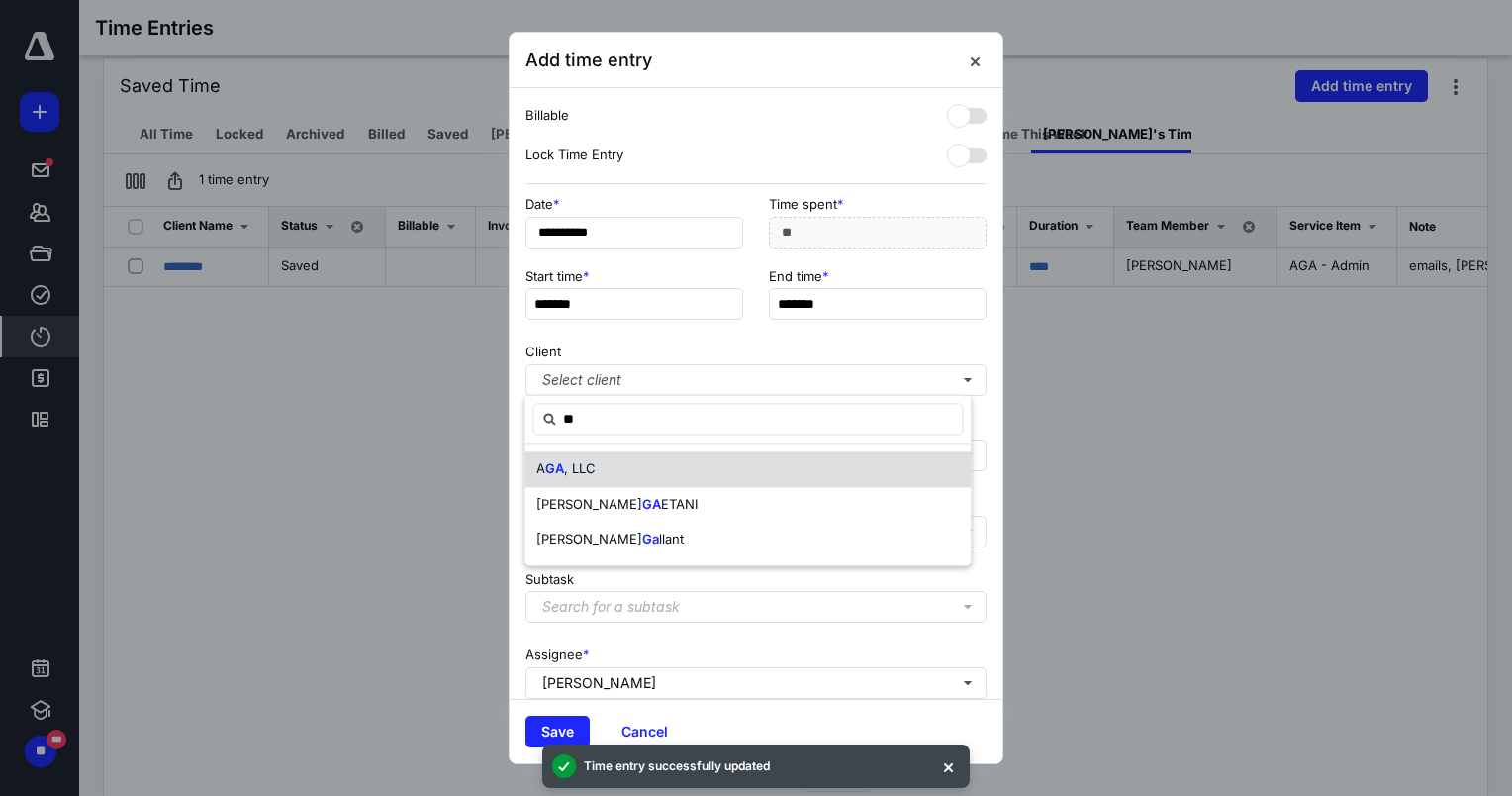 click on ", LLC" at bounding box center (580, 468) 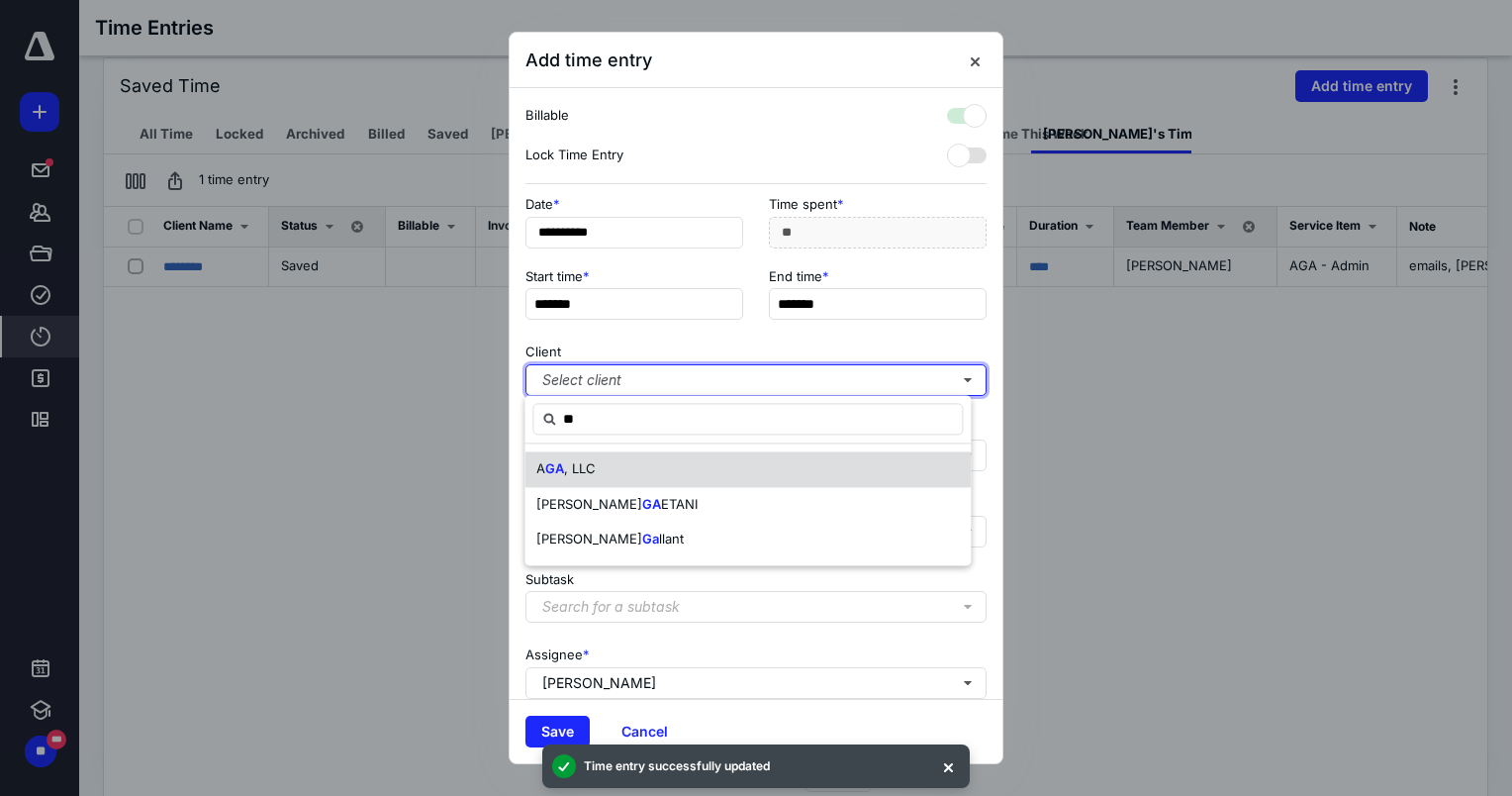 checkbox on "true" 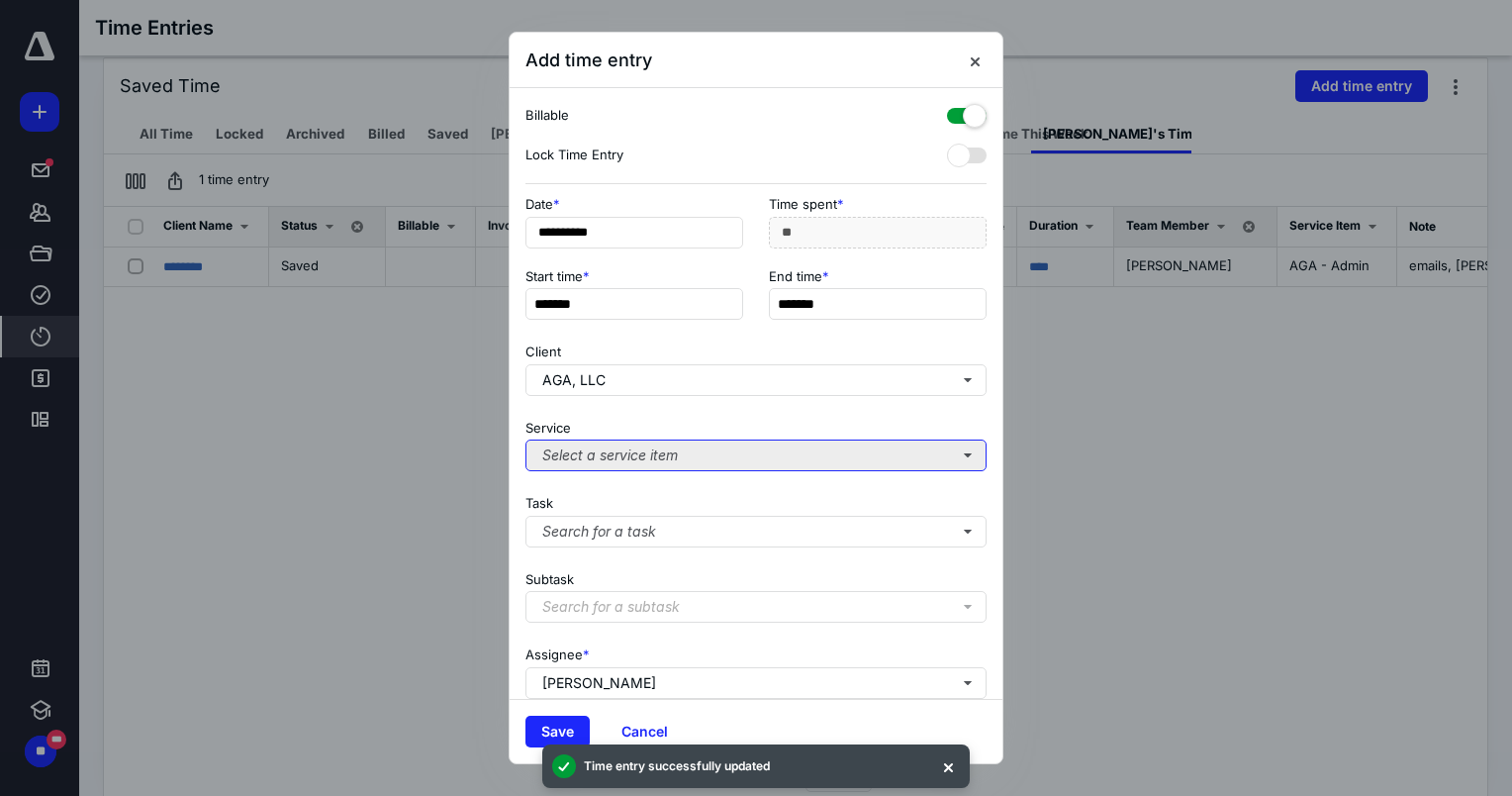 click on "Select a service item" at bounding box center (756, 455) 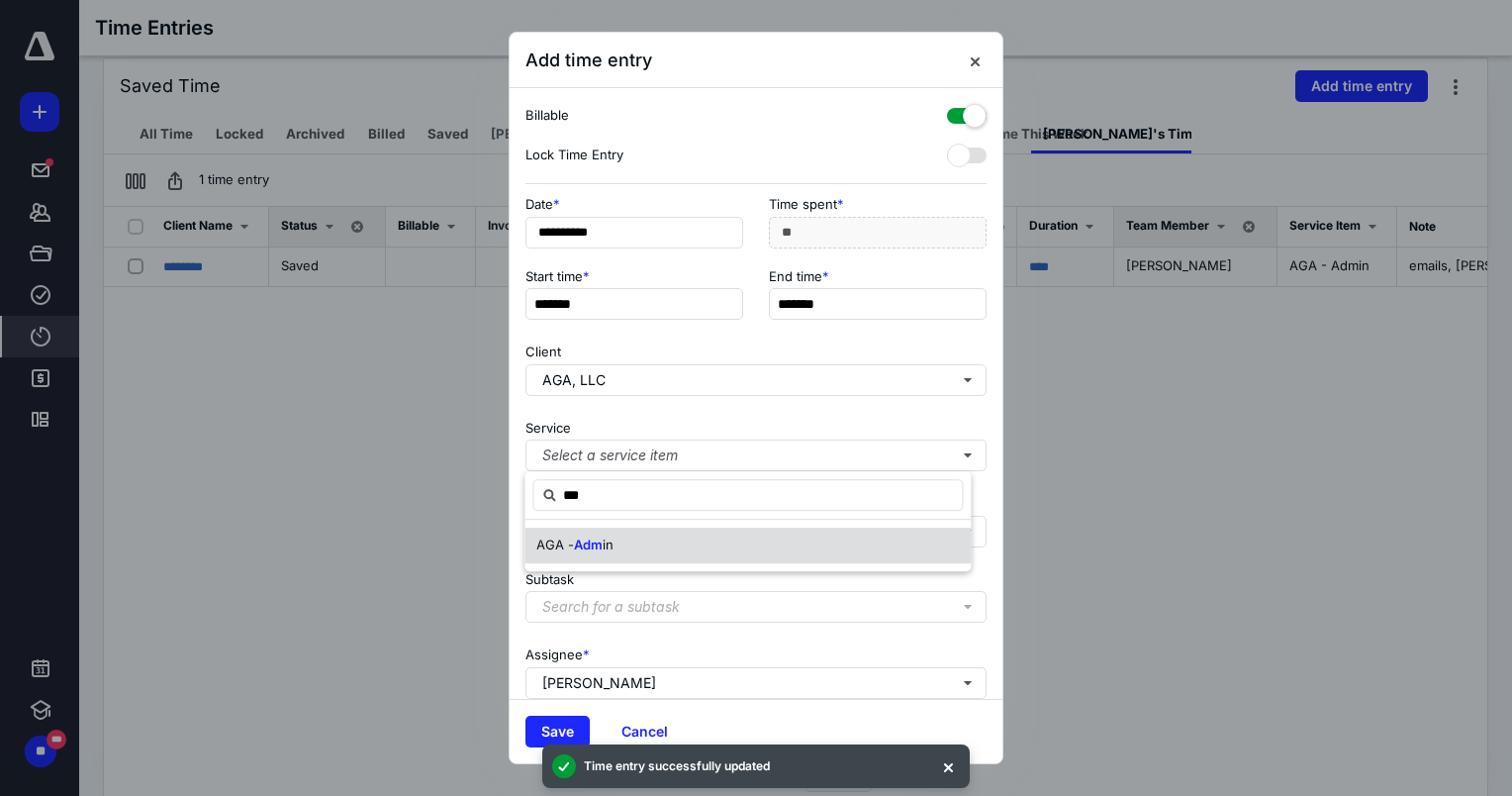 click on "AGA -  Adm in" at bounding box center (747, 546) 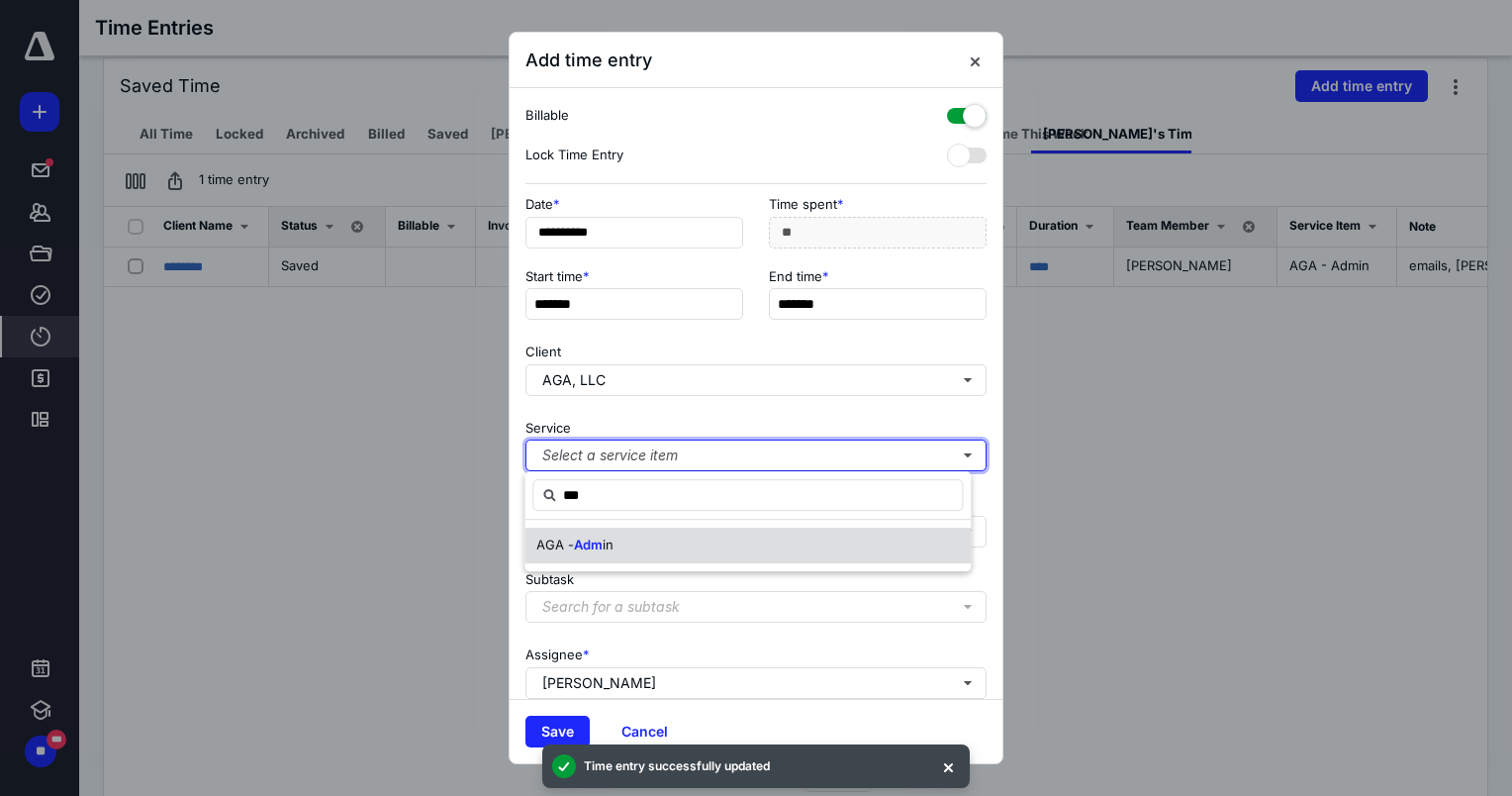 type 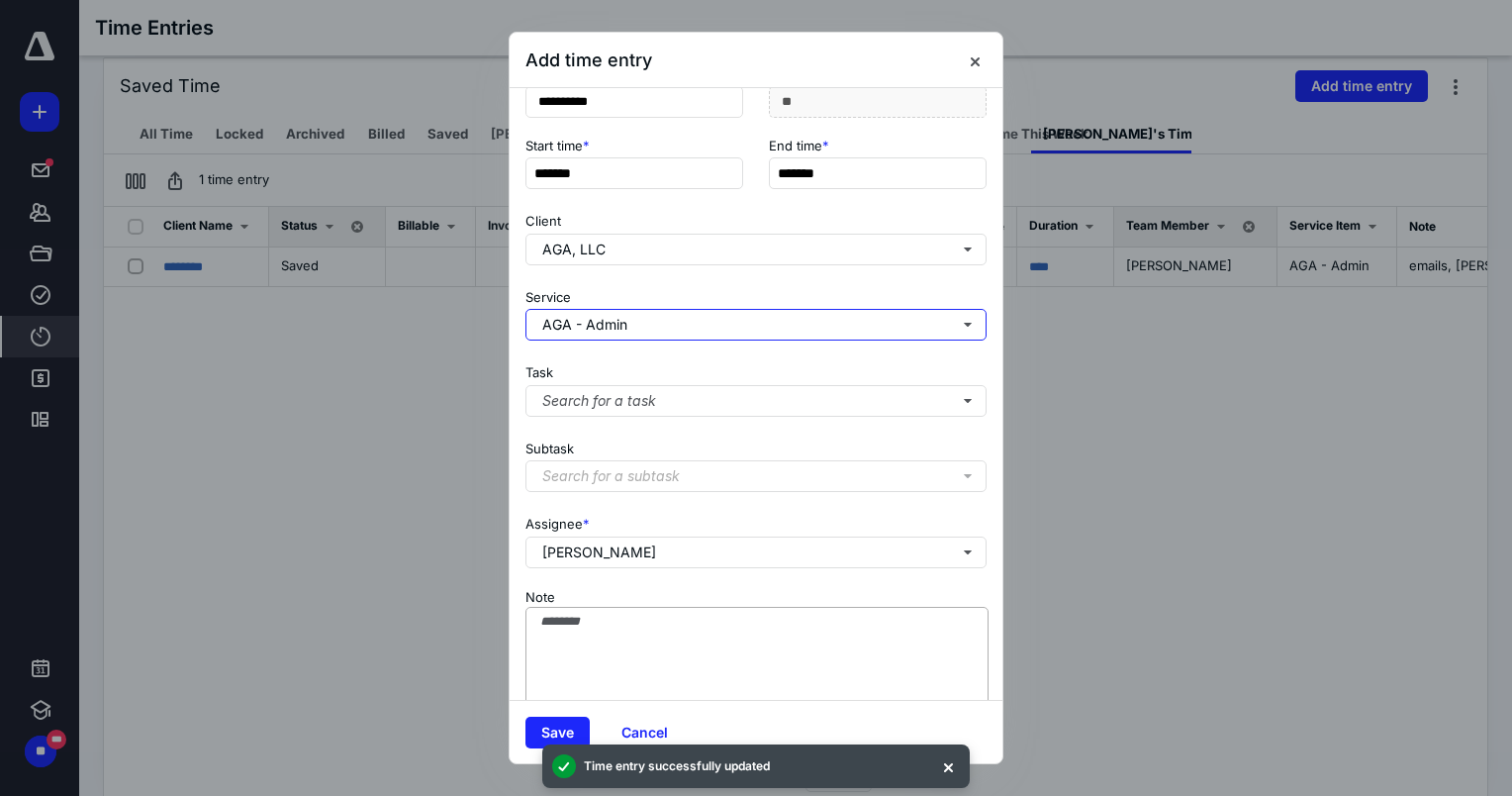 scroll, scrollTop: 167, scrollLeft: 0, axis: vertical 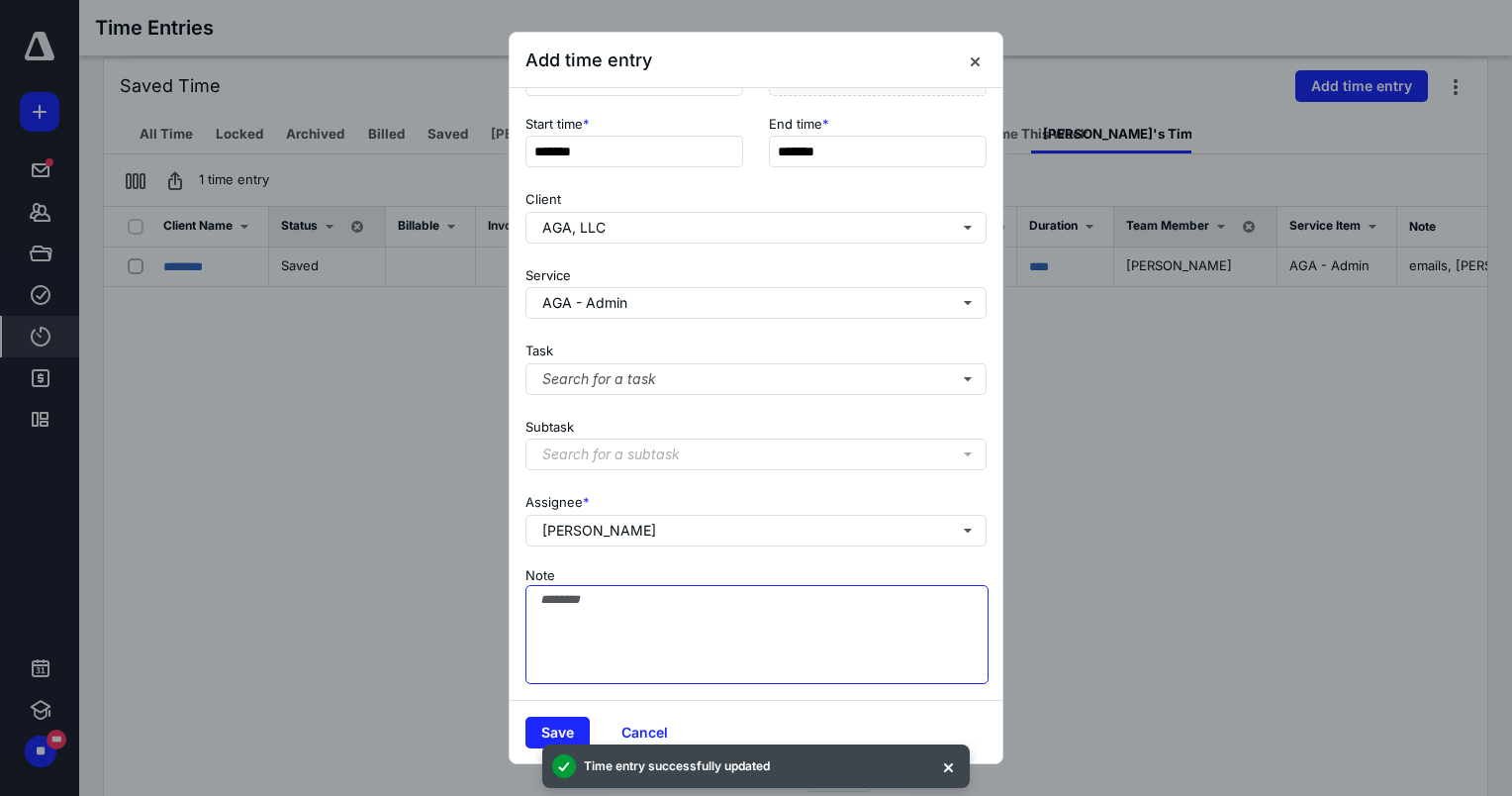 click on "Note" at bounding box center [757, 635] 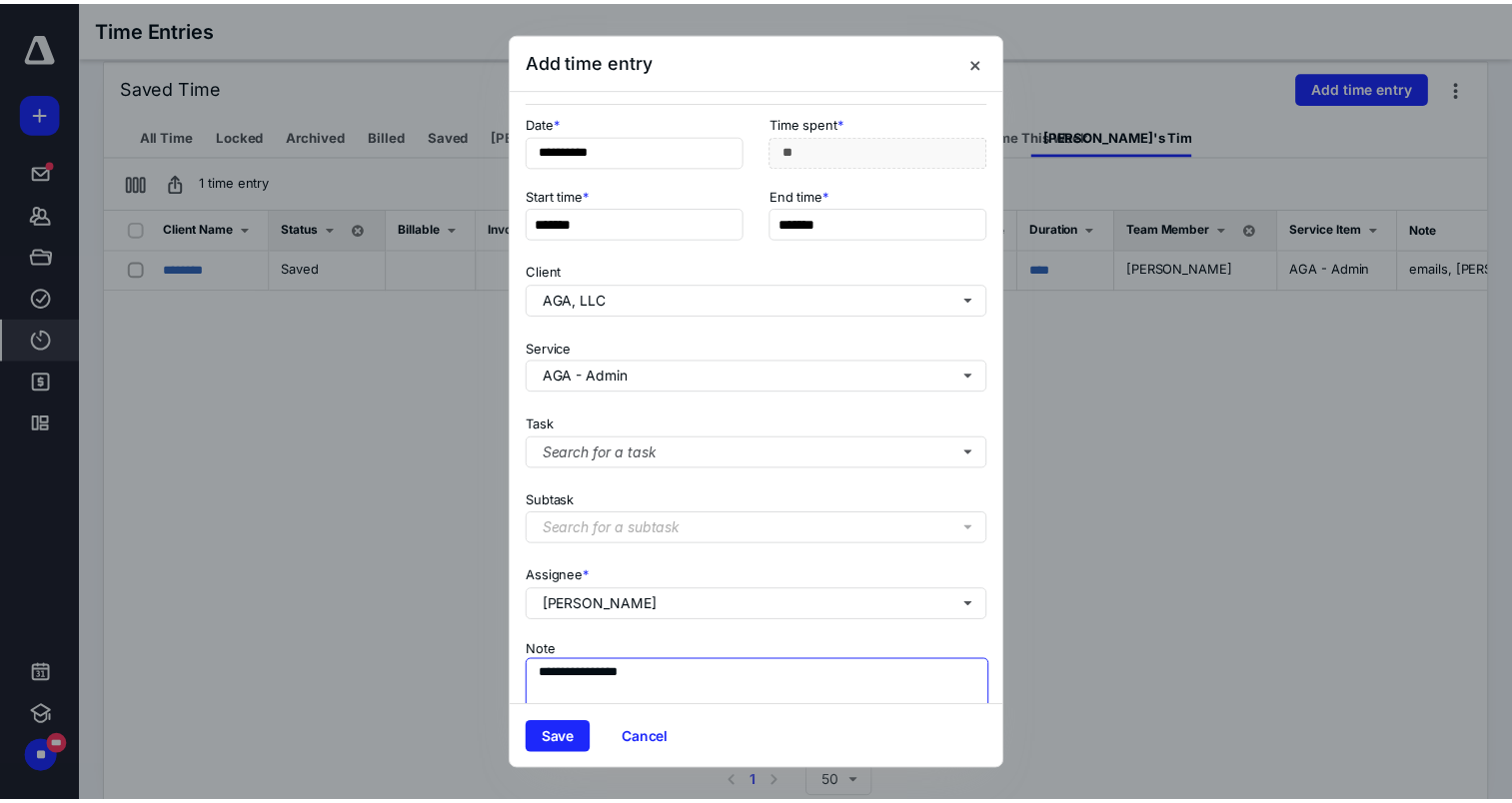 scroll, scrollTop: 0, scrollLeft: 0, axis: both 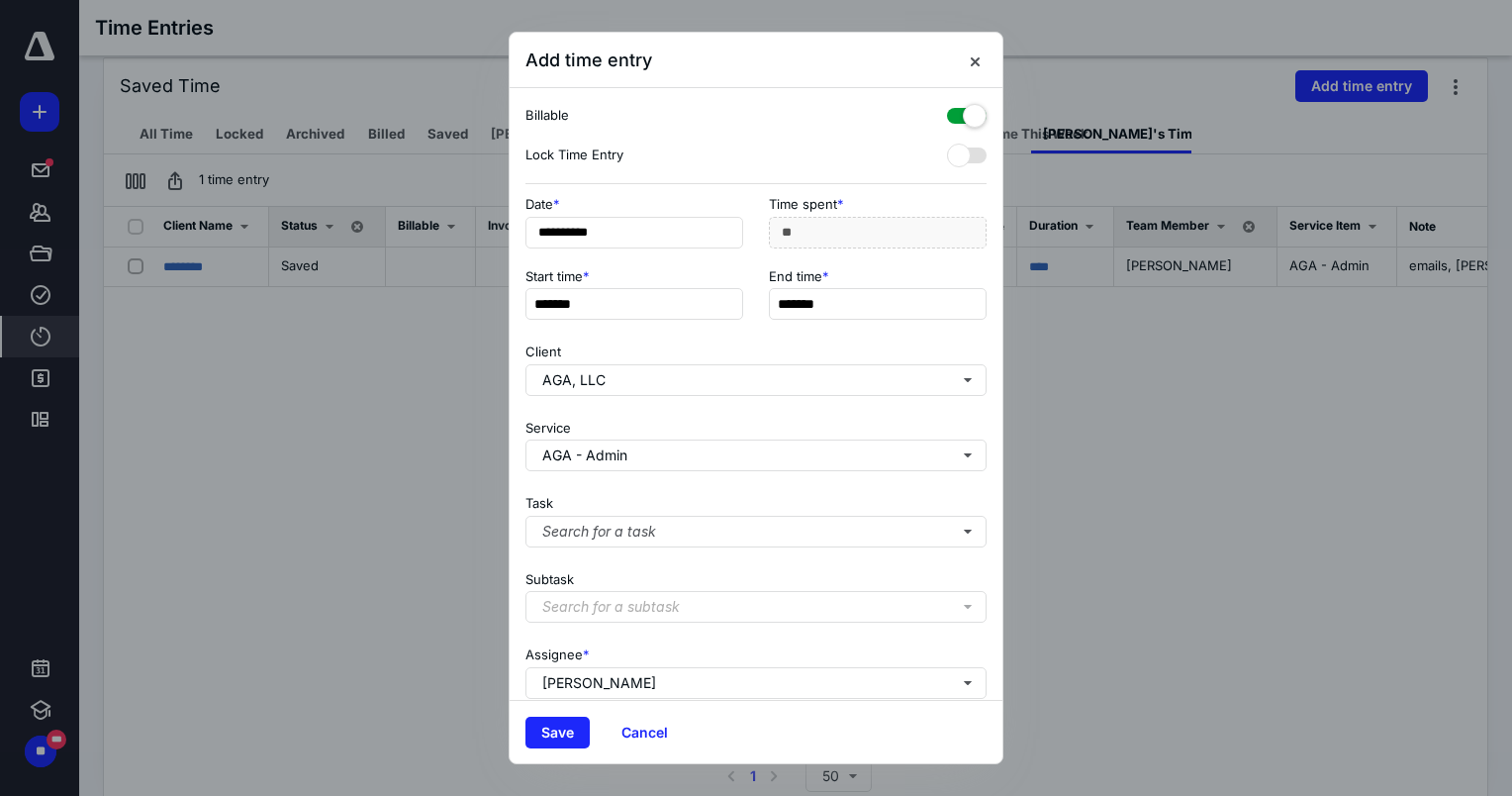 type on "**********" 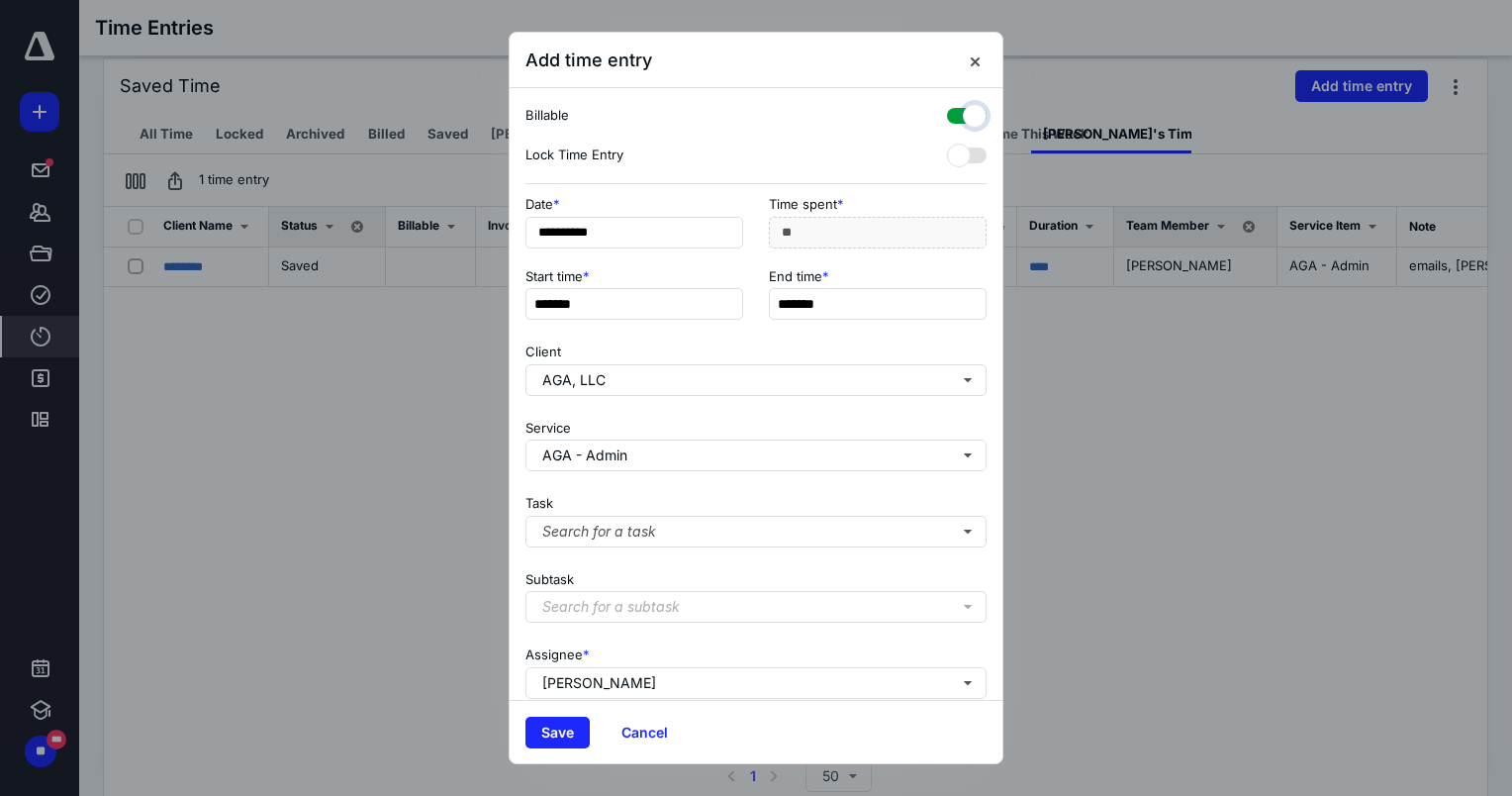click at bounding box center (957, 113) 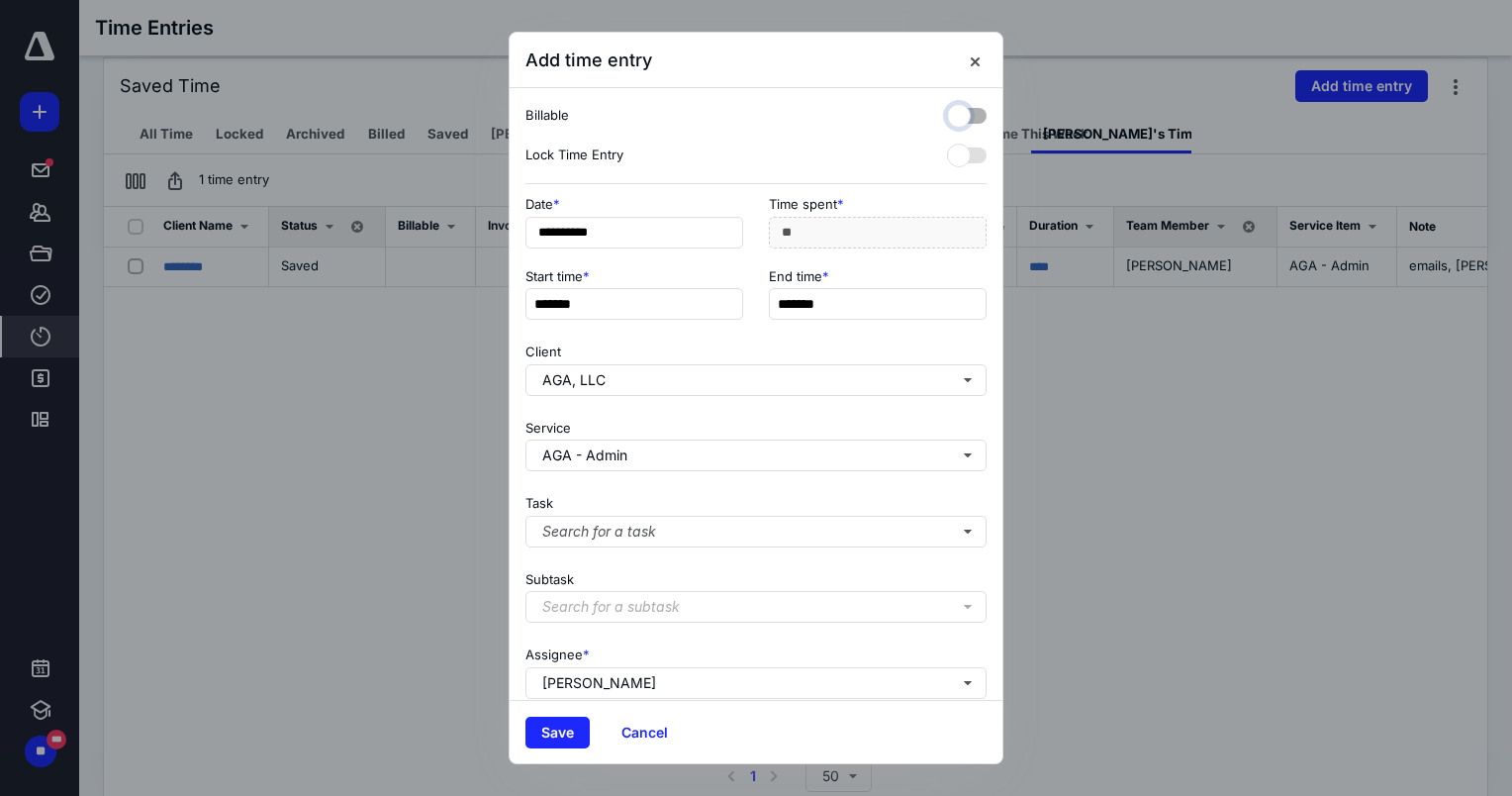 checkbox on "false" 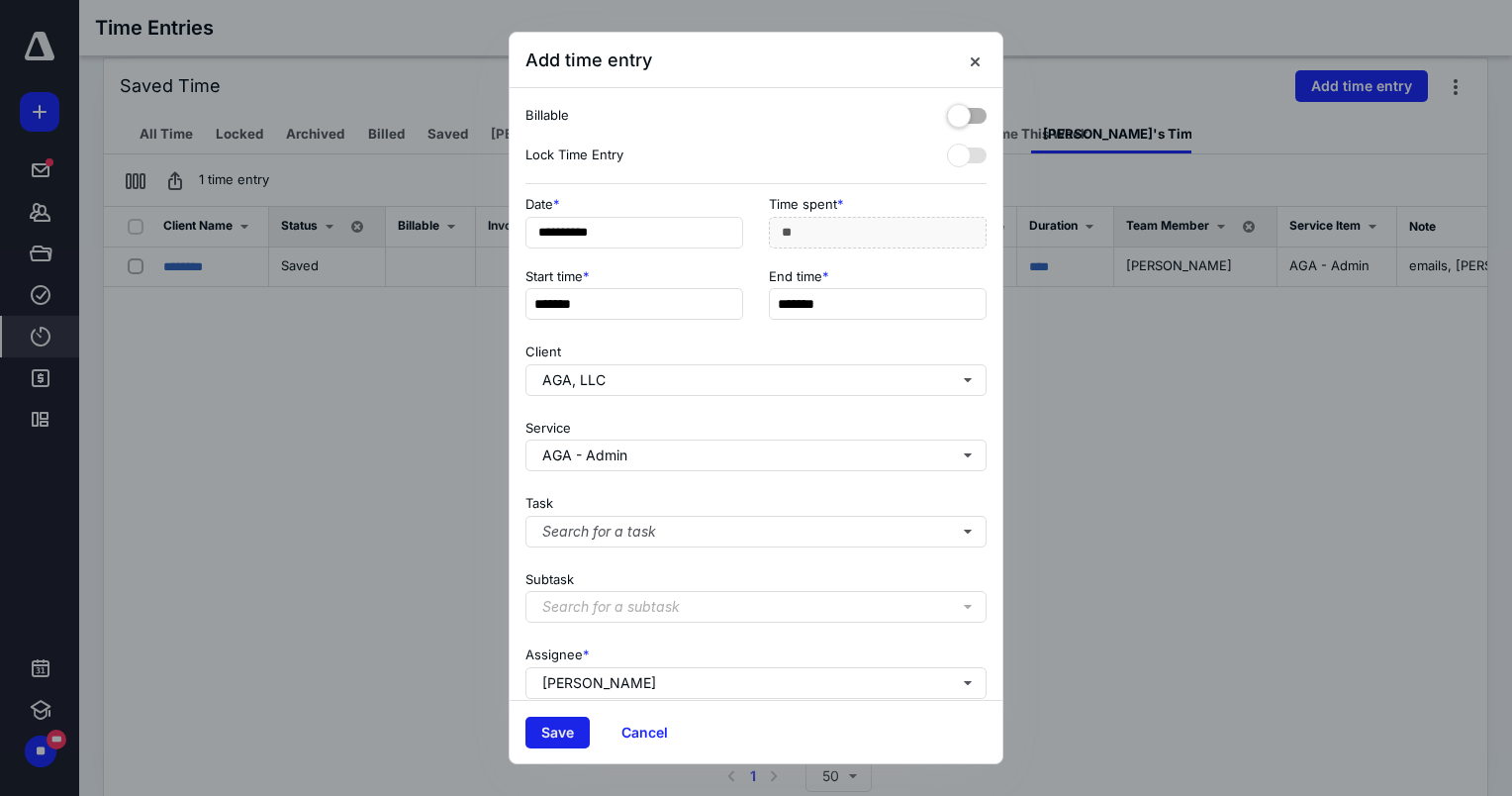 click on "Save" at bounding box center (557, 733) 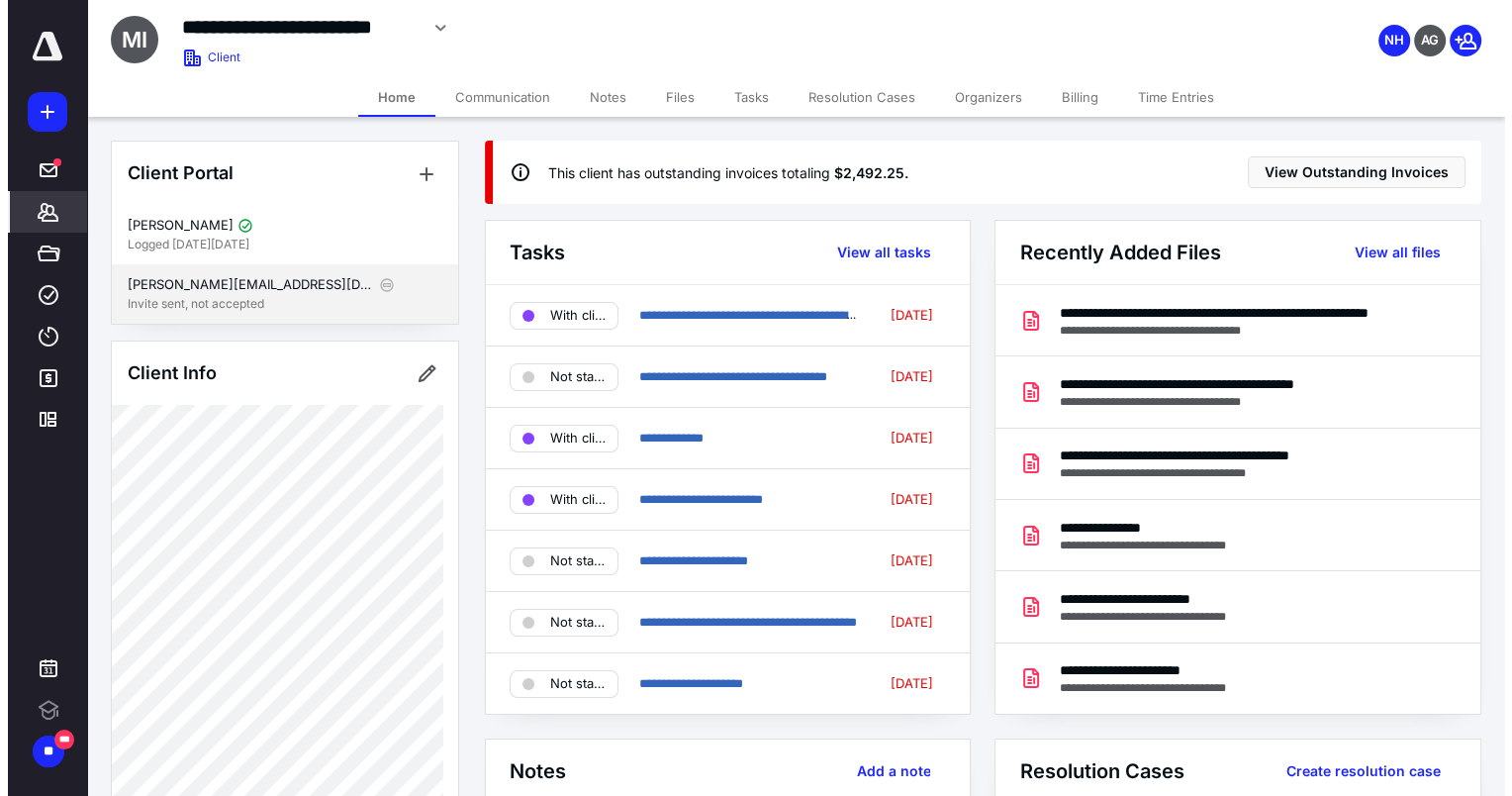 scroll, scrollTop: 0, scrollLeft: 0, axis: both 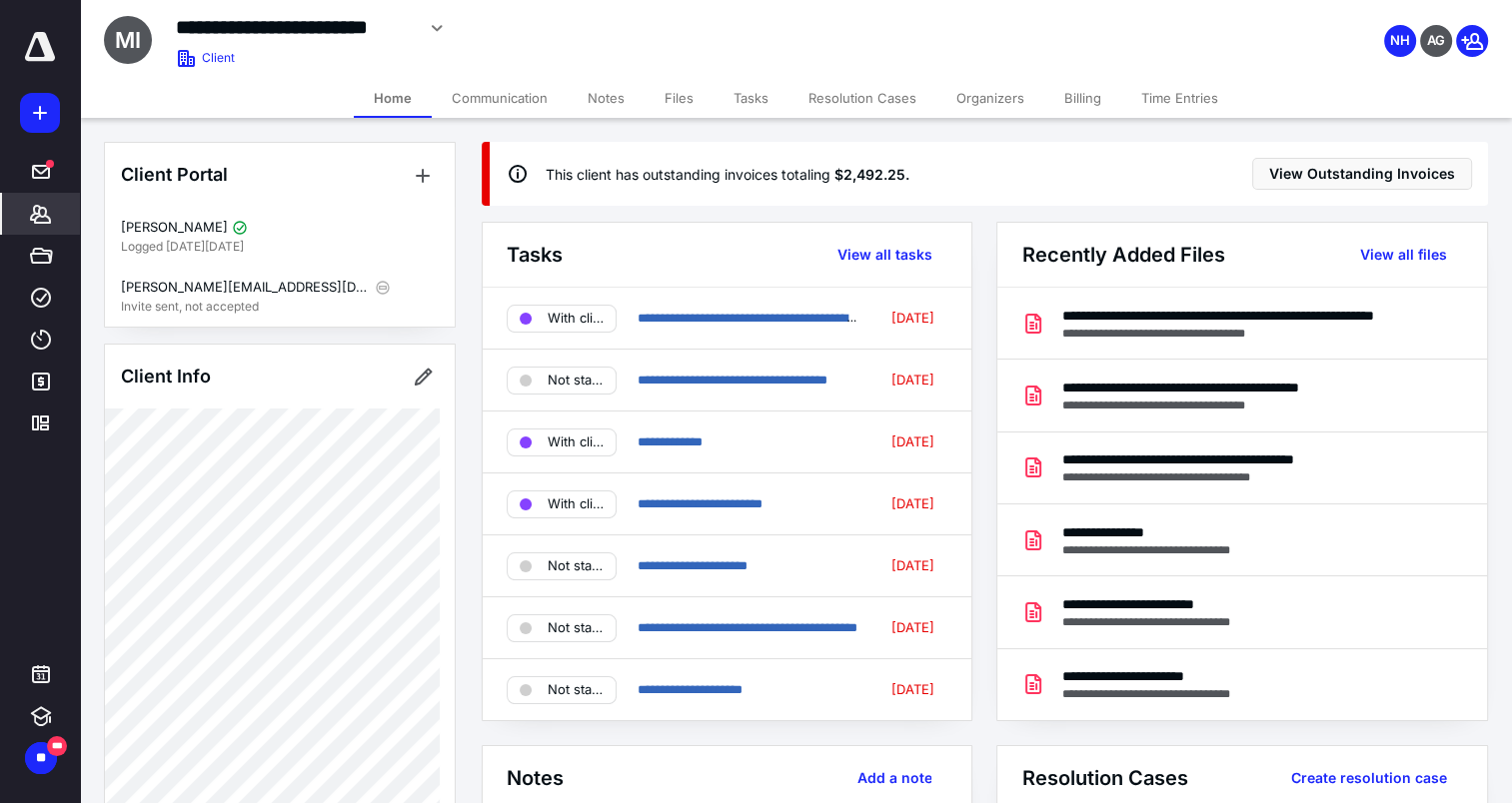 click on "Tasks" at bounding box center [751, 98] 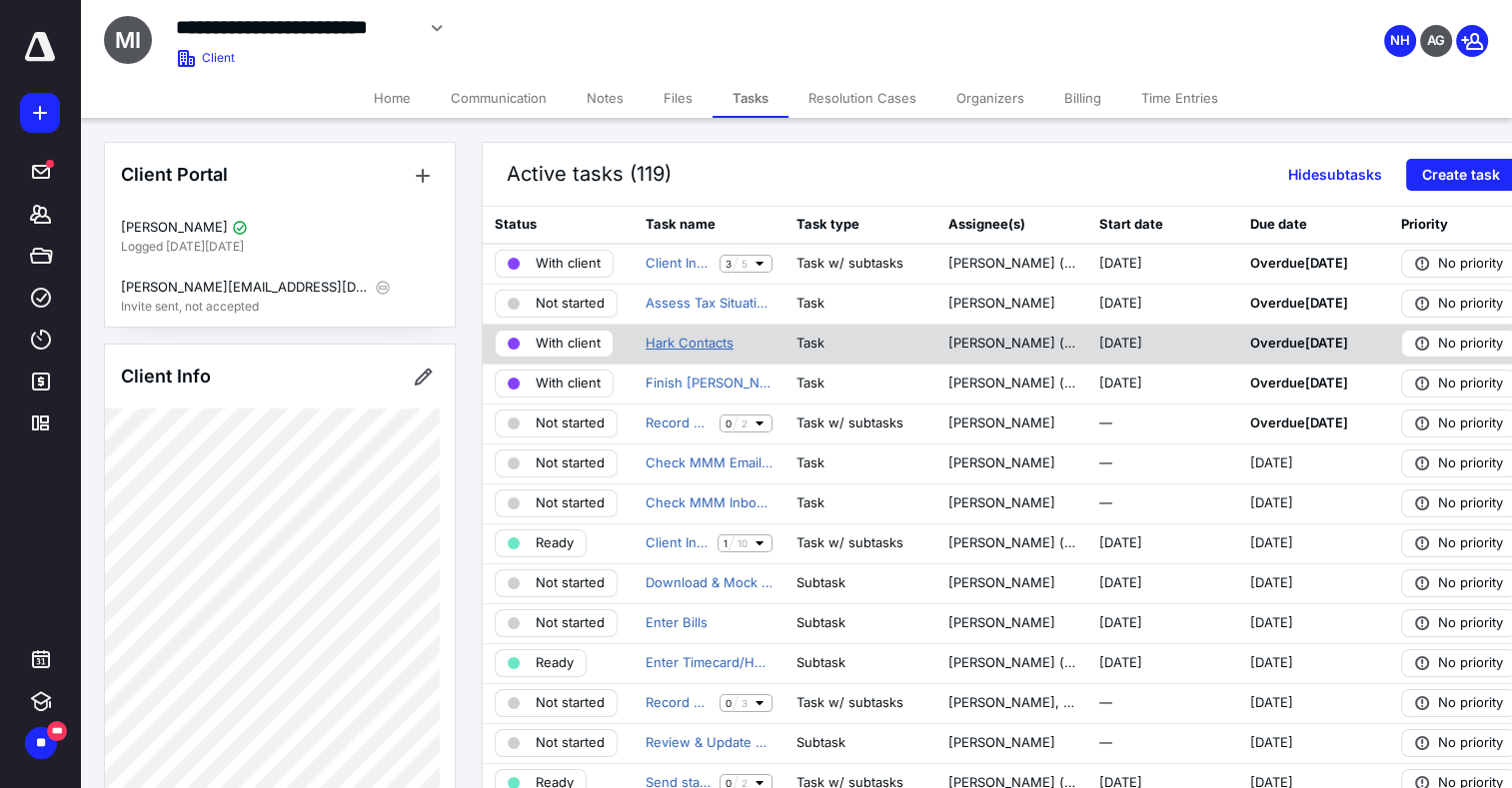 click on "Hark Contacts" at bounding box center [690, 344] 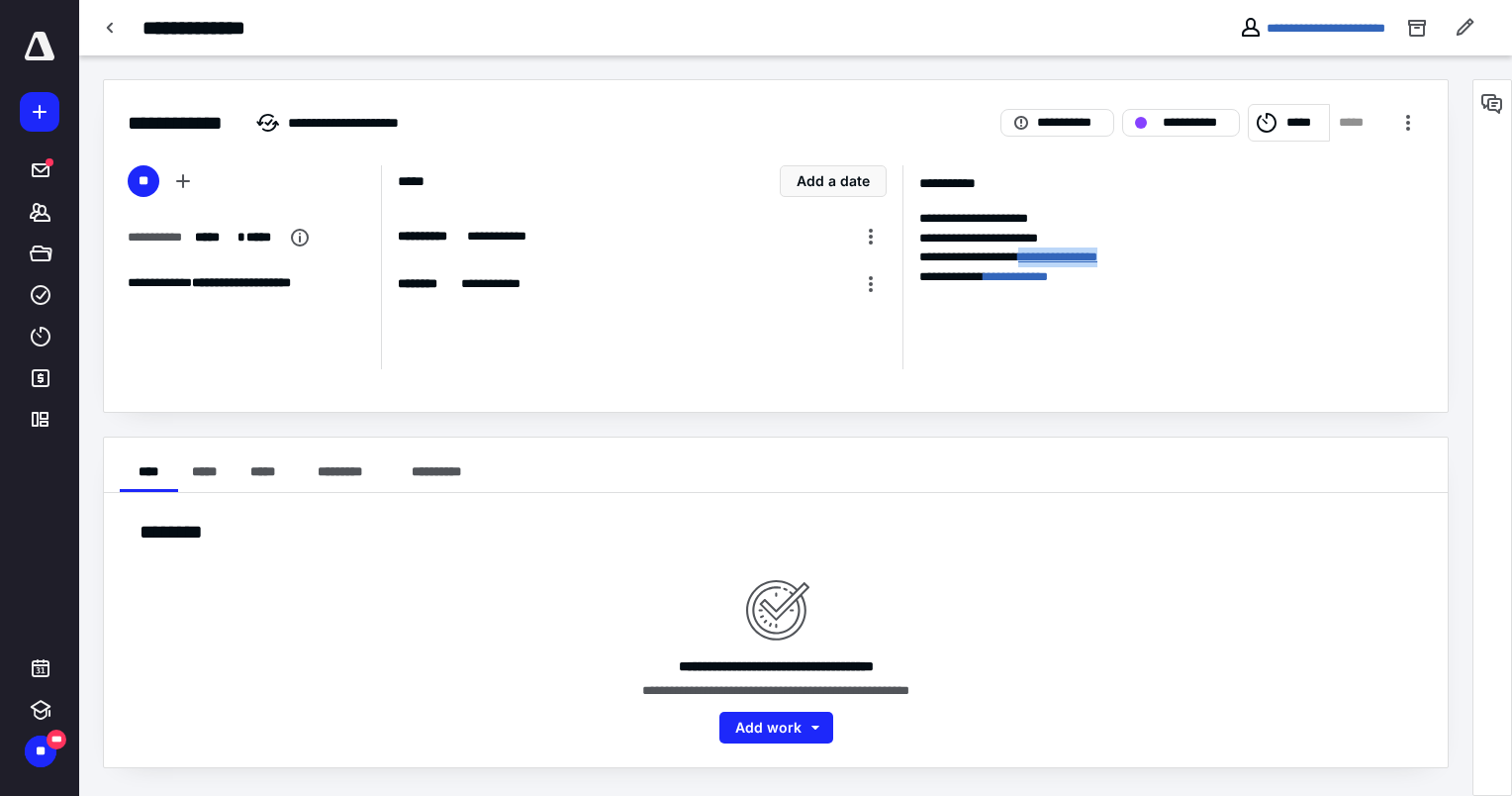 drag, startPoint x: 1153, startPoint y: 252, endPoint x: 1039, endPoint y: 263, distance: 114.52947 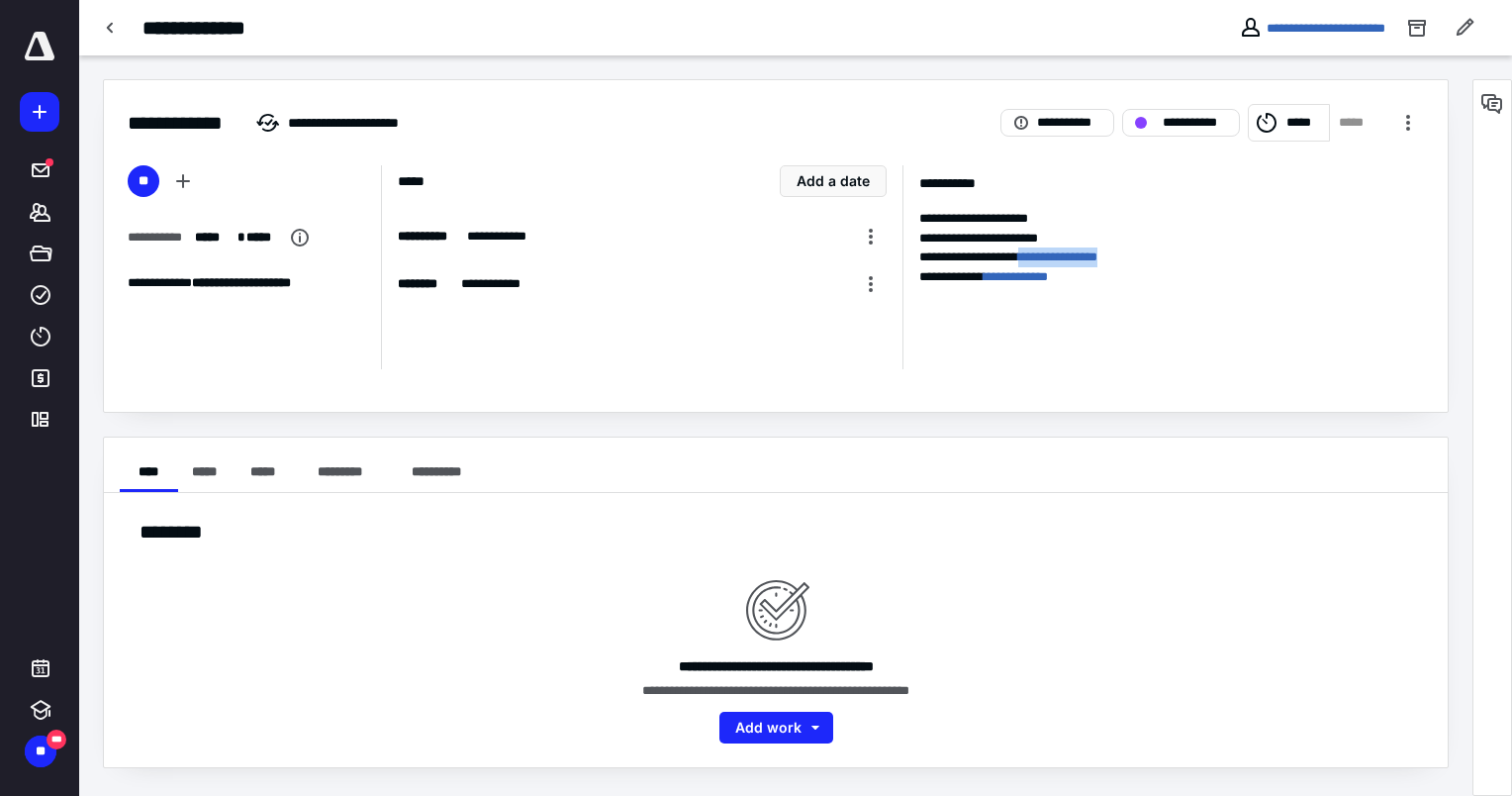 copy on "**********" 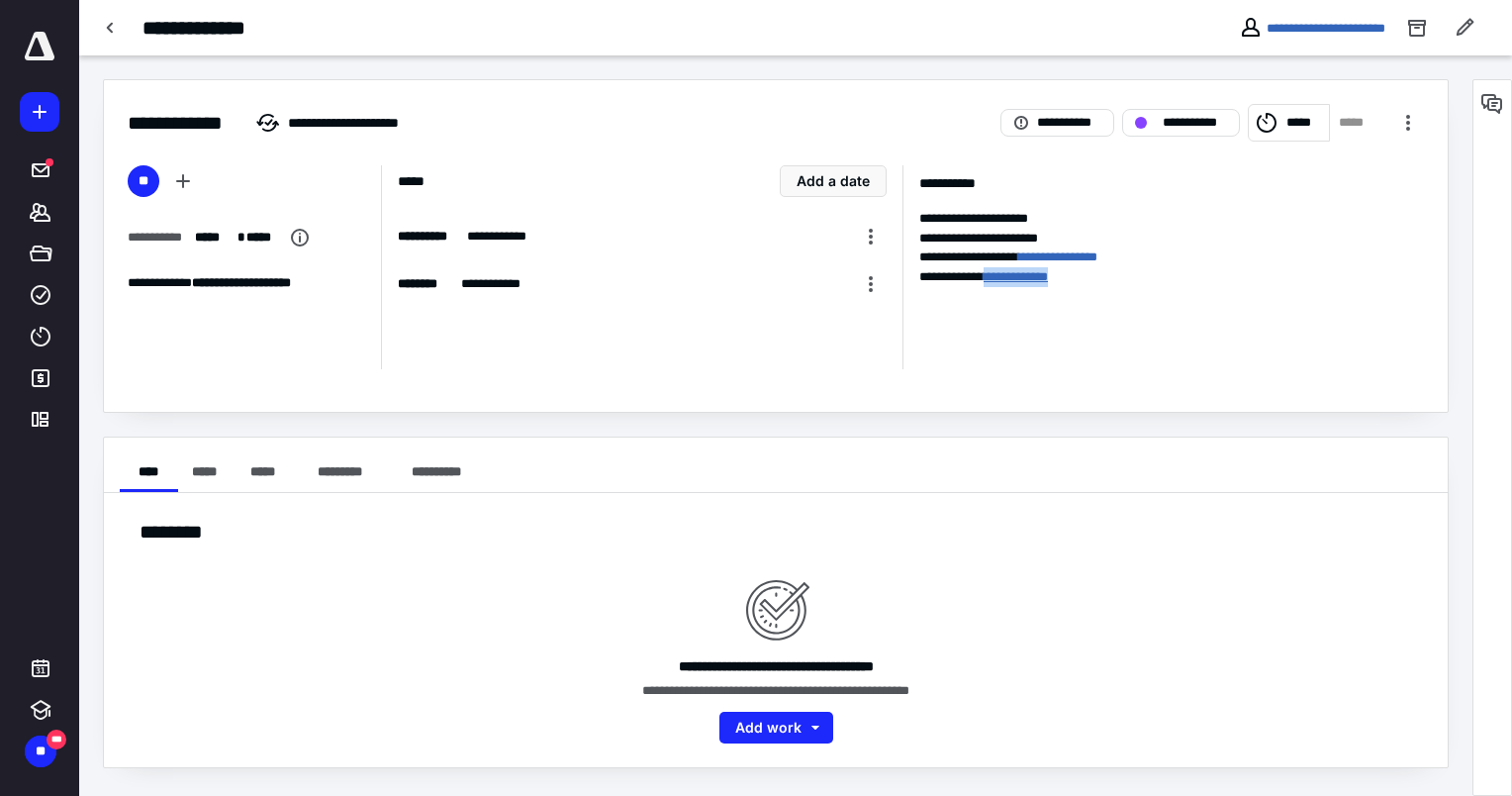 drag, startPoint x: 1100, startPoint y: 280, endPoint x: 1003, endPoint y: 275, distance: 97.12878 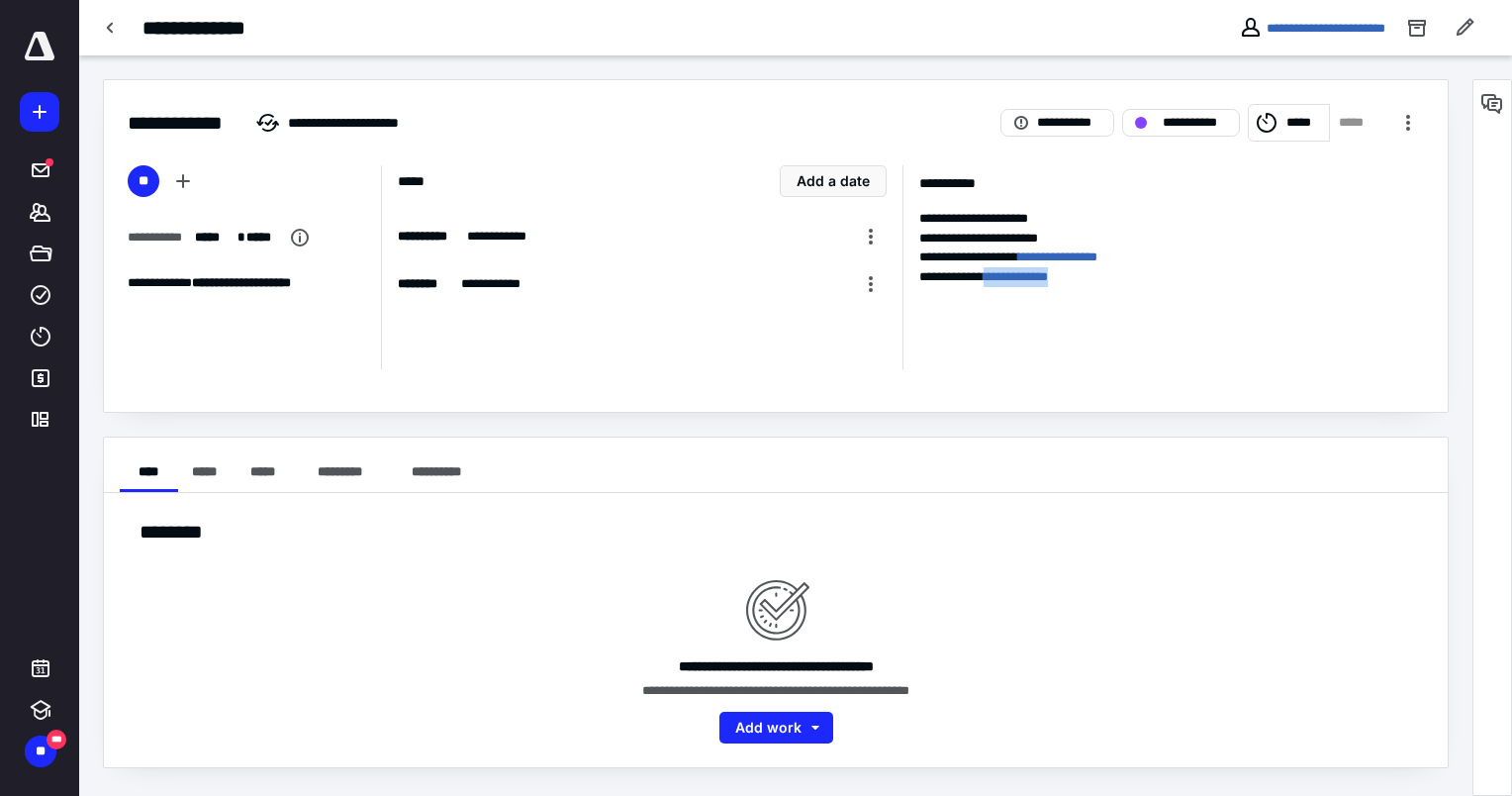 copy on "**********" 